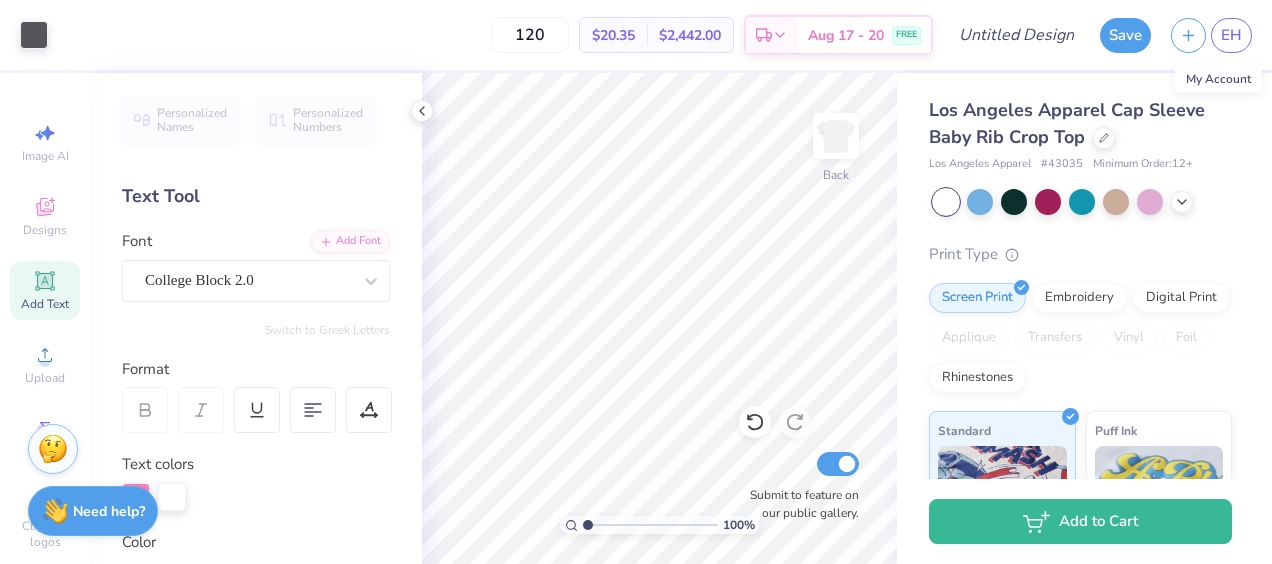 scroll, scrollTop: 0, scrollLeft: 0, axis: both 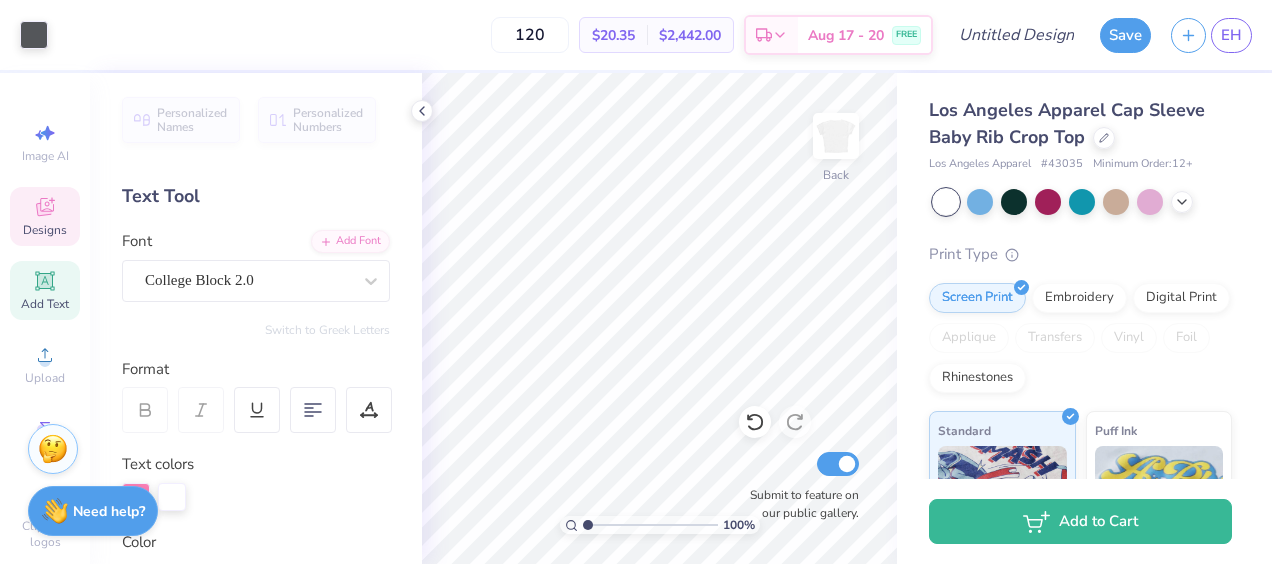 click on "Designs" at bounding box center (45, 216) 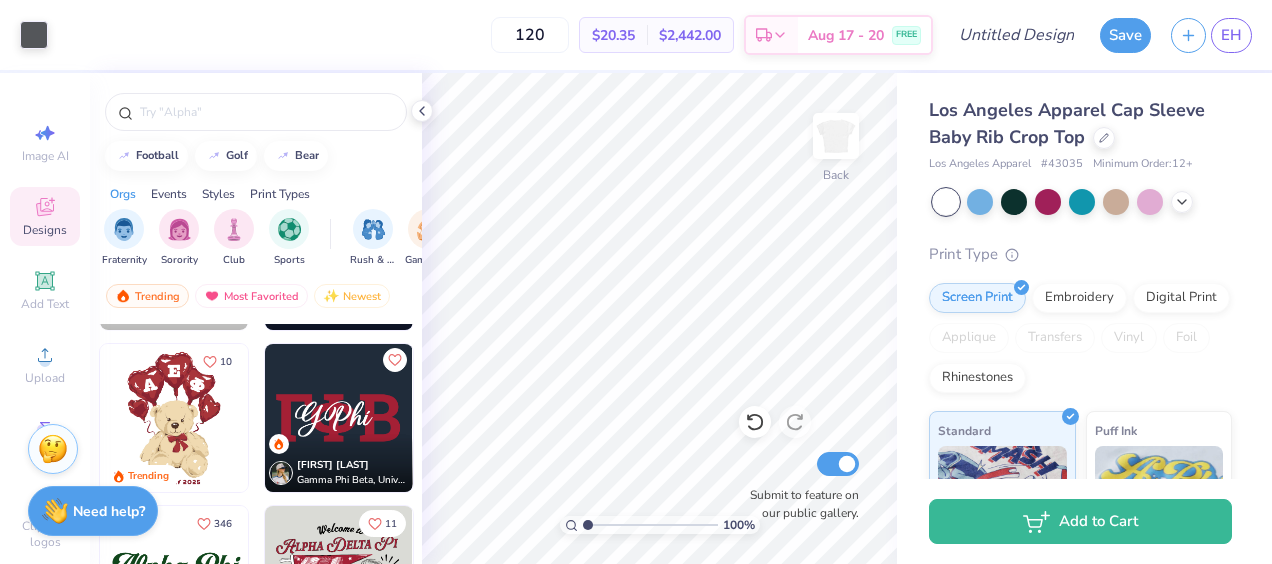 scroll, scrollTop: 1116, scrollLeft: 0, axis: vertical 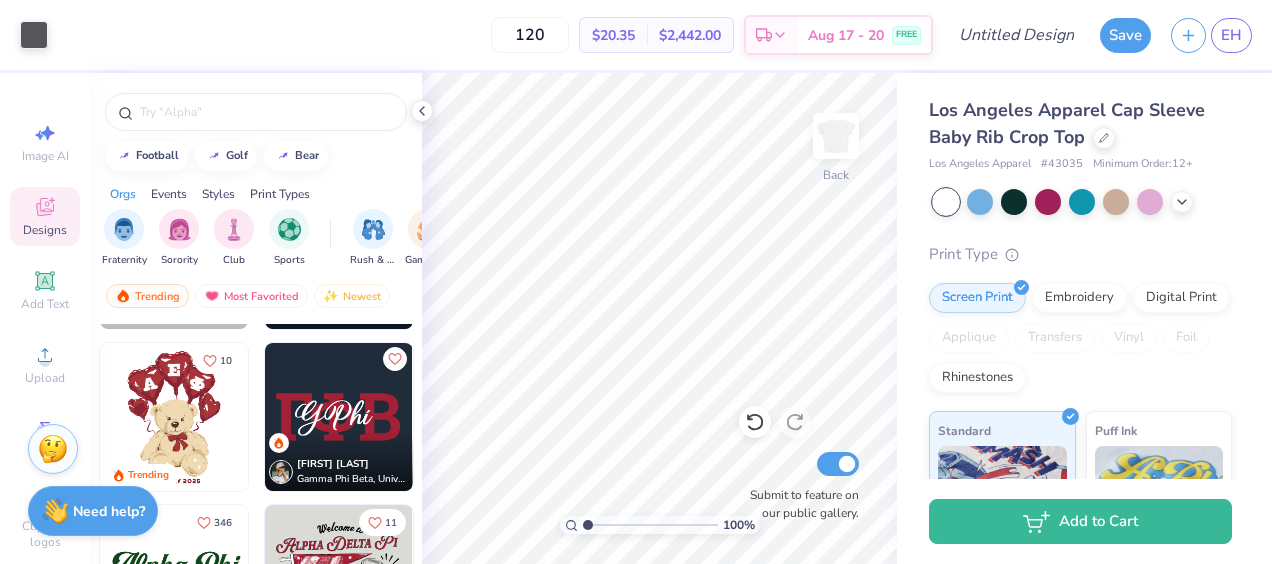click at bounding box center (339, 417) 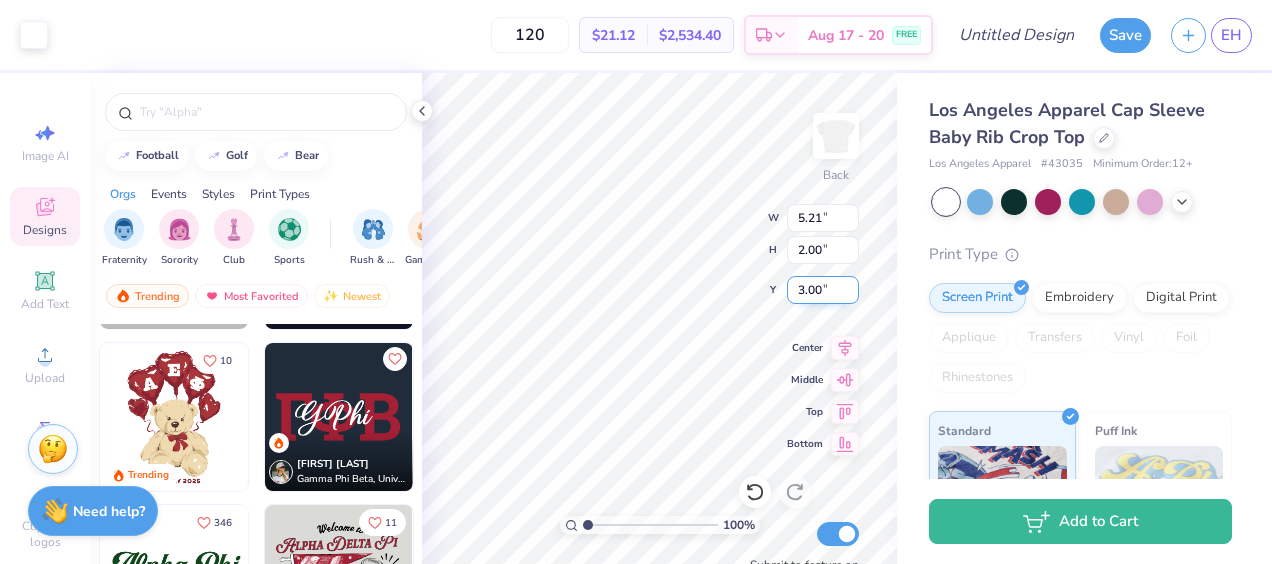 type on "3.21" 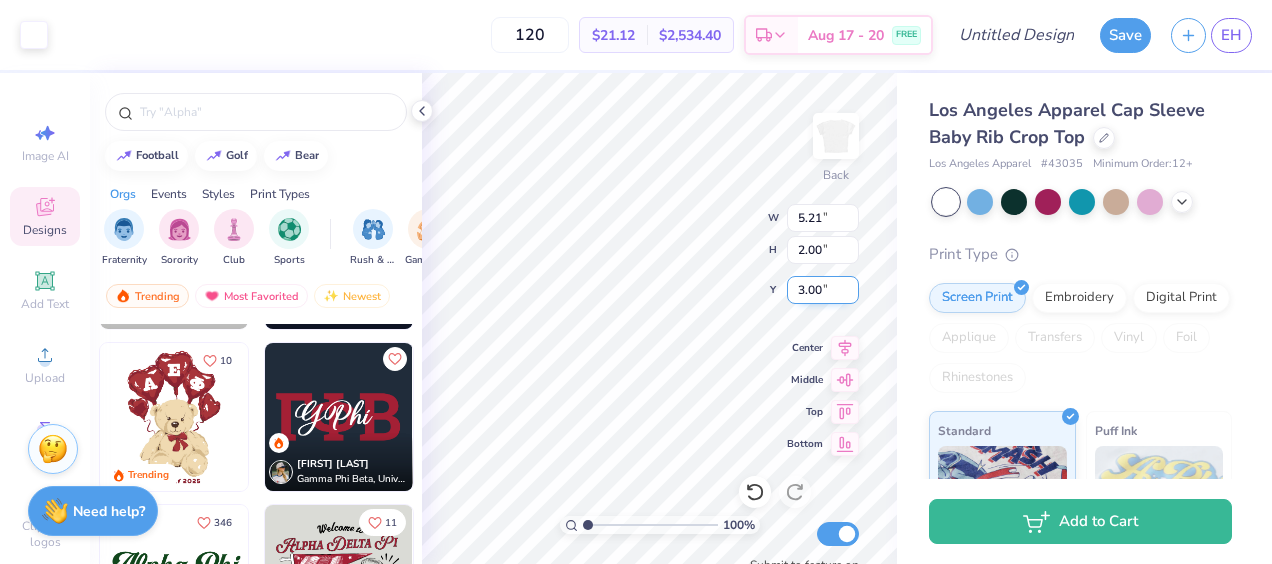 type on "1.47" 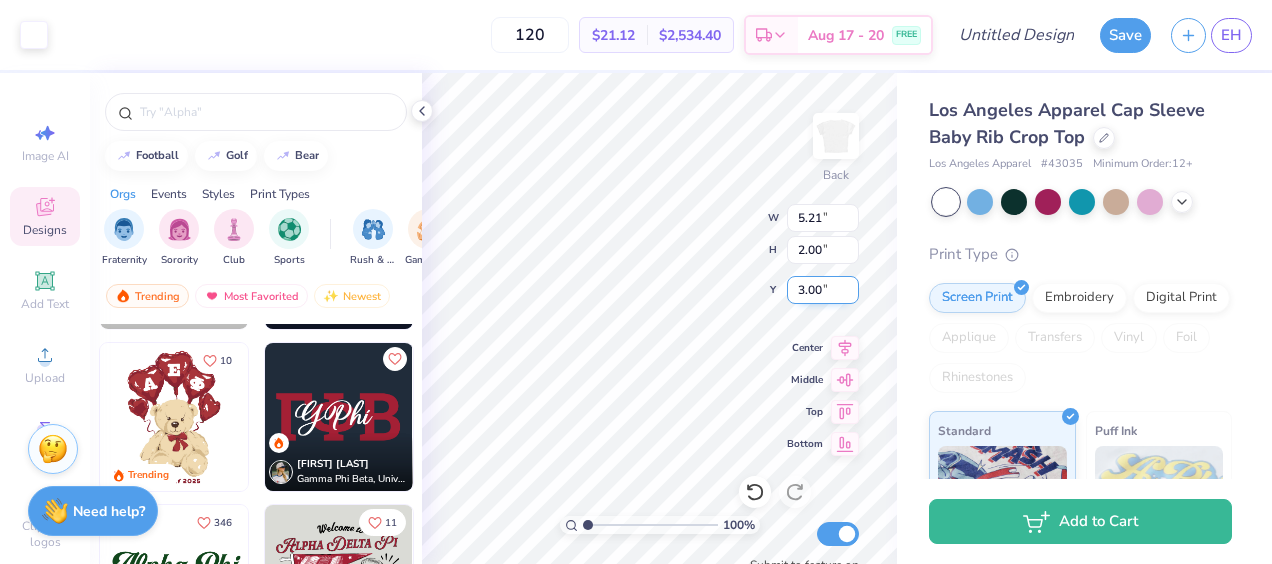 type on "6.77" 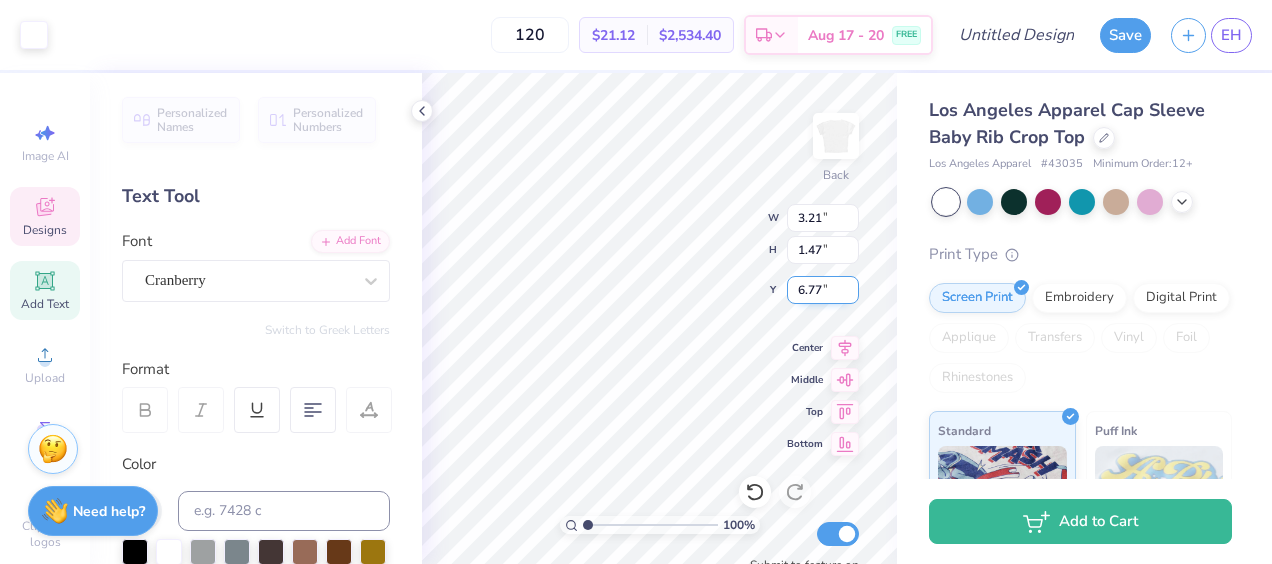 scroll, scrollTop: 16, scrollLeft: 2, axis: both 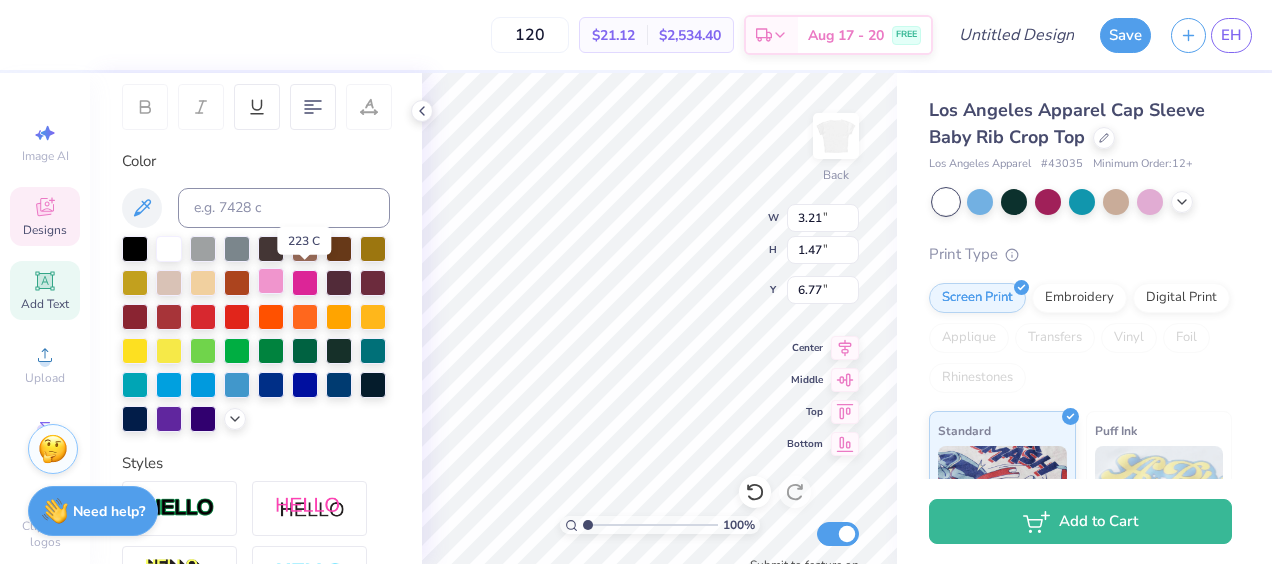 click at bounding box center [271, 281] 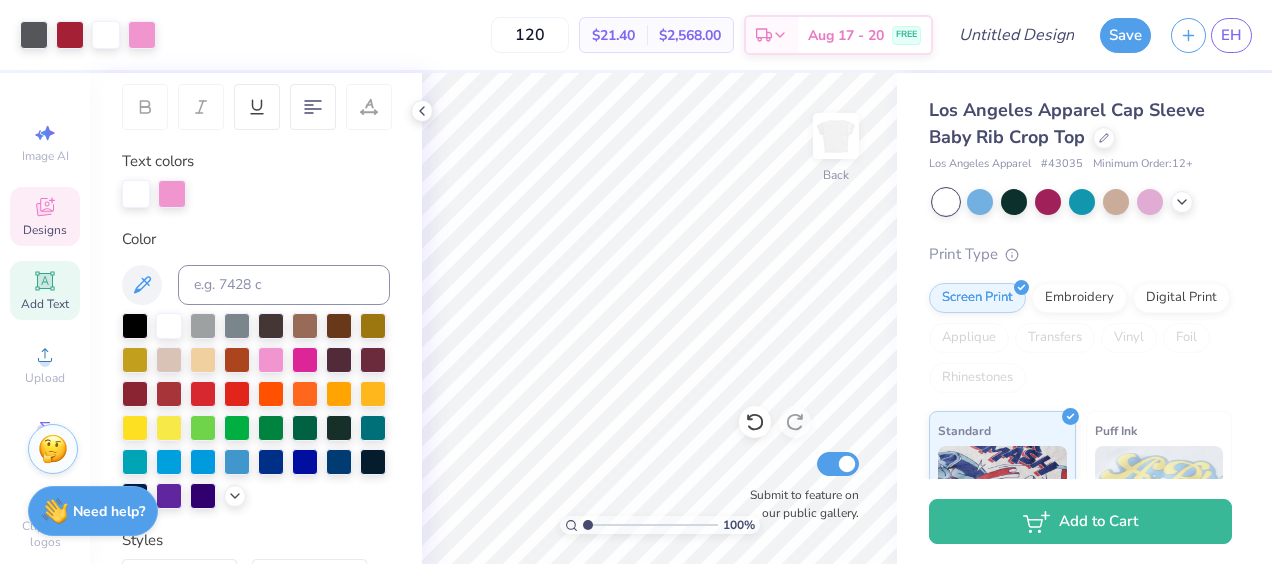 click 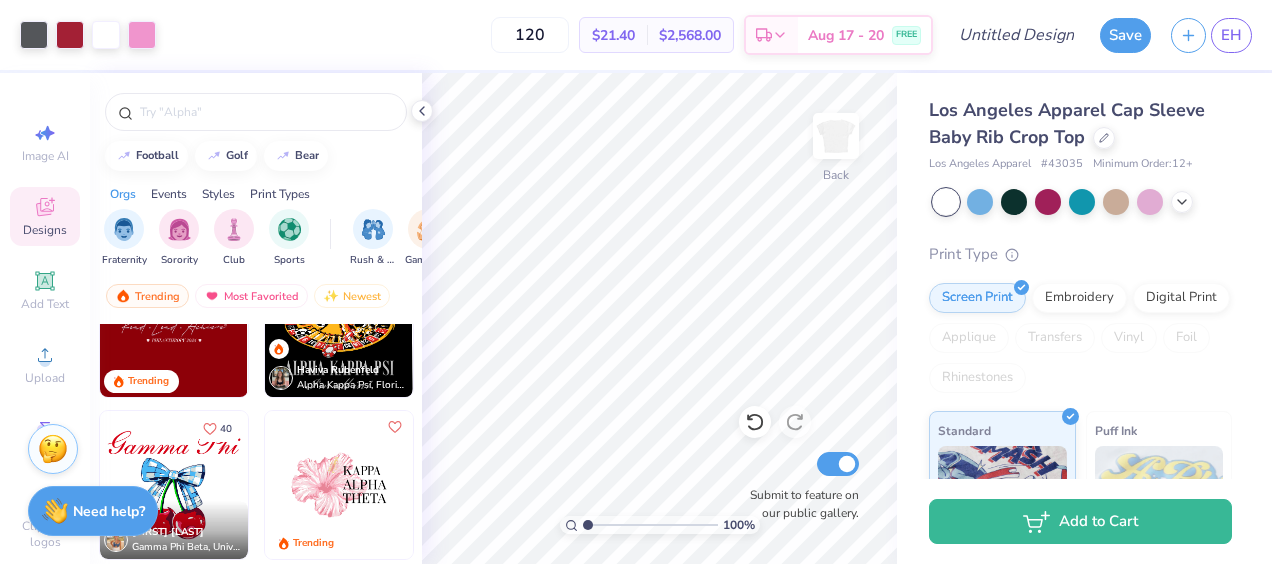 scroll, scrollTop: 3484, scrollLeft: 0, axis: vertical 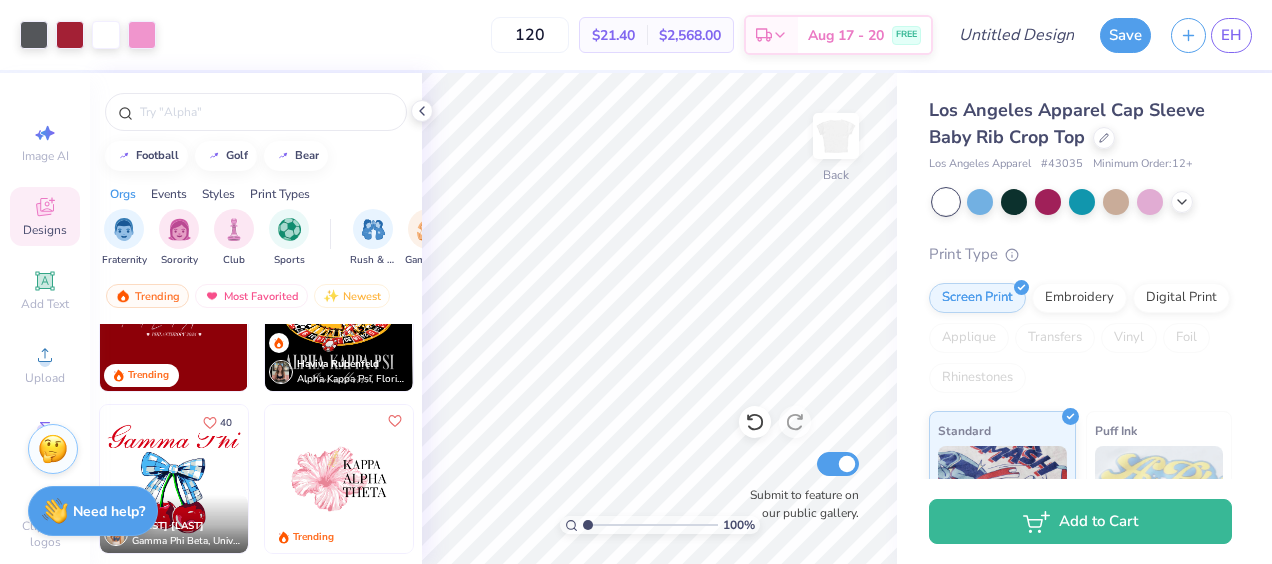 click at bounding box center [339, 479] 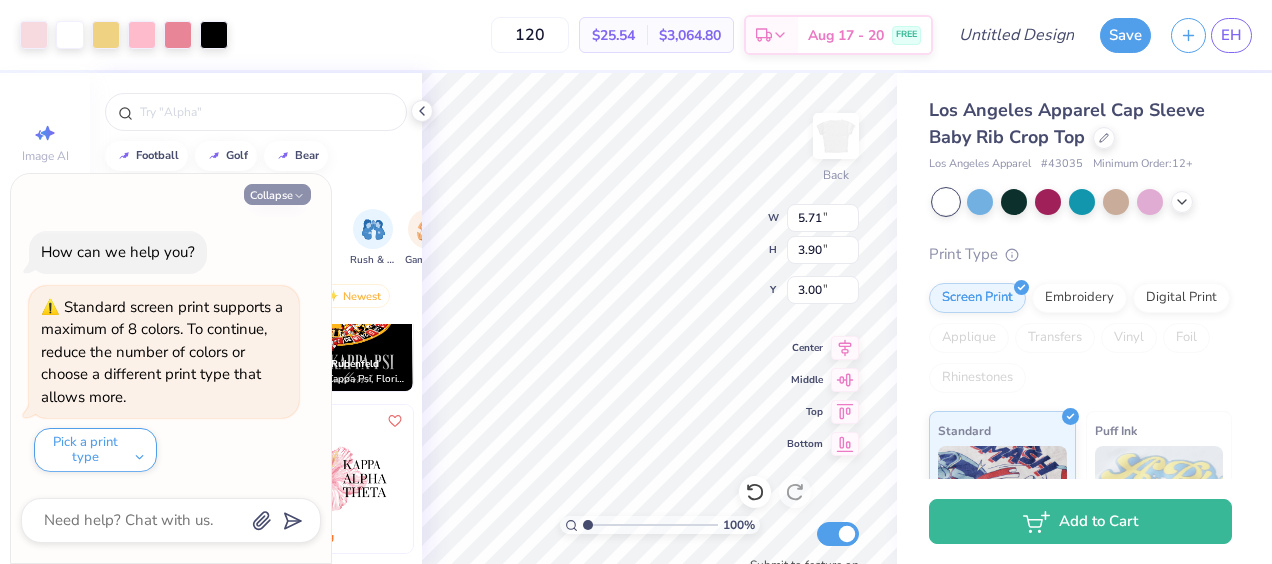 click on "Collapse" at bounding box center (277, 194) 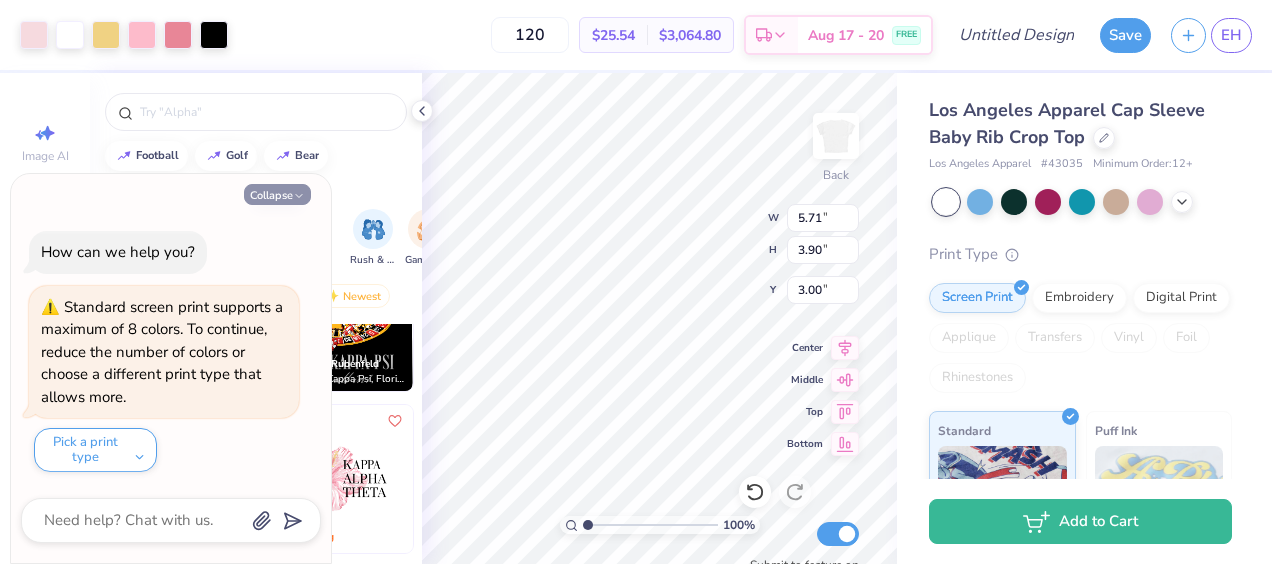 type on "x" 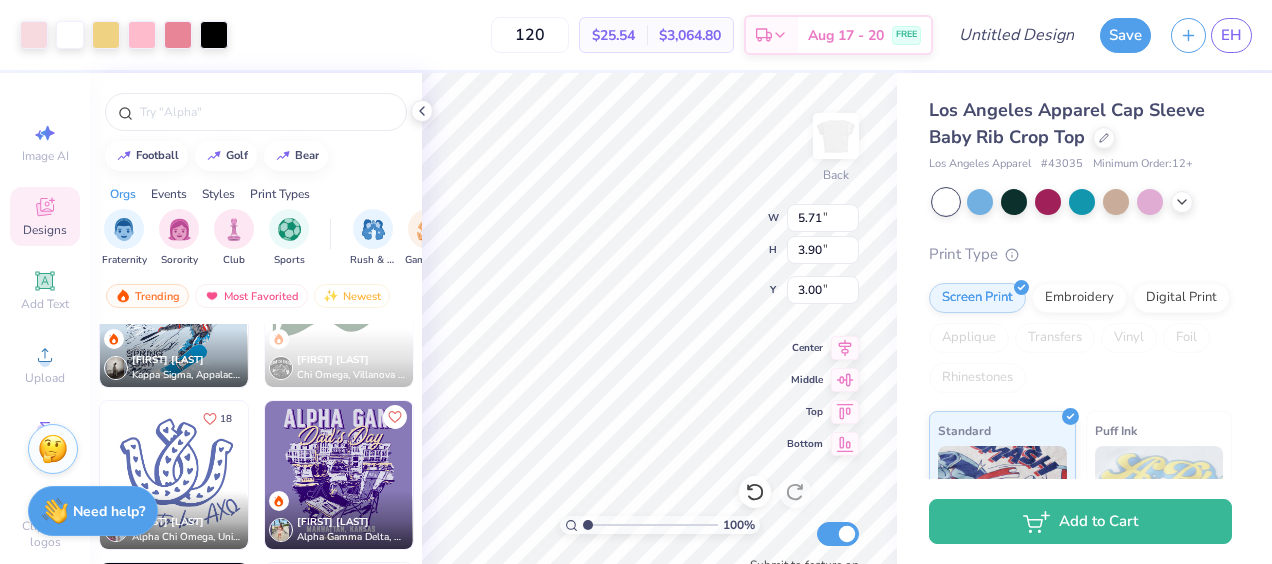 scroll, scrollTop: 4299, scrollLeft: 0, axis: vertical 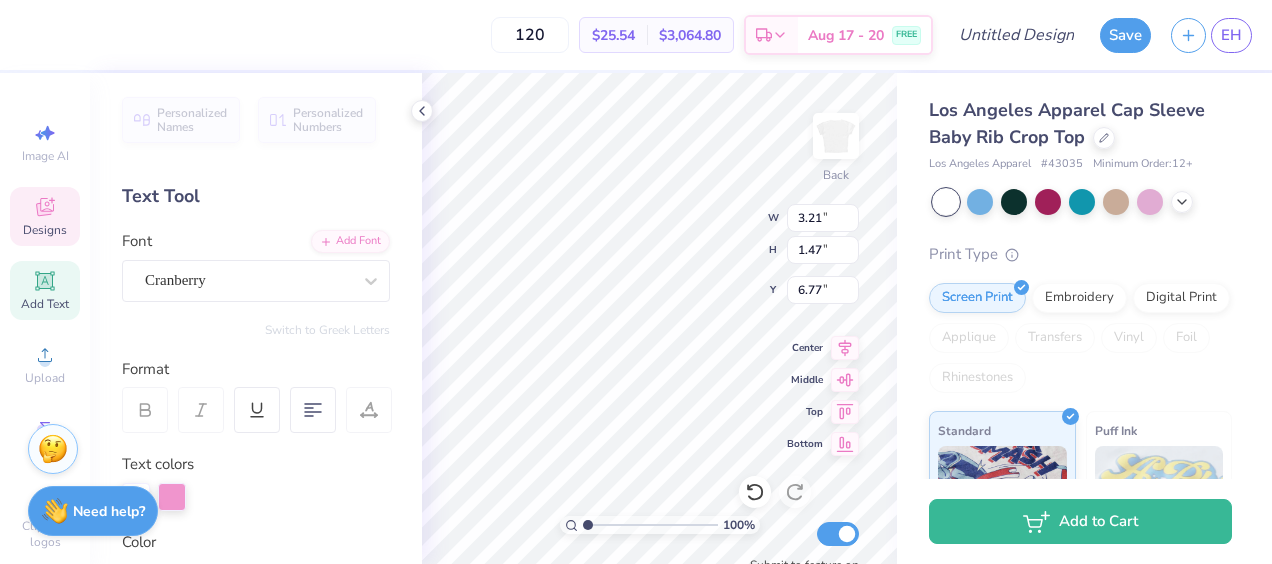 type on "G" 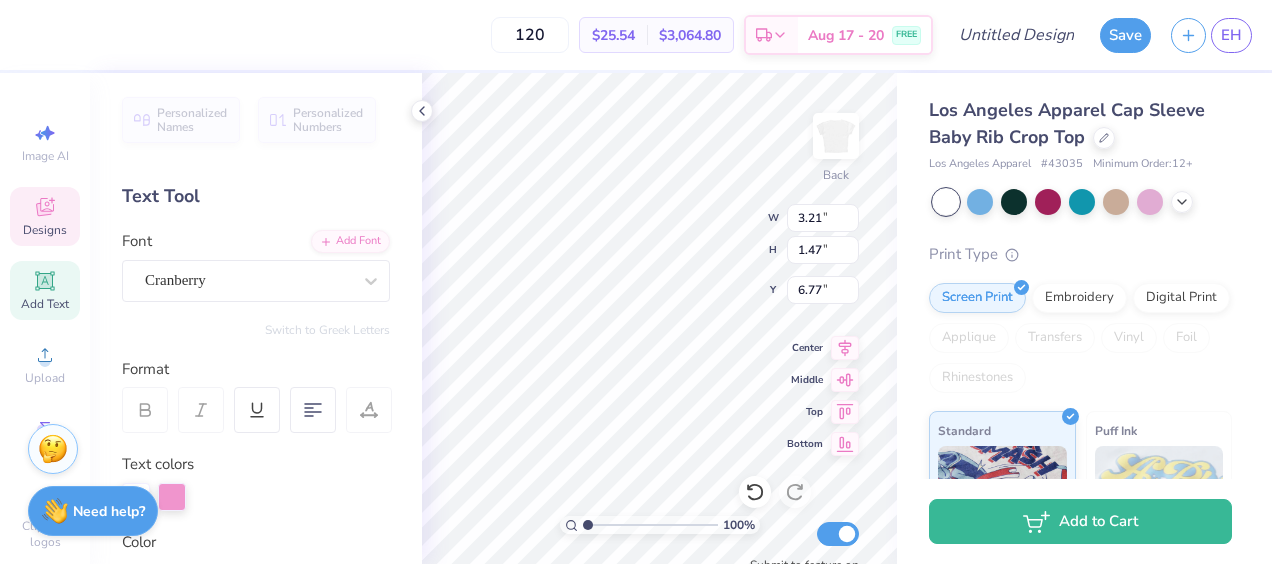 type 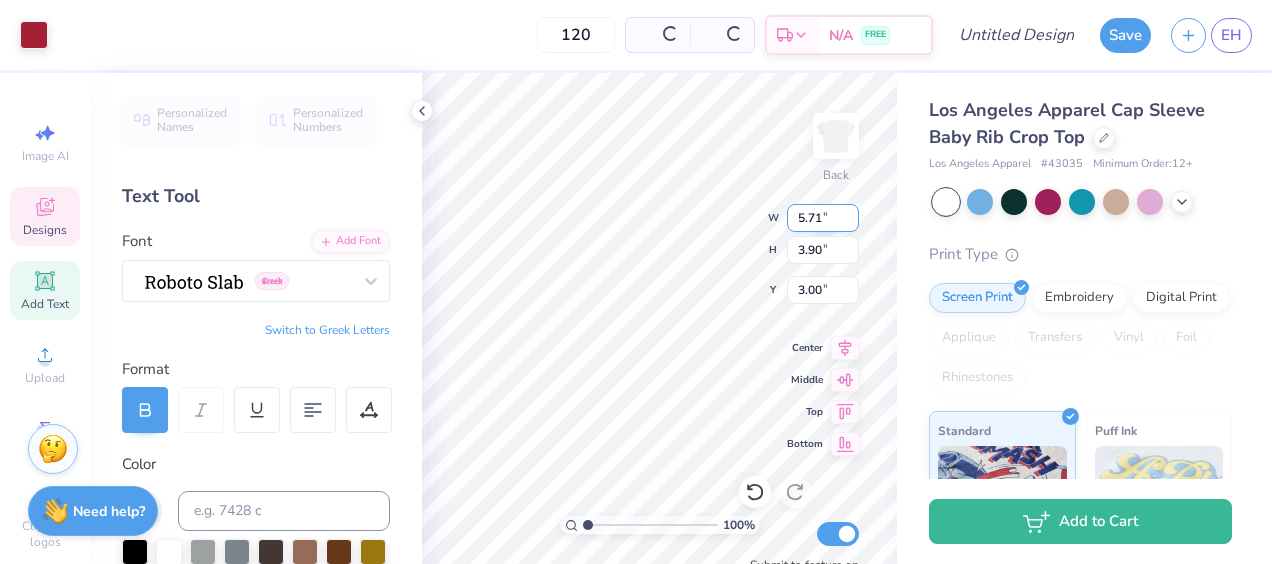 type on "5.71" 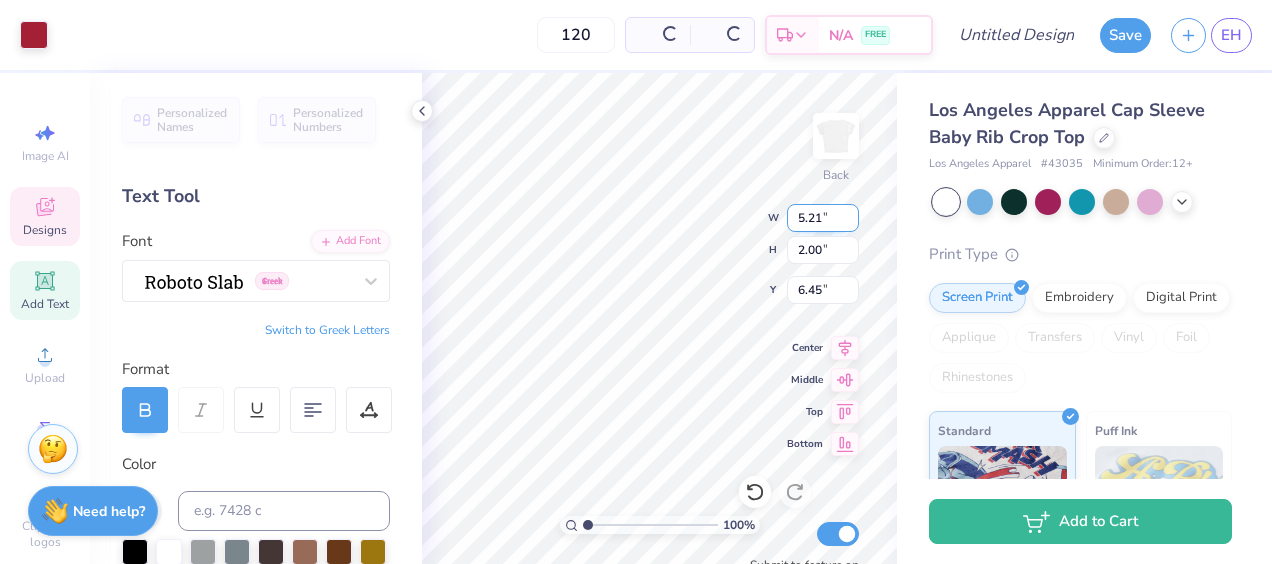 scroll, scrollTop: 16, scrollLeft: 2, axis: both 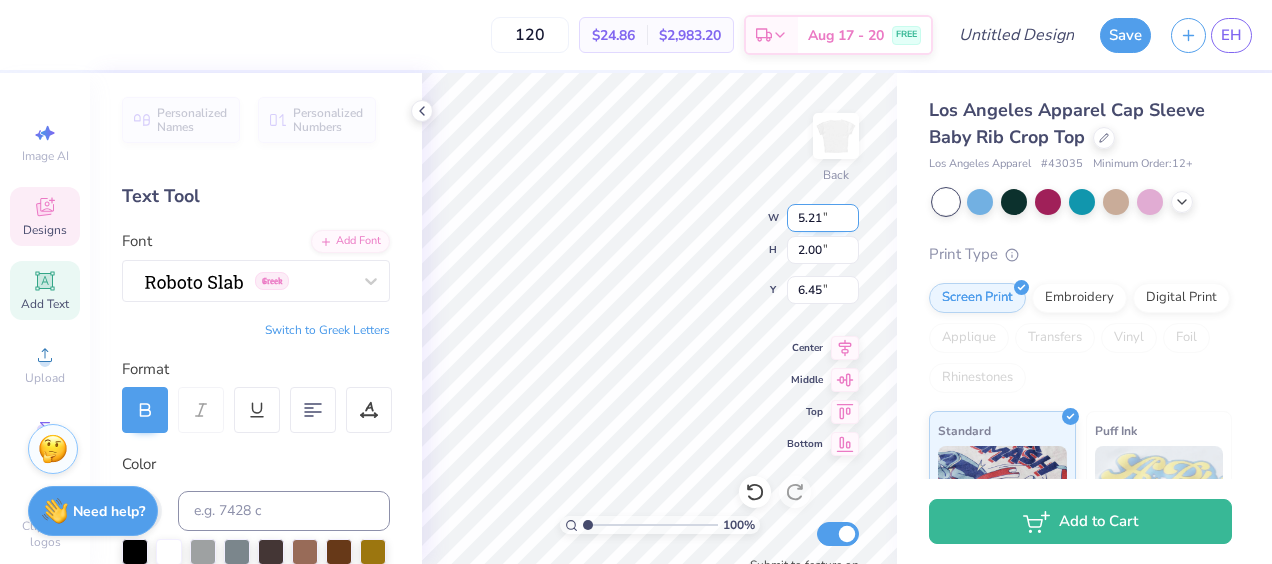 type on "G" 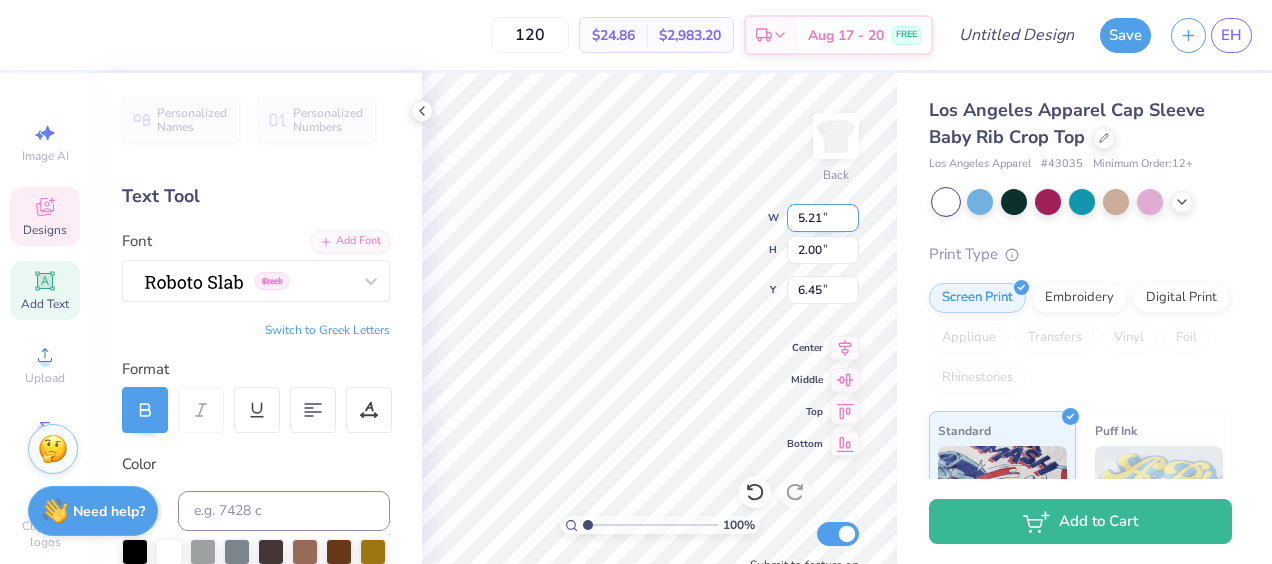 type 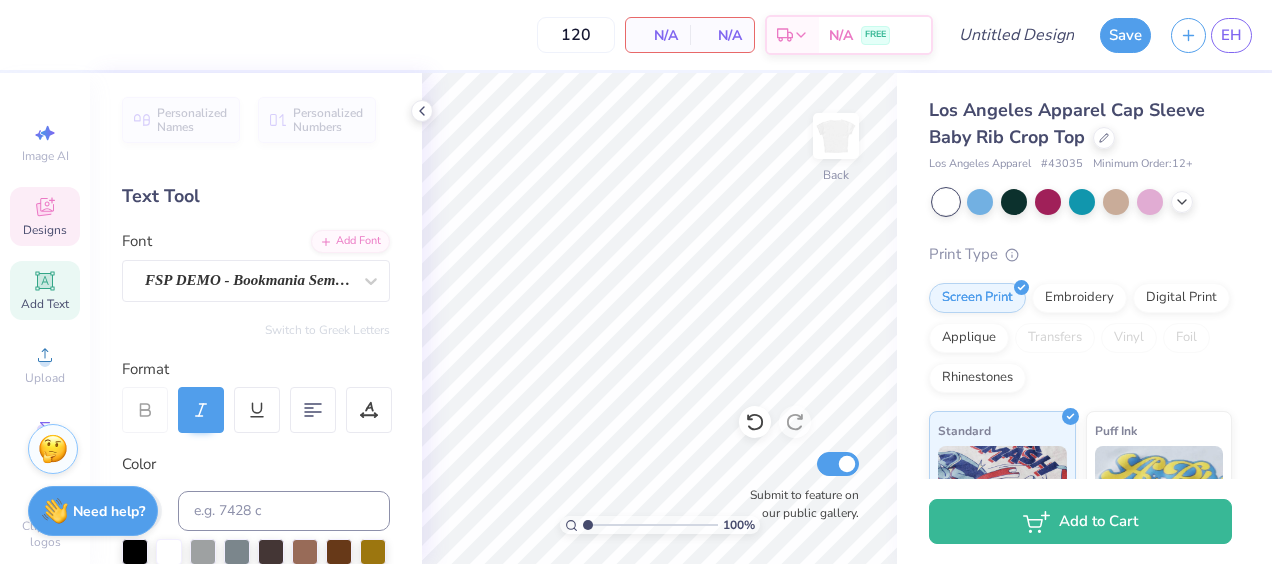 click 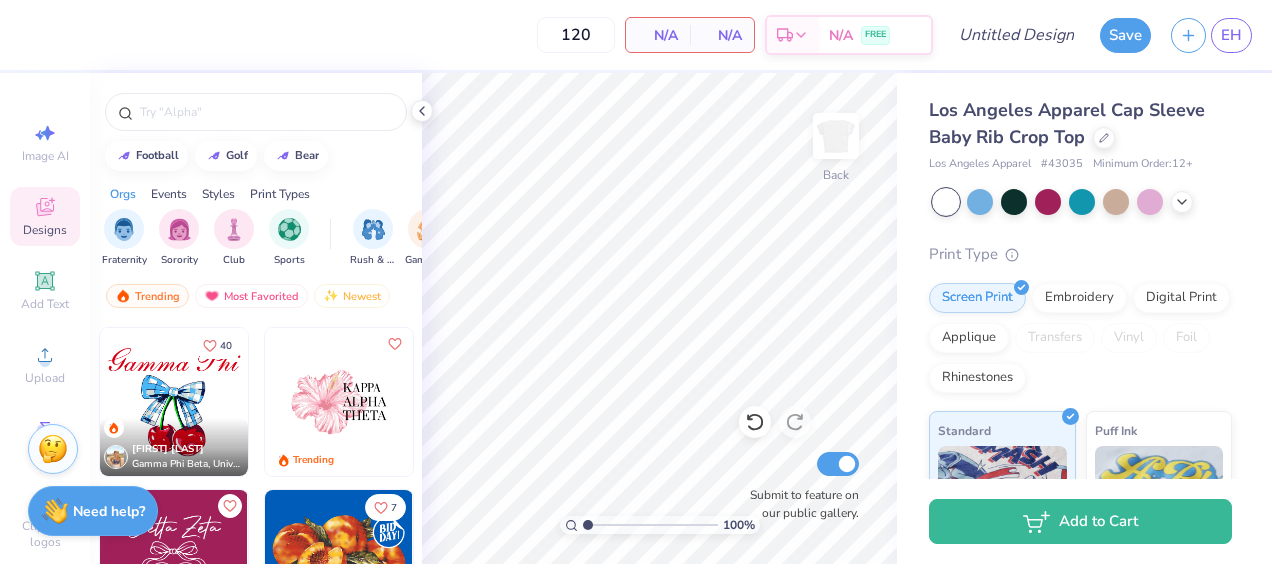 scroll, scrollTop: 3569, scrollLeft: 0, axis: vertical 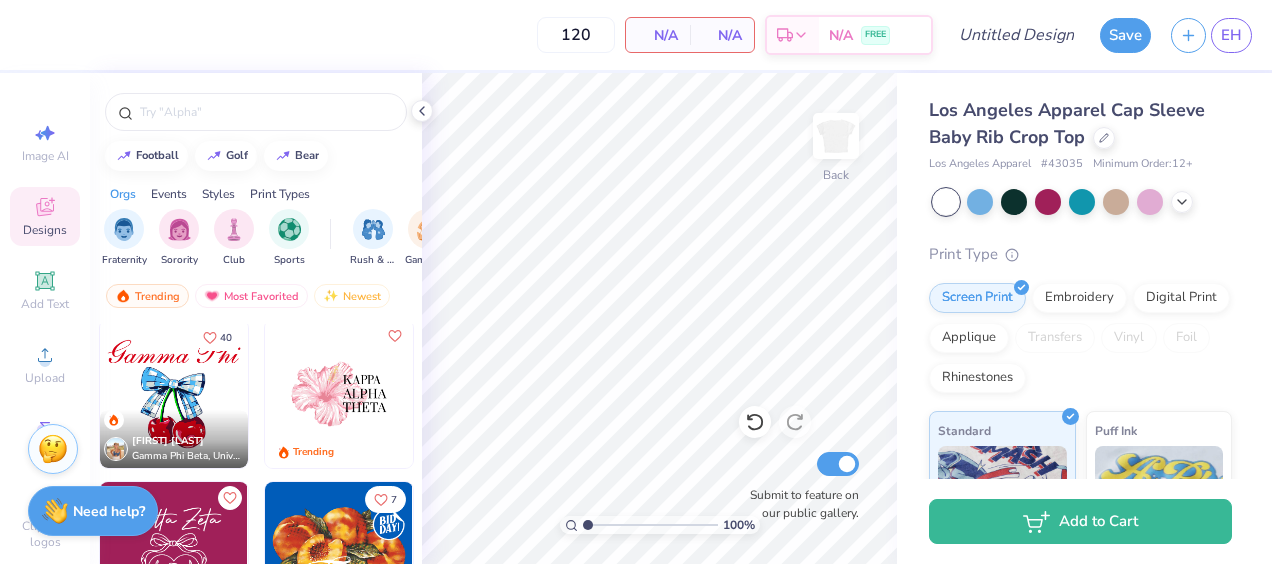 click at bounding box center [339, 394] 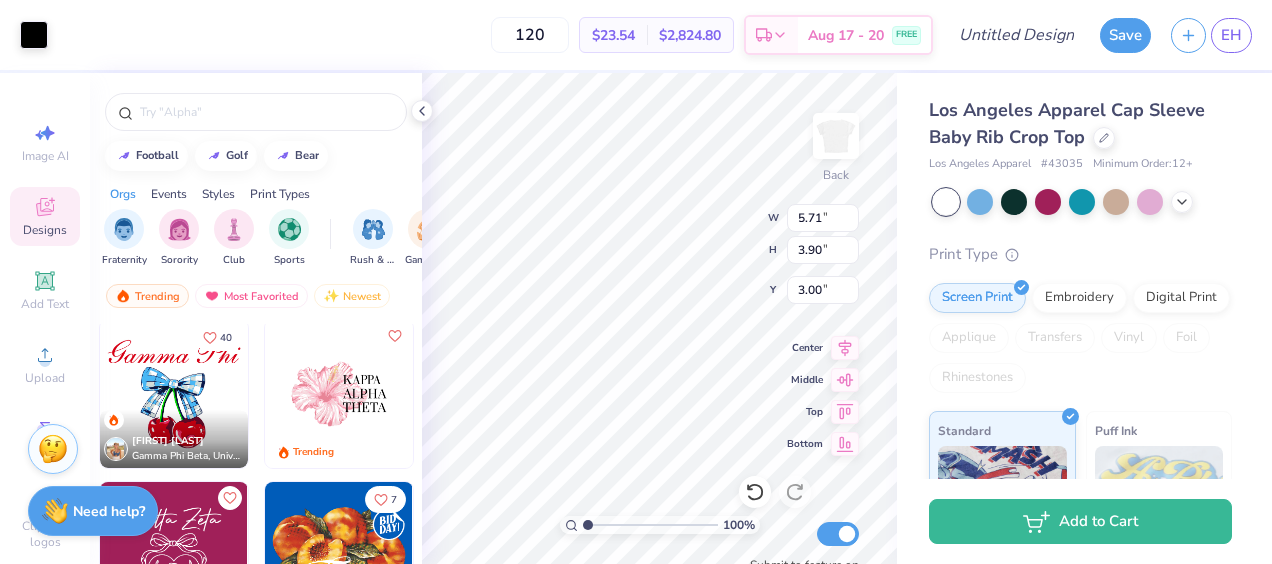 type on "2.28" 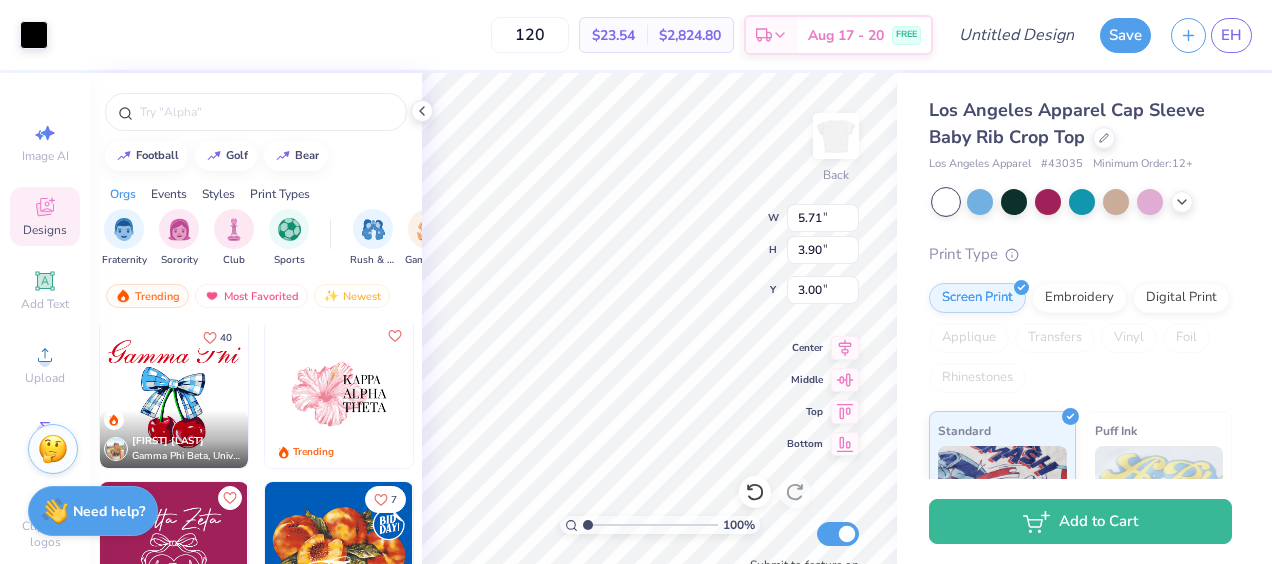 type on "0.55" 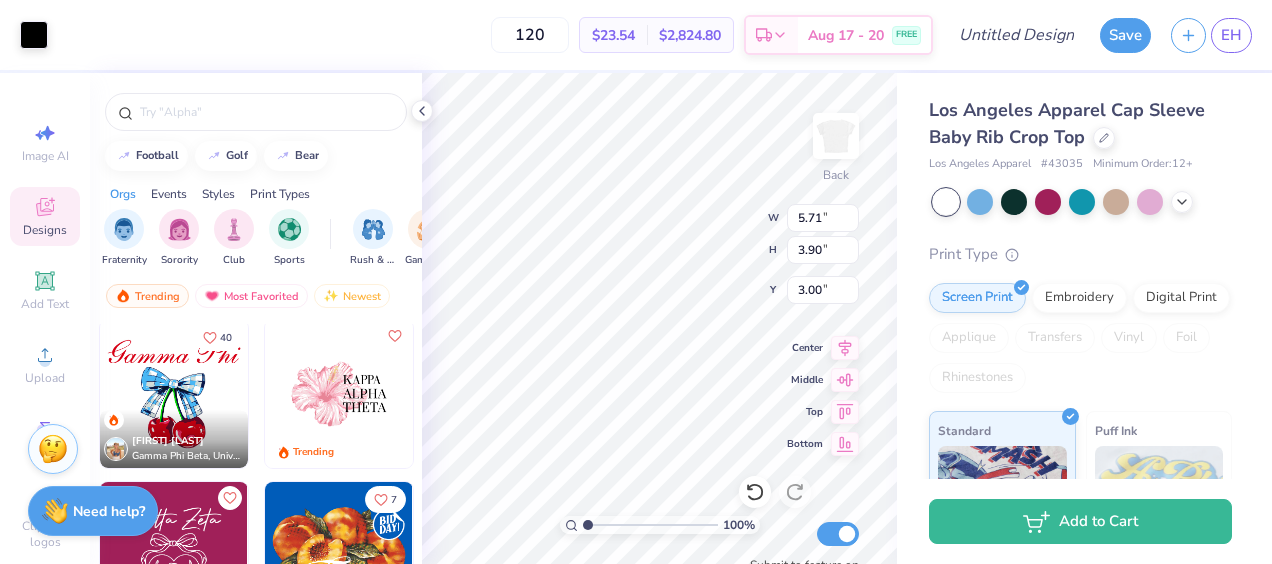 type on "3.80" 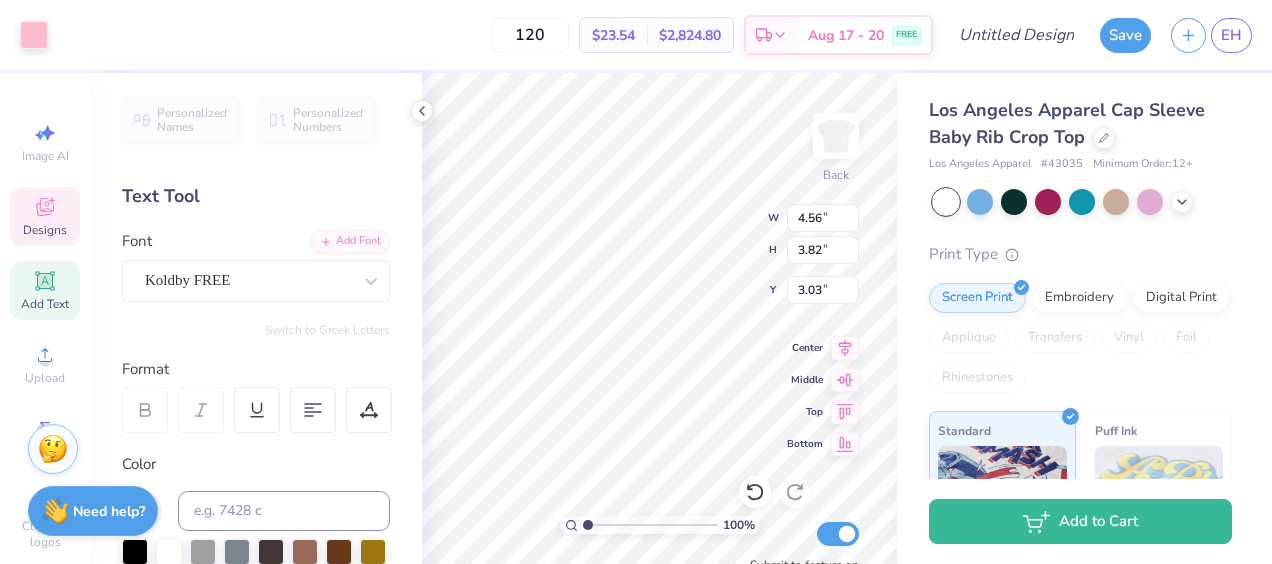 type on "2.60" 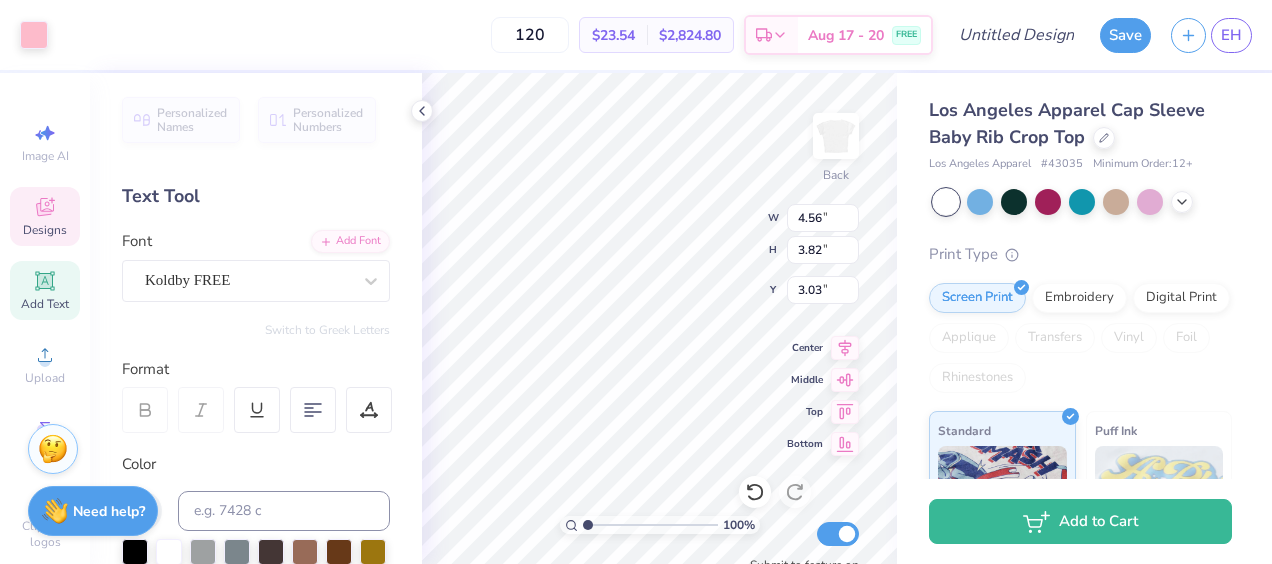 type on "0.58" 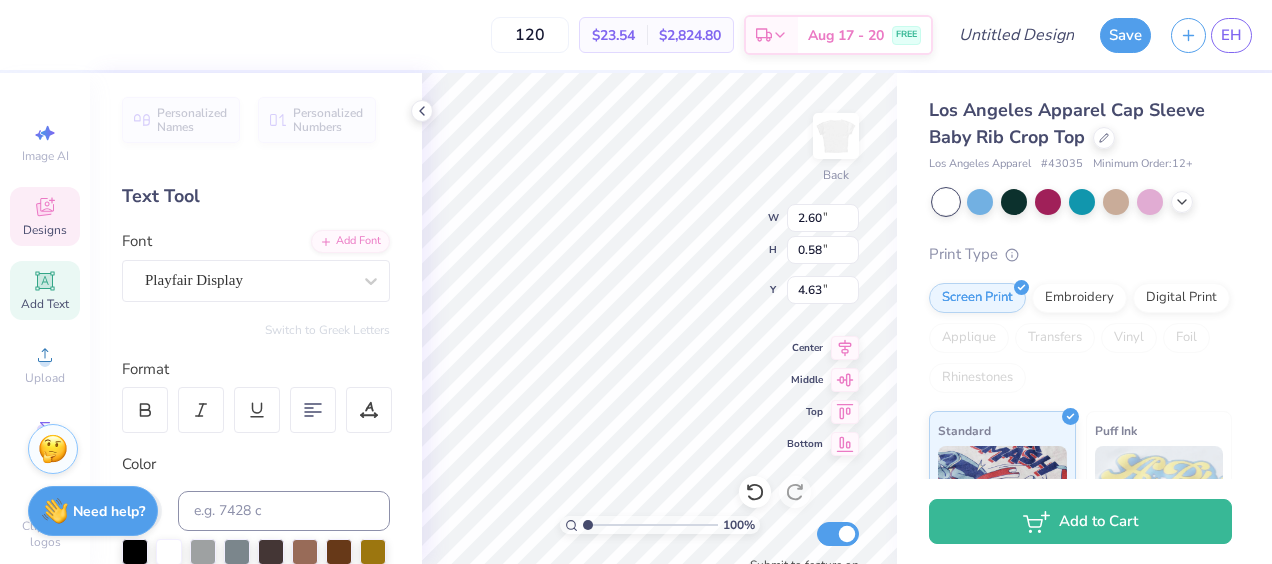 scroll, scrollTop: 16, scrollLeft: 4, axis: both 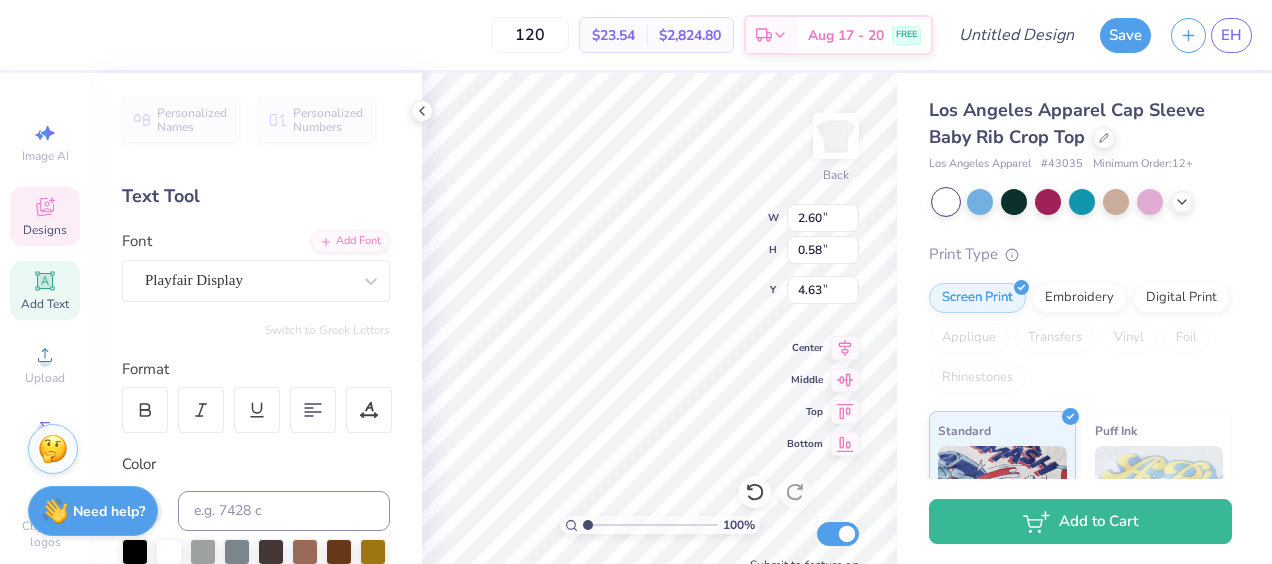 type on "A" 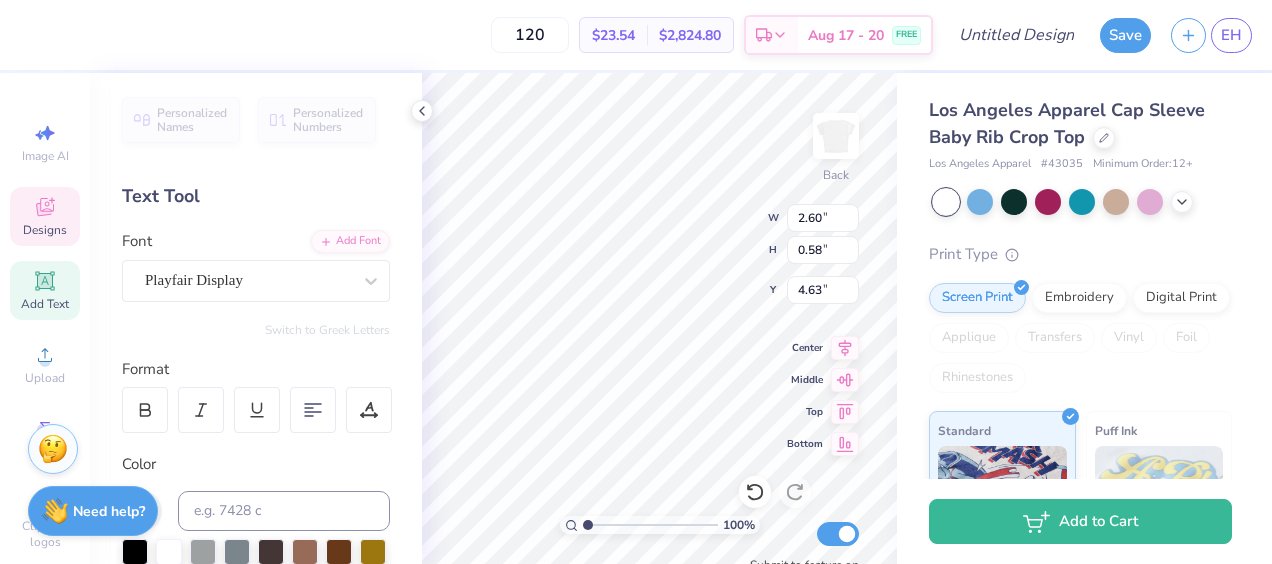 scroll, scrollTop: 16, scrollLeft: 3, axis: both 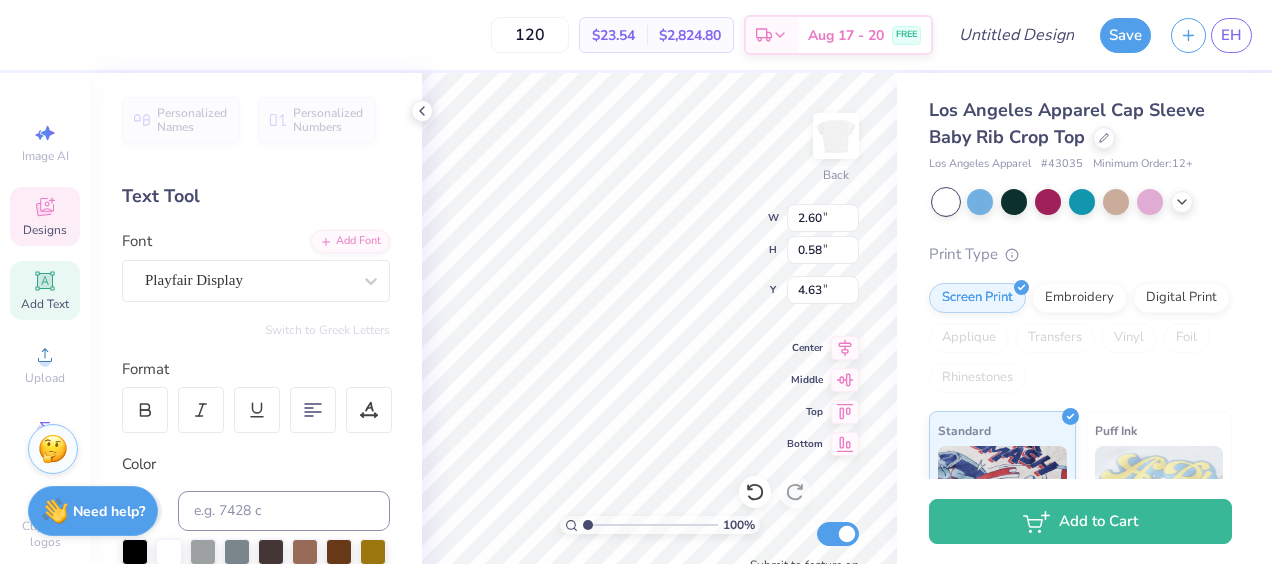 type on "5.45" 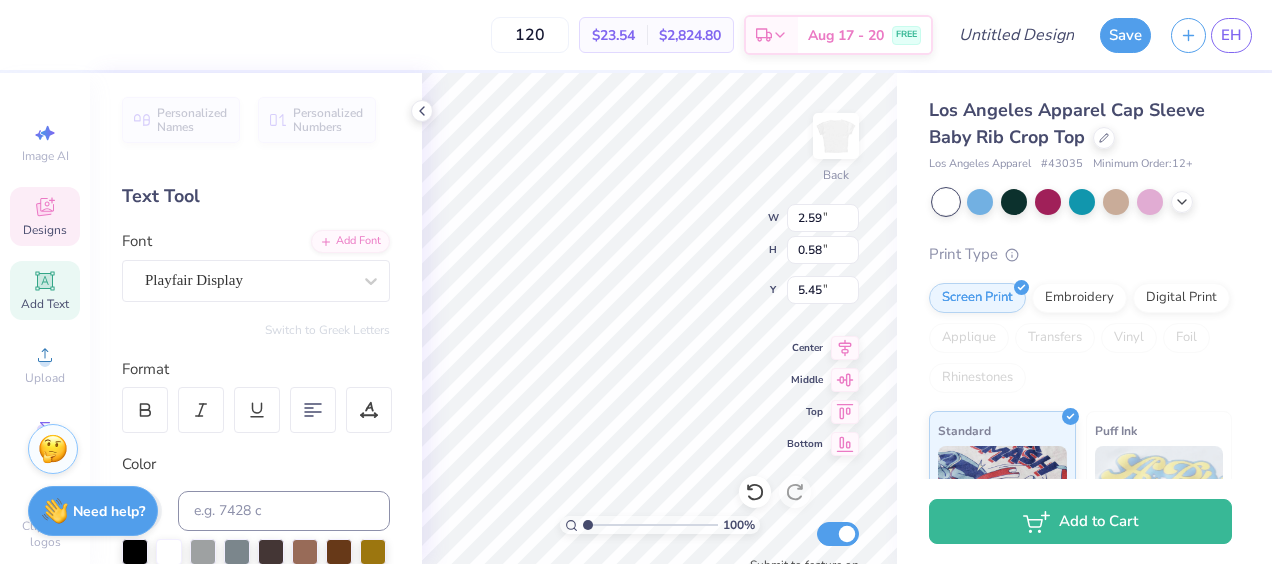 scroll, scrollTop: 16, scrollLeft: 2, axis: both 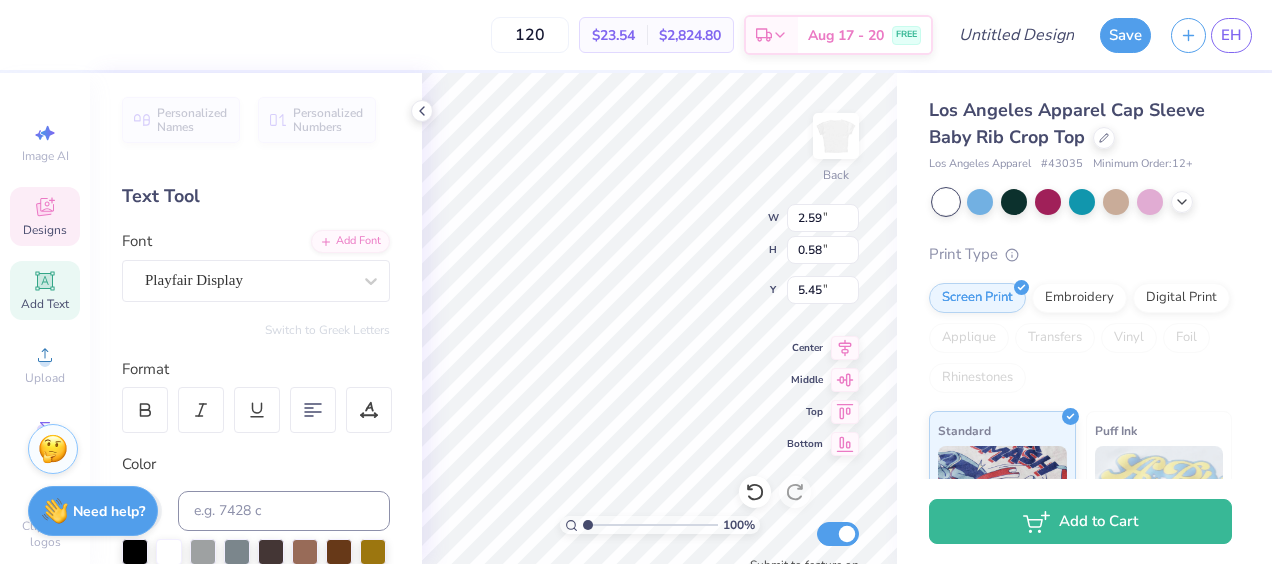 type on "ZETA" 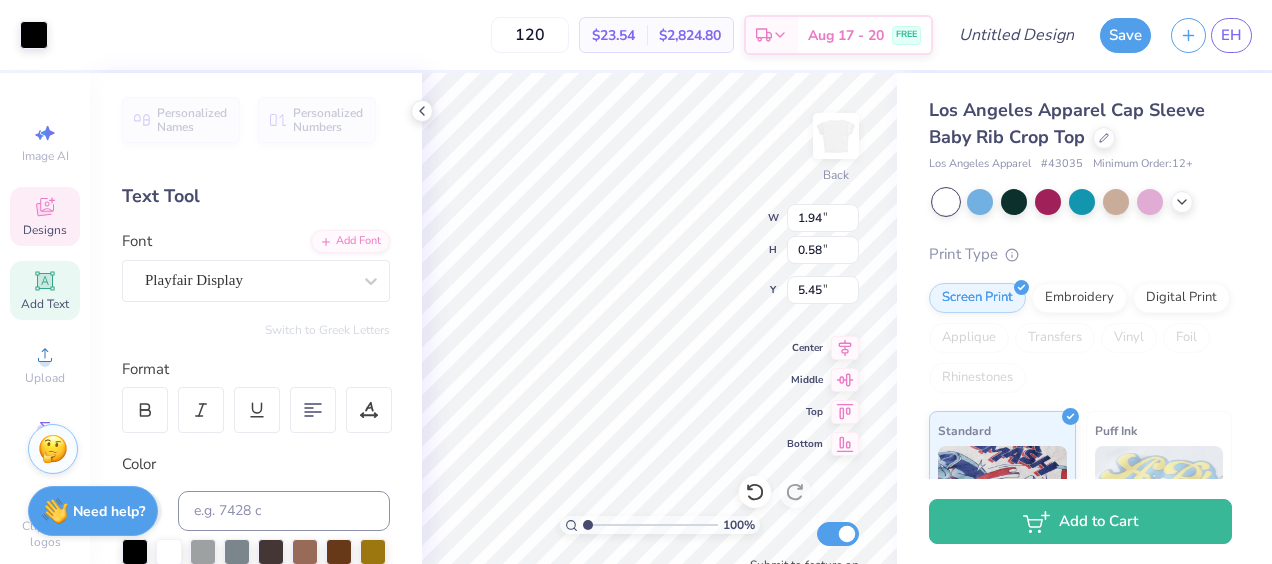 type on "1.94" 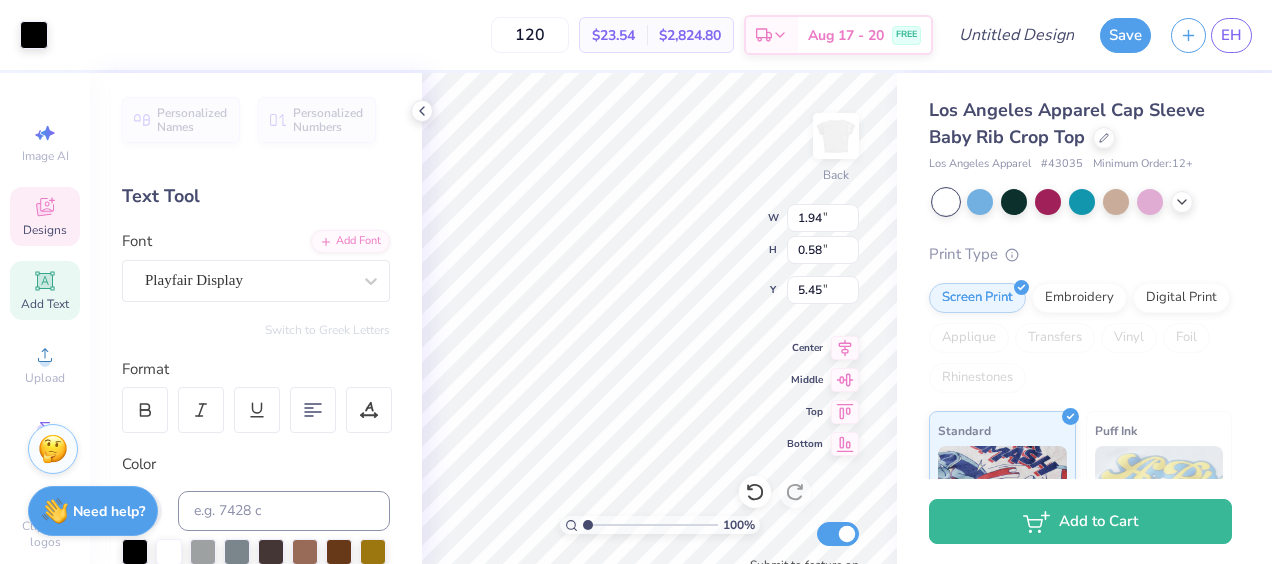 type on "0.58" 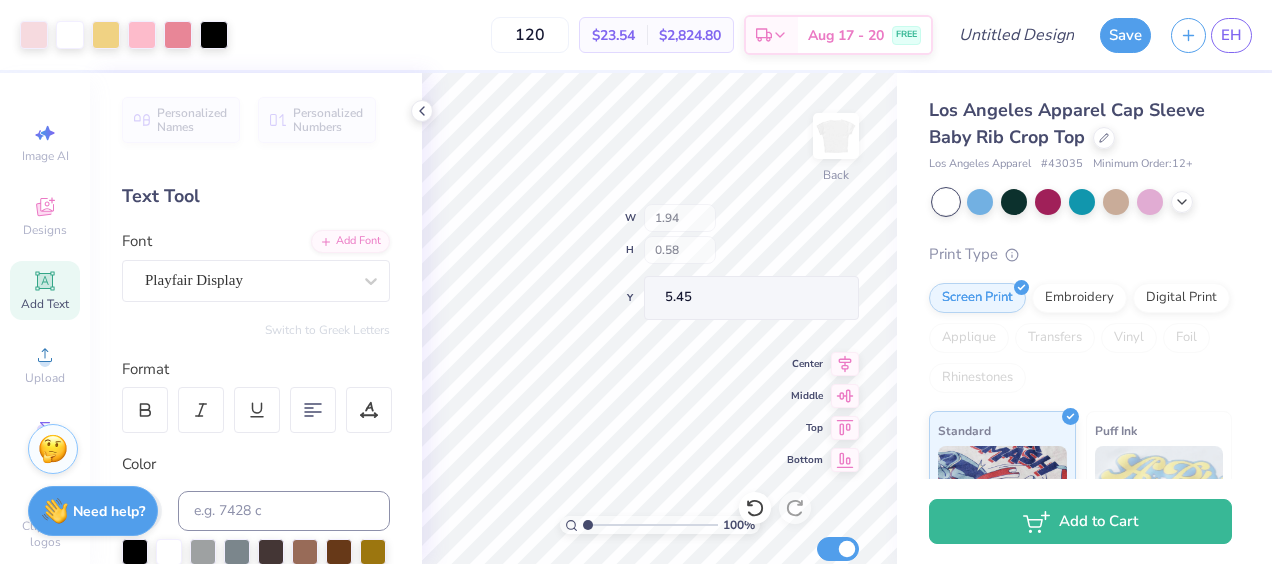 type on "5.54" 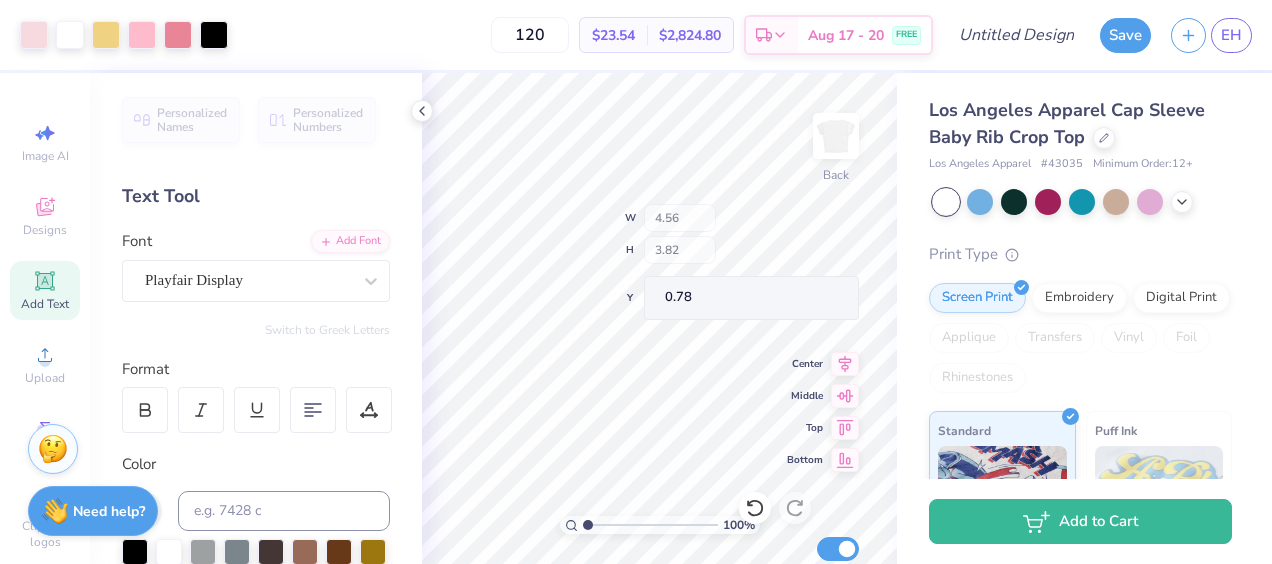 type on "0.78" 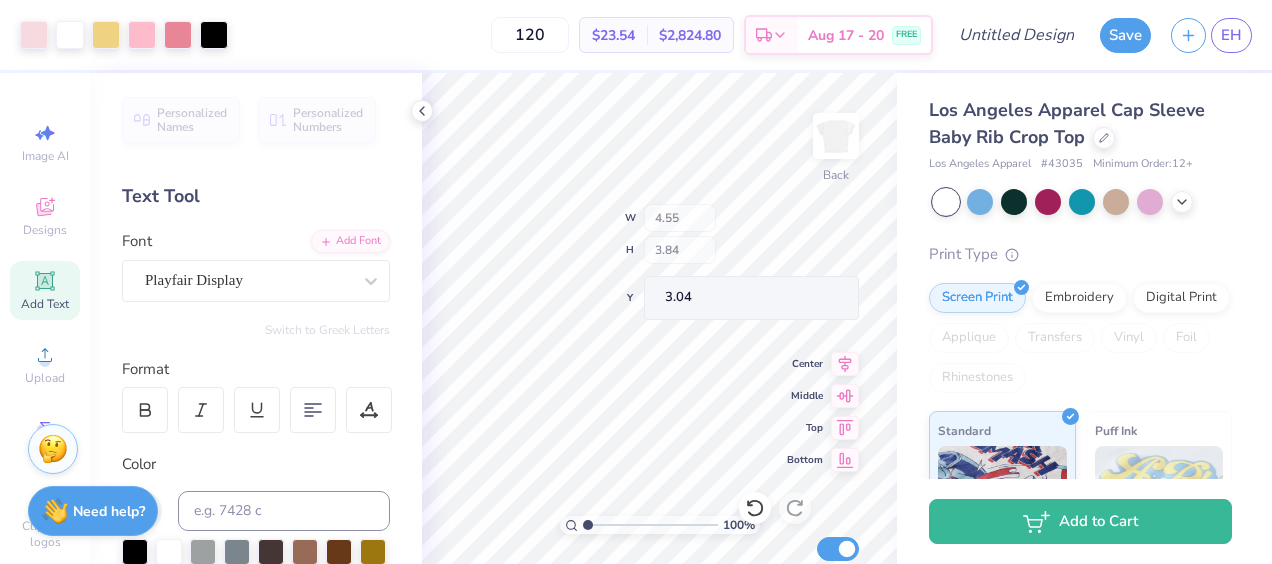type on "4.55" 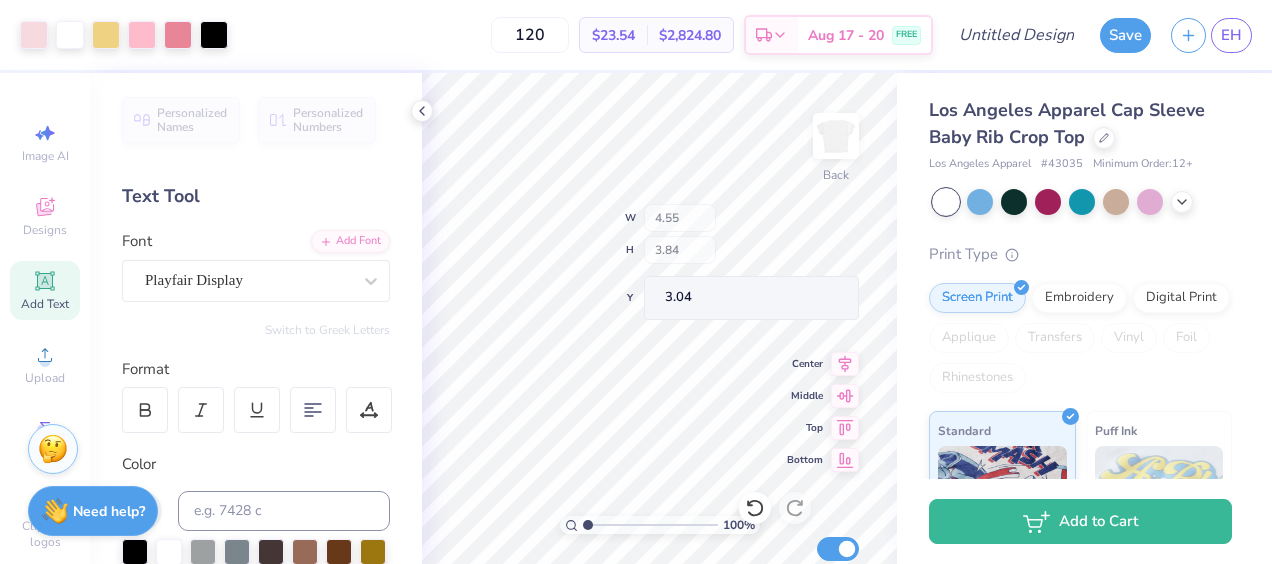 type on "3.84" 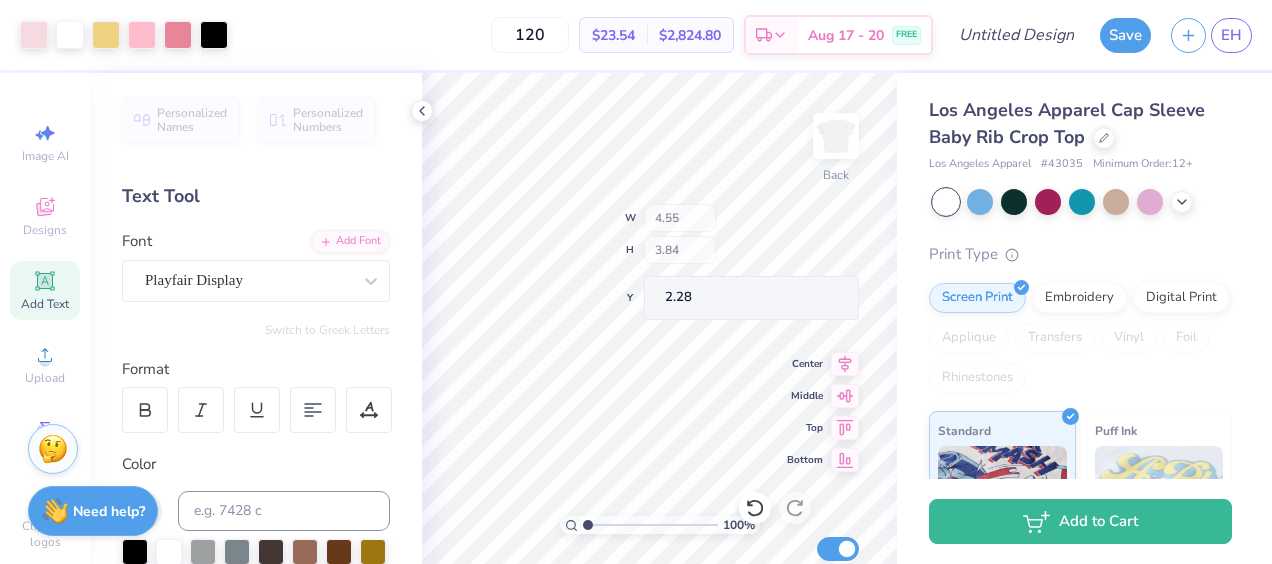 type on "2.28" 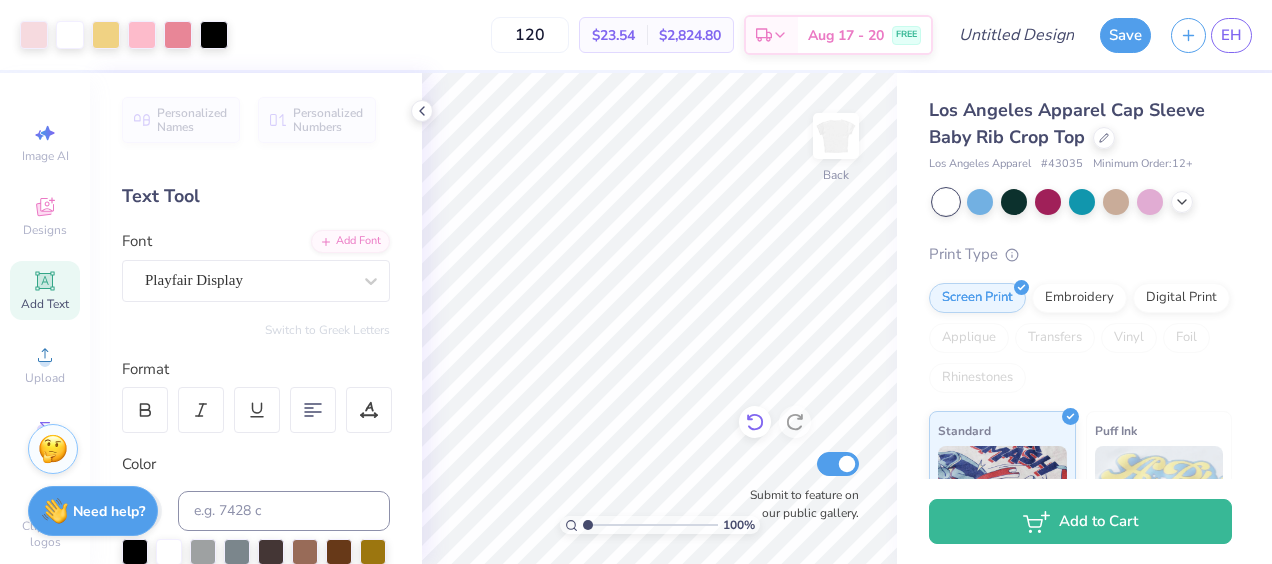 click 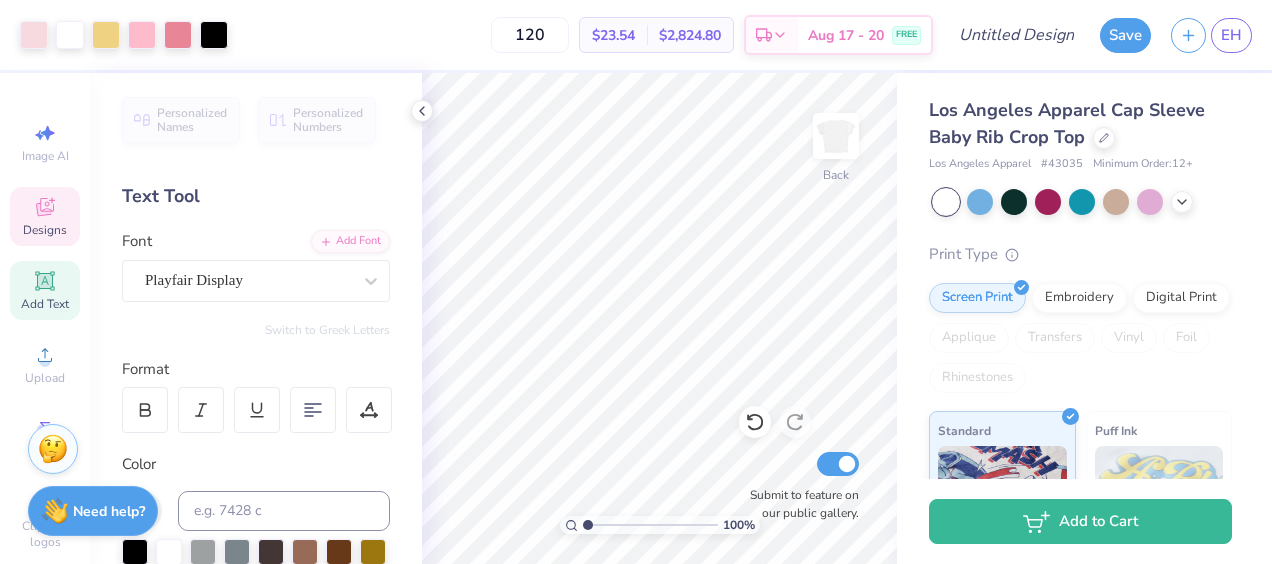 click 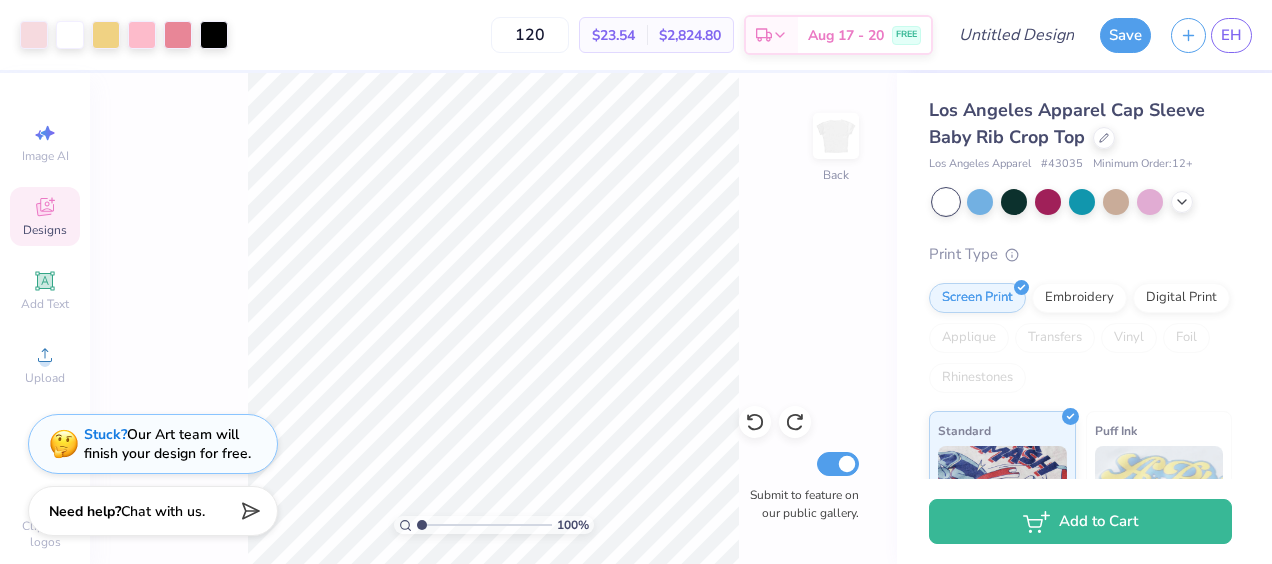 click on "Designs" at bounding box center (45, 216) 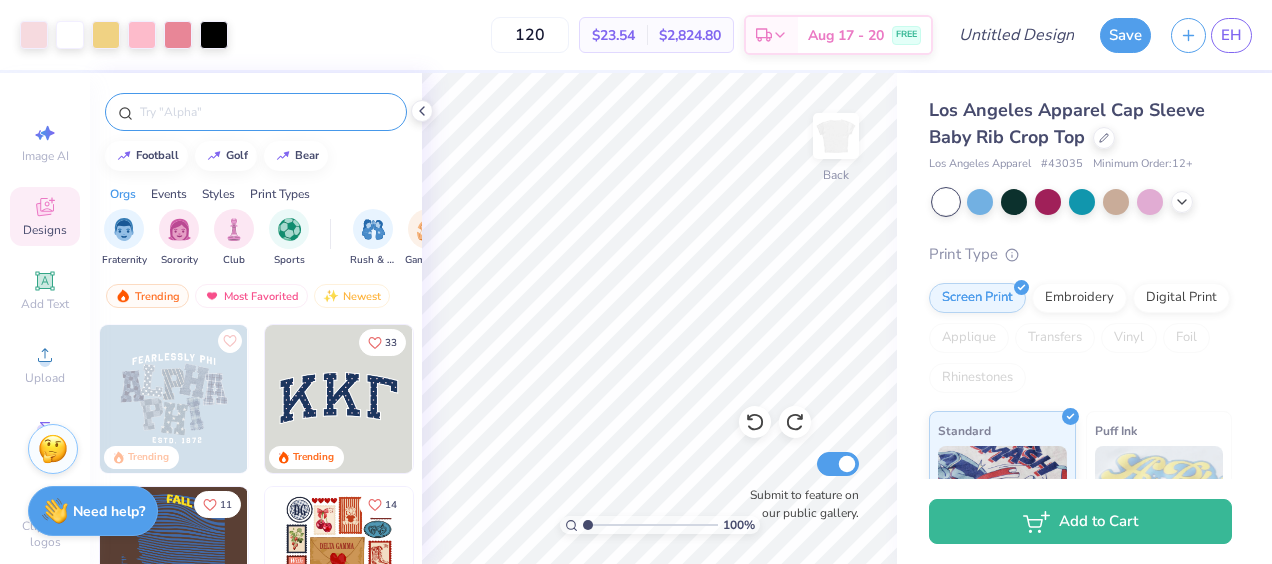 click at bounding box center [266, 112] 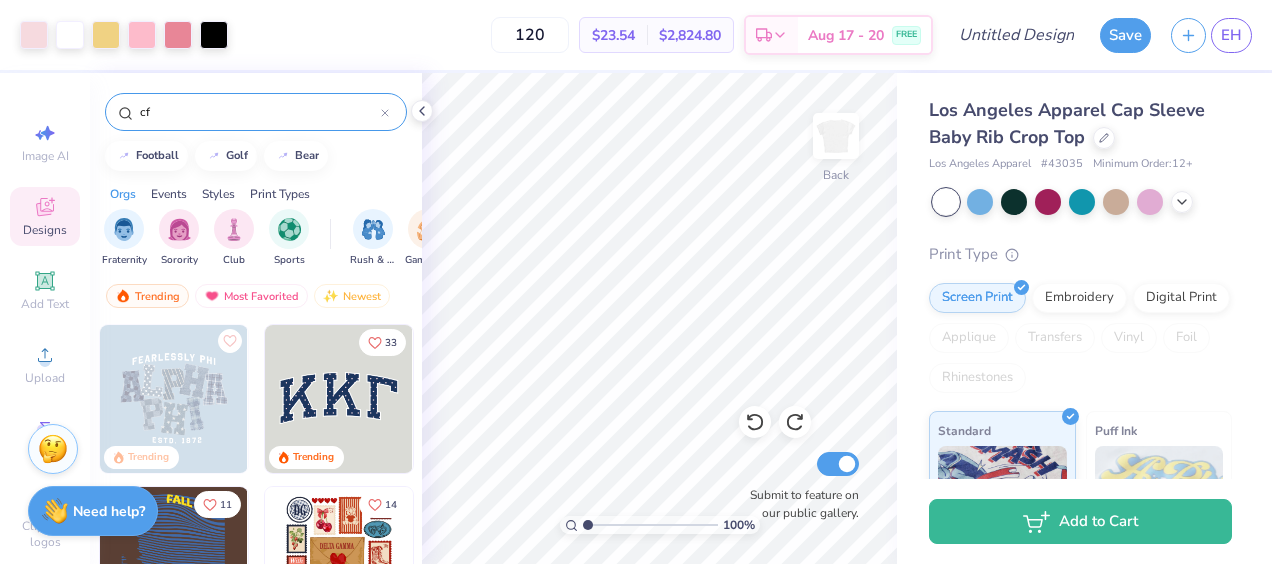 type on "c" 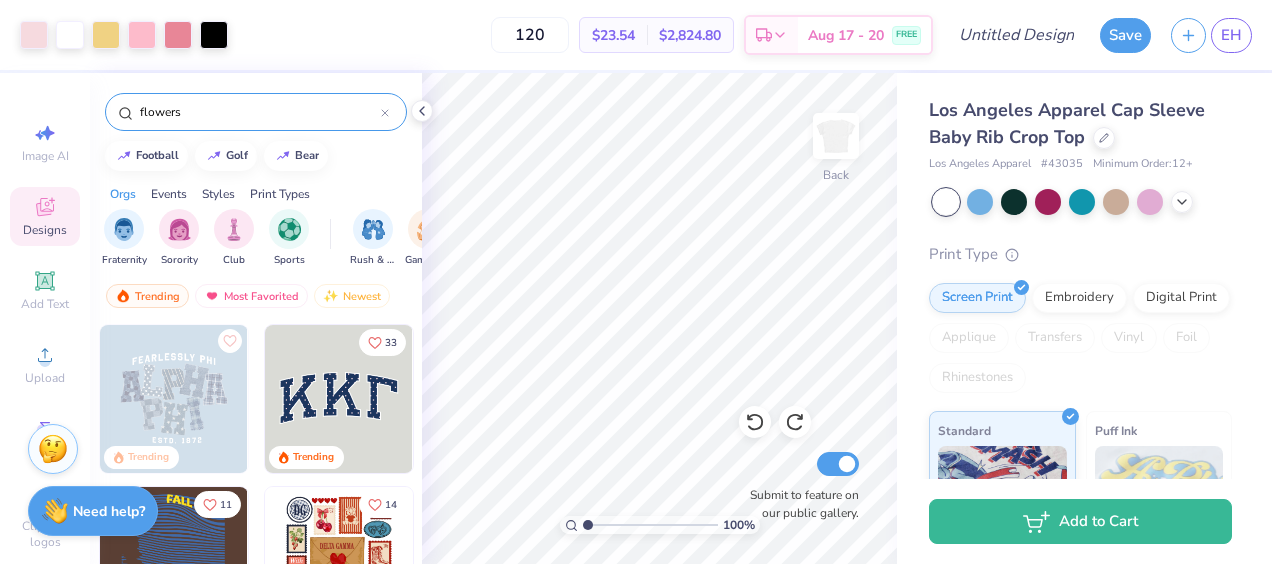 type on "flowers" 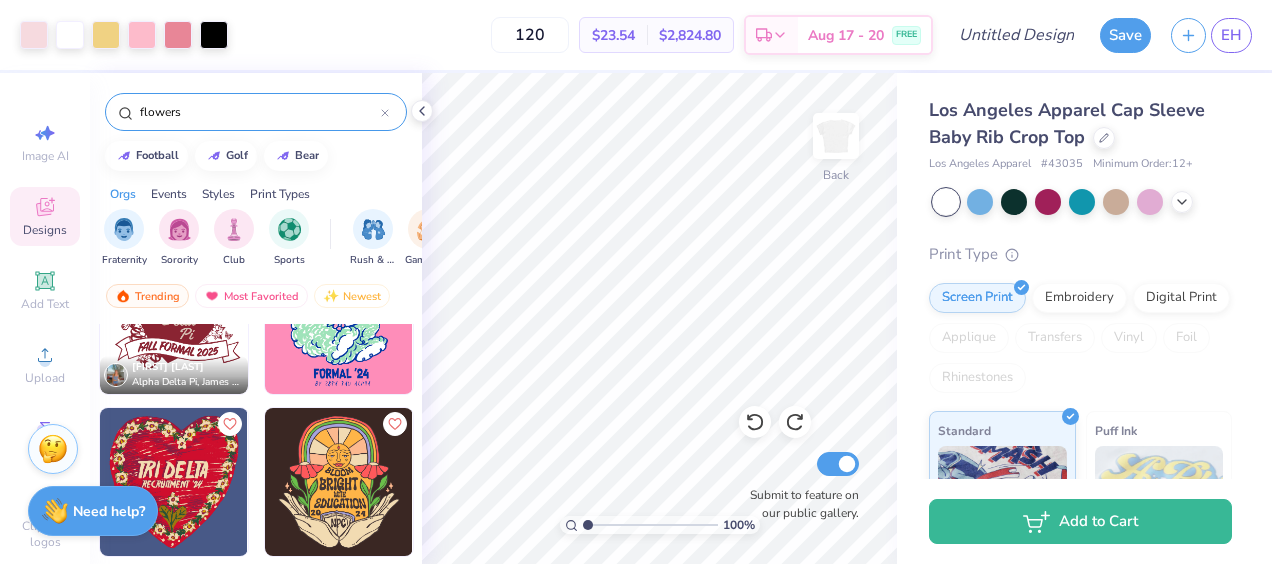 scroll, scrollTop: 18766, scrollLeft: 0, axis: vertical 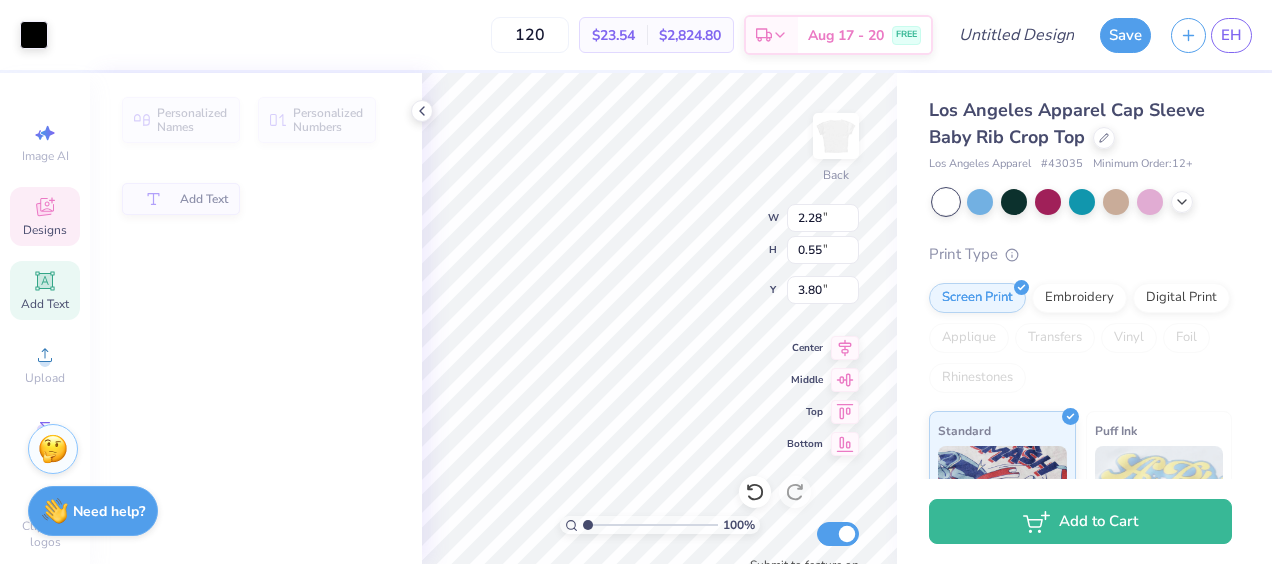 type on "2.28" 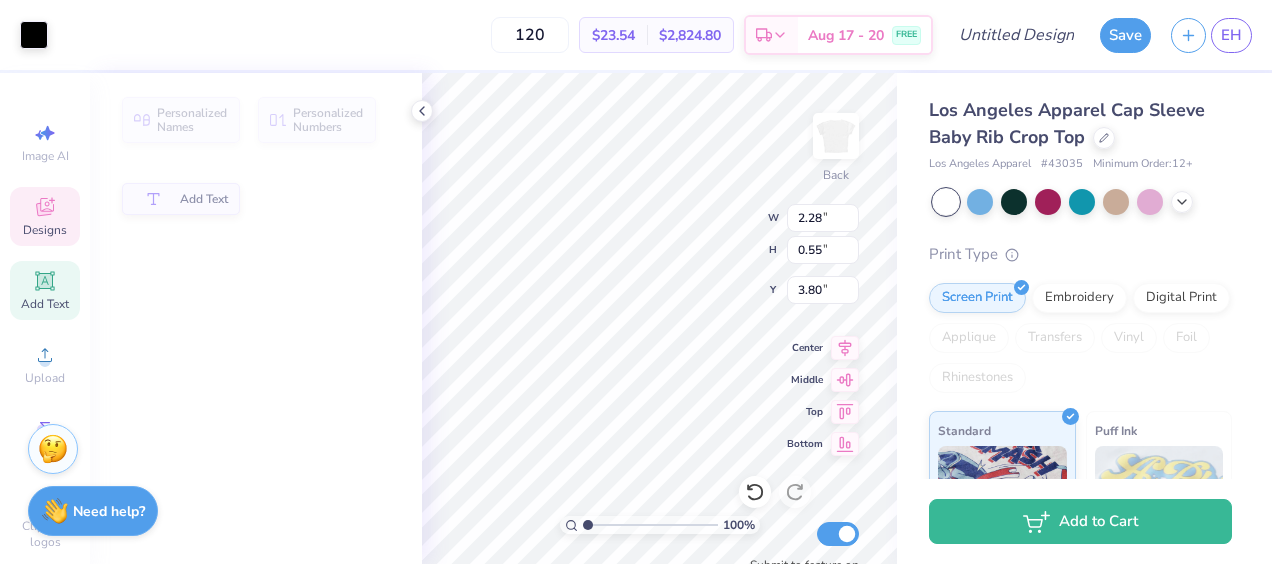 type on "0.55" 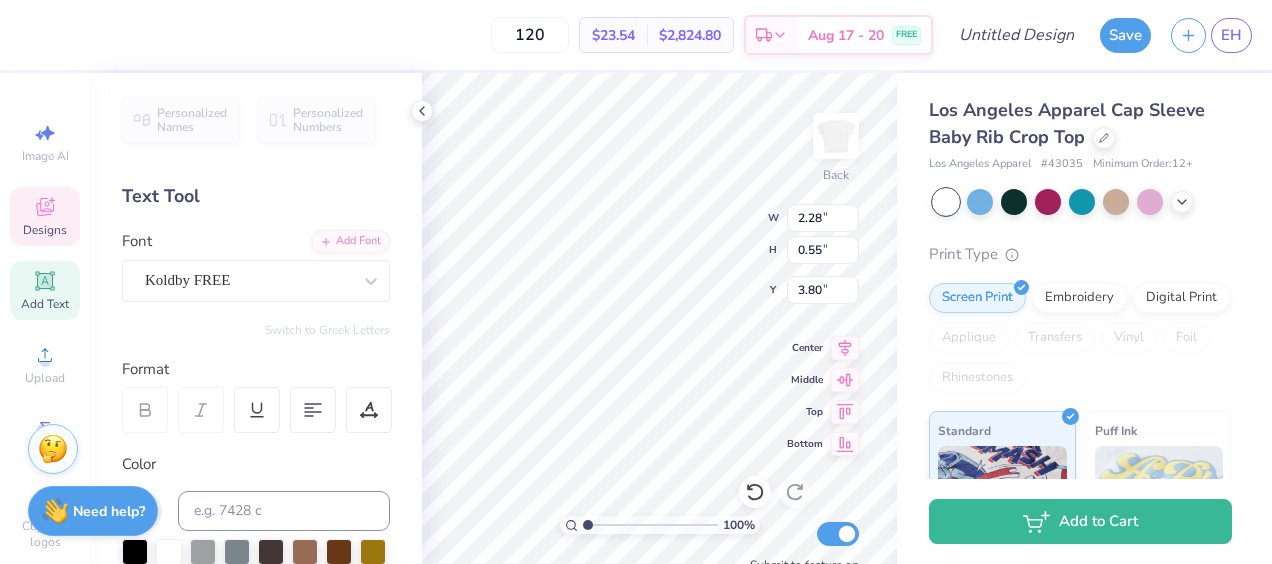 scroll, scrollTop: 16, scrollLeft: 4, axis: both 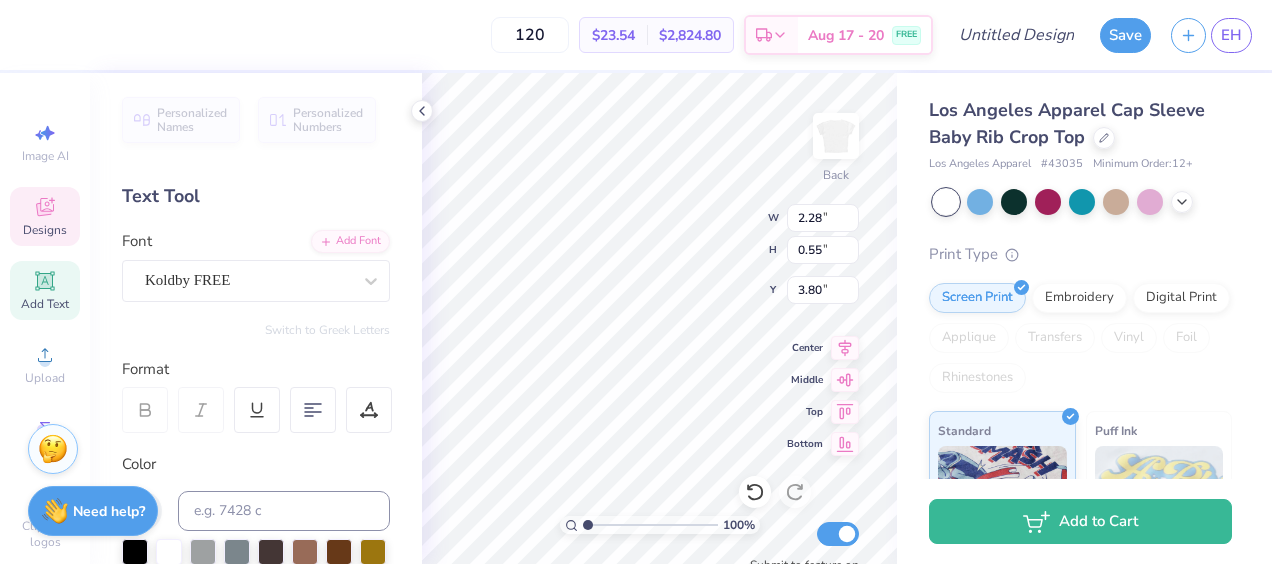 type on "K" 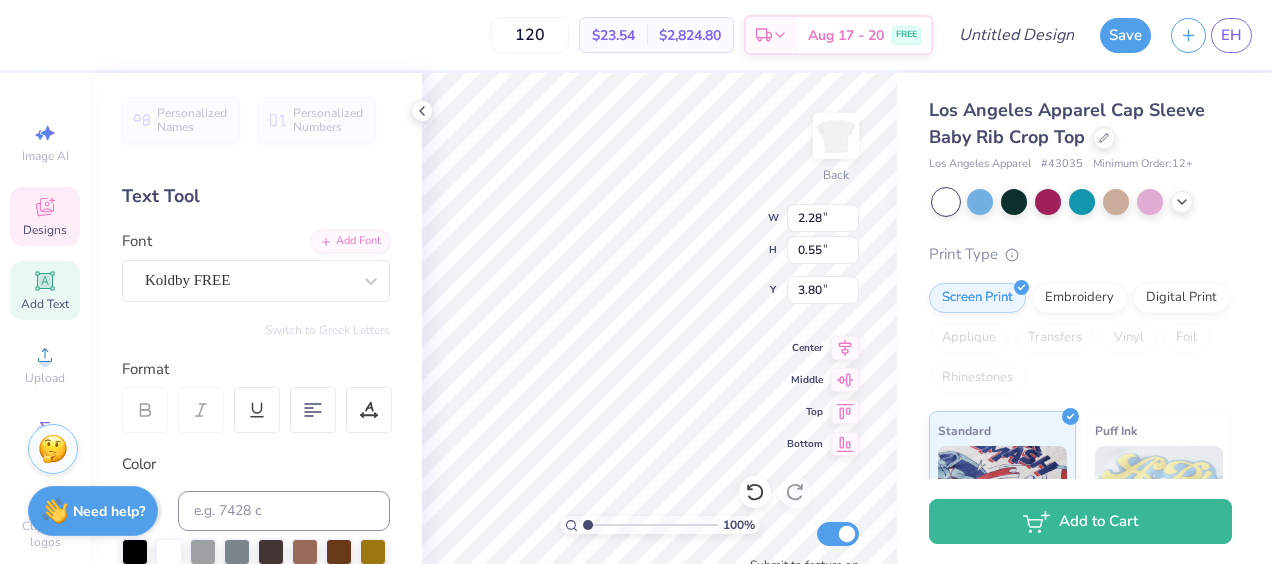 scroll, scrollTop: 16, scrollLeft: 2, axis: both 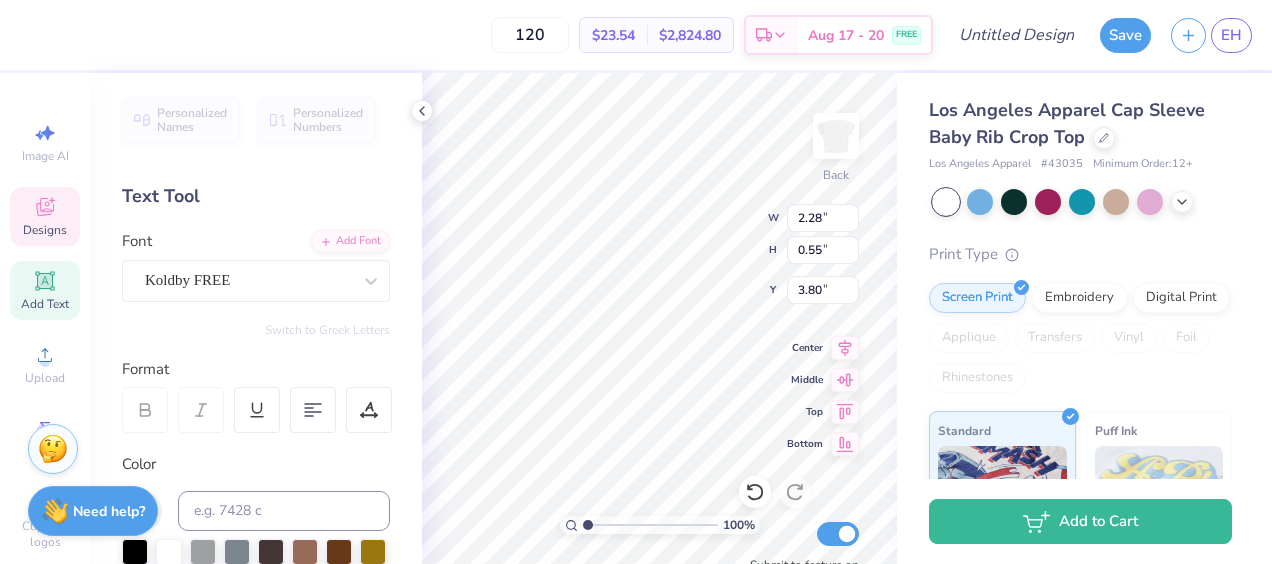 type on "Delta" 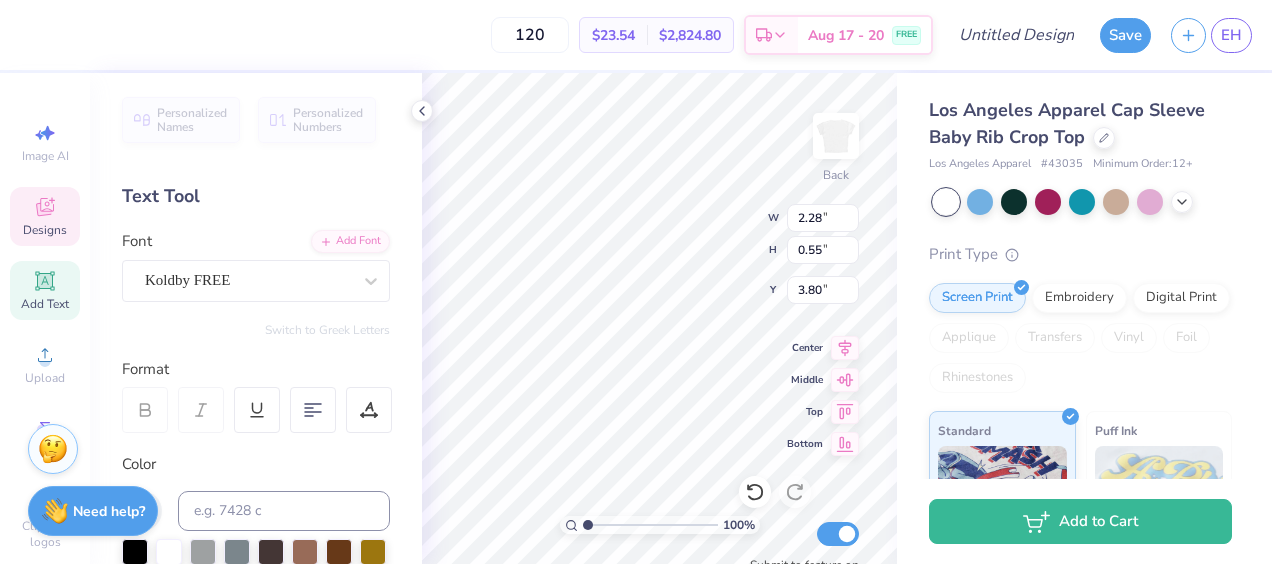 scroll, scrollTop: 16, scrollLeft: 3, axis: both 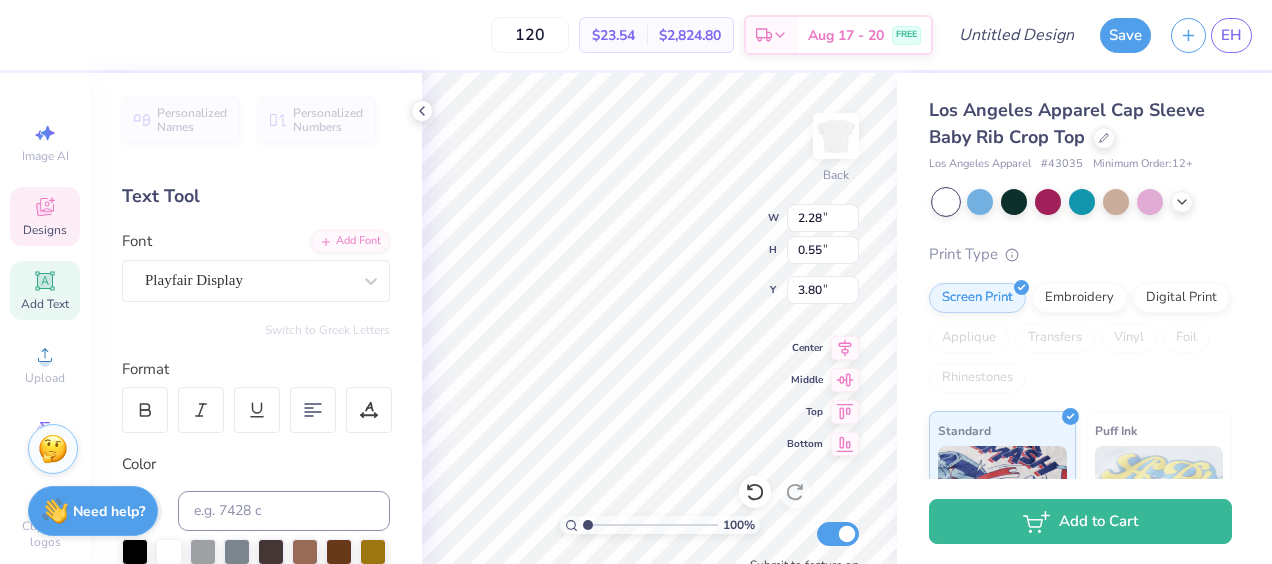 type on "2.60" 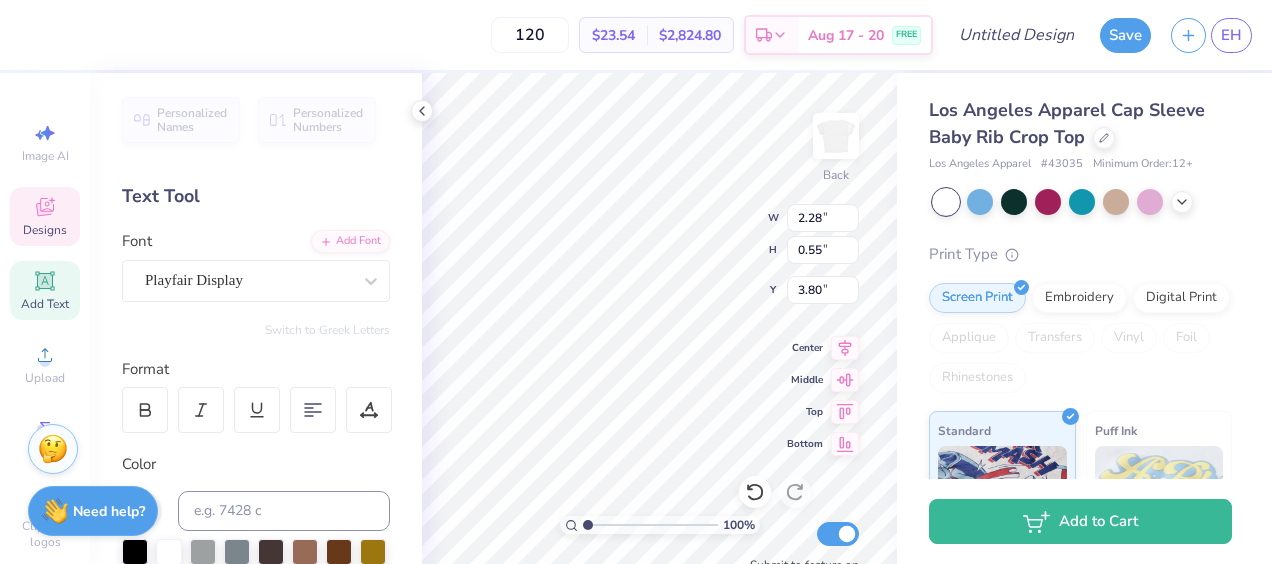 type on "0.58" 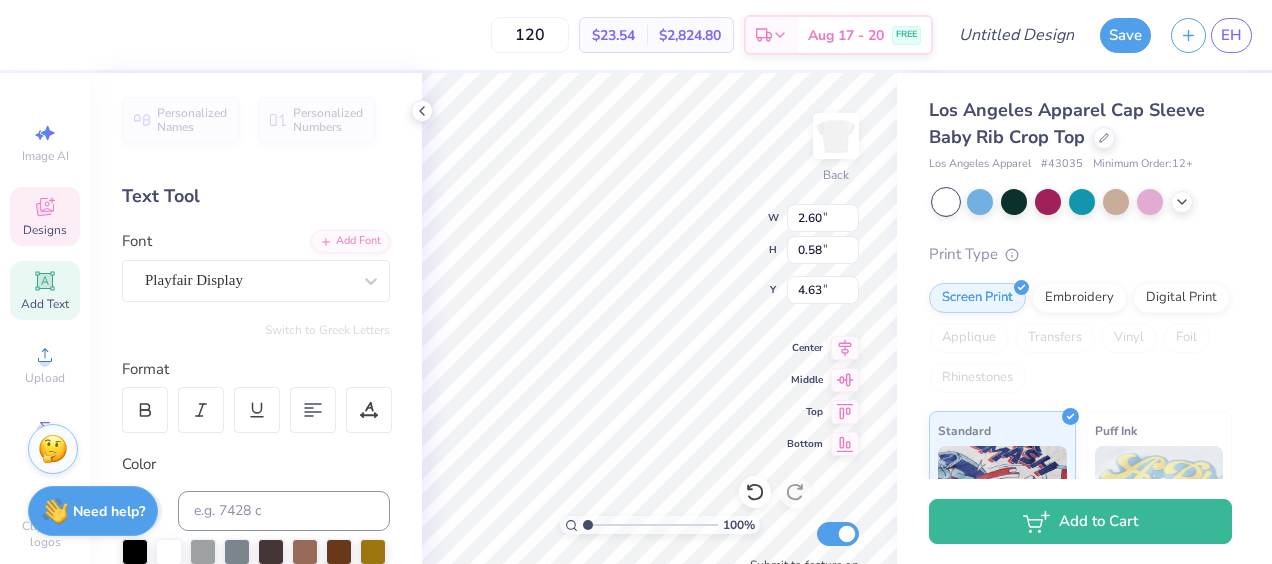 scroll, scrollTop: 16, scrollLeft: 4, axis: both 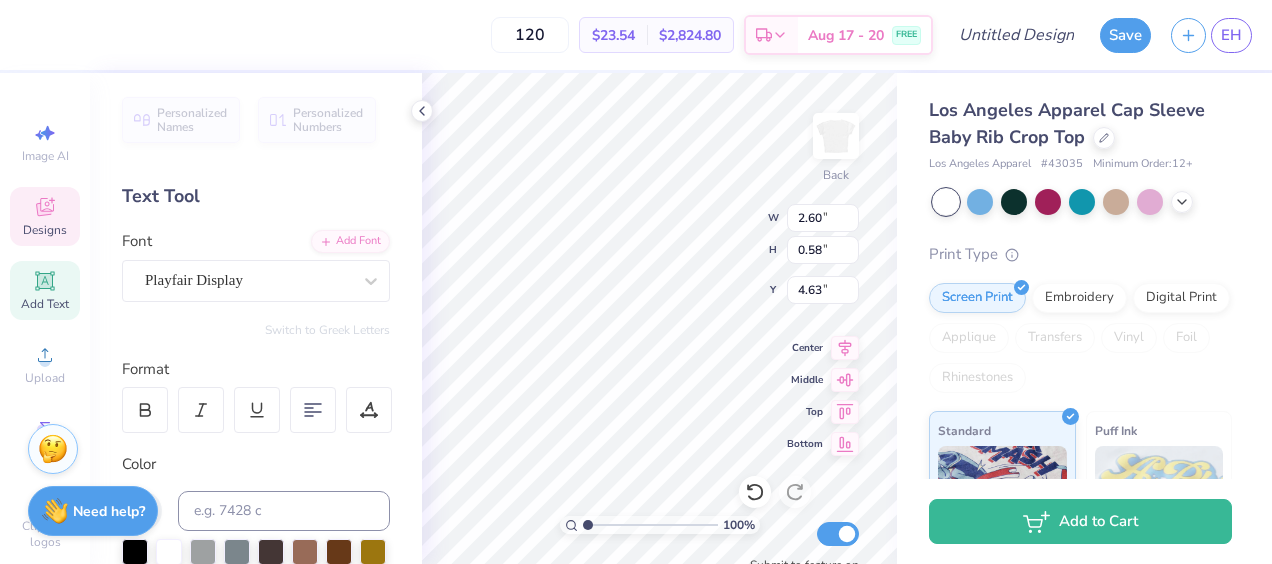 type on "A" 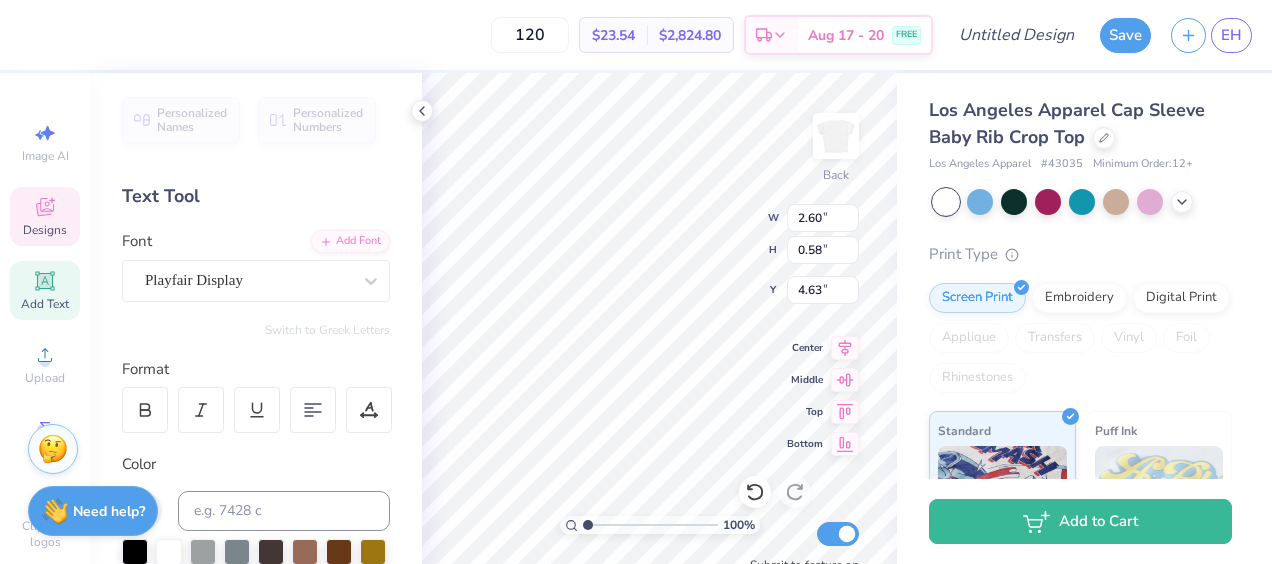 scroll, scrollTop: 16, scrollLeft: 2, axis: both 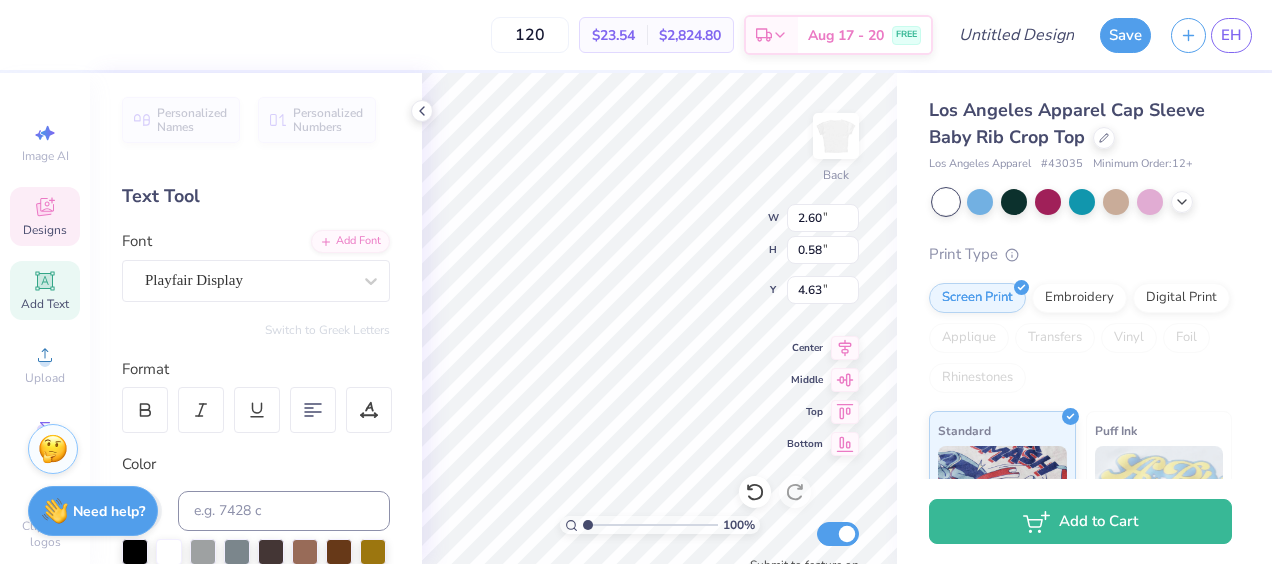 type on "Zeta" 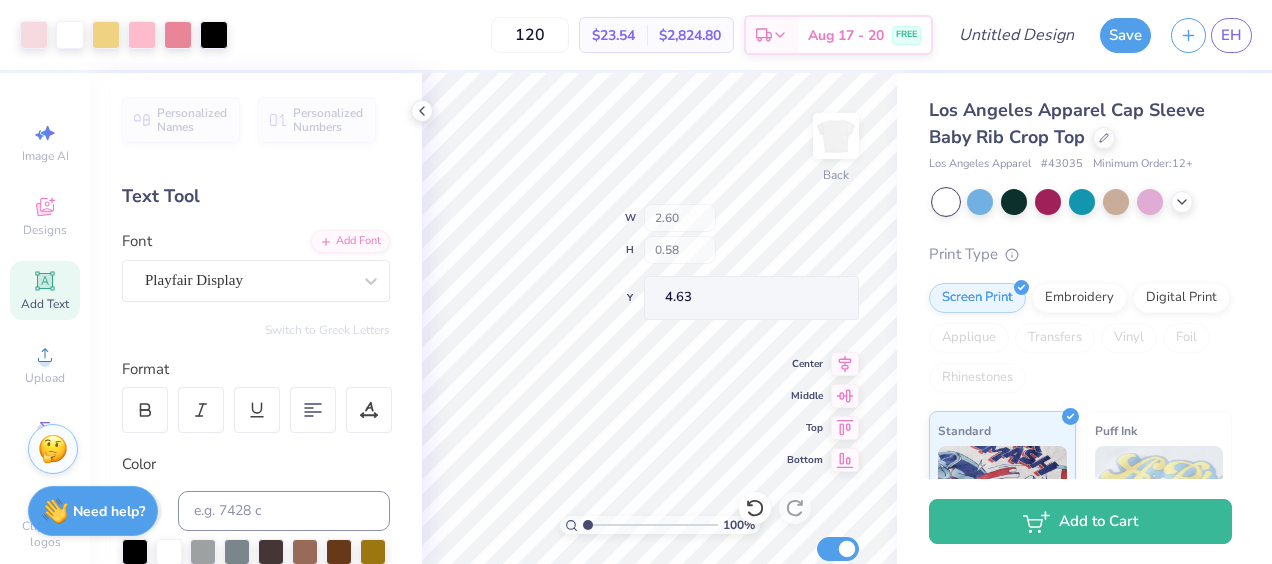 type on "2.59" 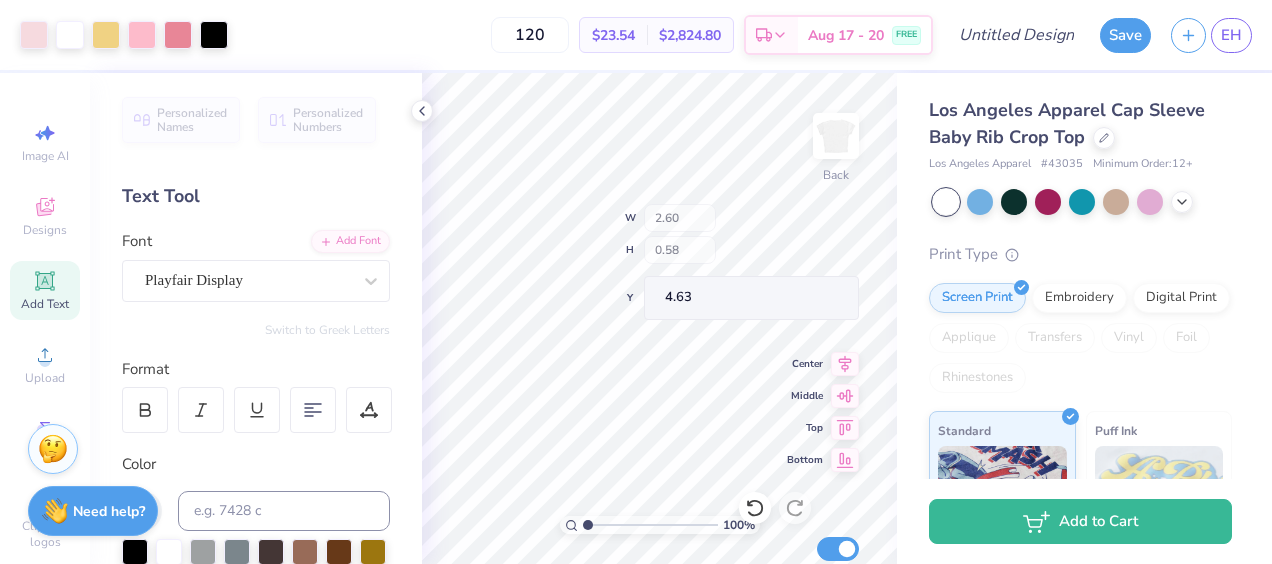 type on "5.45" 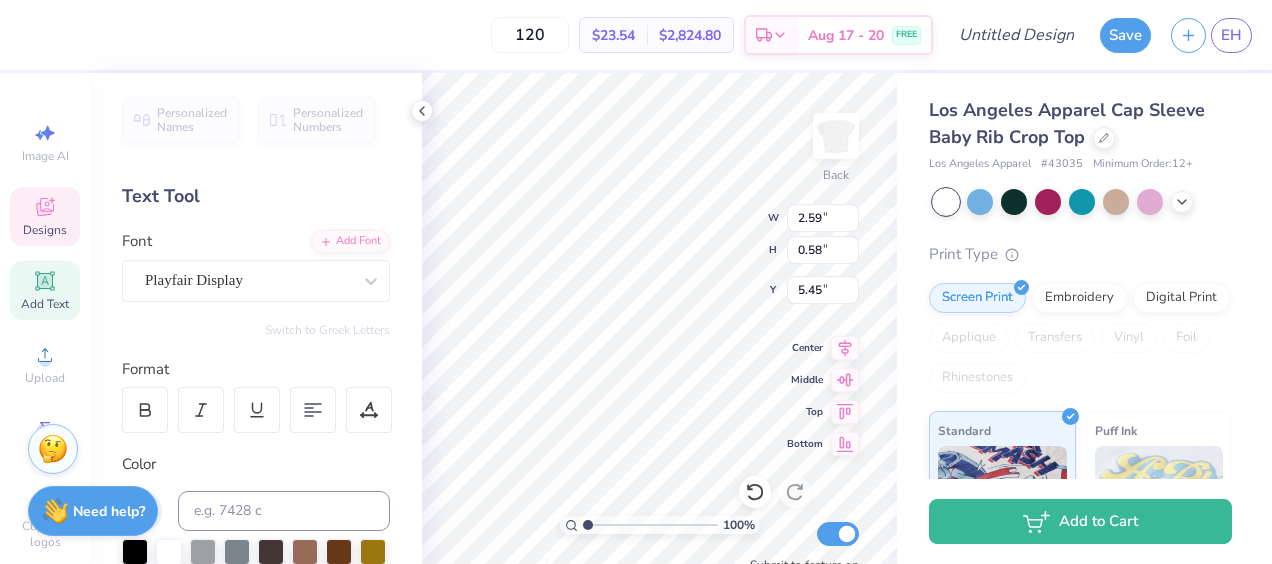 scroll, scrollTop: 16, scrollLeft: 4, axis: both 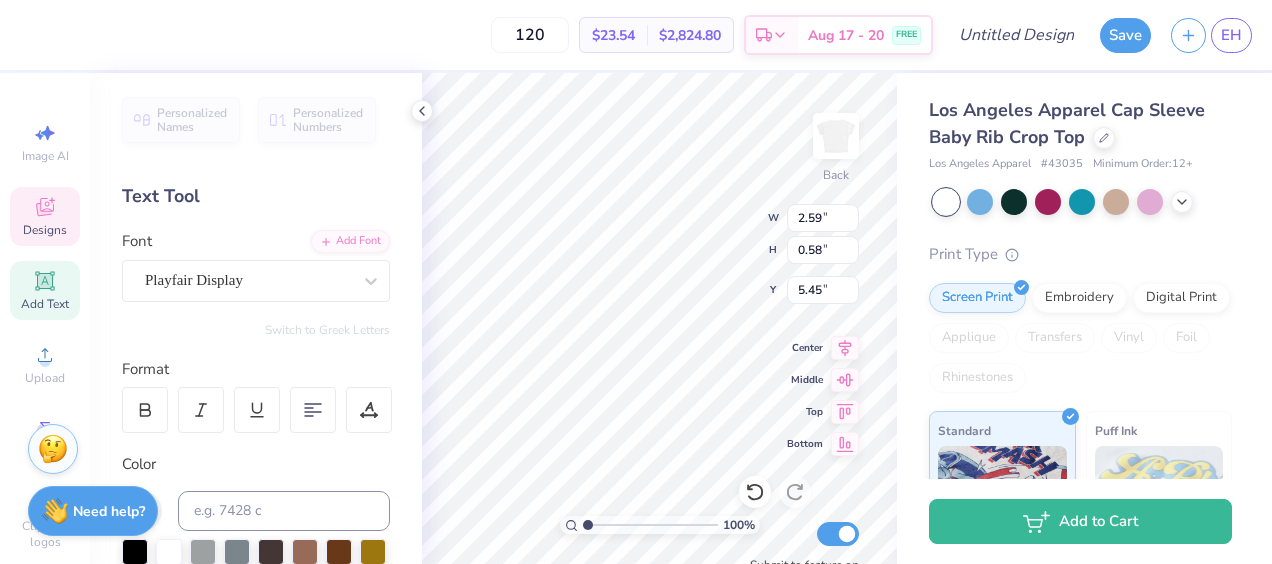 type on "T" 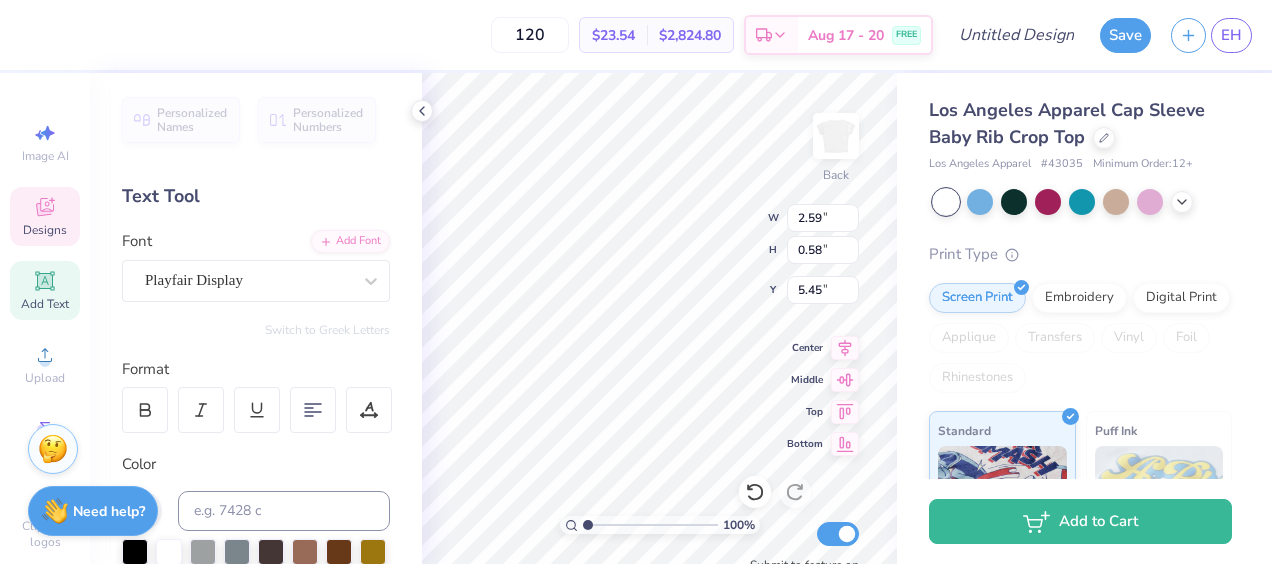 scroll, scrollTop: 16, scrollLeft: 2, axis: both 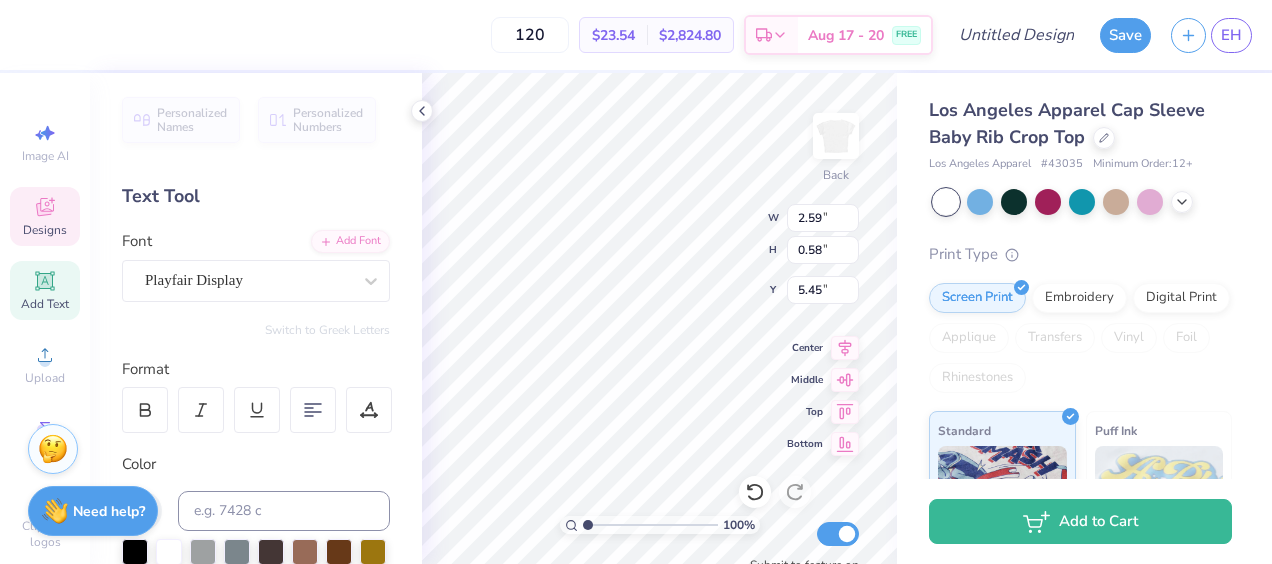type on "E" 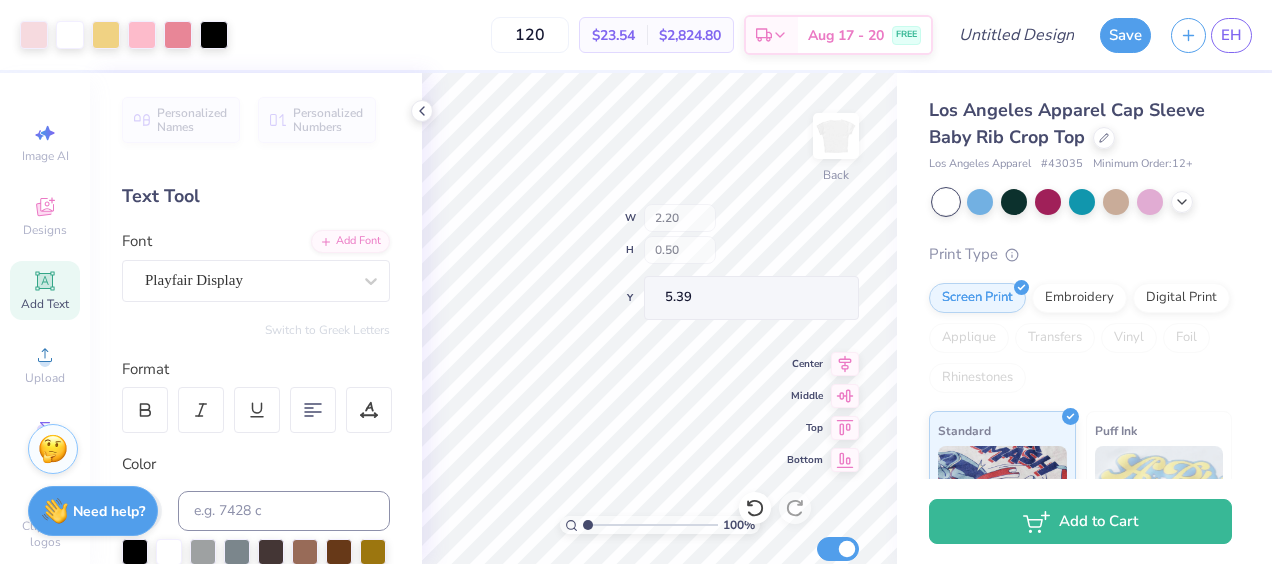 type on "2.20" 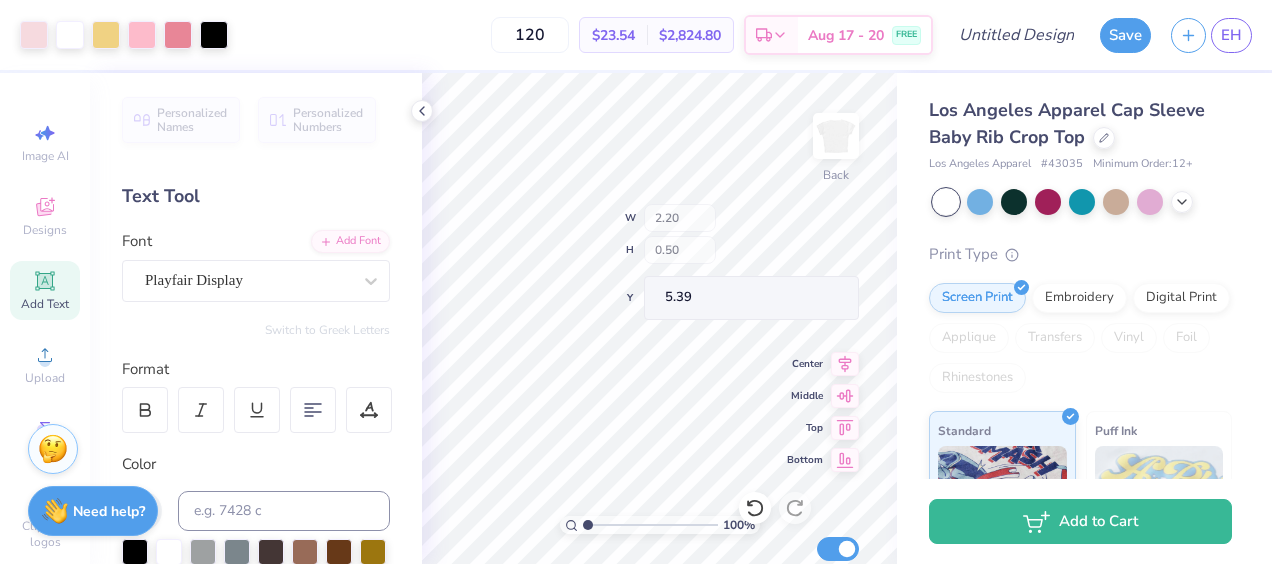 type on "0.50" 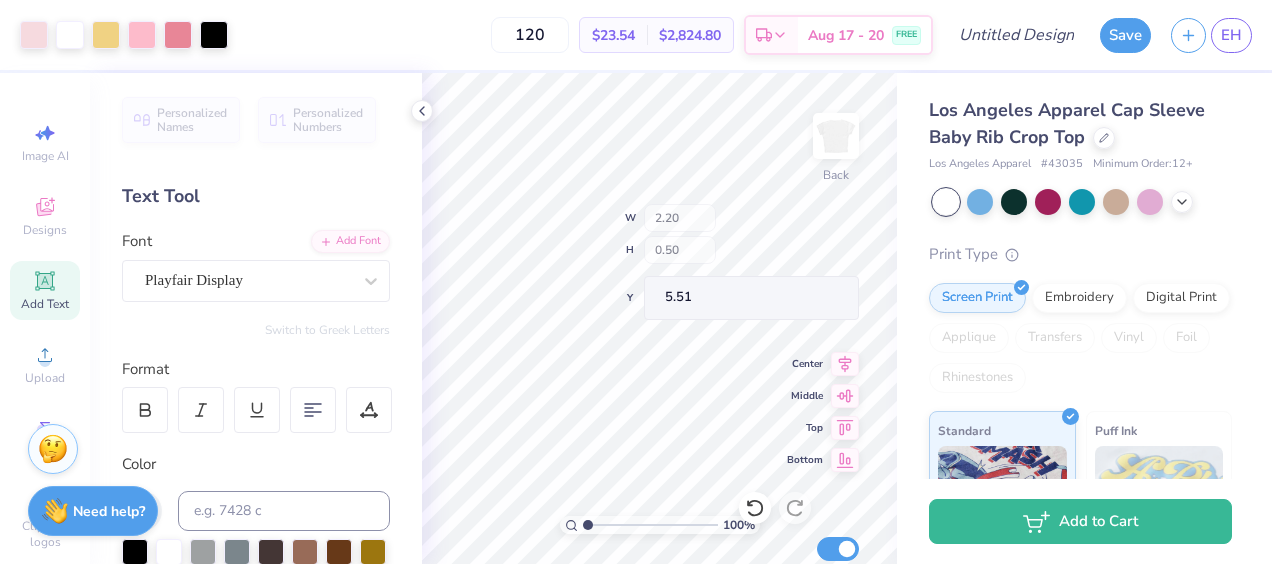 type on "5.51" 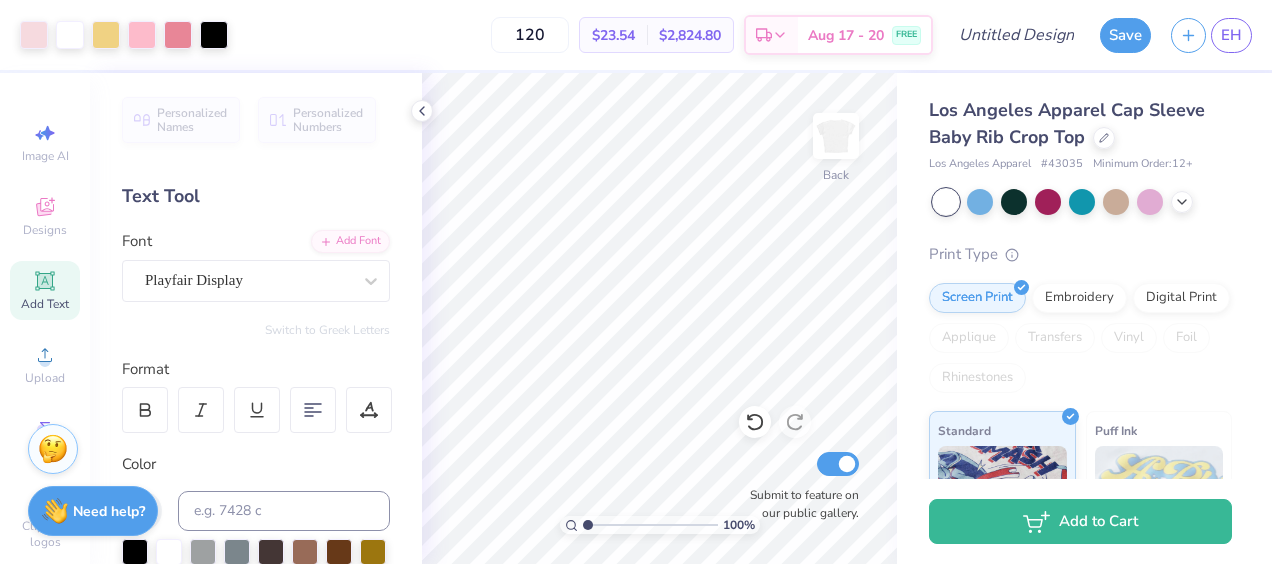 drag, startPoint x: 588, startPoint y: 526, endPoint x: 567, endPoint y: 523, distance: 21.213203 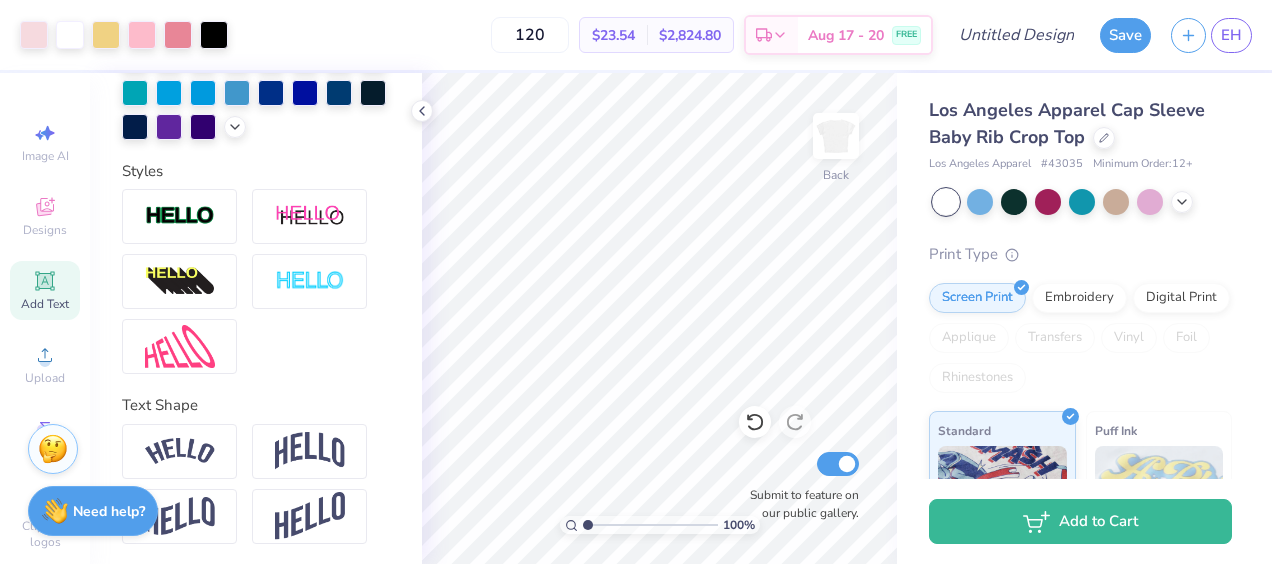 scroll, scrollTop: 631, scrollLeft: 0, axis: vertical 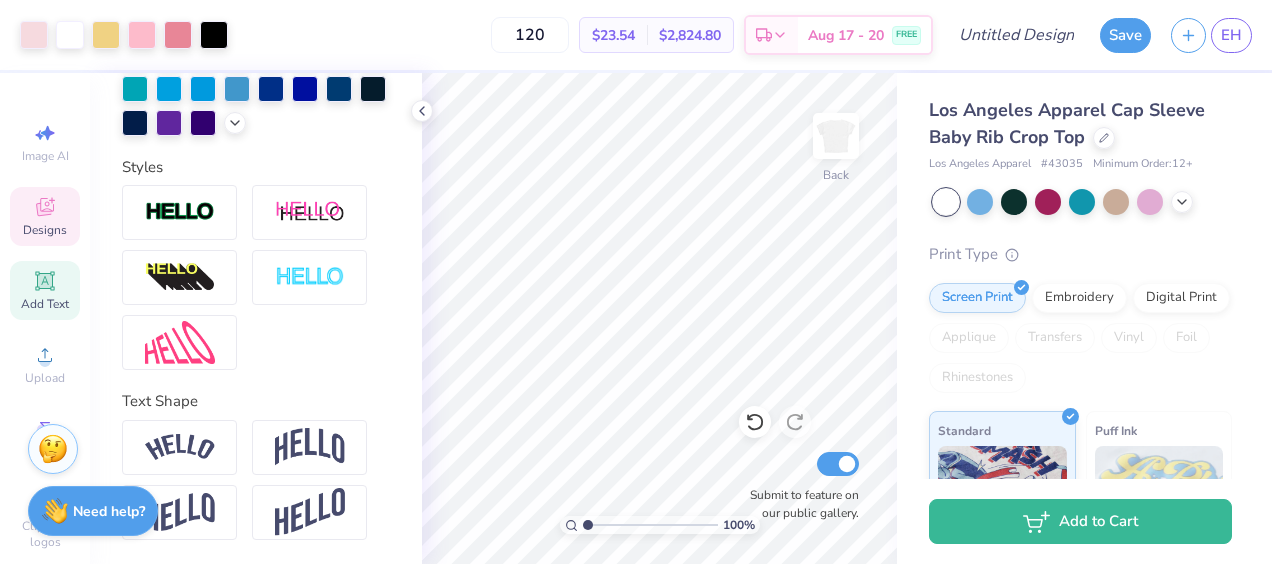 click 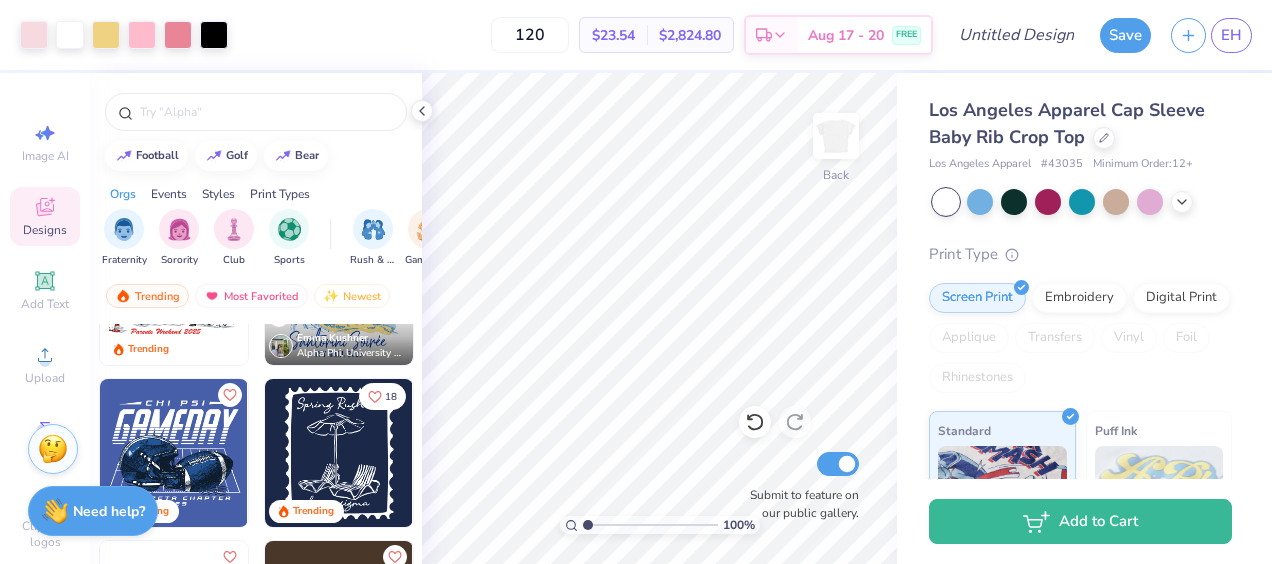 scroll, scrollTop: 13075, scrollLeft: 0, axis: vertical 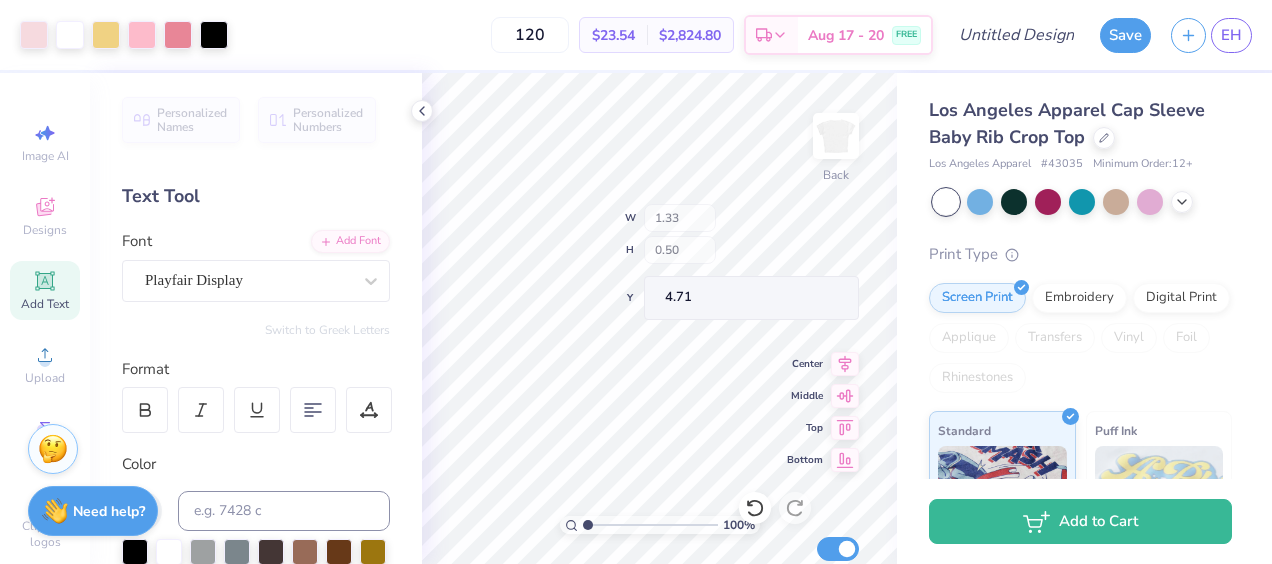 type on "1.33" 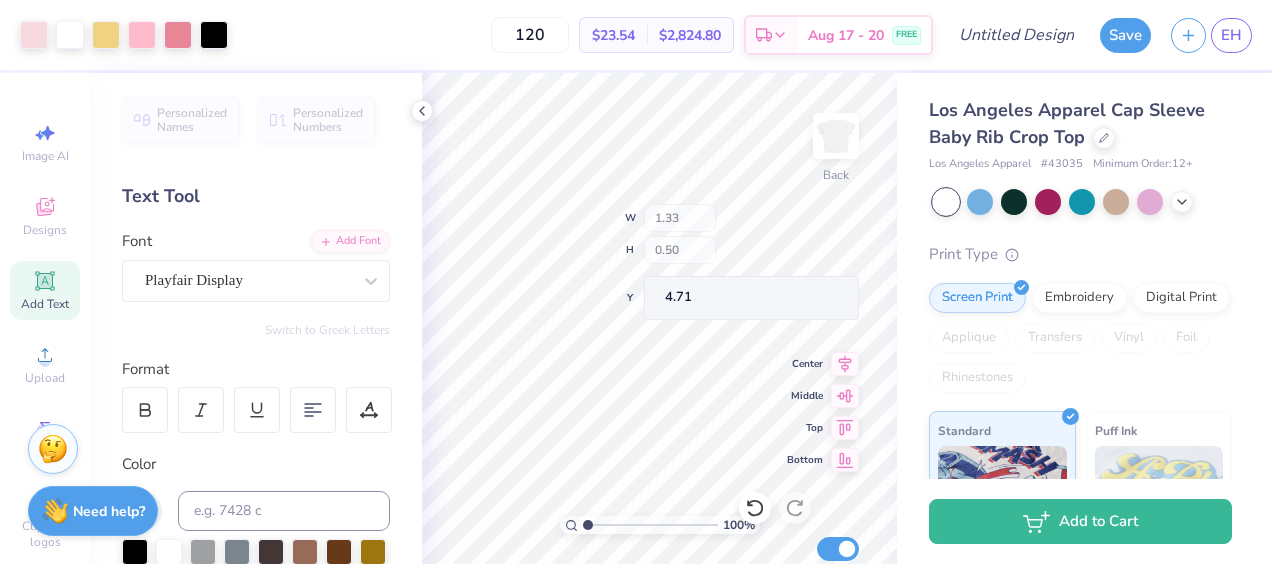 type on "0.50" 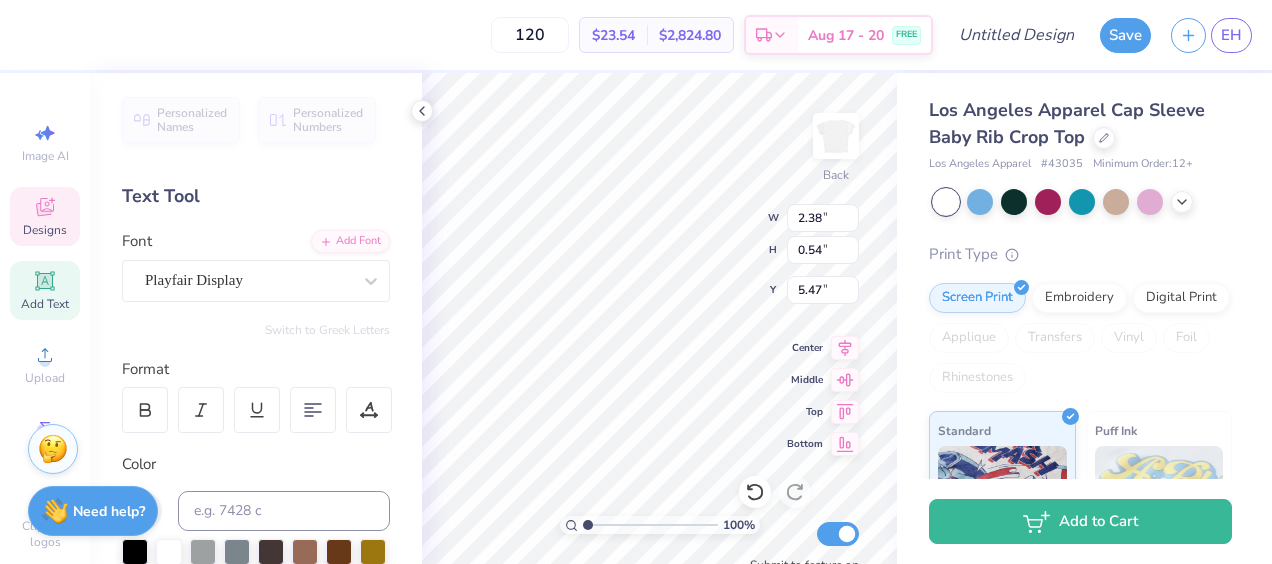 type on "2.38" 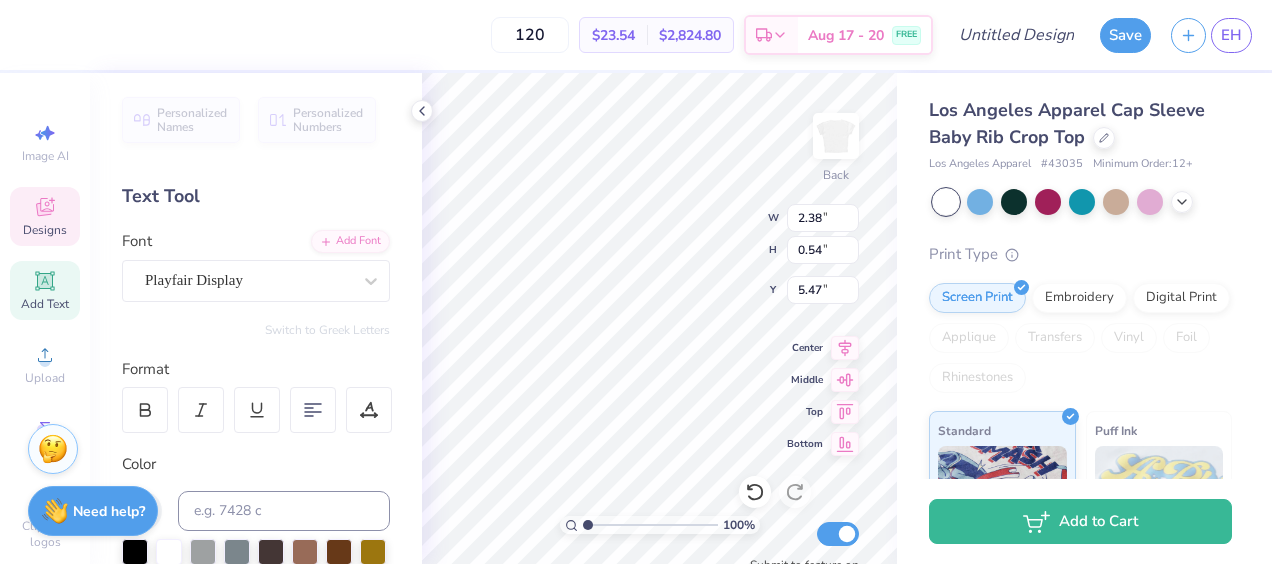 type on "0.54" 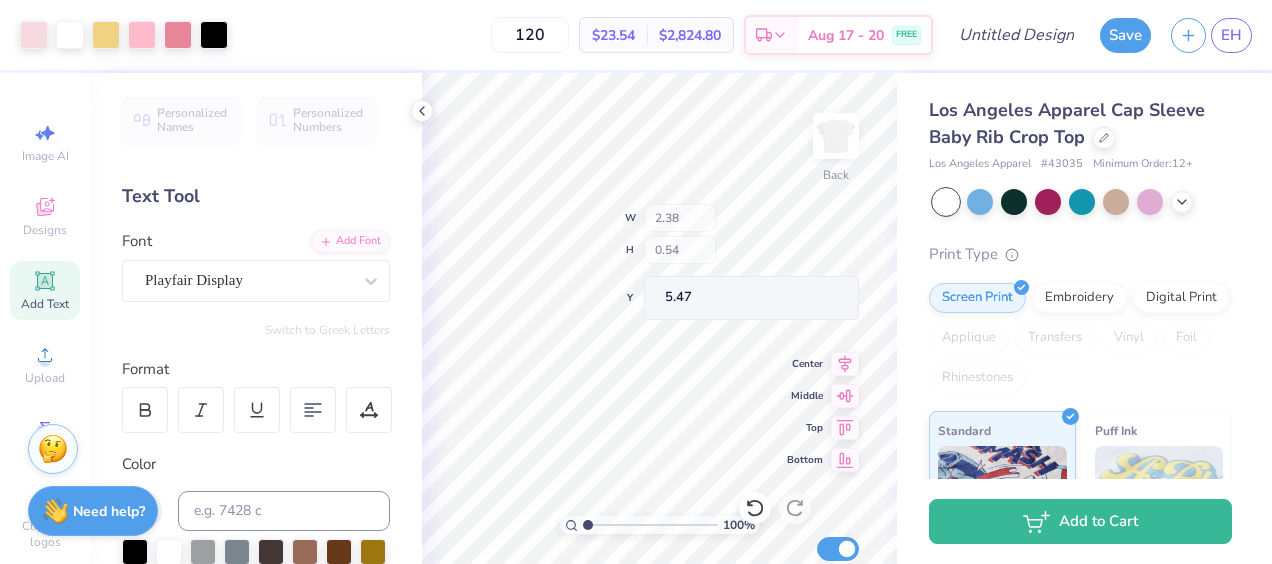 type on "2.18" 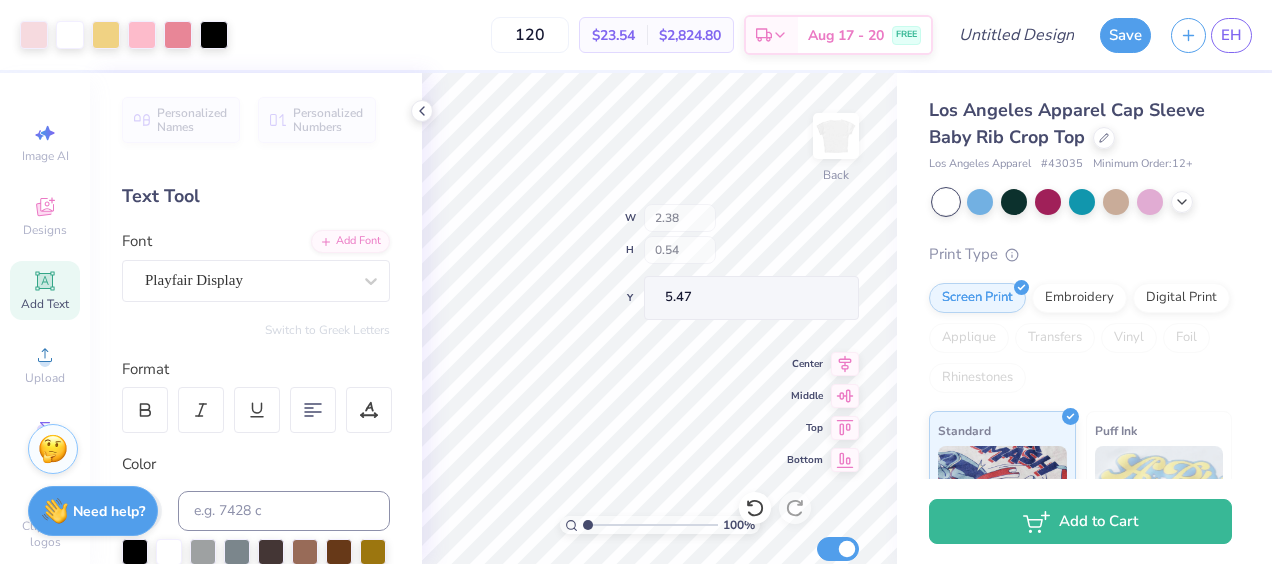 type on "0.49" 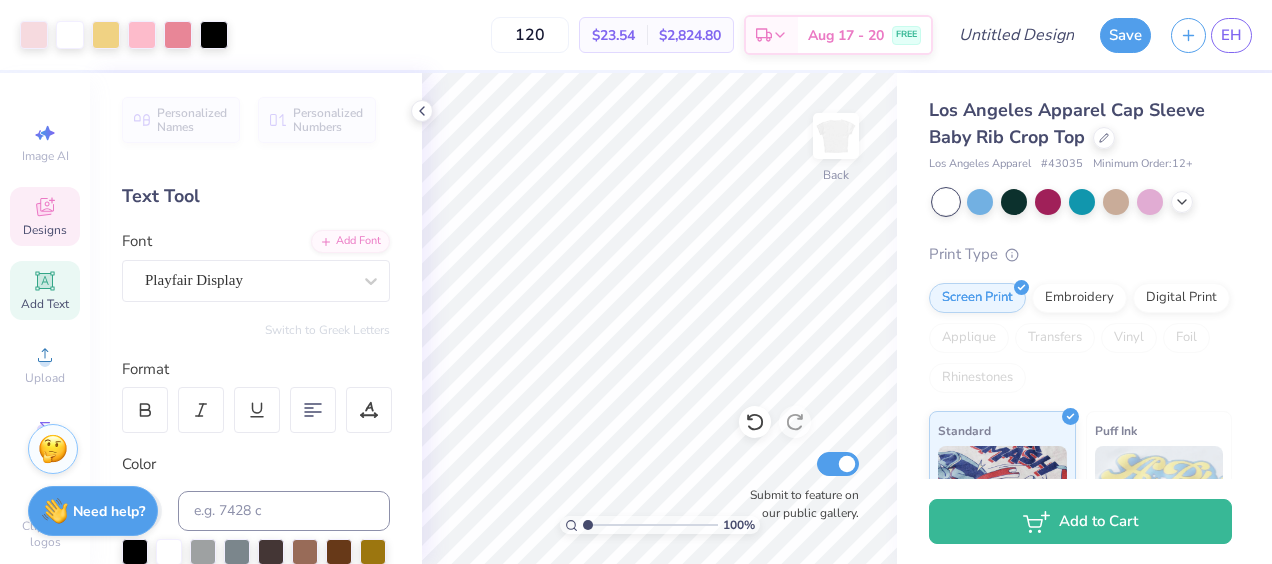 click on "Designs" at bounding box center (45, 230) 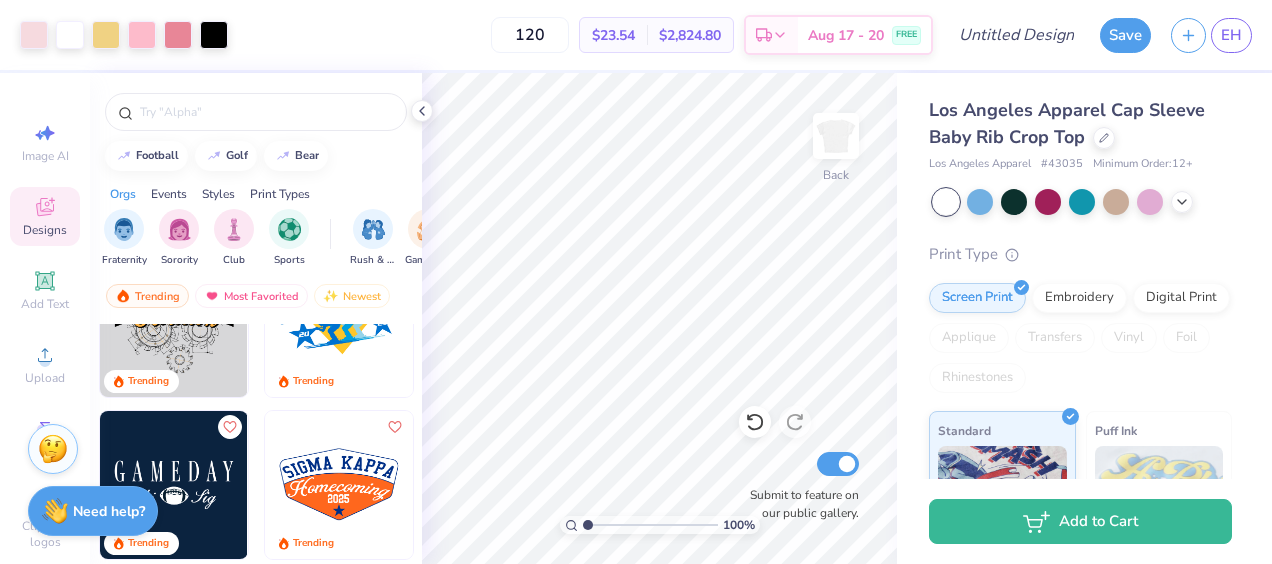 scroll, scrollTop: 6425, scrollLeft: 0, axis: vertical 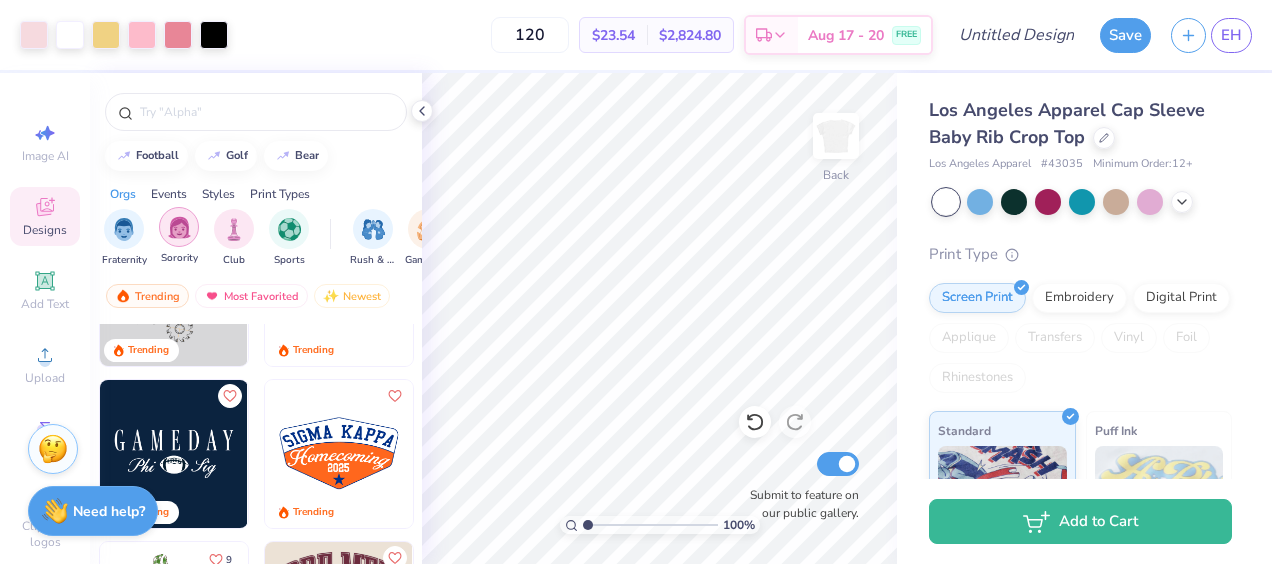 click at bounding box center (179, 227) 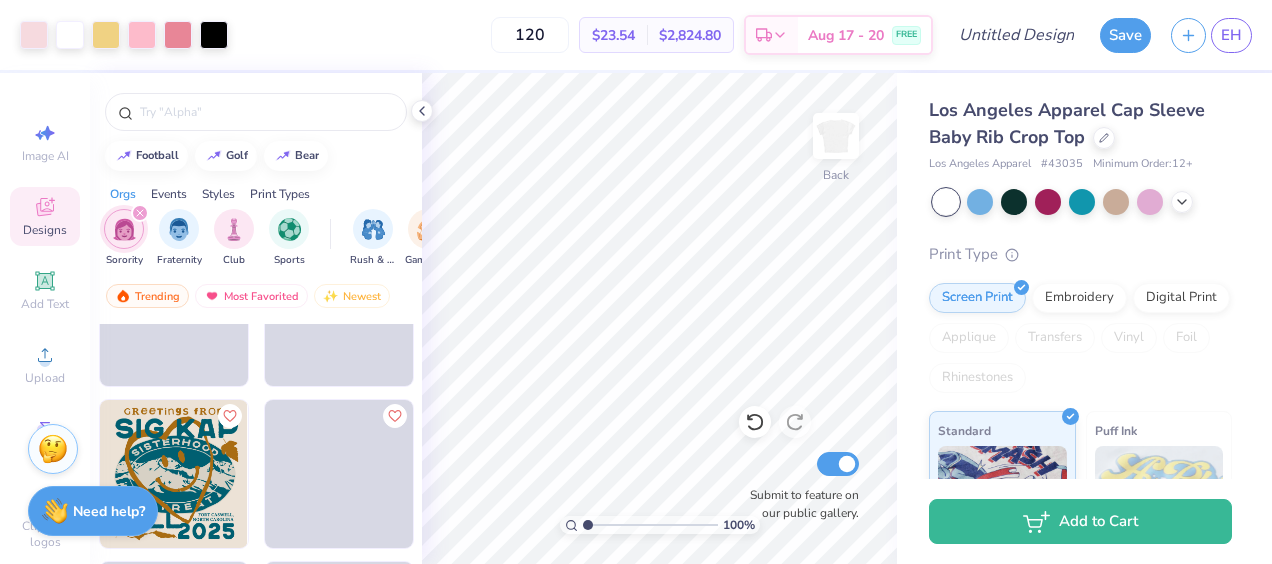 scroll, scrollTop: 12088, scrollLeft: 0, axis: vertical 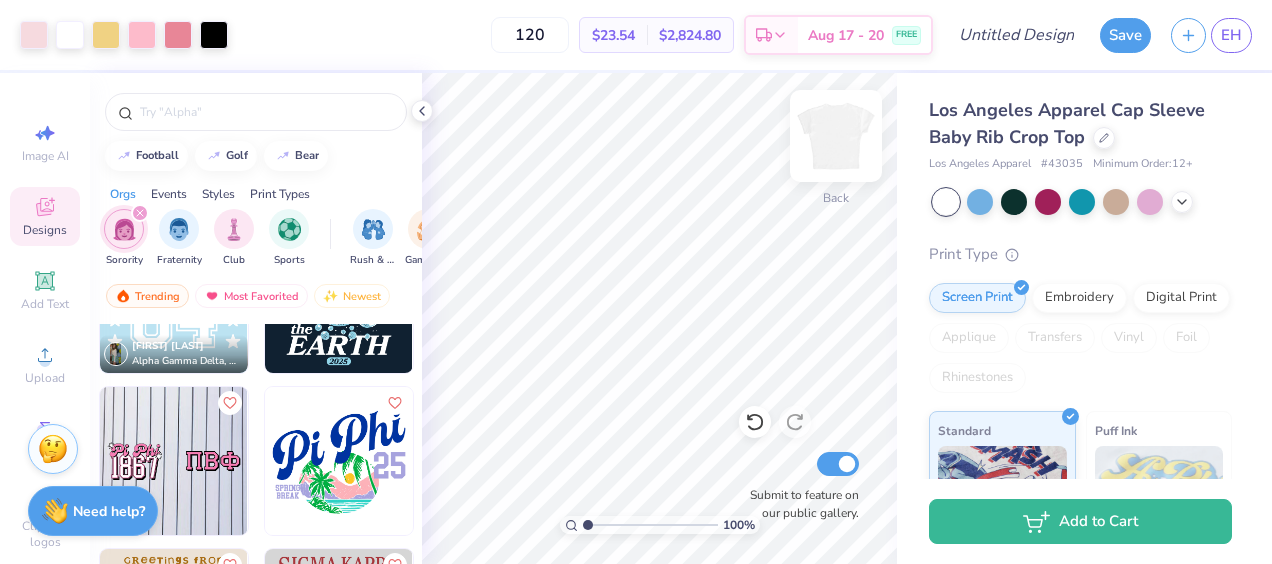 click at bounding box center (836, 136) 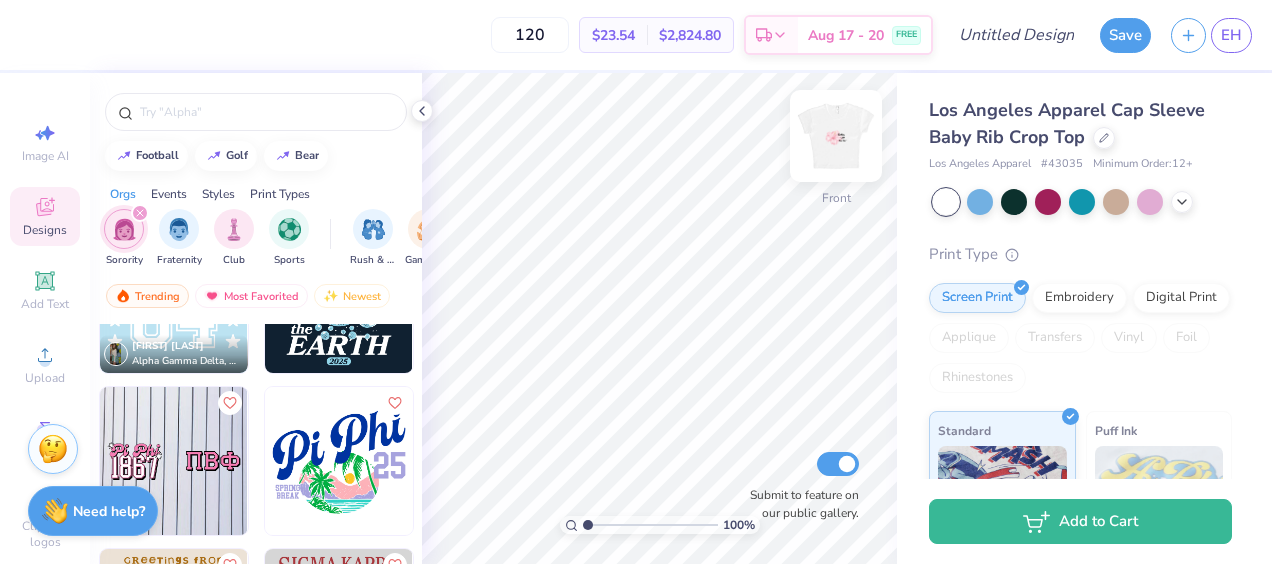 click at bounding box center [836, 136] 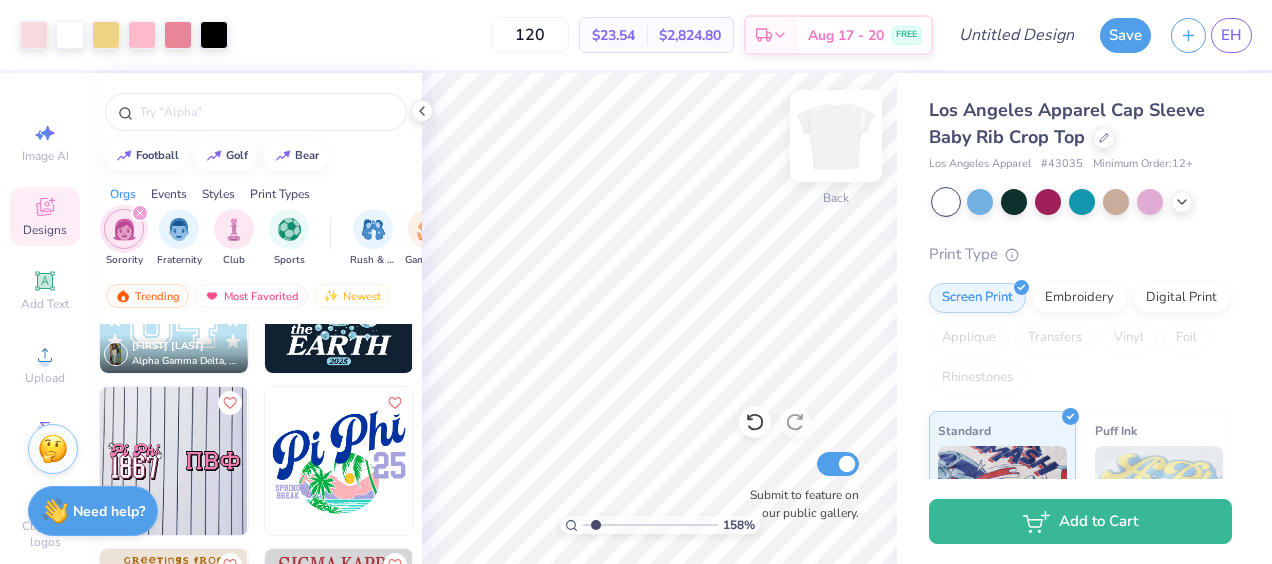 type on "1.60577153251026" 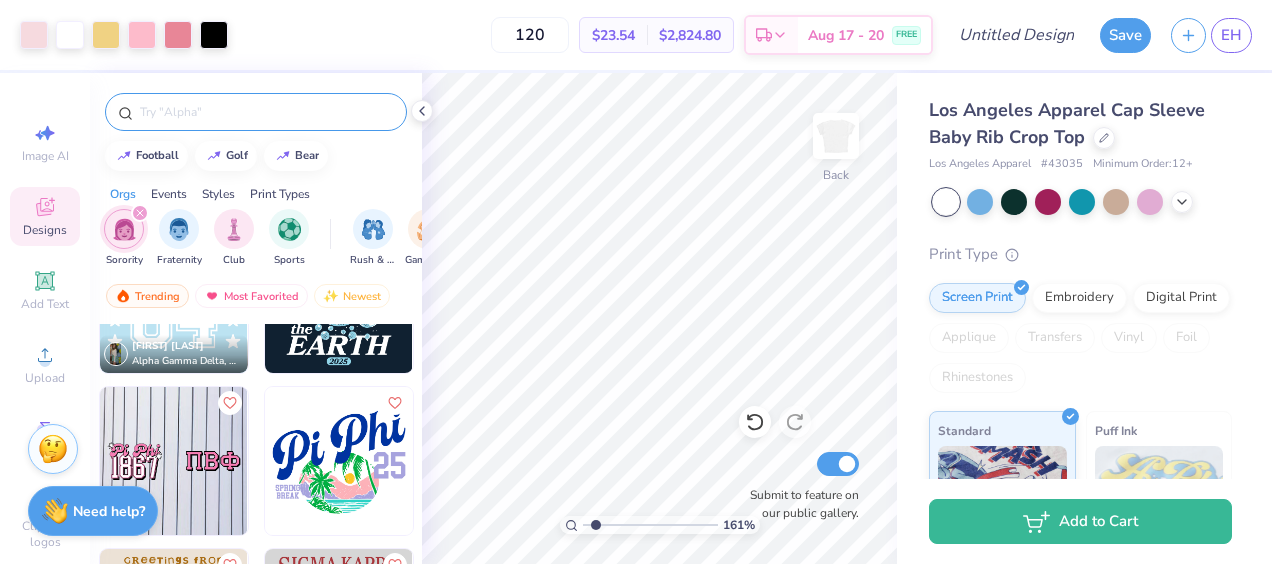 click at bounding box center (256, 112) 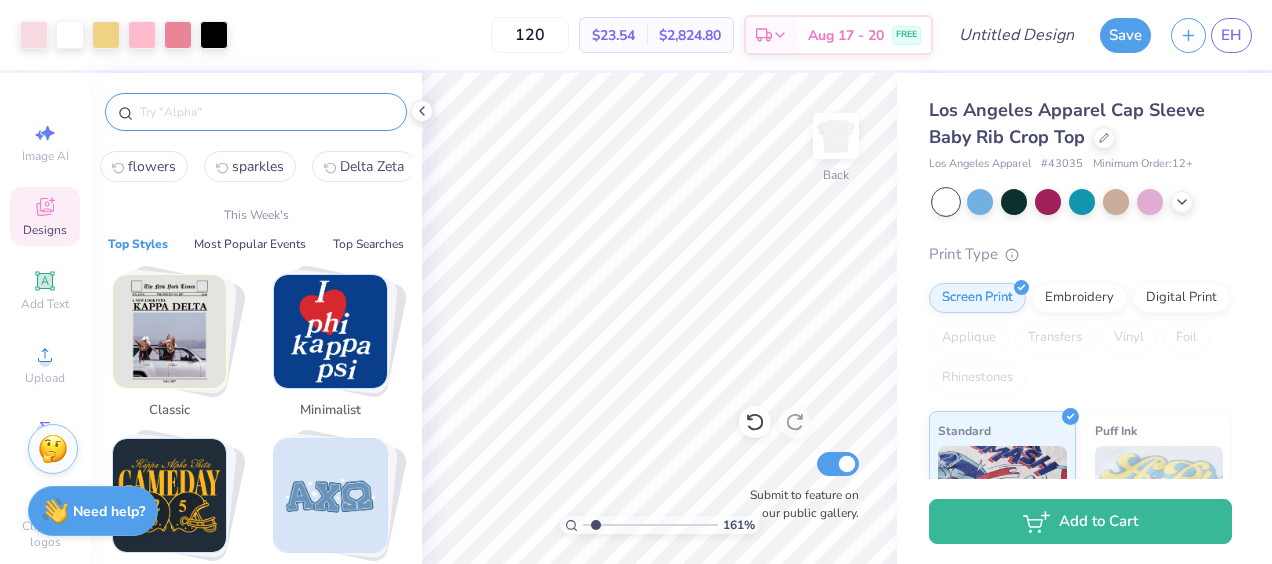 click at bounding box center (266, 112) 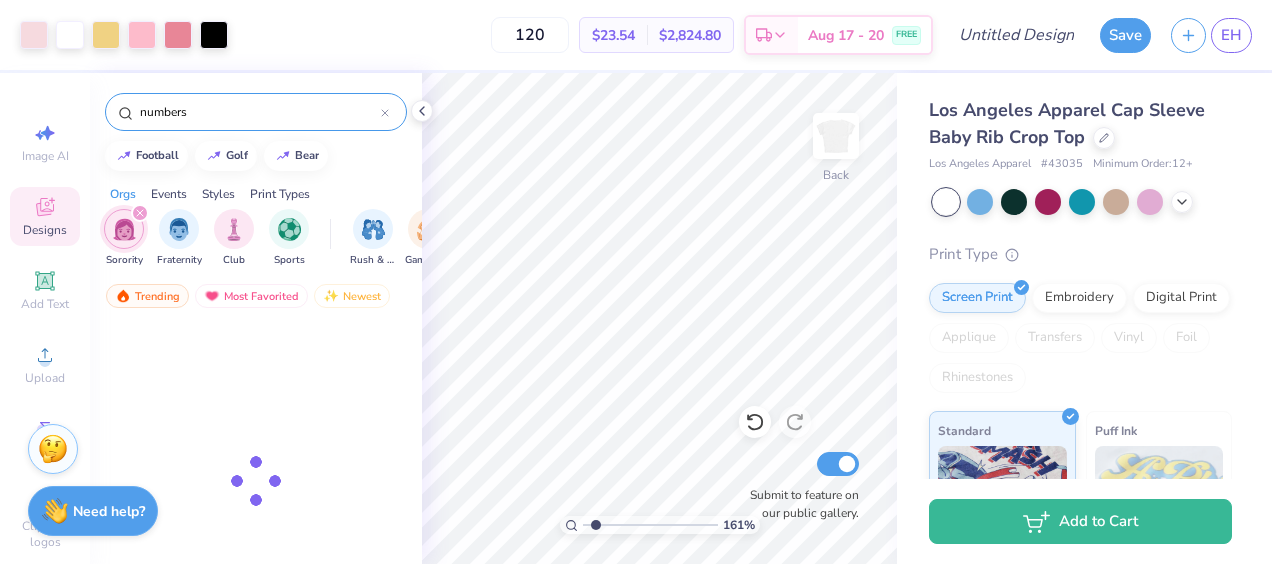 type on "numbers" 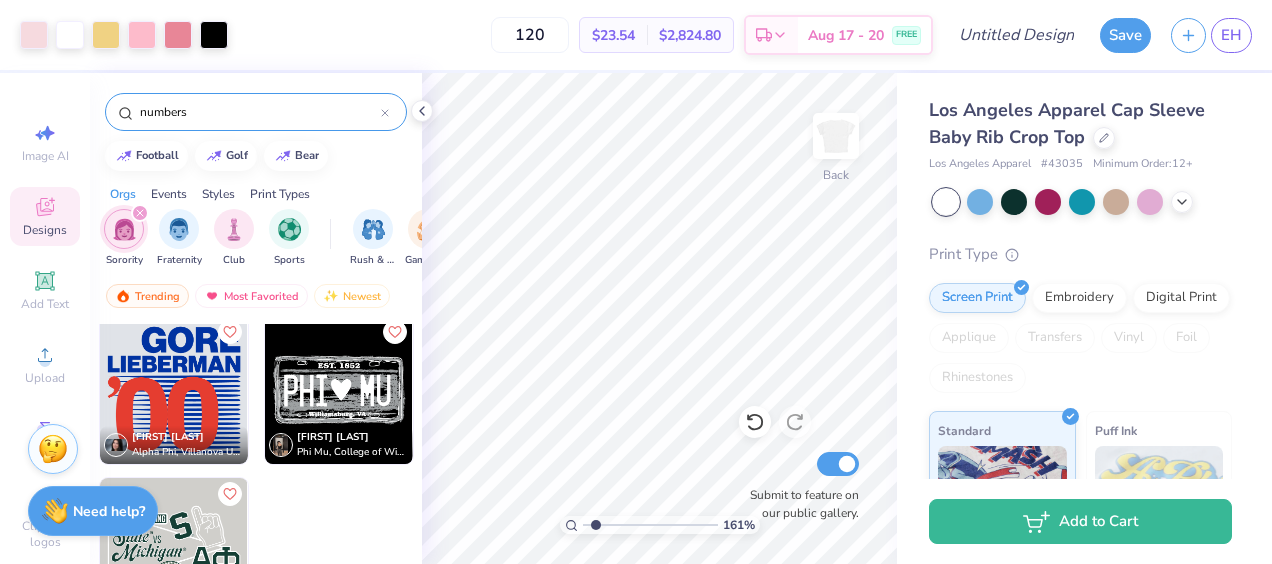 scroll, scrollTop: 0, scrollLeft: 0, axis: both 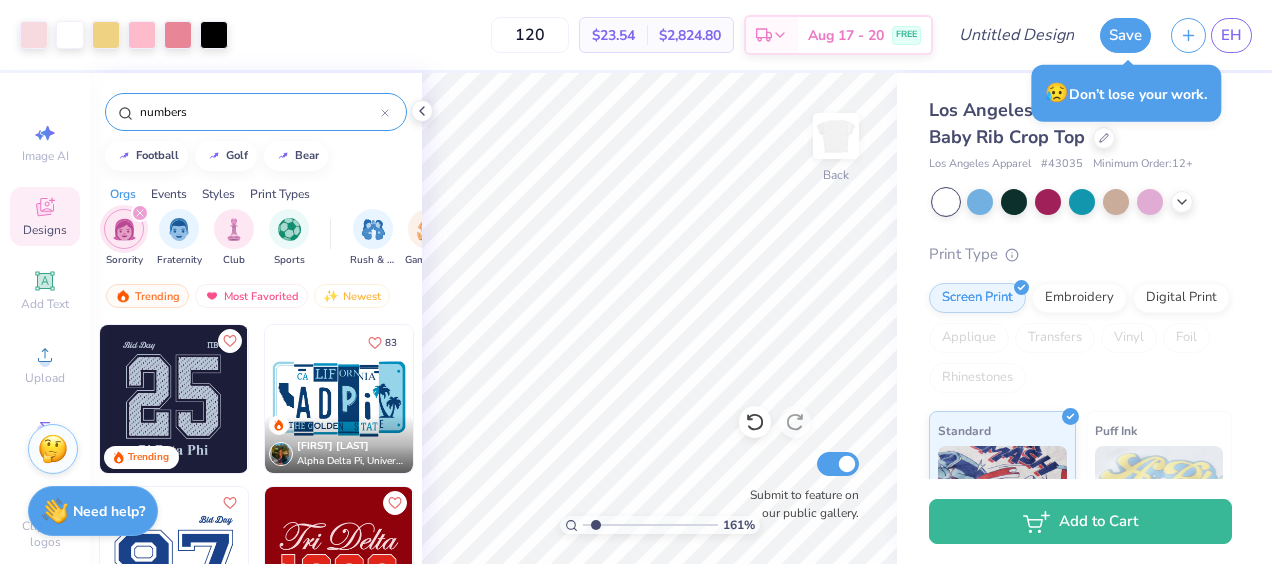 type on "1.60577153251026" 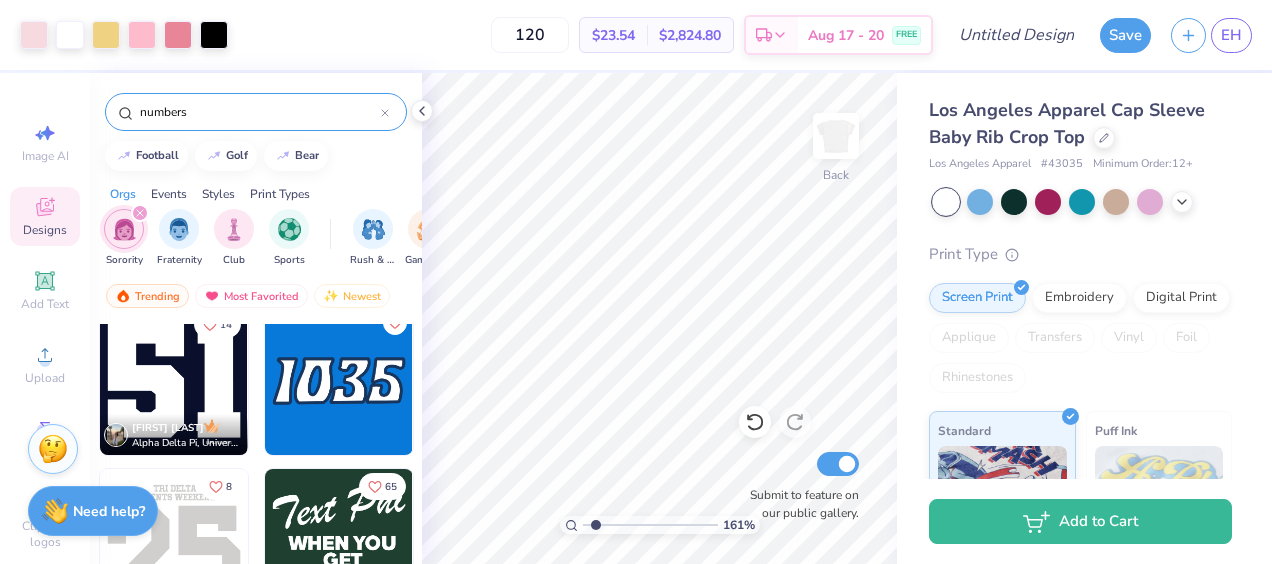 scroll, scrollTop: 506, scrollLeft: 0, axis: vertical 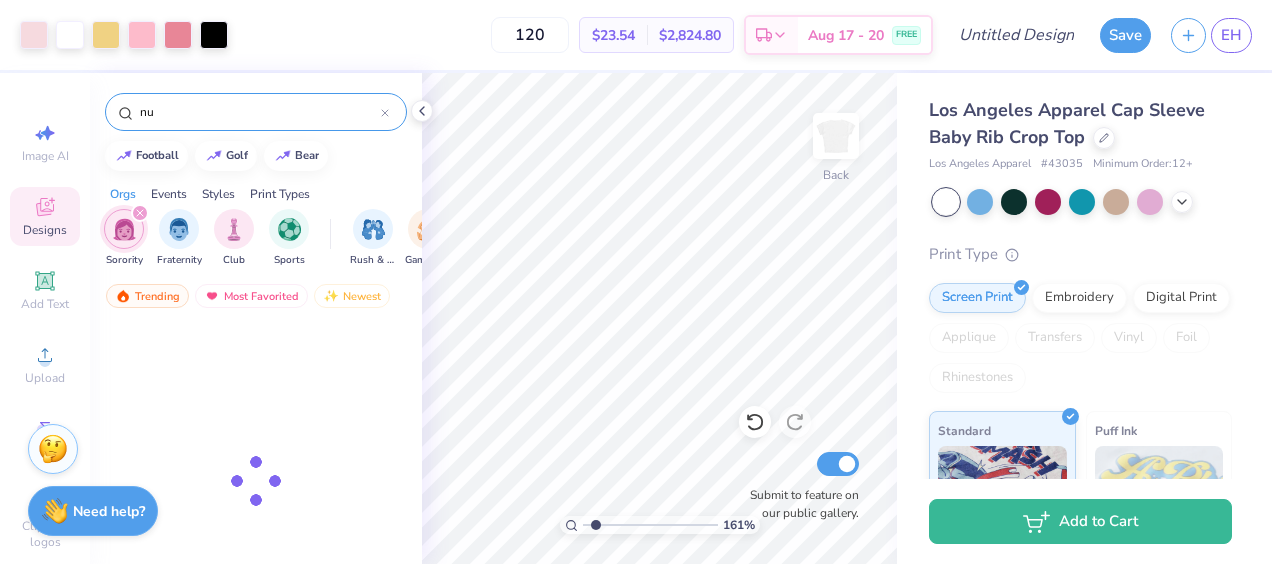 type on "n" 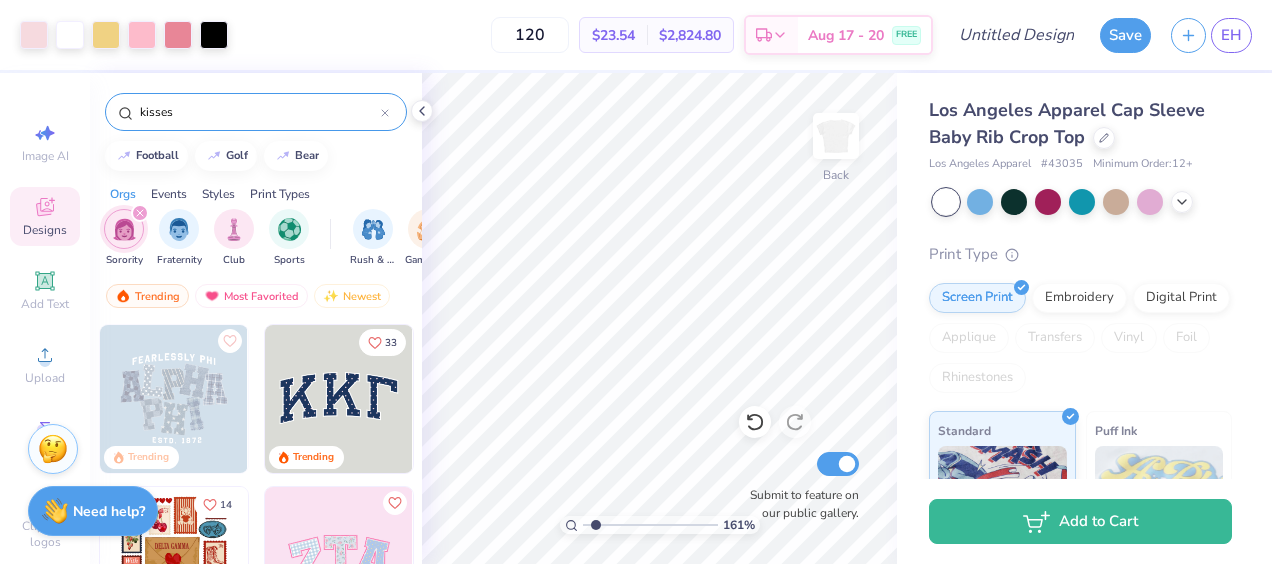type on "kisses" 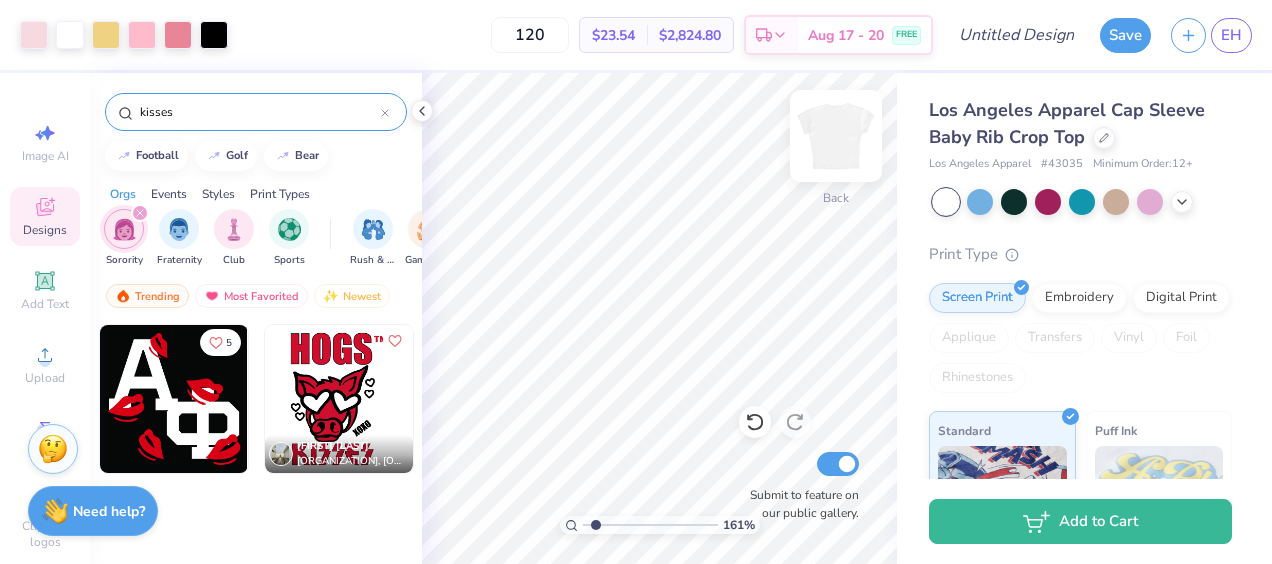 click at bounding box center (836, 136) 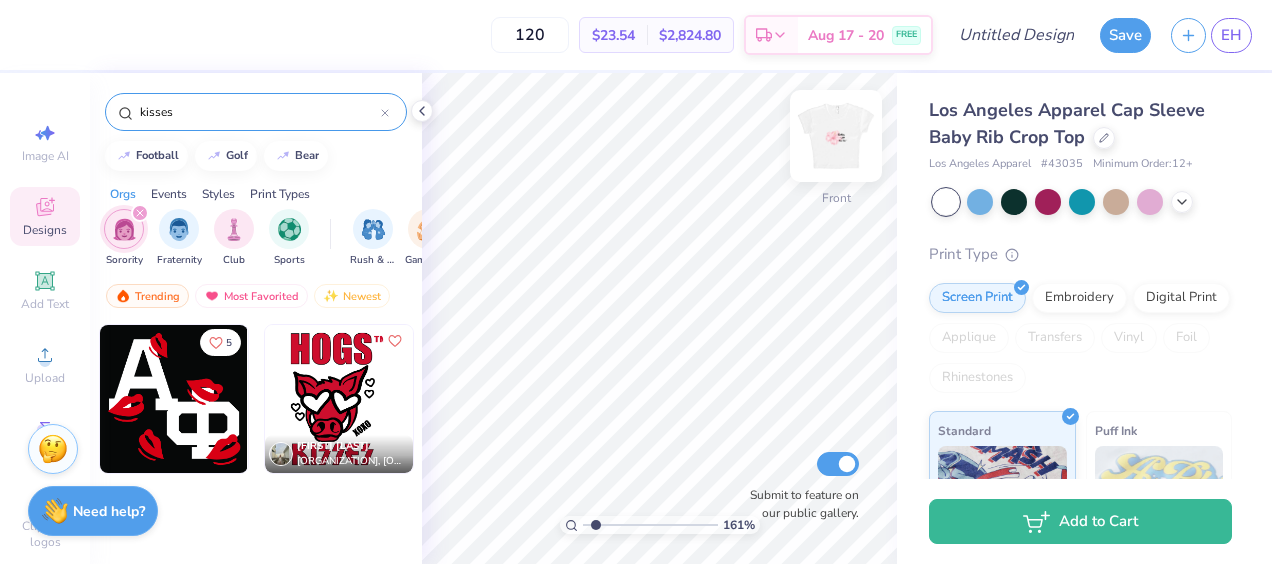 click at bounding box center [836, 136] 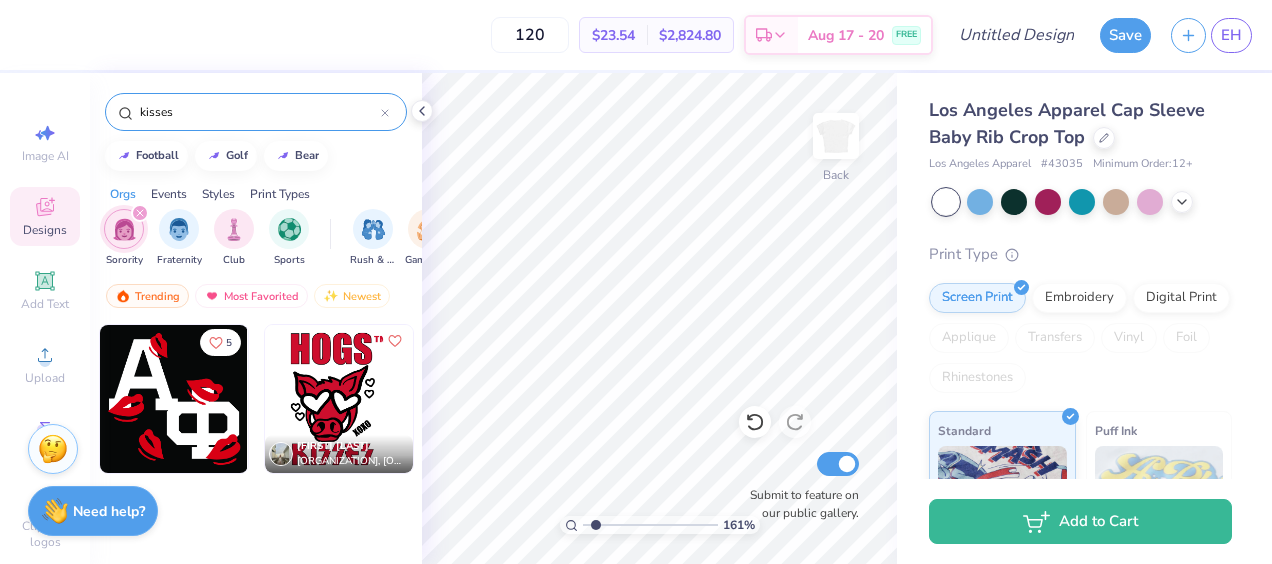 type on "1.60577153251026" 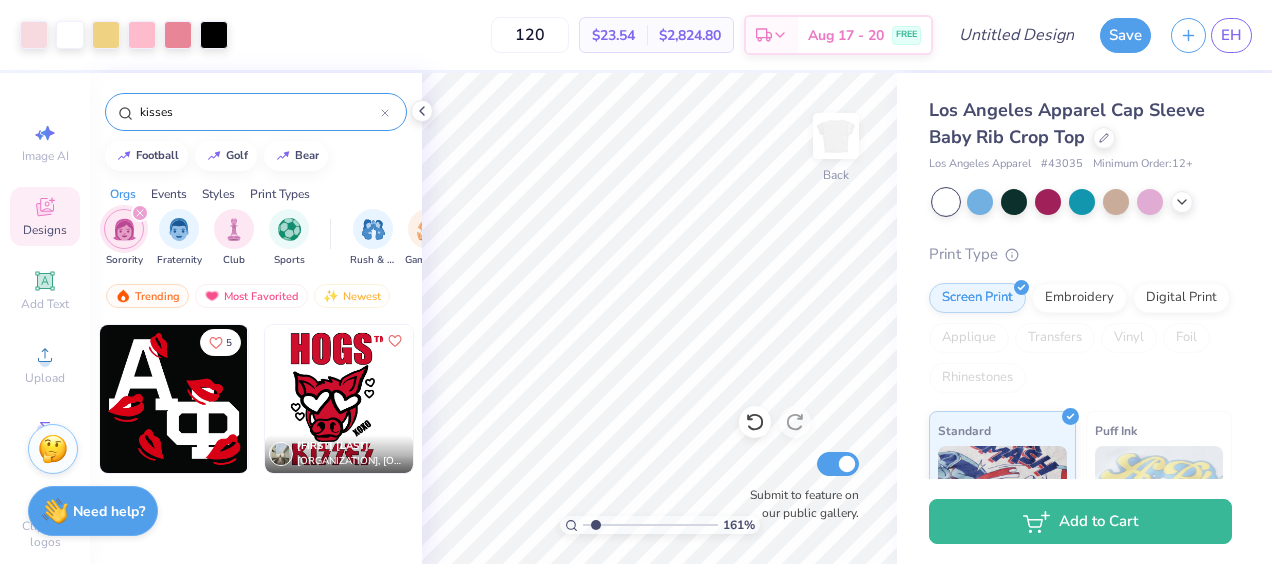 click on "kisses" at bounding box center (259, 112) 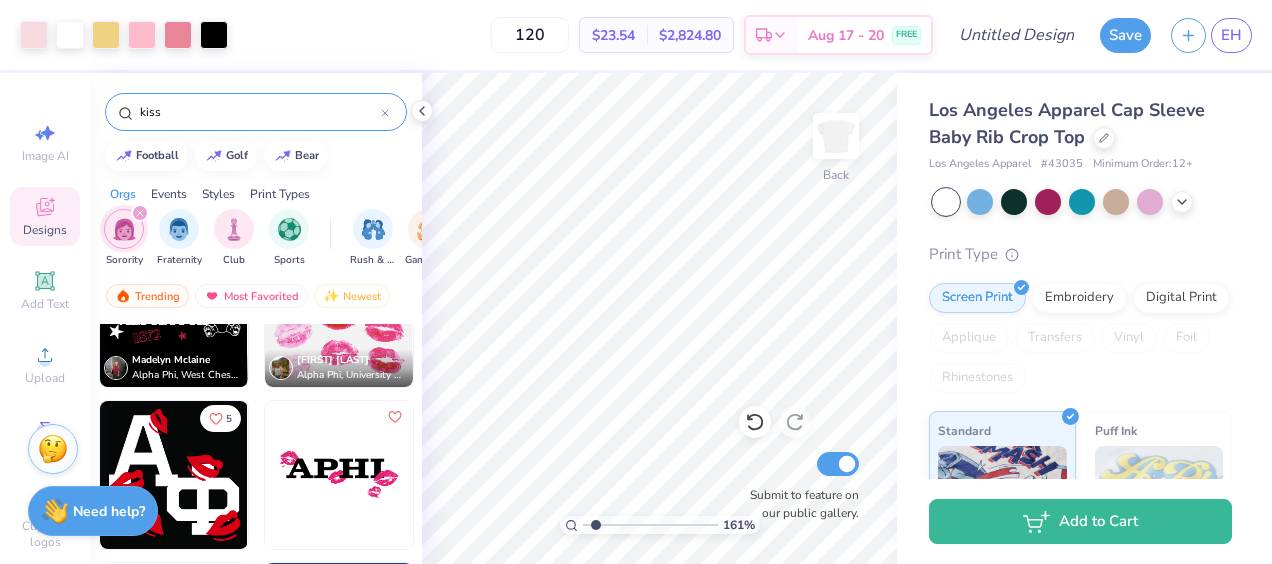 scroll, scrollTop: 413, scrollLeft: 0, axis: vertical 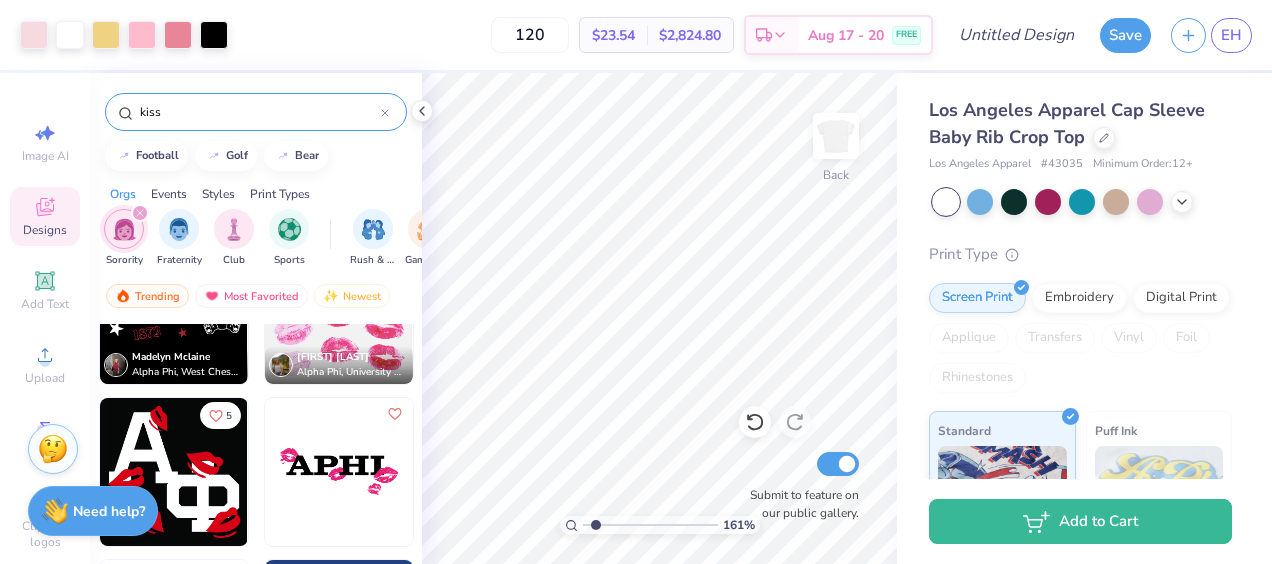 type on "kiss" 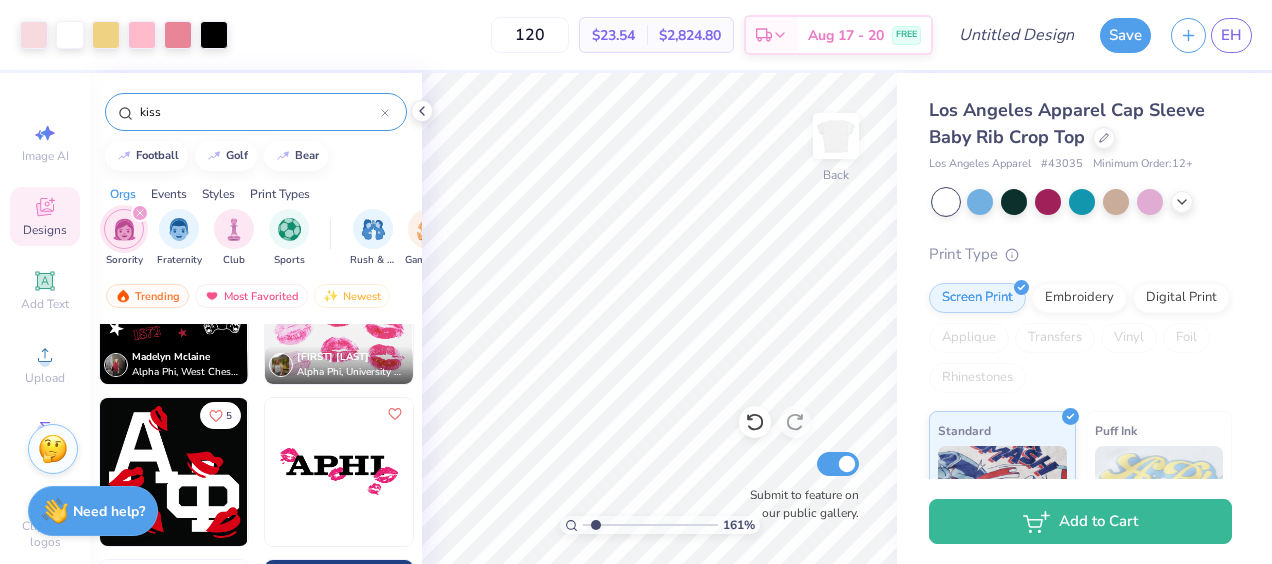 click at bounding box center (339, 472) 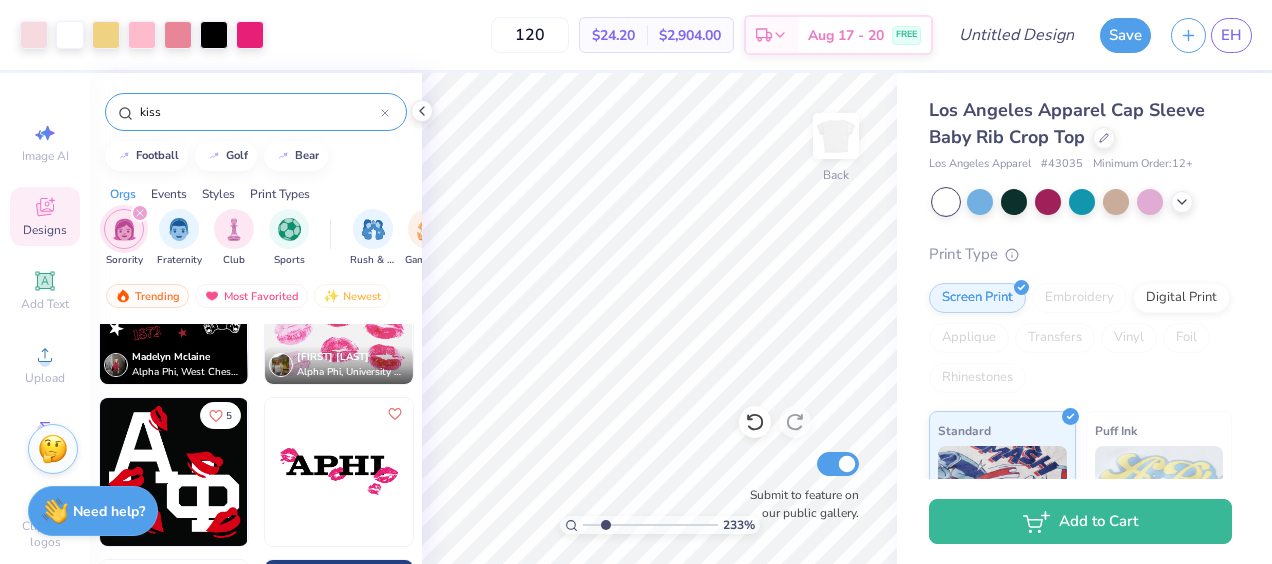 drag, startPoint x: 596, startPoint y: 525, endPoint x: 605, endPoint y: 534, distance: 12.727922 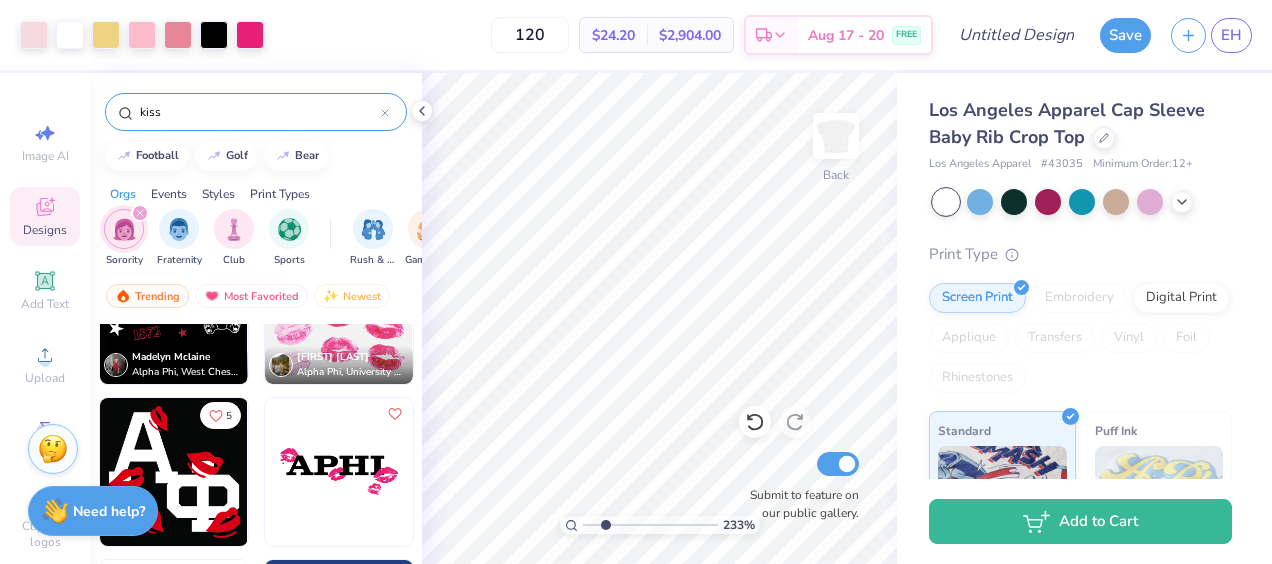 click at bounding box center [650, 525] 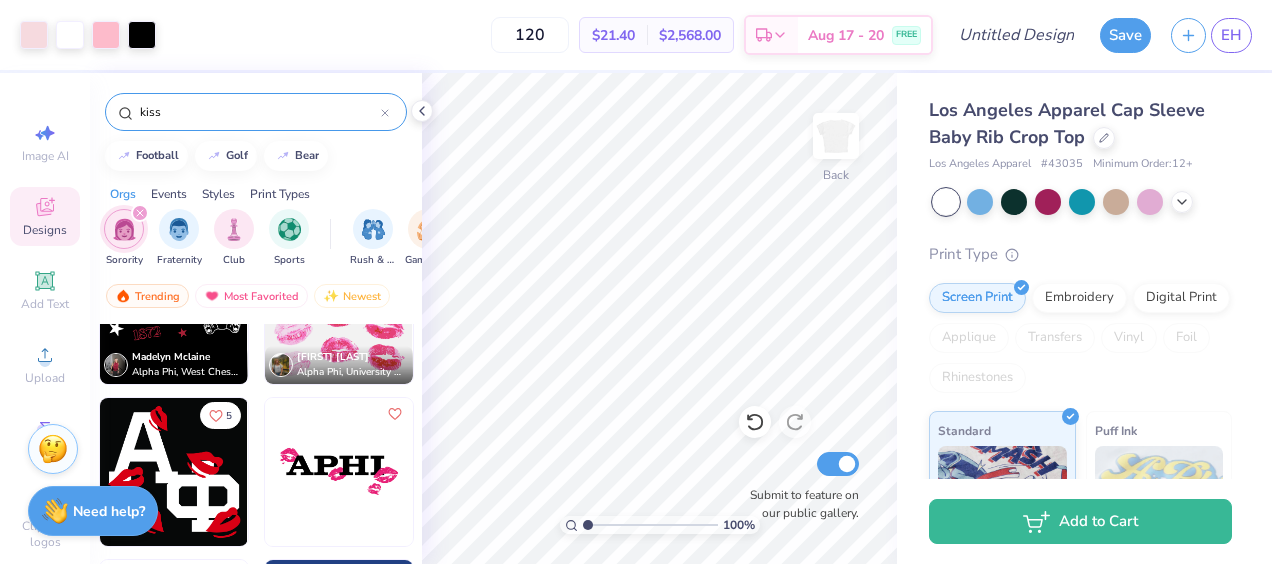 drag, startPoint x: 599, startPoint y: 521, endPoint x: 585, endPoint y: 521, distance: 14 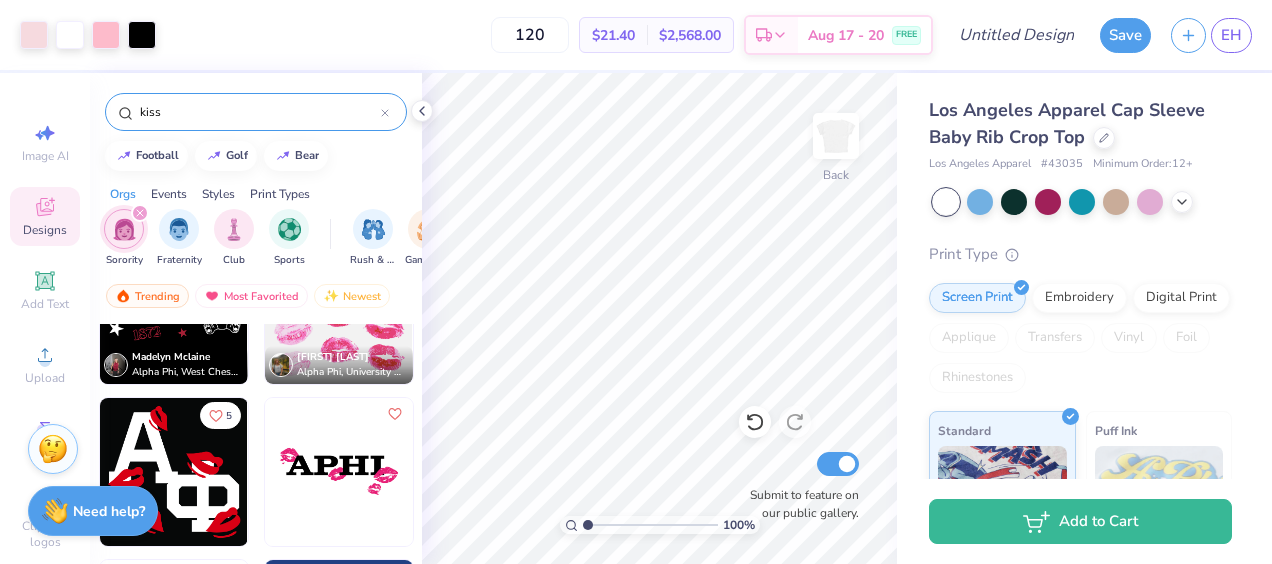 click at bounding box center (650, 525) 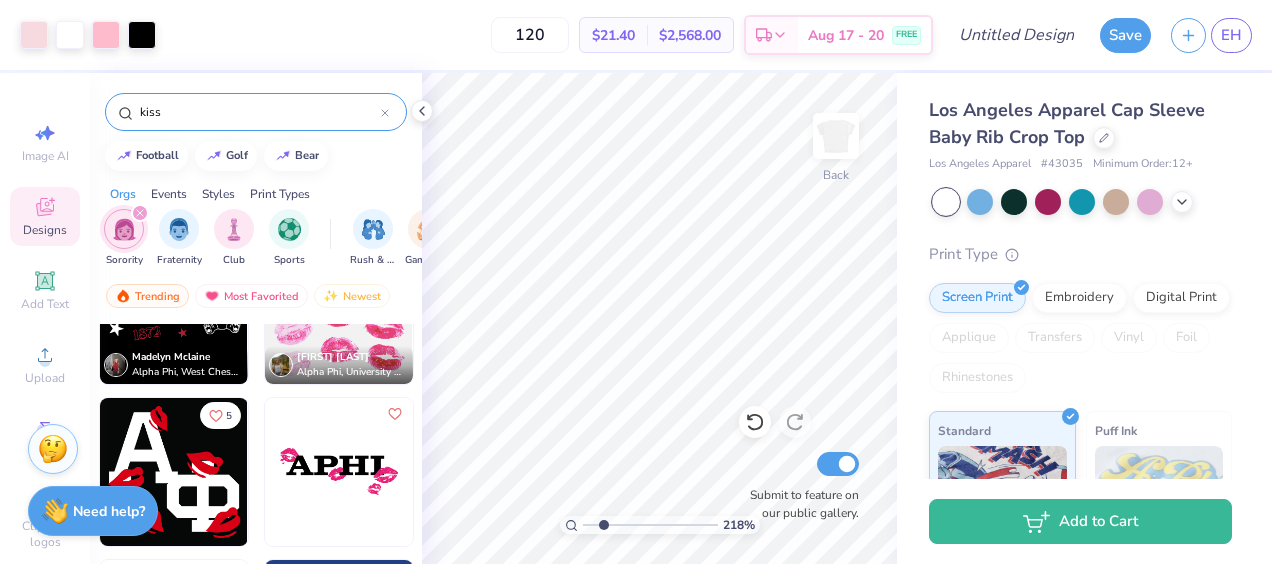 drag, startPoint x: 587, startPoint y: 520, endPoint x: 603, endPoint y: 522, distance: 16.124516 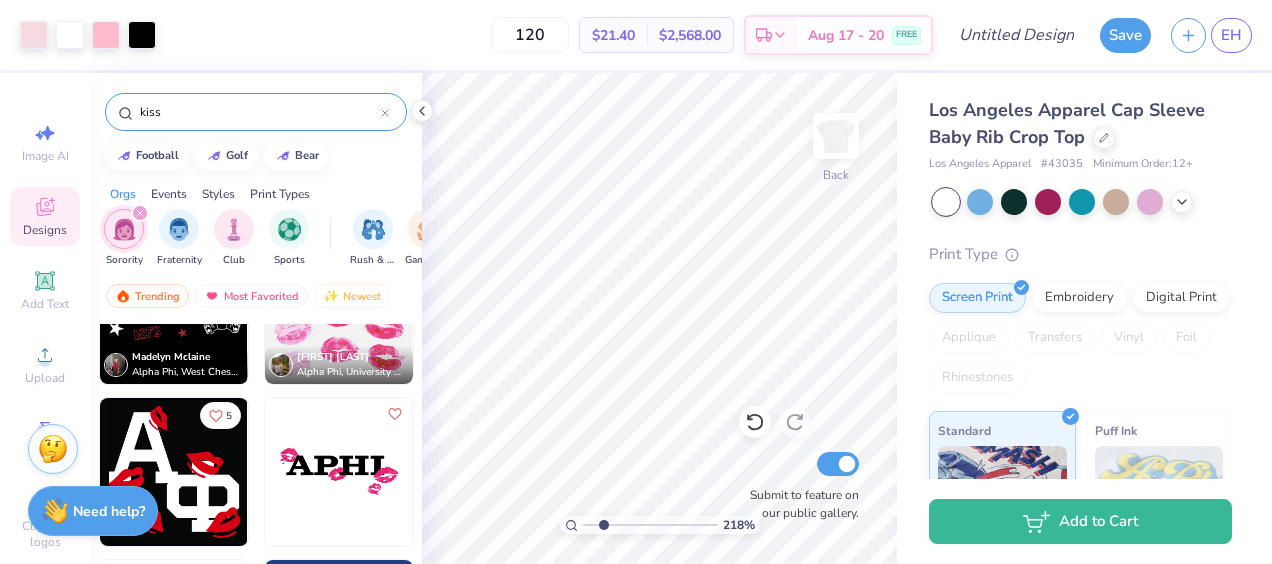 type on "2.18" 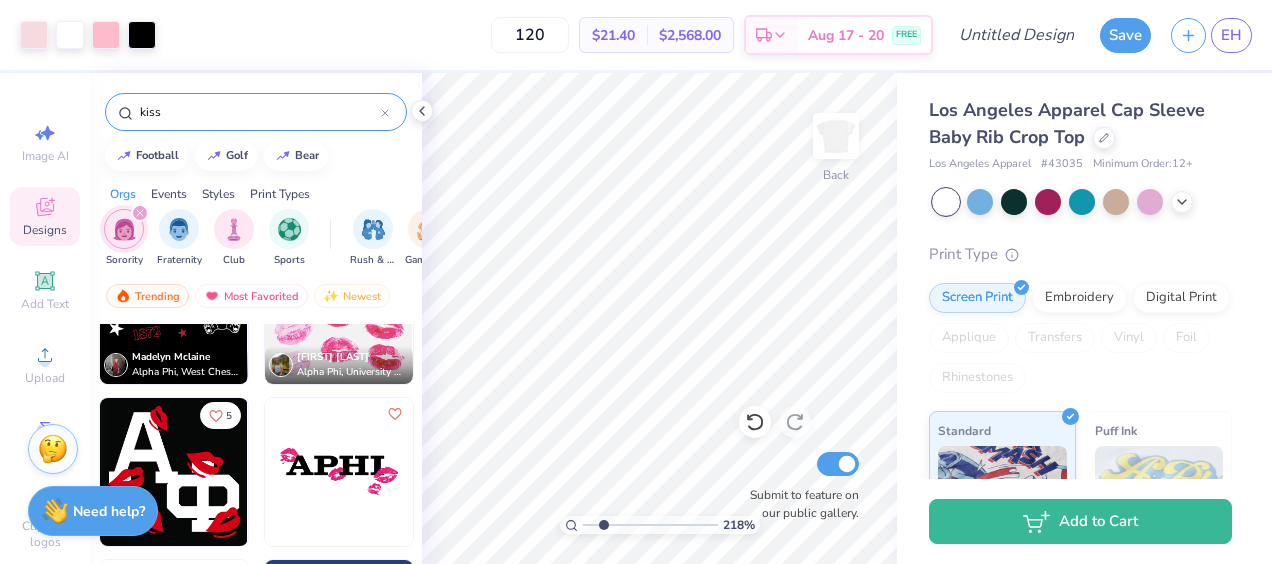 click at bounding box center (650, 525) 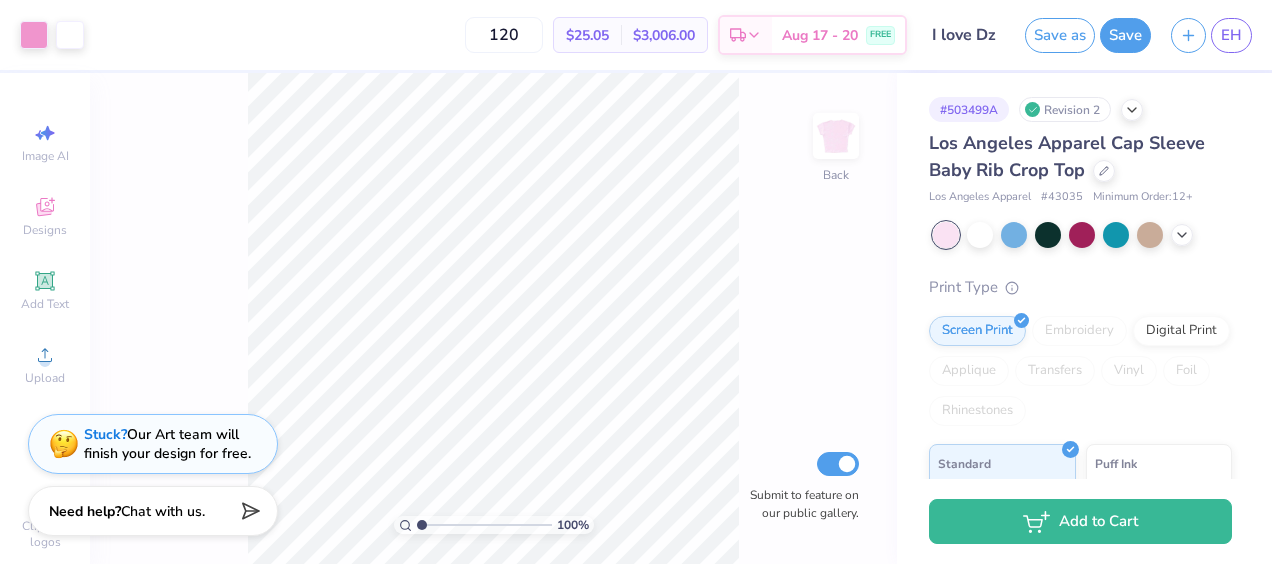 scroll, scrollTop: 0, scrollLeft: 0, axis: both 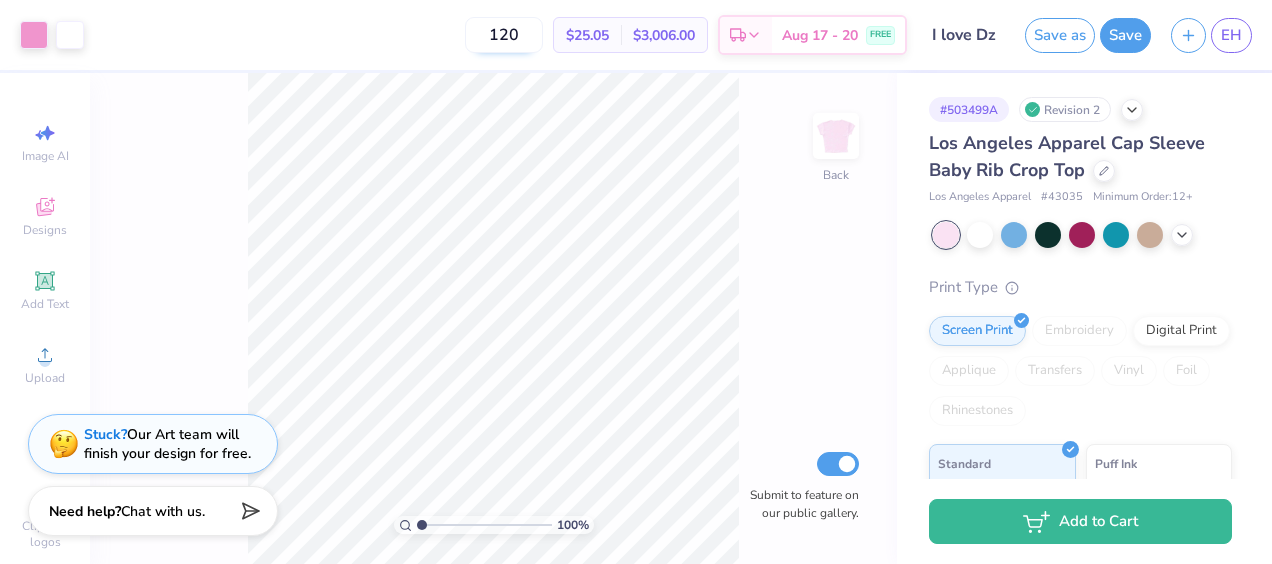 click on "120" at bounding box center [504, 35] 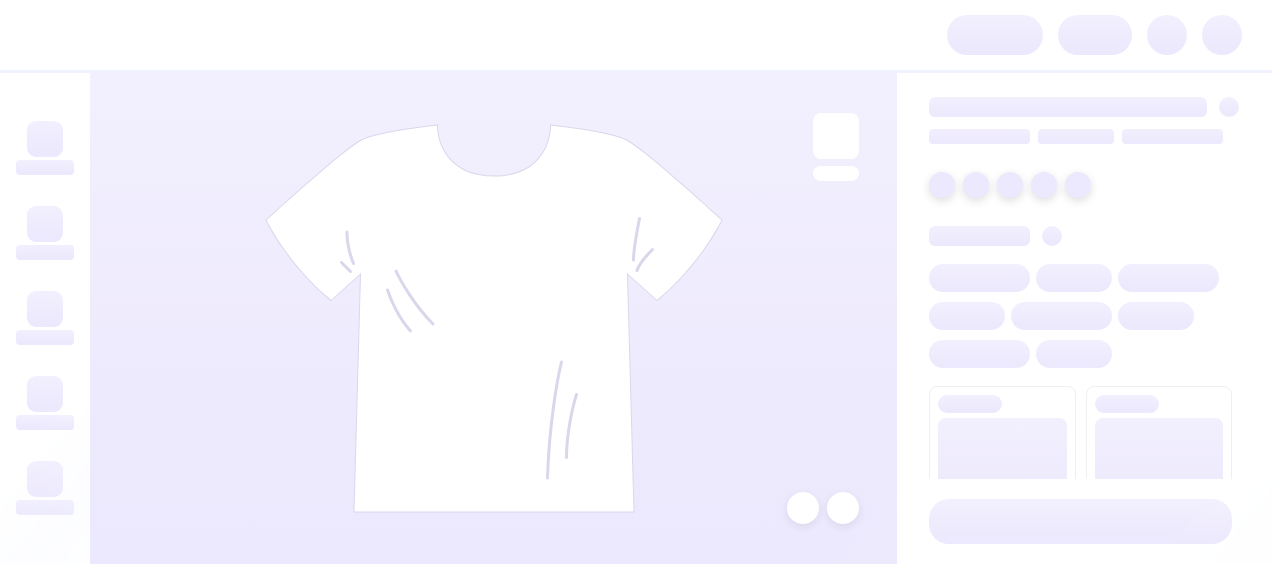 scroll, scrollTop: 0, scrollLeft: 0, axis: both 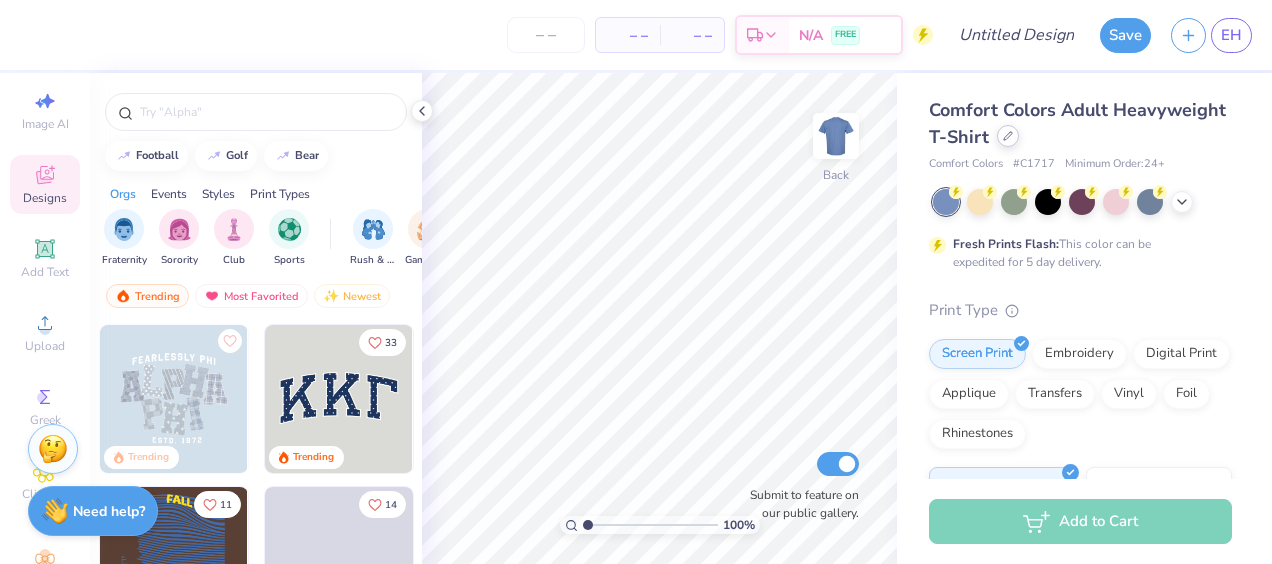 click at bounding box center [1008, 136] 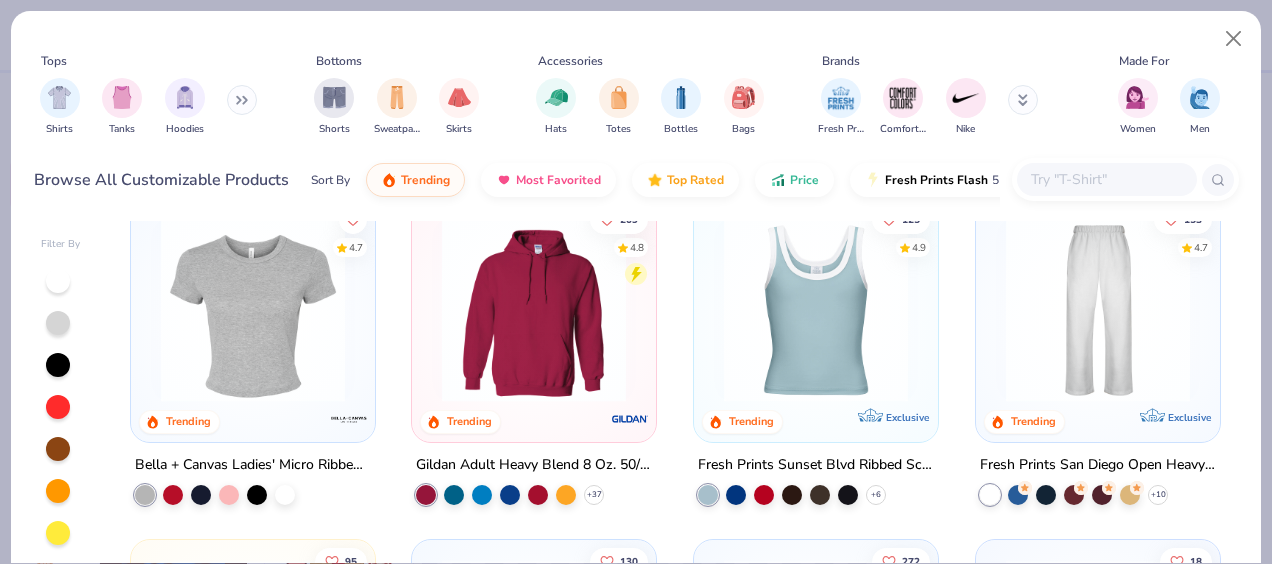 scroll, scrollTop: 643, scrollLeft: 0, axis: vertical 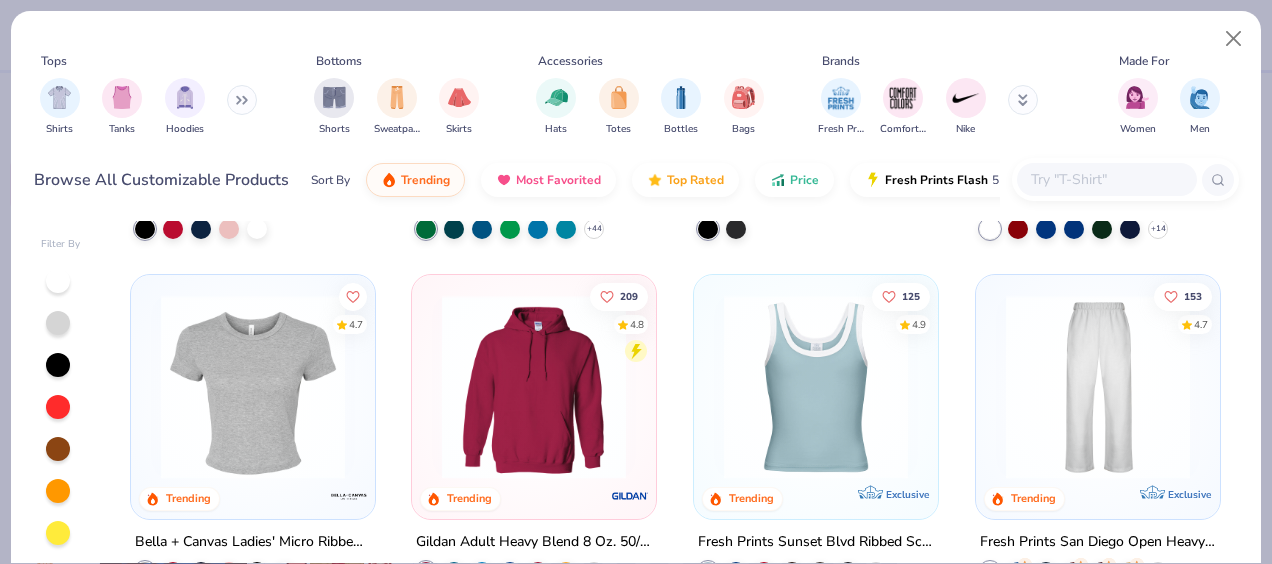 click at bounding box center (1098, 386) 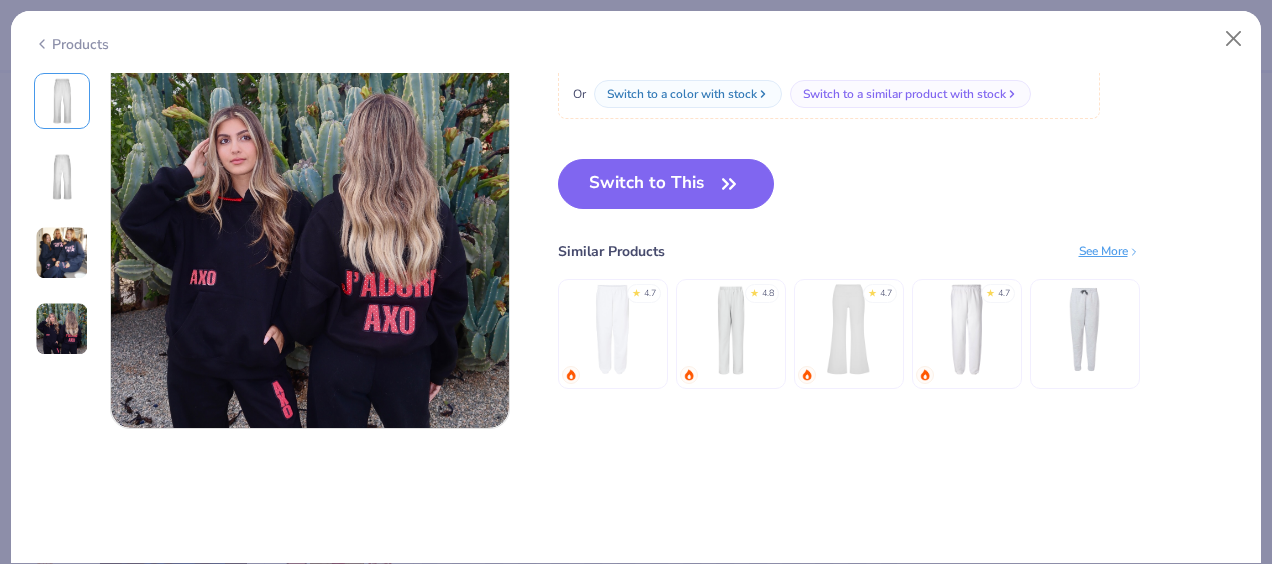 scroll, scrollTop: 1413, scrollLeft: 0, axis: vertical 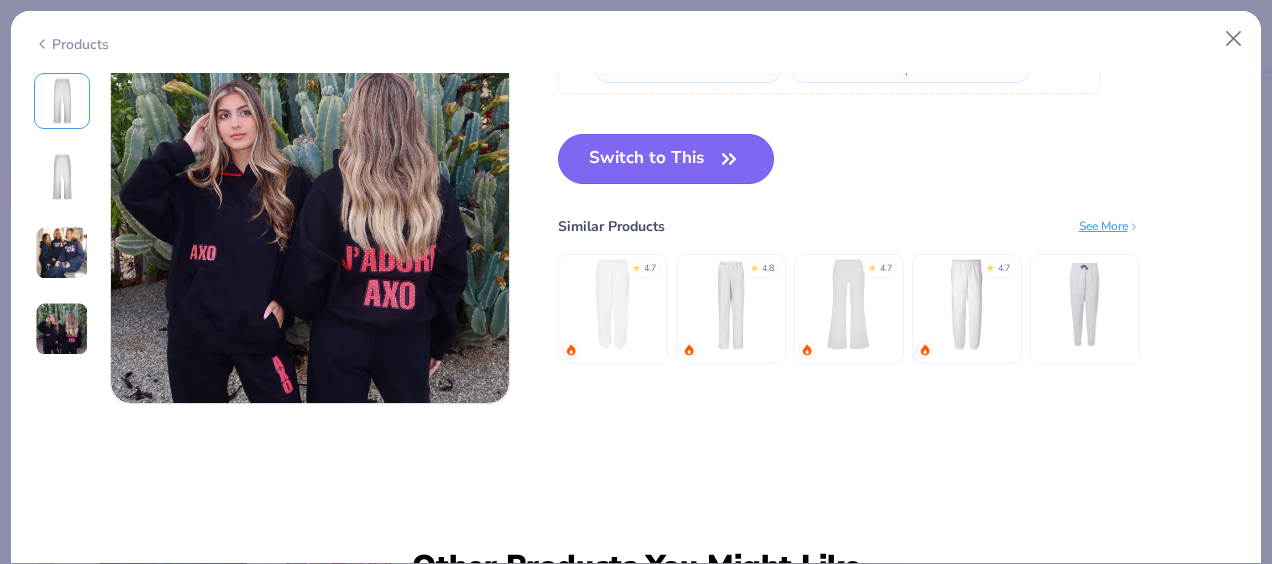 click 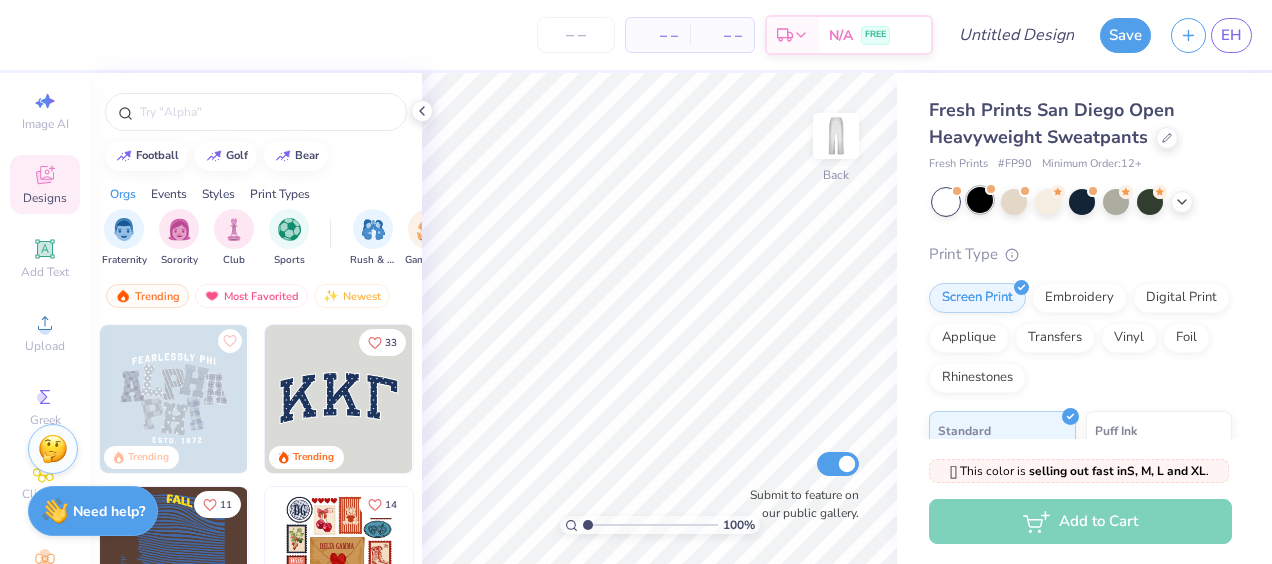 click at bounding box center (980, 200) 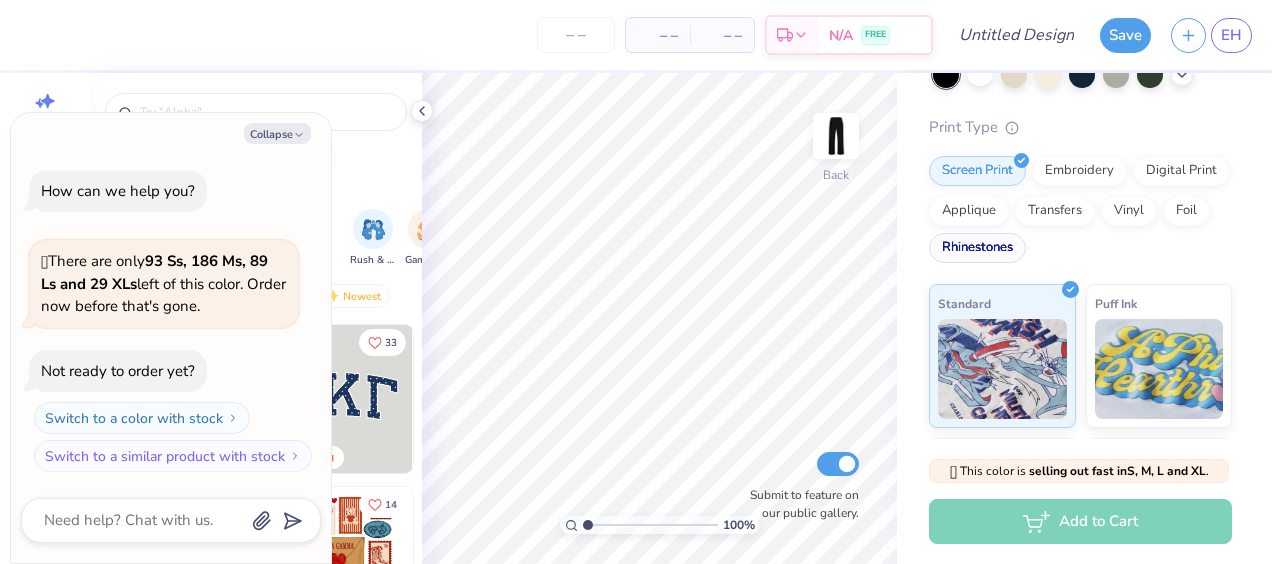 click on "Rhinestones" at bounding box center (977, 248) 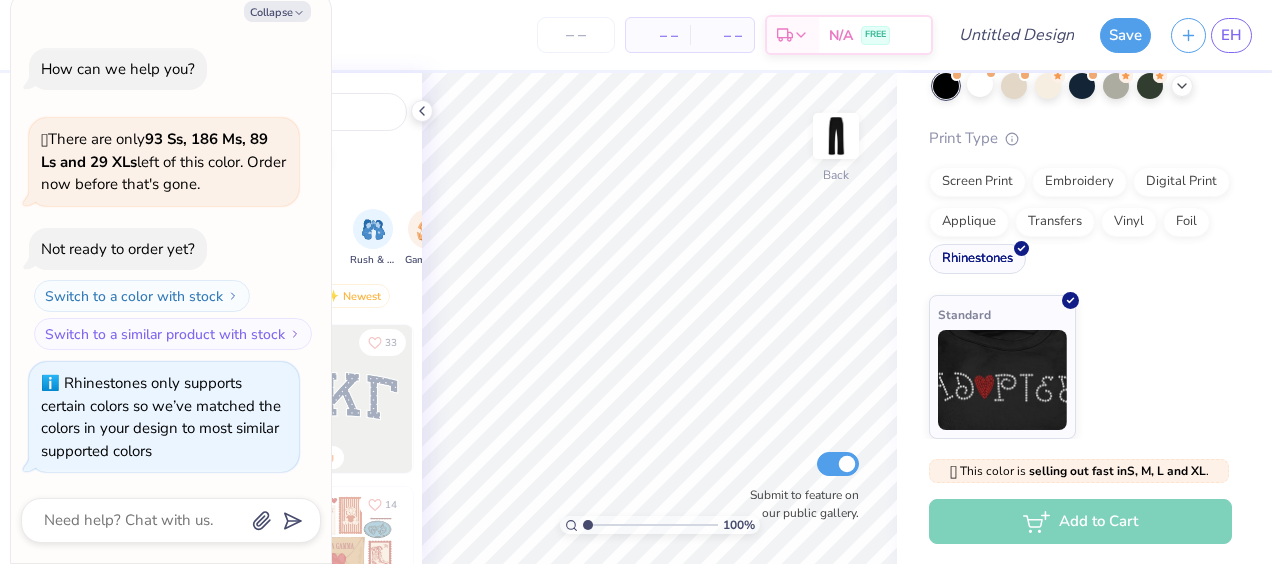 scroll, scrollTop: 116, scrollLeft: 0, axis: vertical 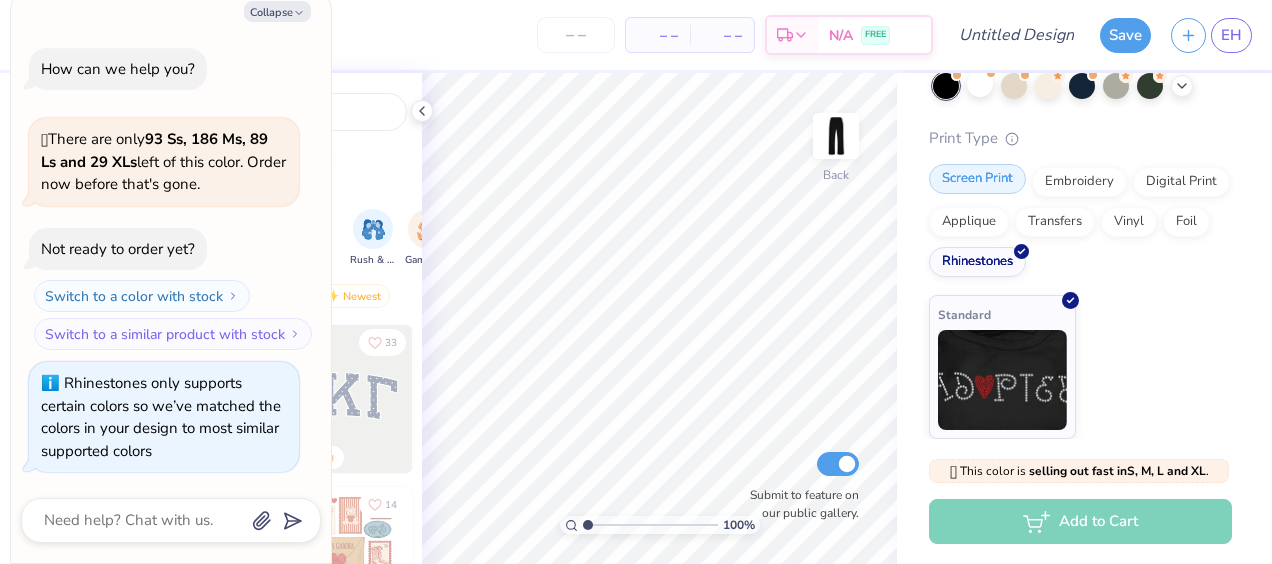 click on "Screen Print" at bounding box center [977, 179] 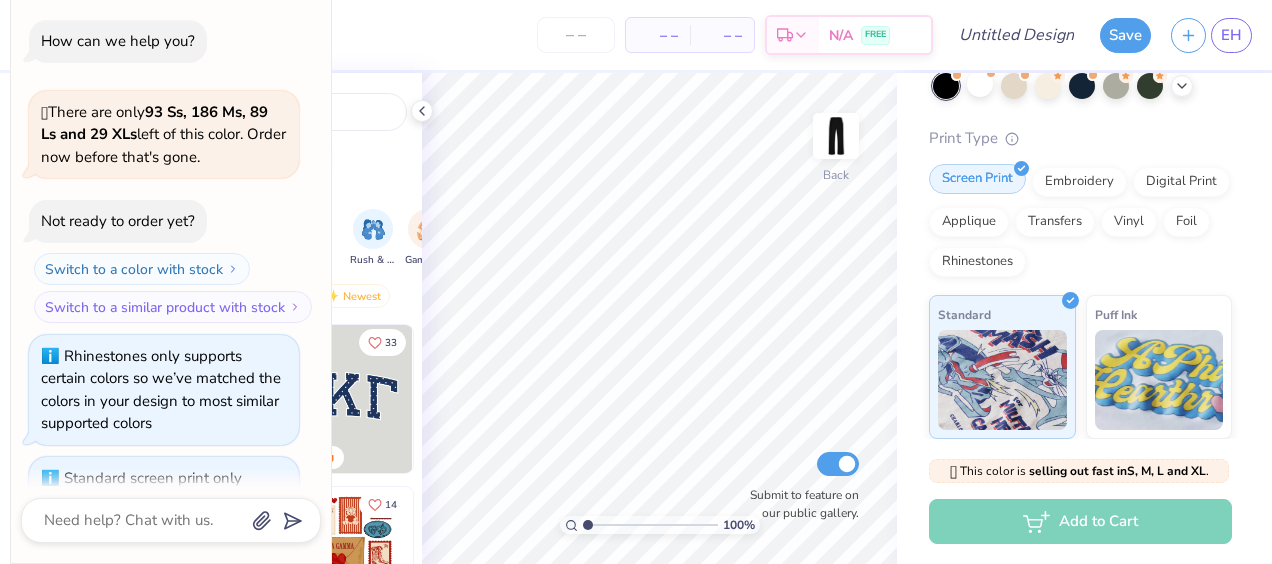 scroll, scrollTop: 94, scrollLeft: 0, axis: vertical 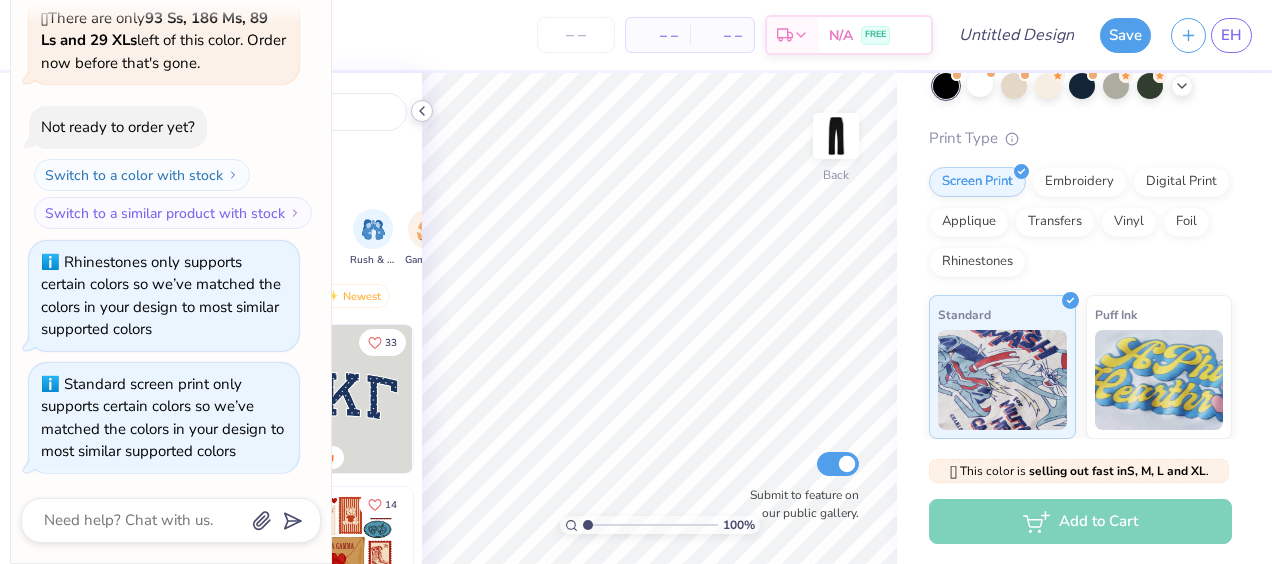 click 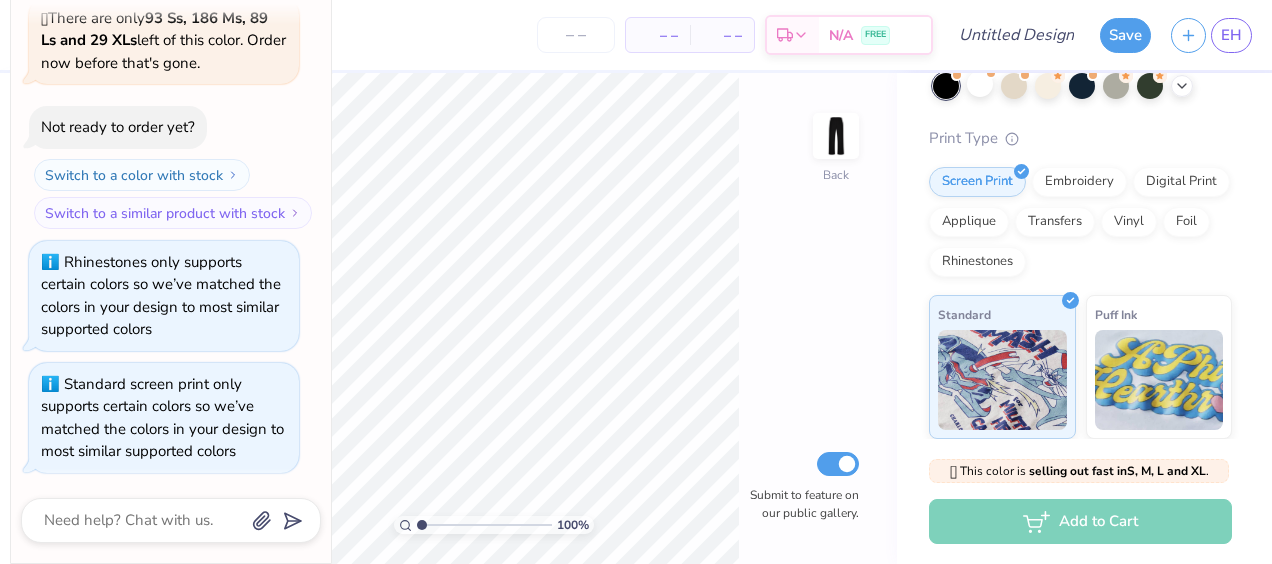 scroll, scrollTop: 0, scrollLeft: 0, axis: both 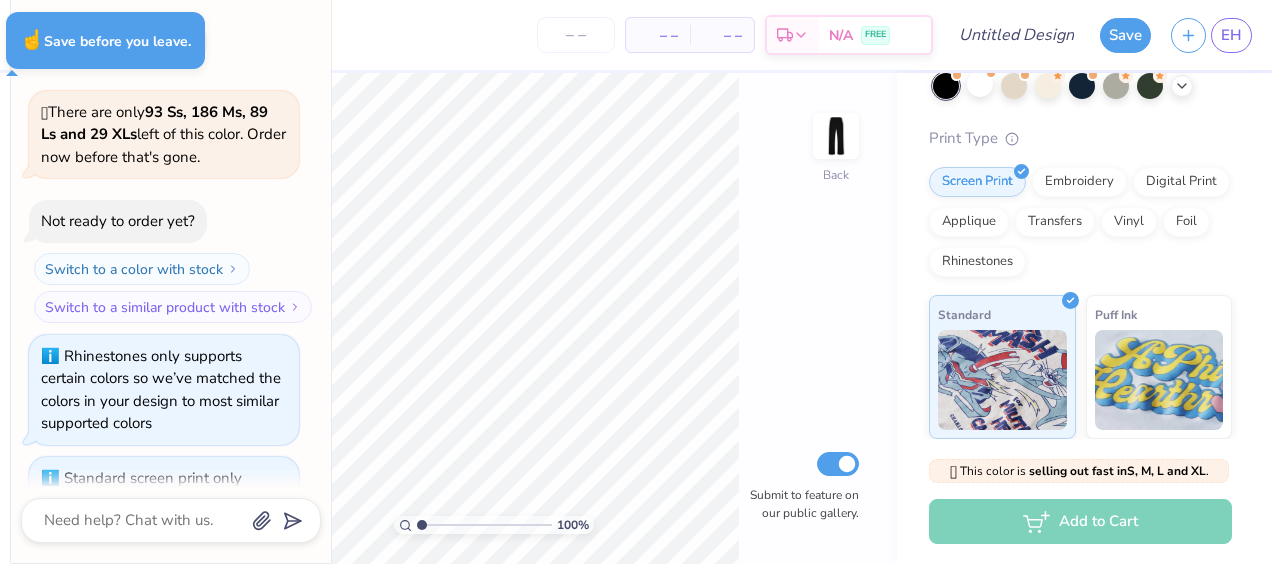 type on "x" 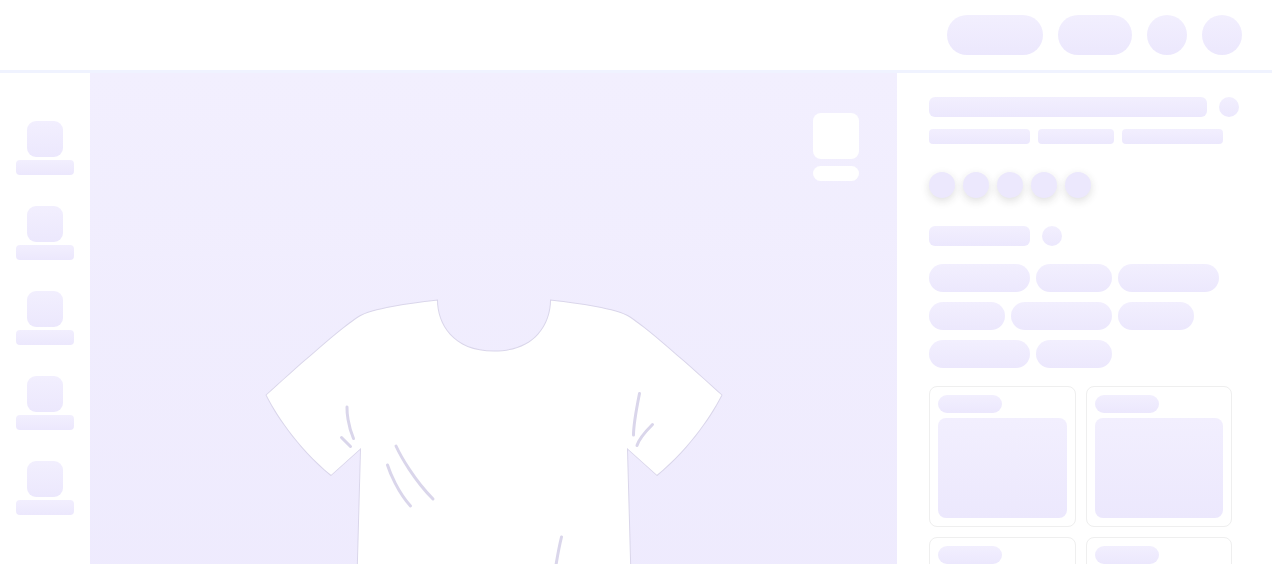 scroll, scrollTop: 0, scrollLeft: 0, axis: both 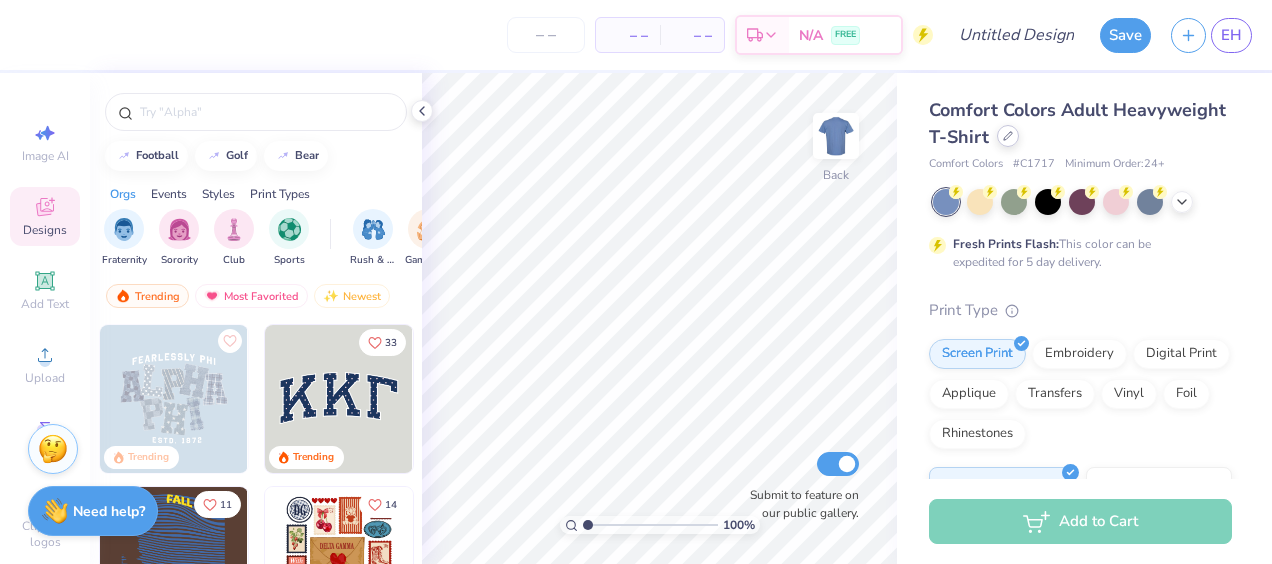 click at bounding box center [1008, 136] 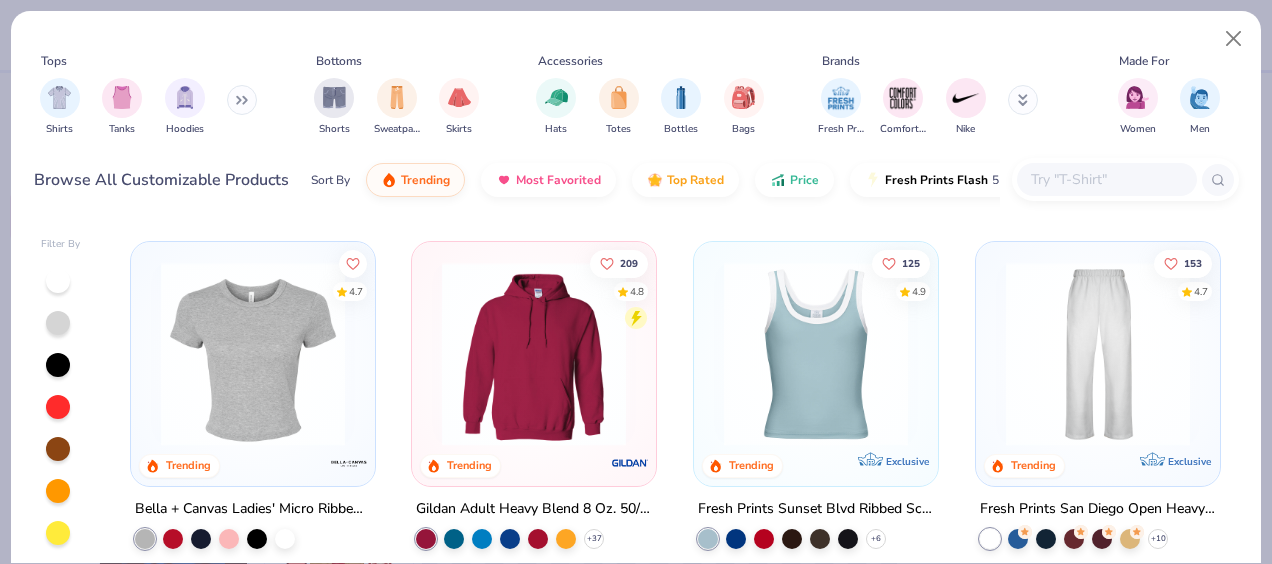 scroll, scrollTop: 677, scrollLeft: 0, axis: vertical 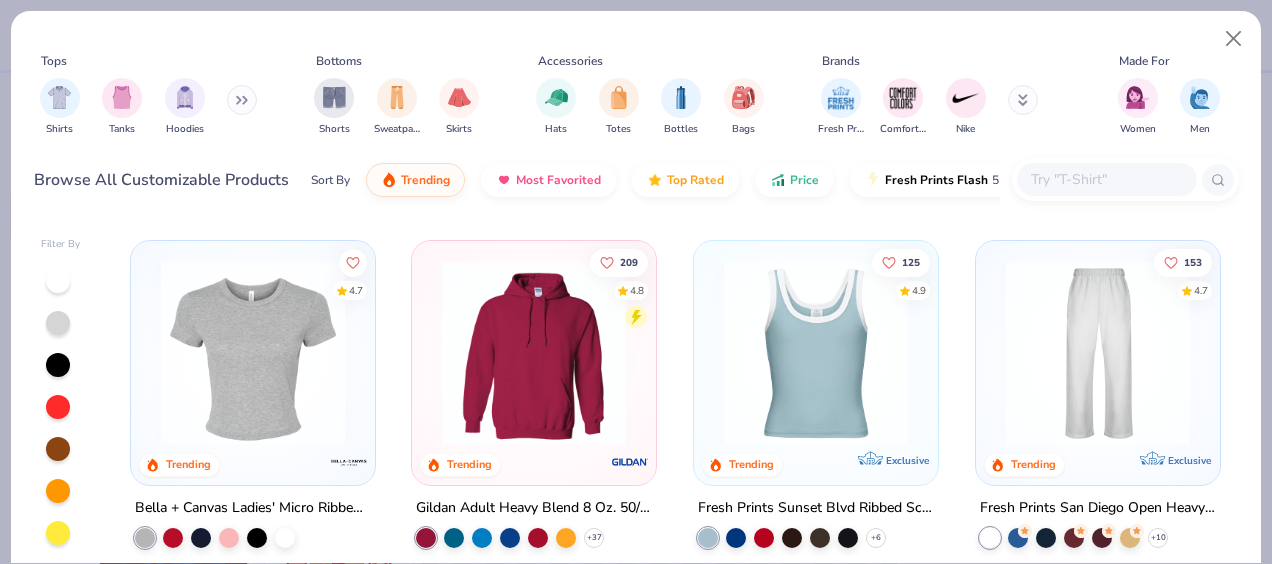 click at bounding box center [1098, 352] 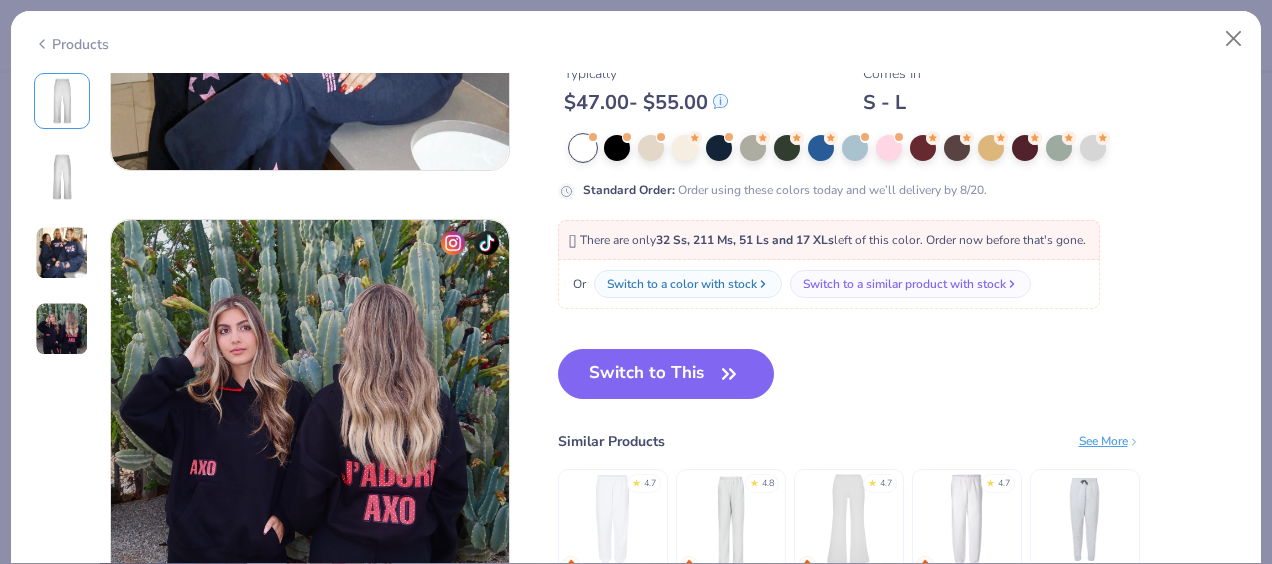 scroll, scrollTop: 1202, scrollLeft: 0, axis: vertical 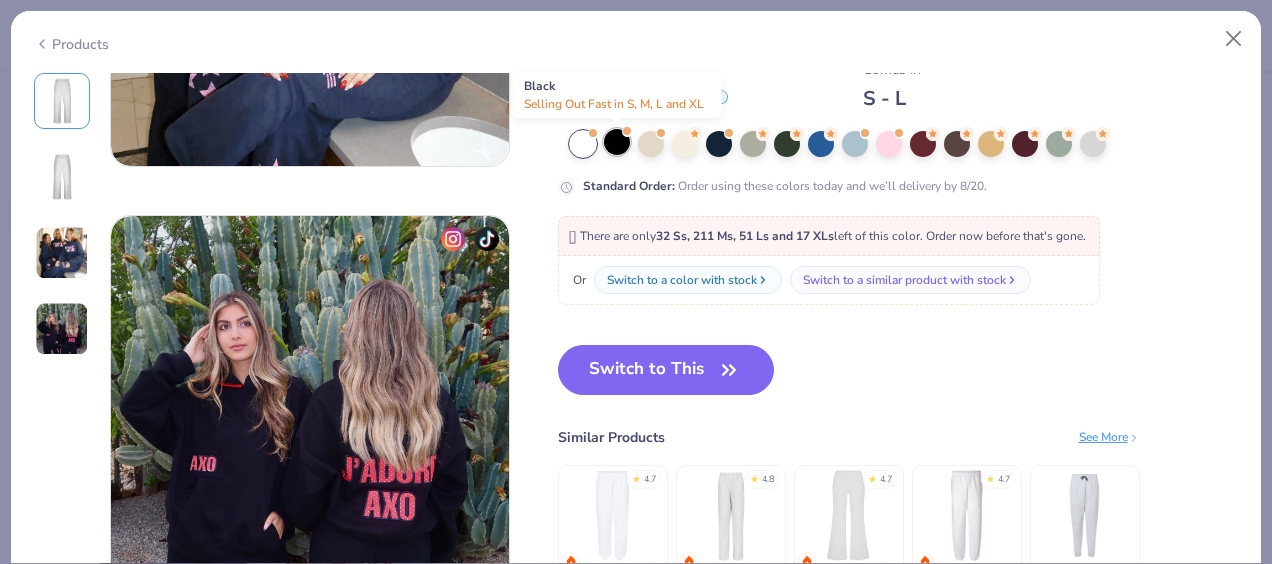 click at bounding box center [617, 142] 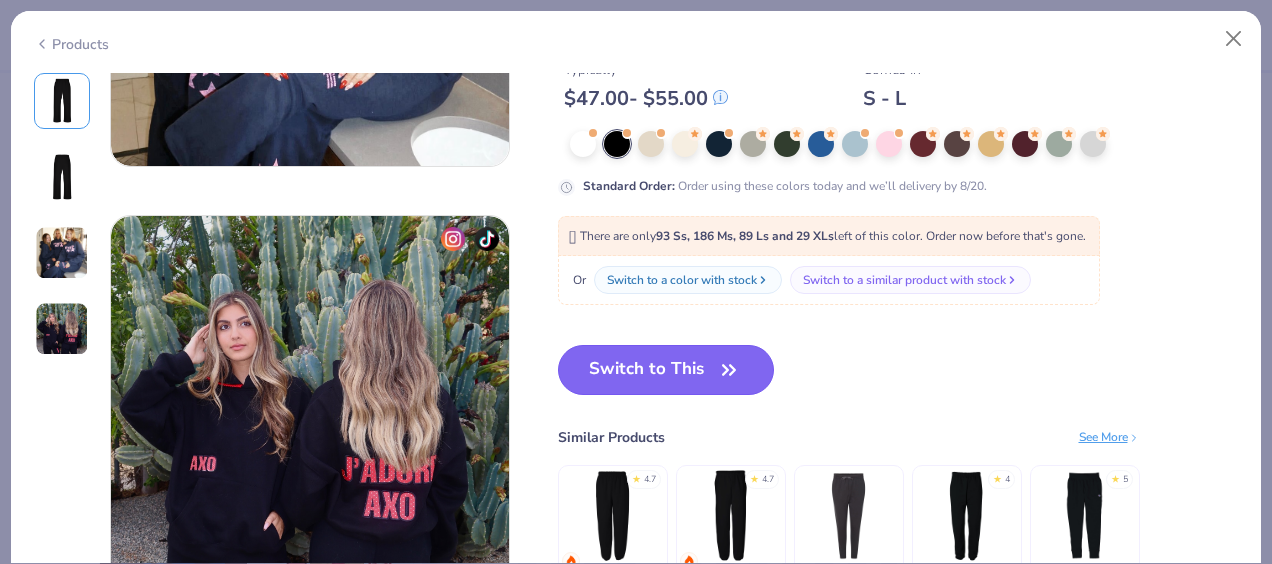 click on "Switch to This" at bounding box center (666, 370) 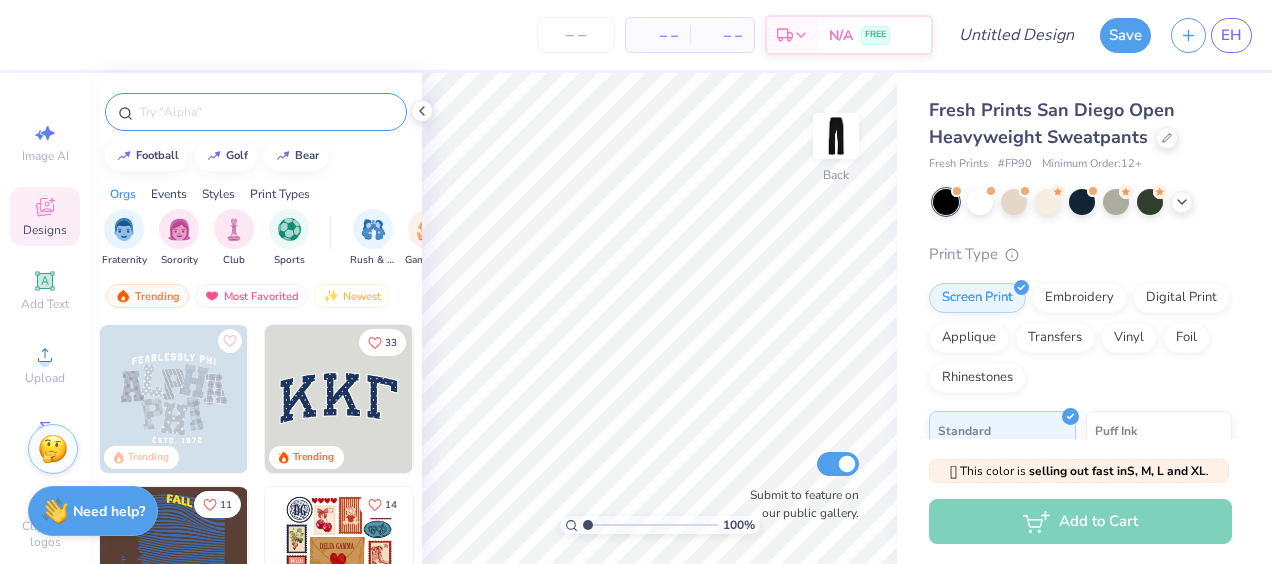 click at bounding box center (266, 112) 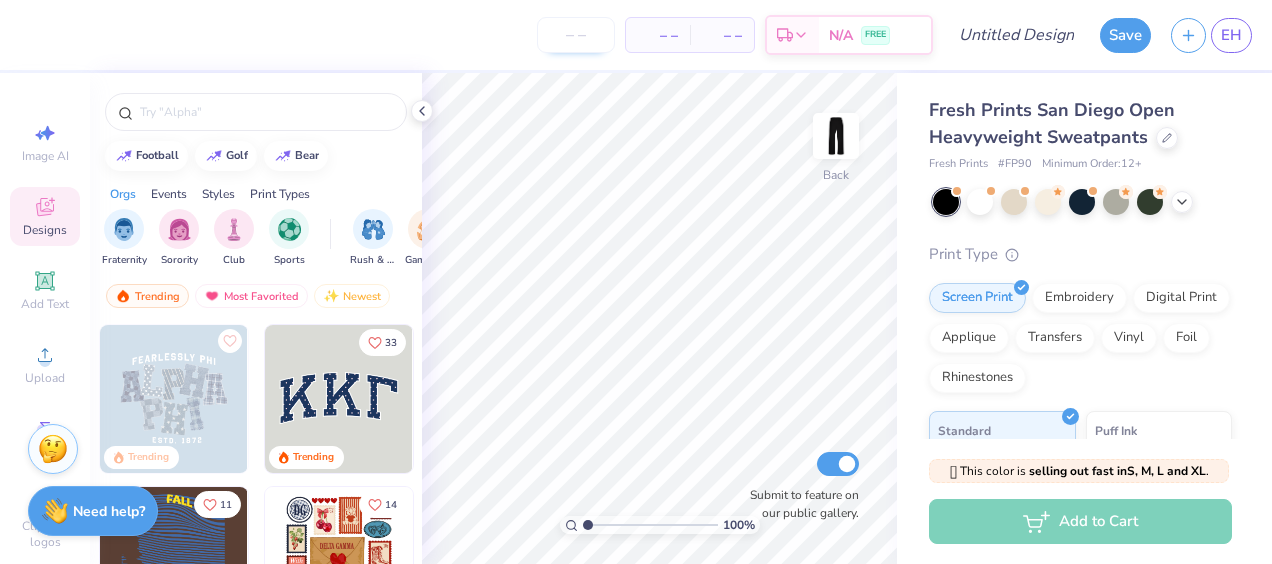 click at bounding box center (576, 35) 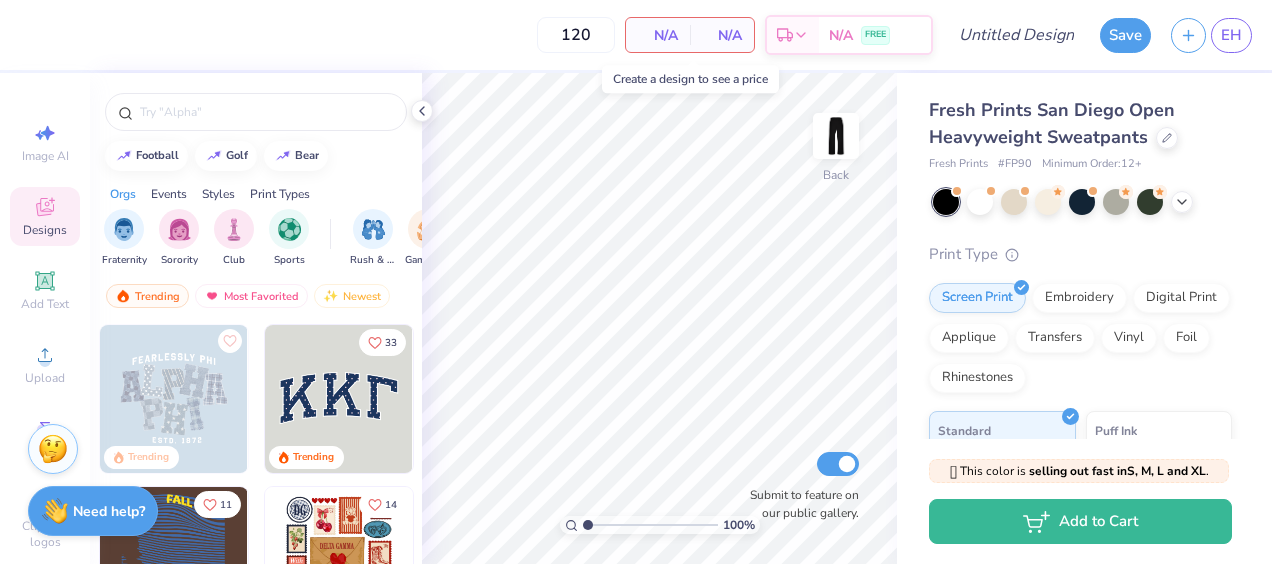 type on "120" 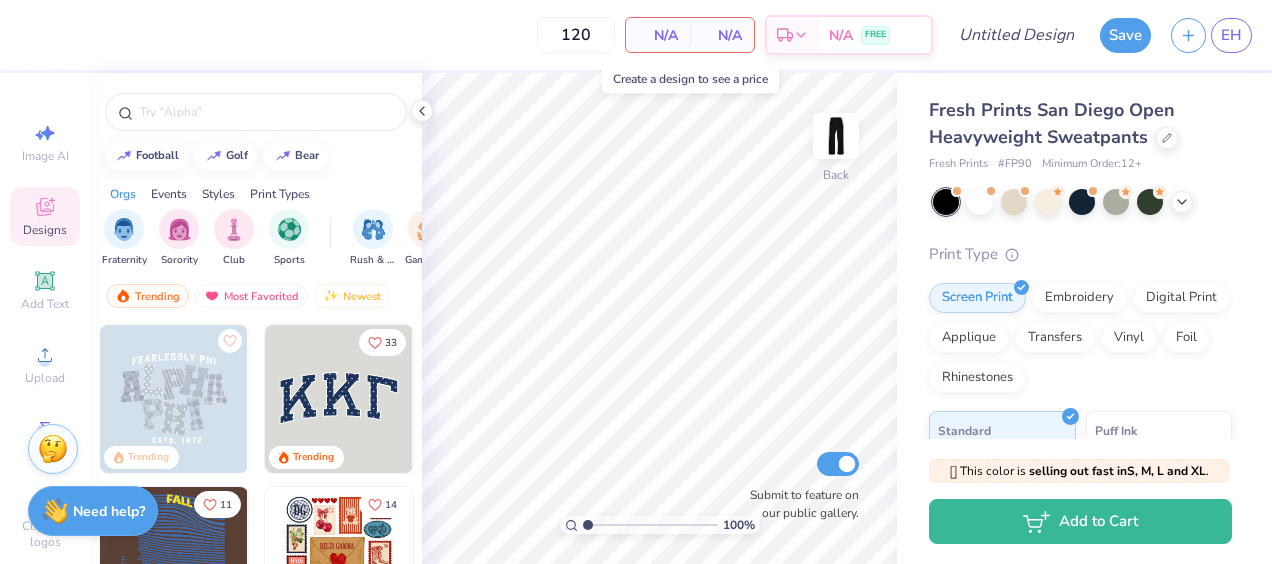 click on "N/A" at bounding box center [658, 35] 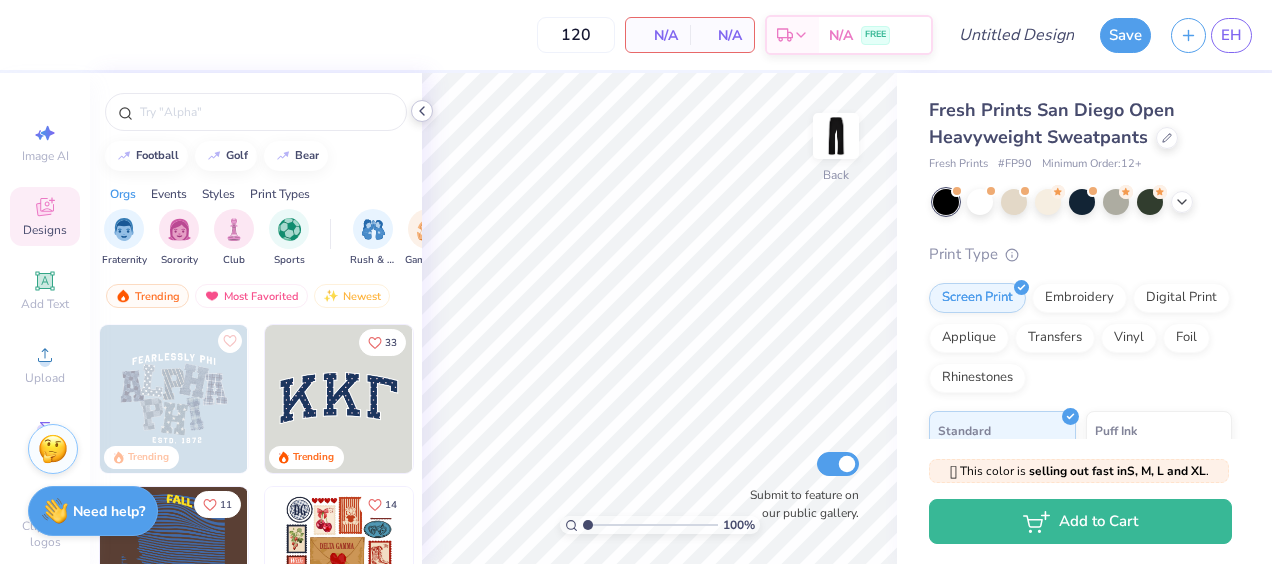 click 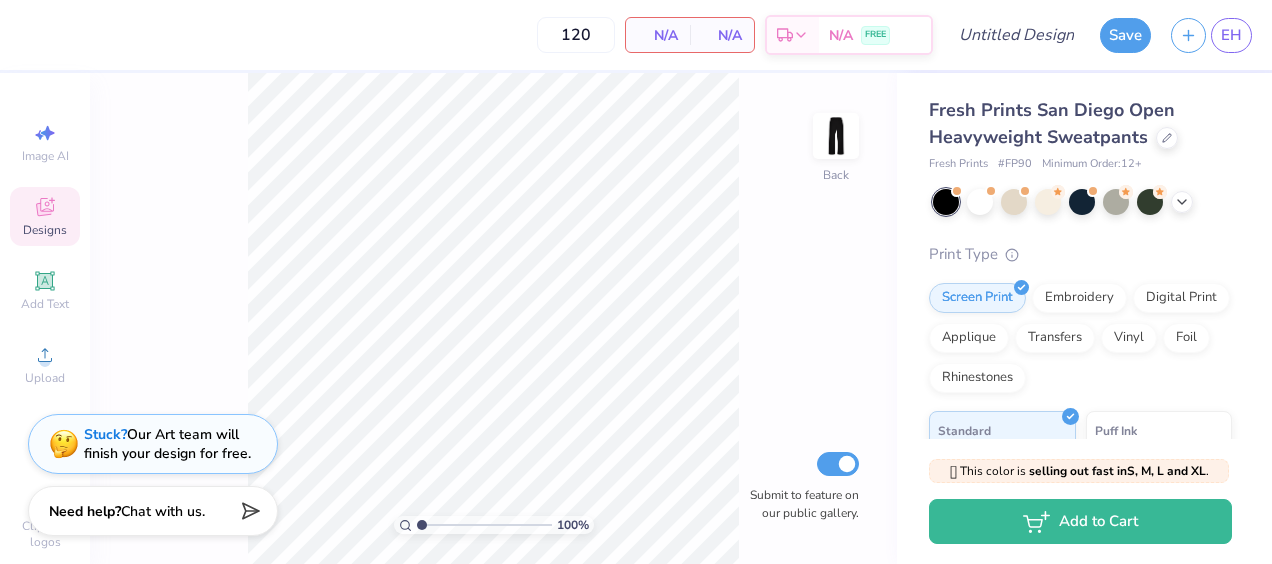 click on "Designs" at bounding box center (45, 230) 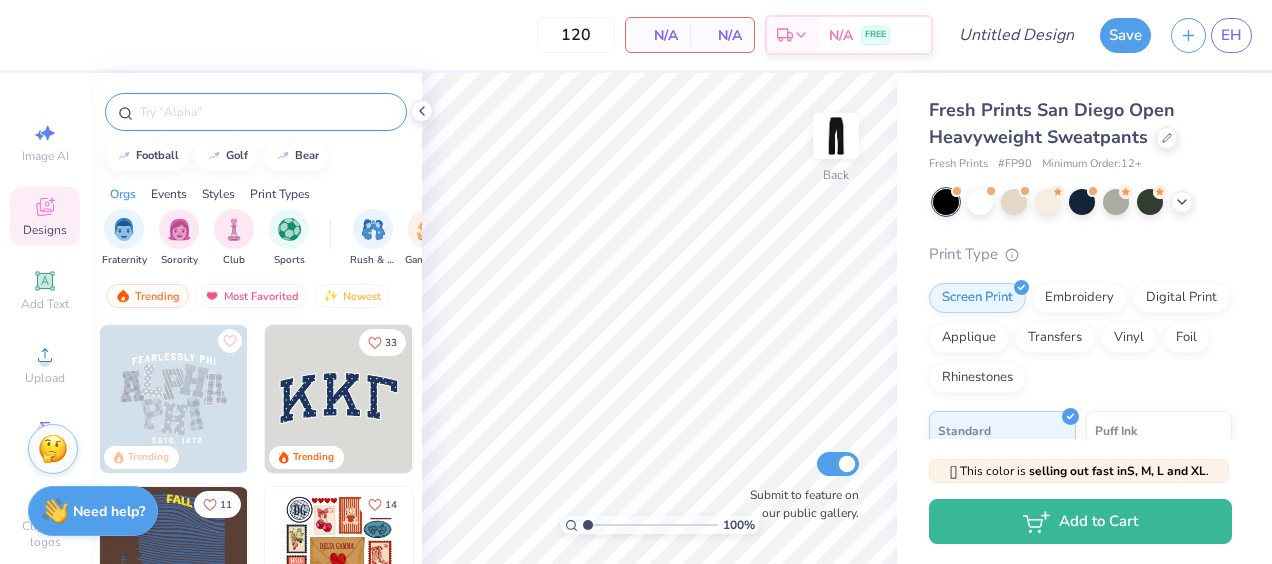 click at bounding box center [266, 112] 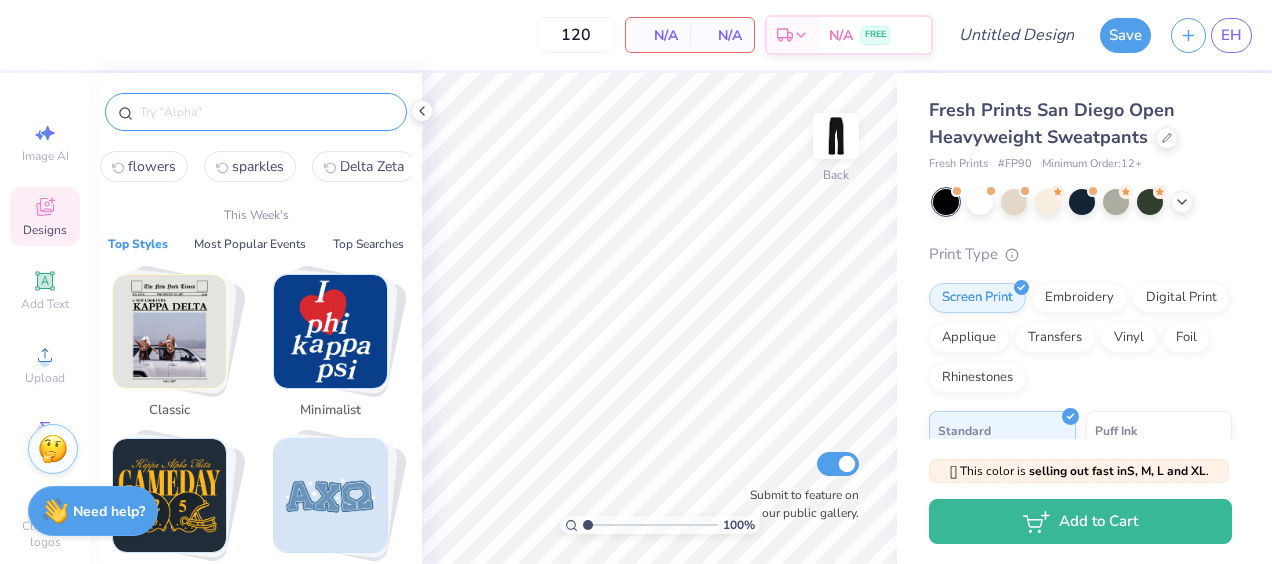 click at bounding box center (266, 112) 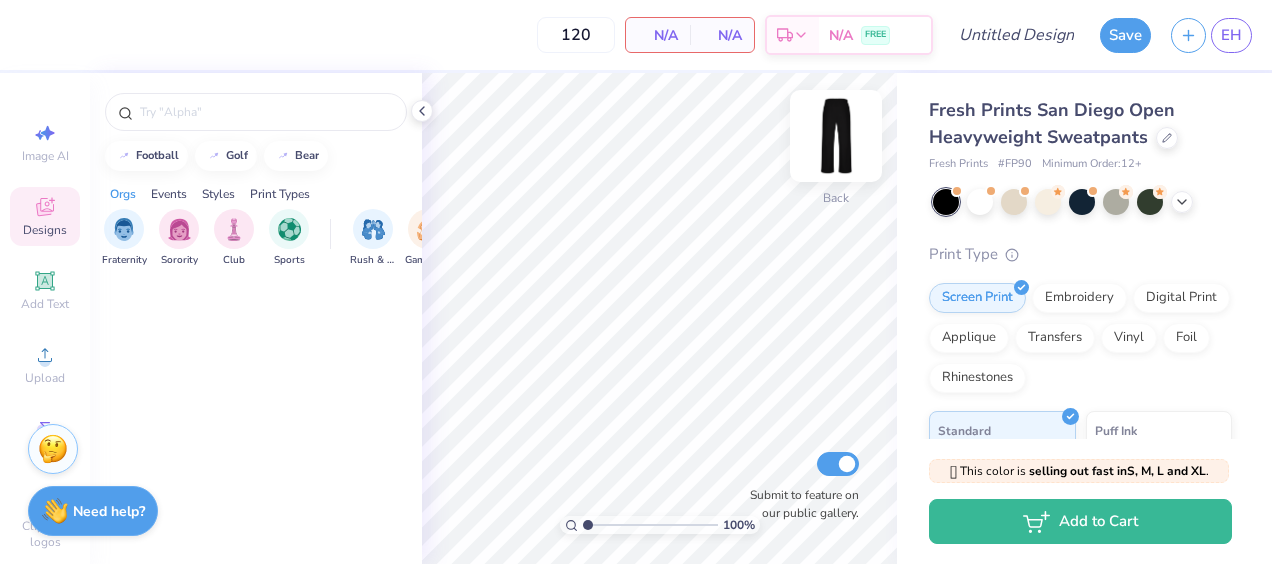 click at bounding box center (836, 136) 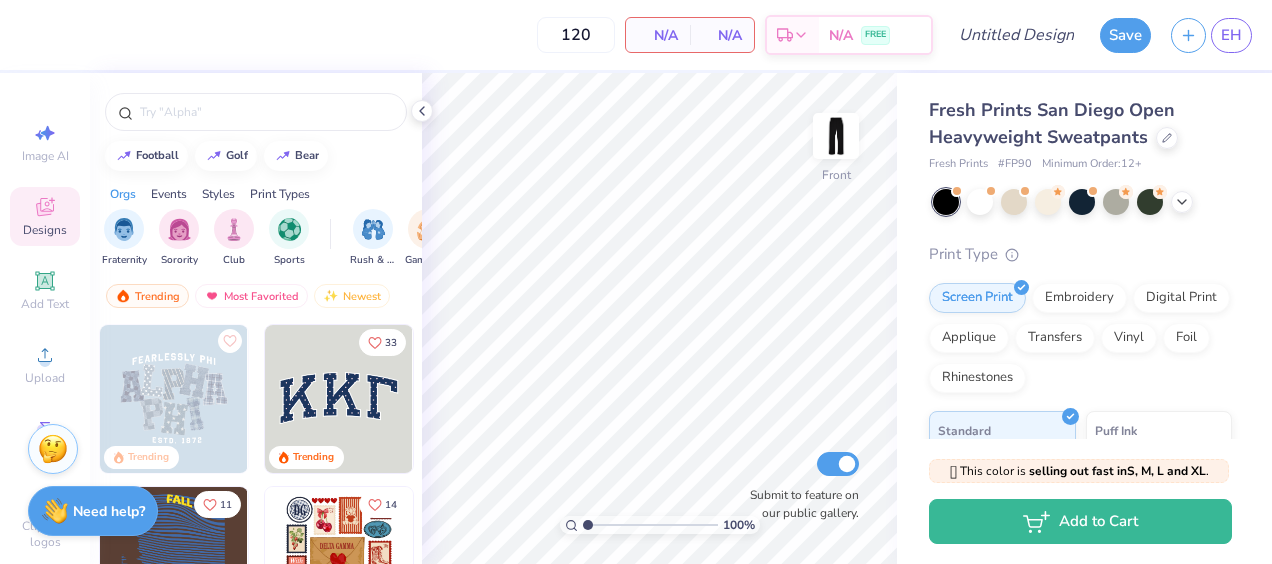 click at bounding box center (836, 136) 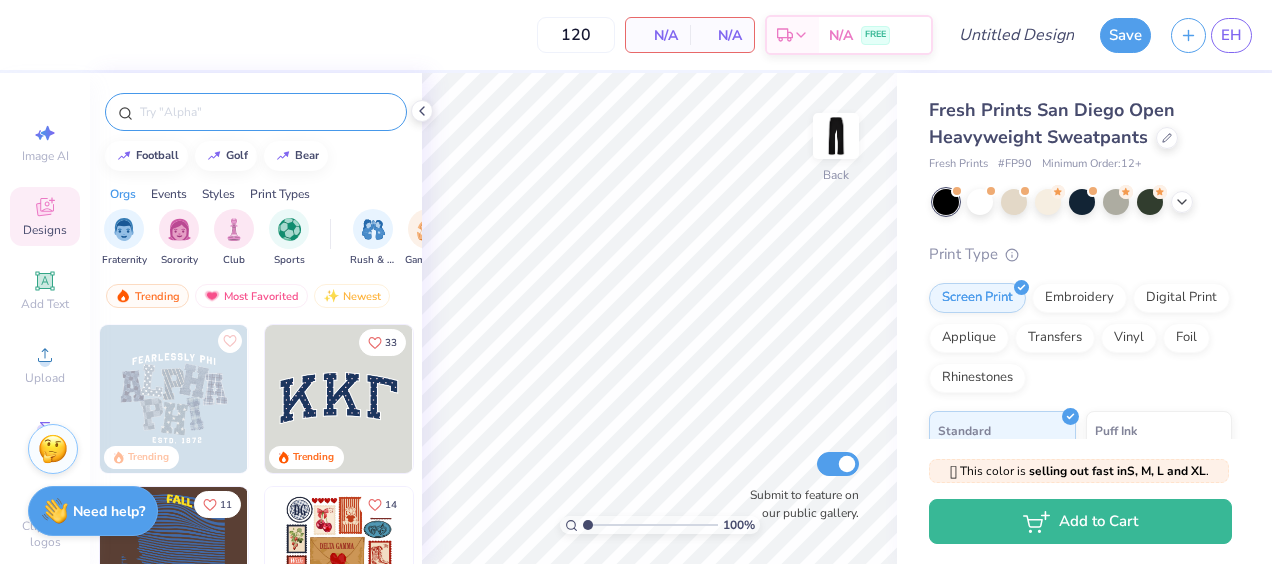 click at bounding box center (266, 112) 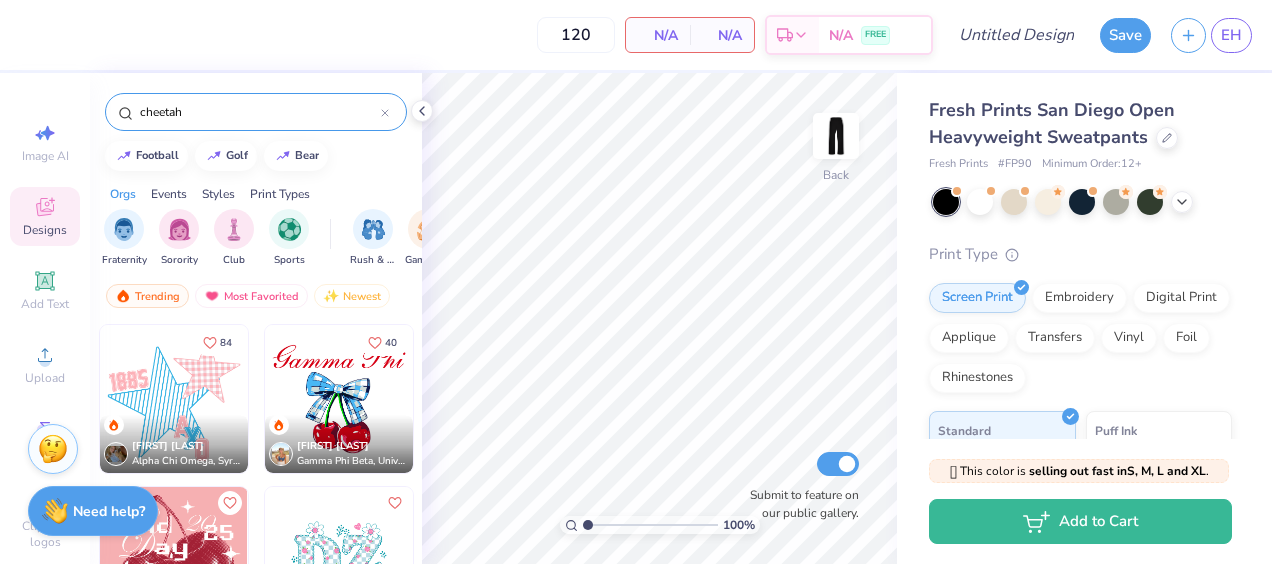 type on "cheetah" 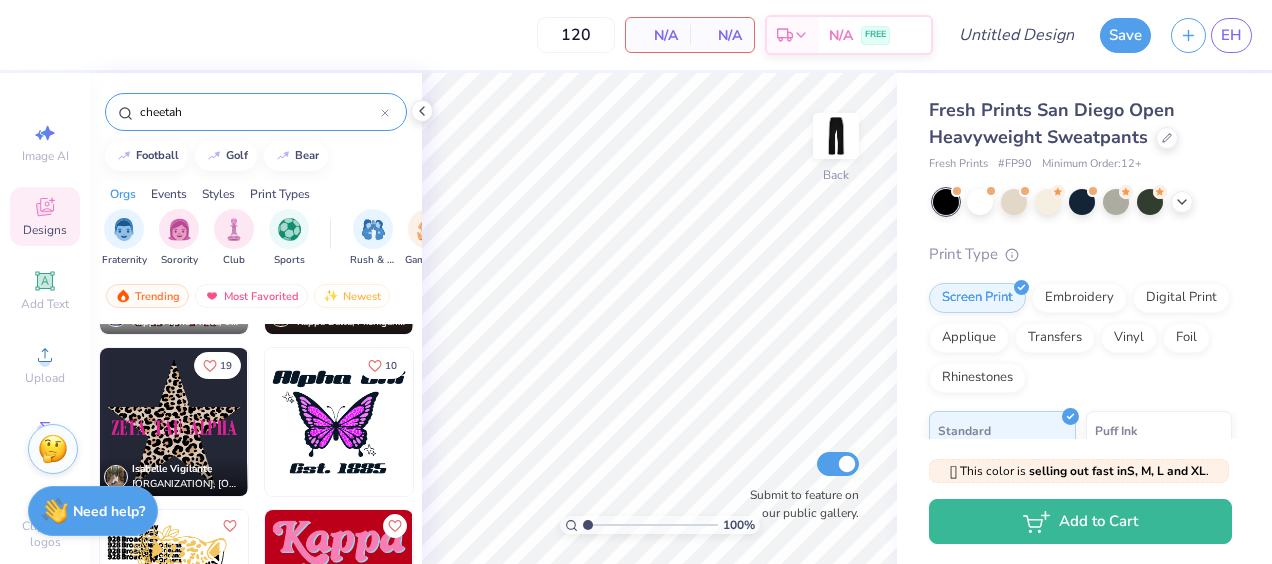 scroll, scrollTop: 1738, scrollLeft: 0, axis: vertical 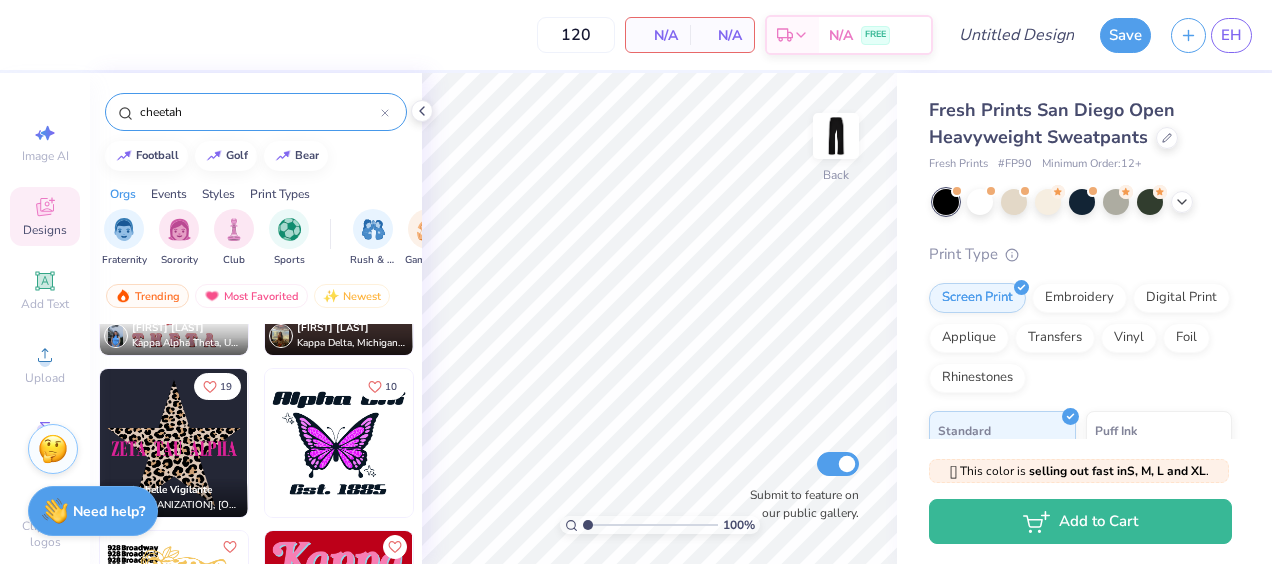 click at bounding box center [174, 443] 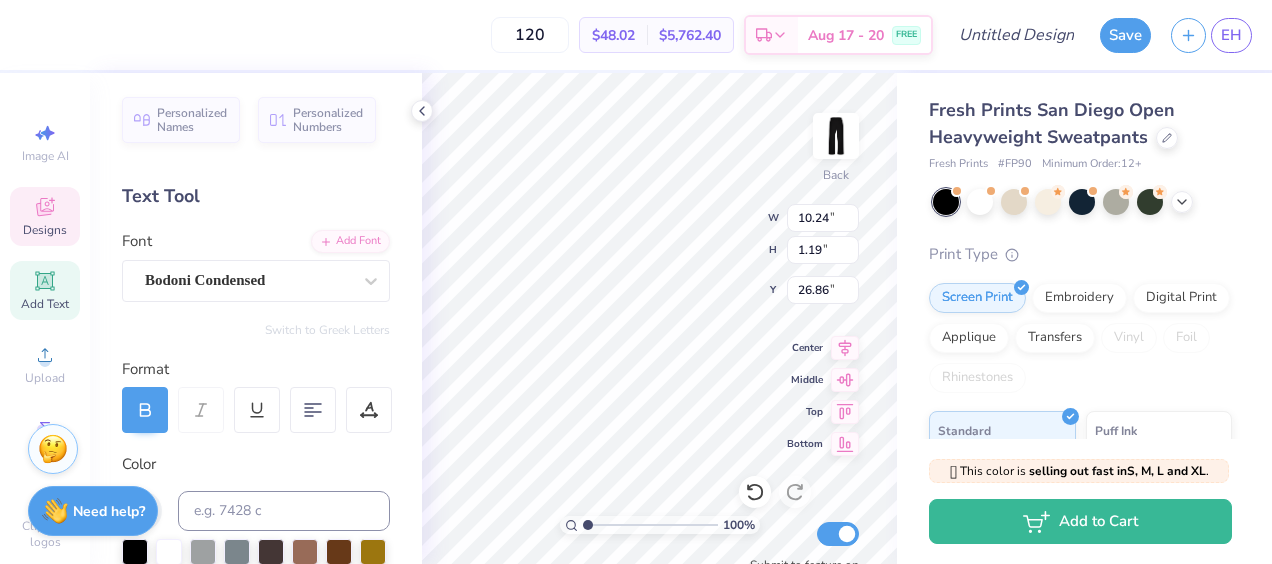 type on "10.55" 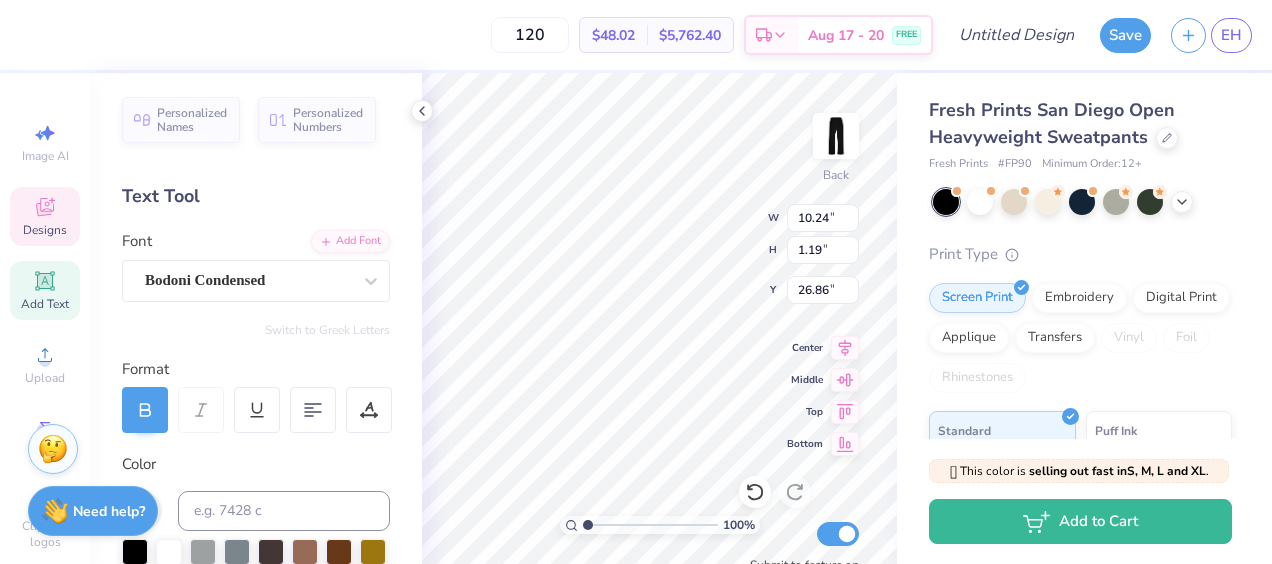 type on "10.32" 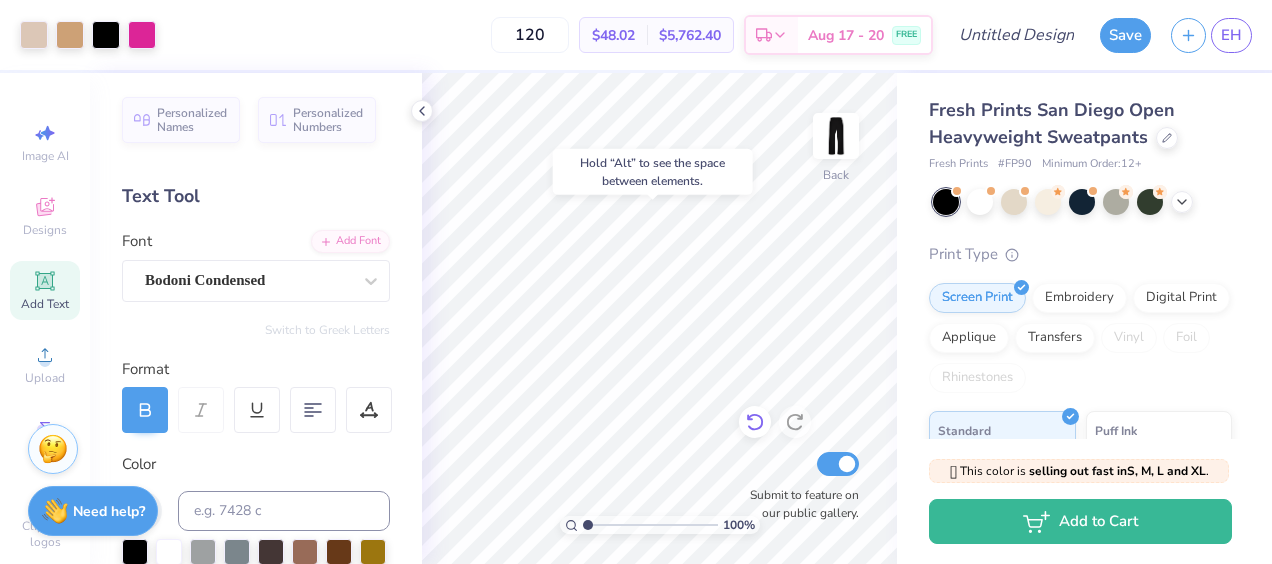 click 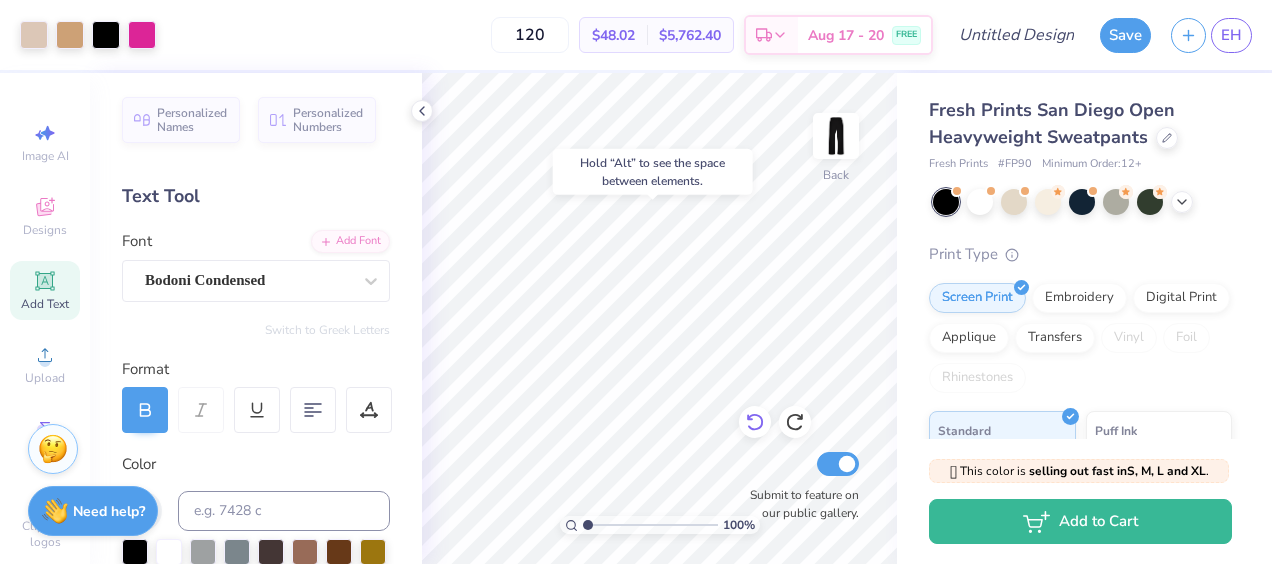 click 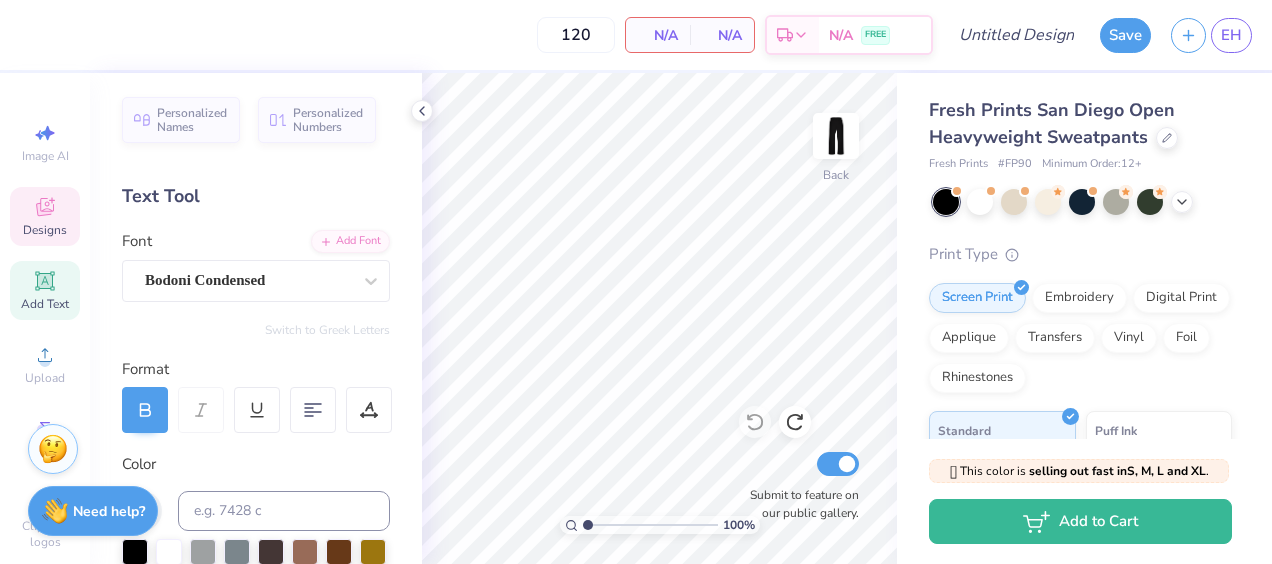 click 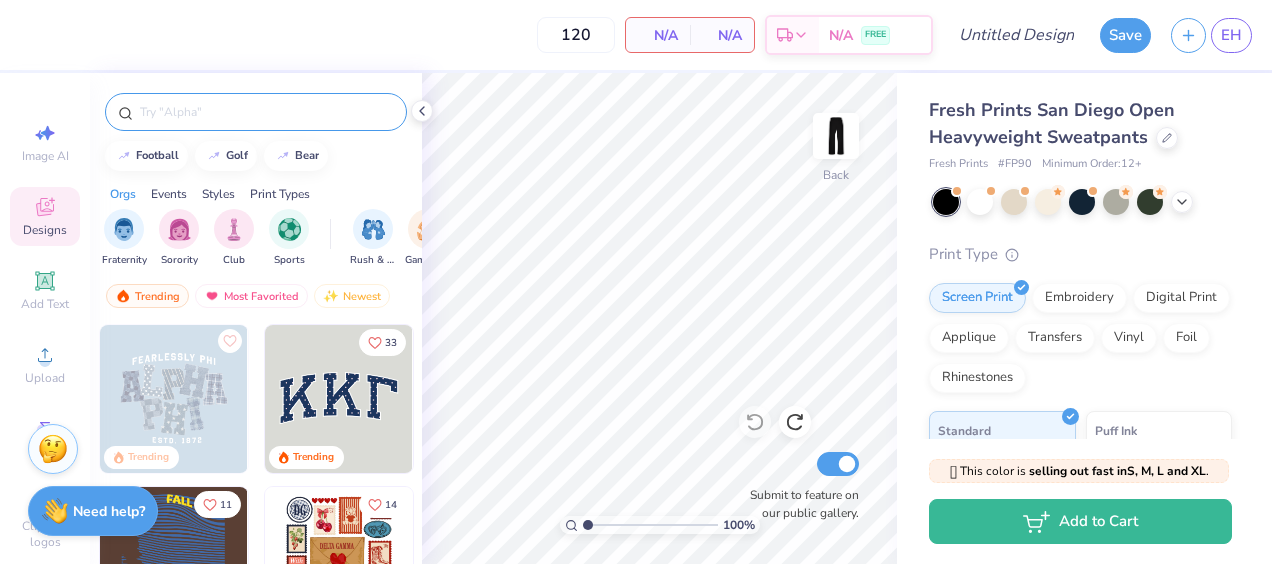 click at bounding box center [266, 112] 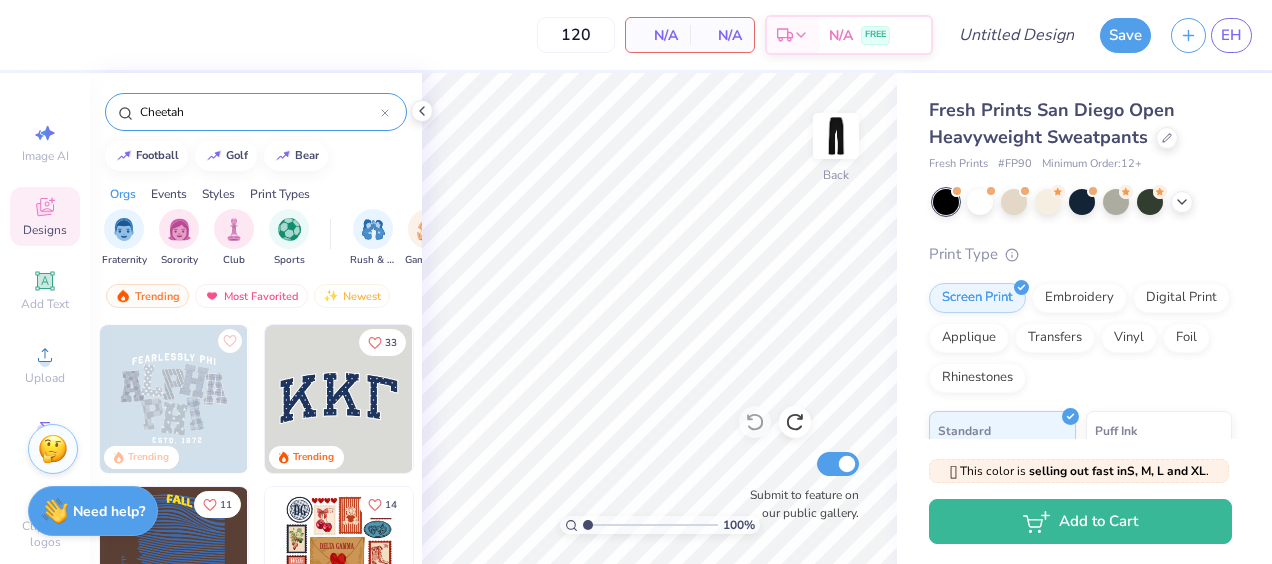type on "Cheetah" 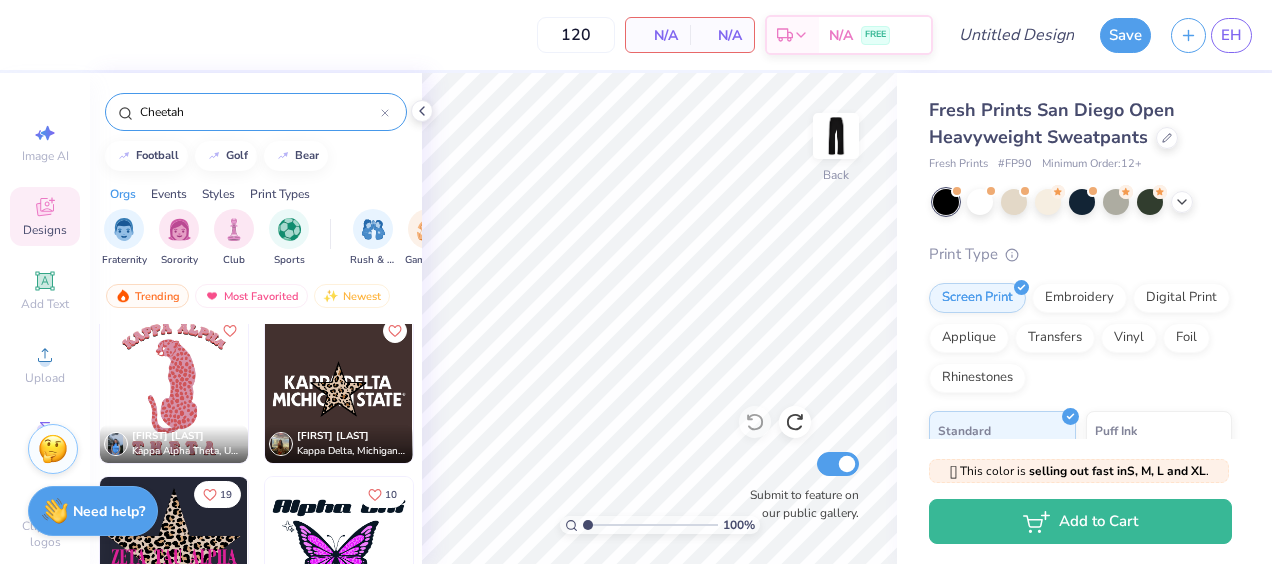 scroll, scrollTop: 1791, scrollLeft: 0, axis: vertical 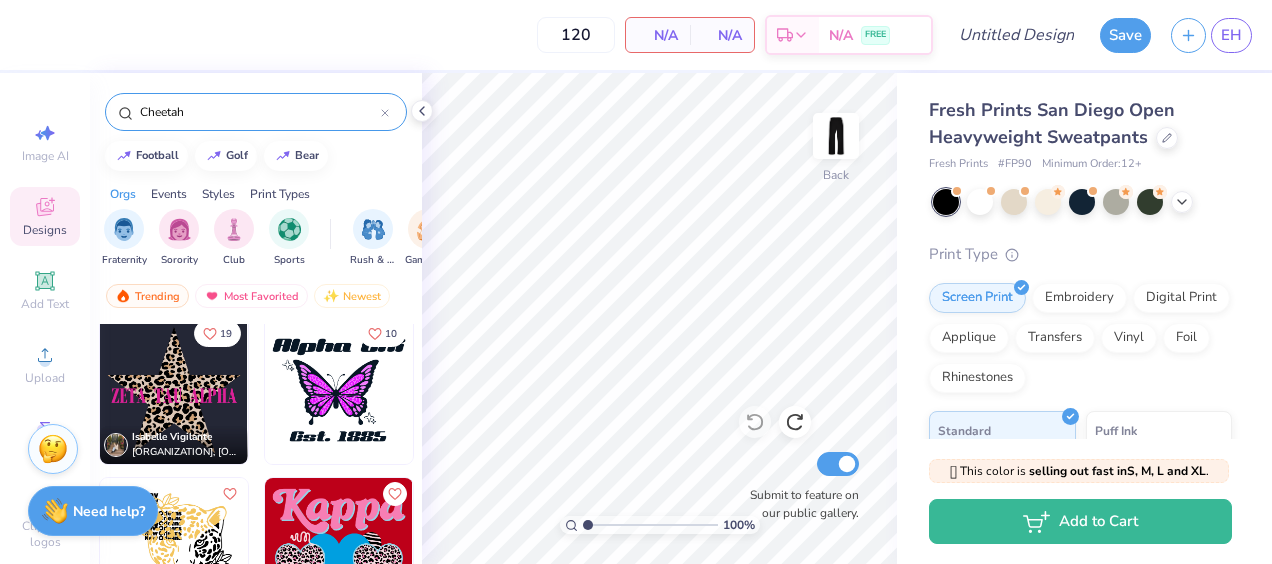click on "Isabelle Vigilante" at bounding box center [172, 437] 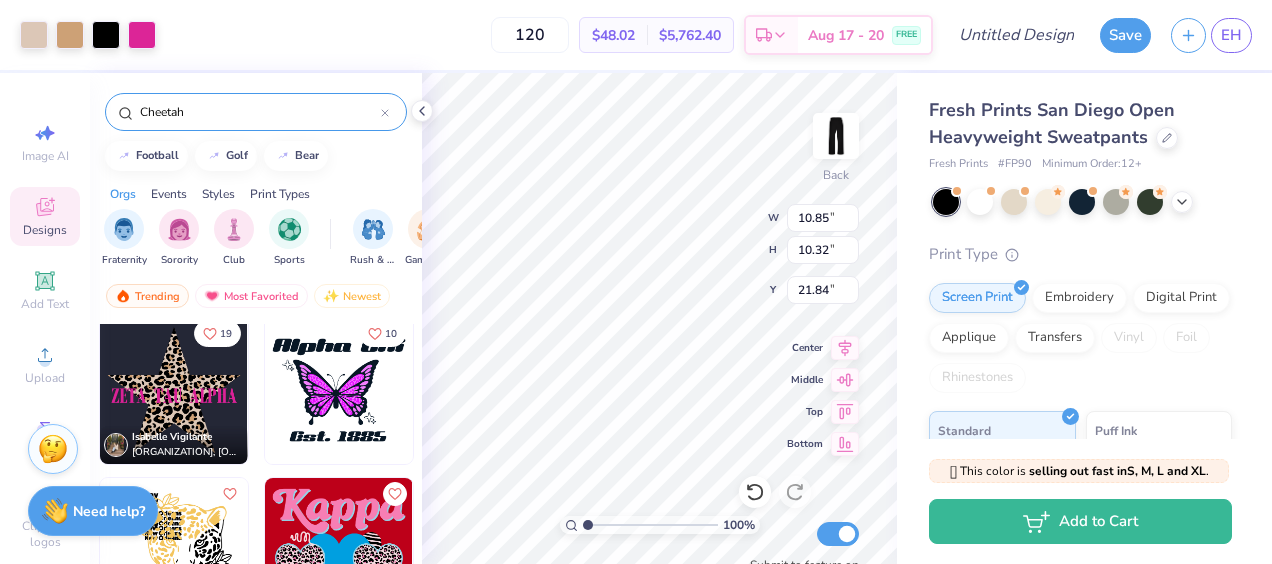 type on "0.50" 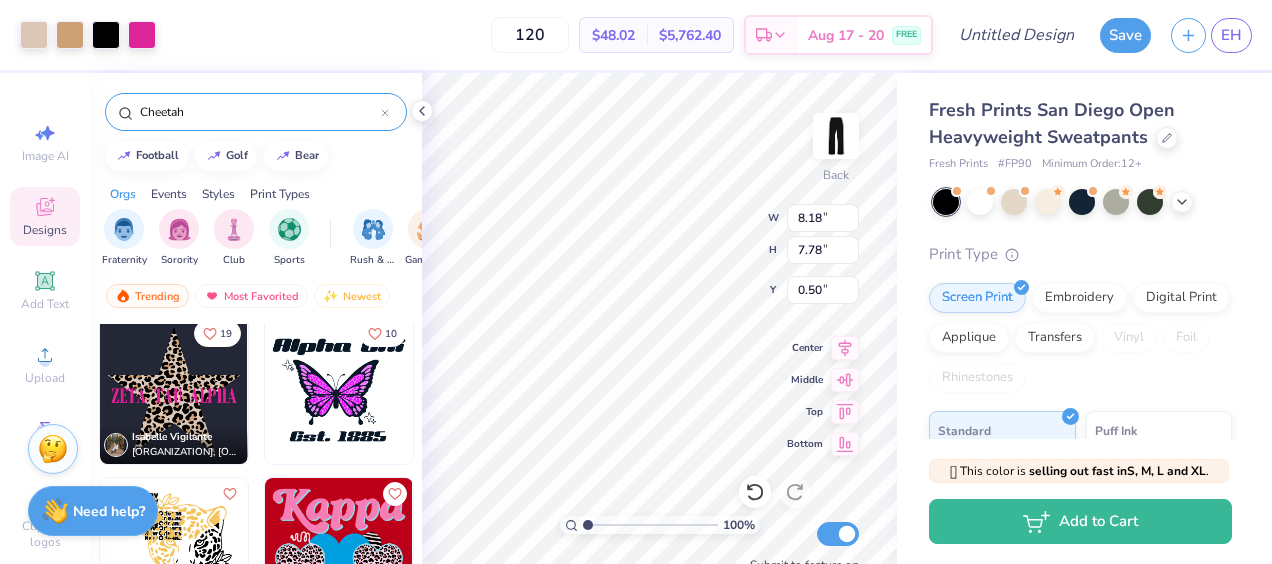 type on "8.18" 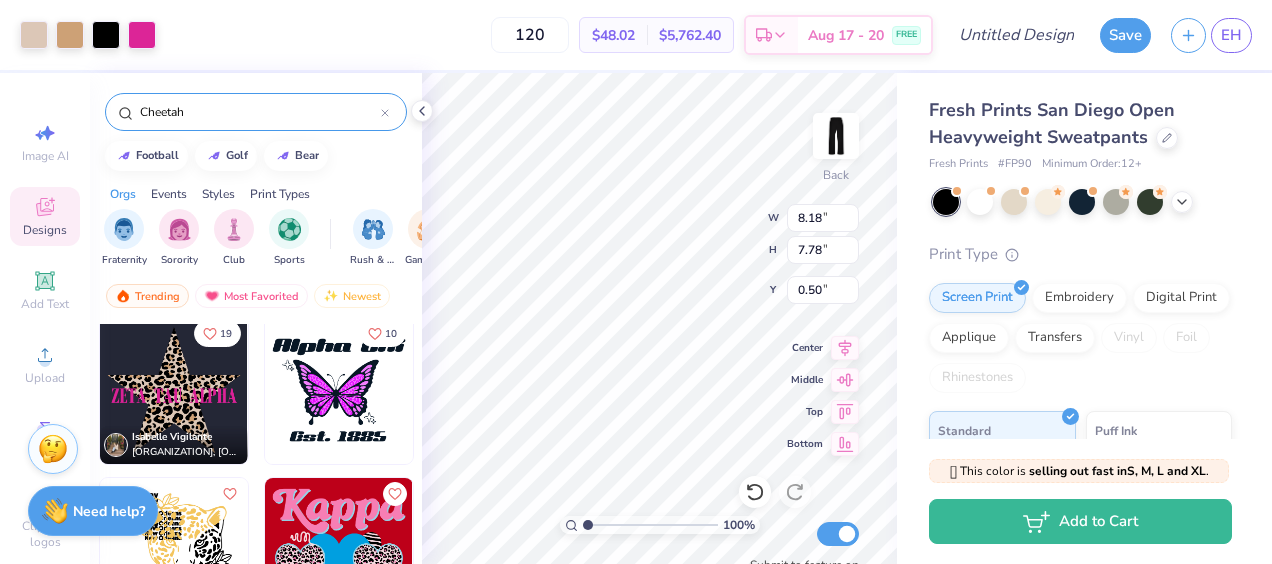 type on "7.78" 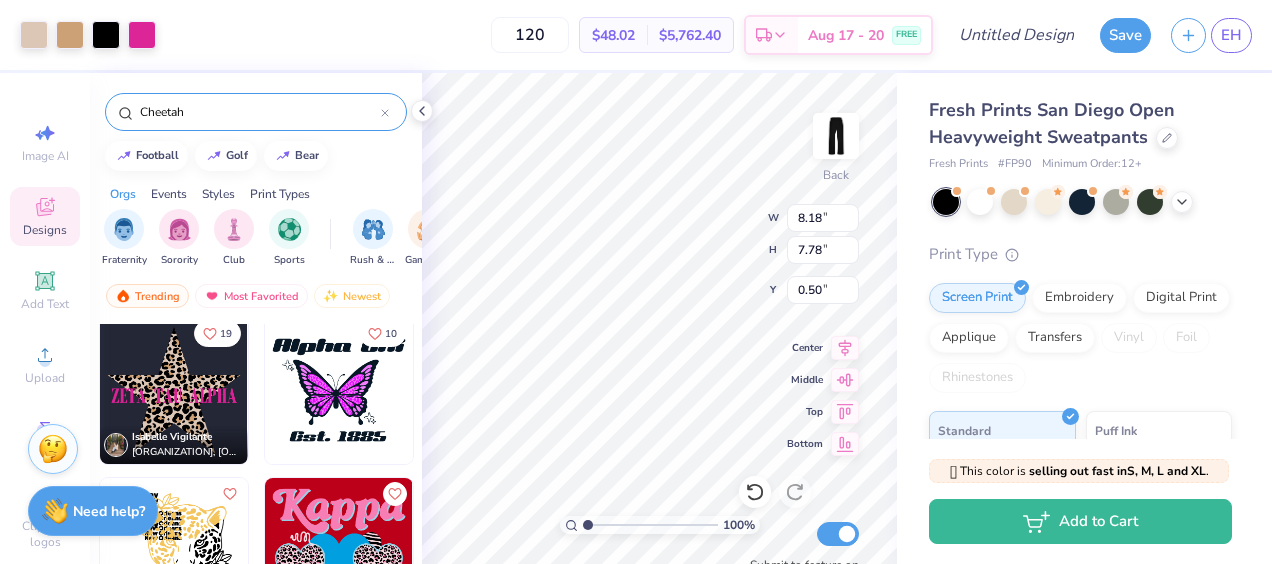 type on "3.04" 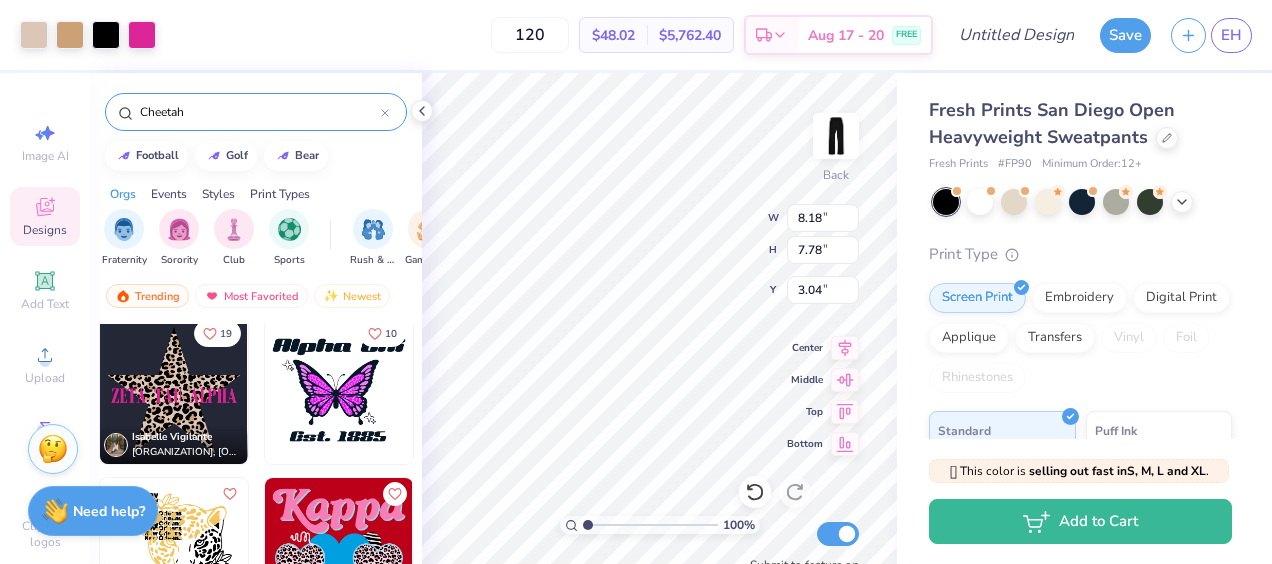 type on "6.54" 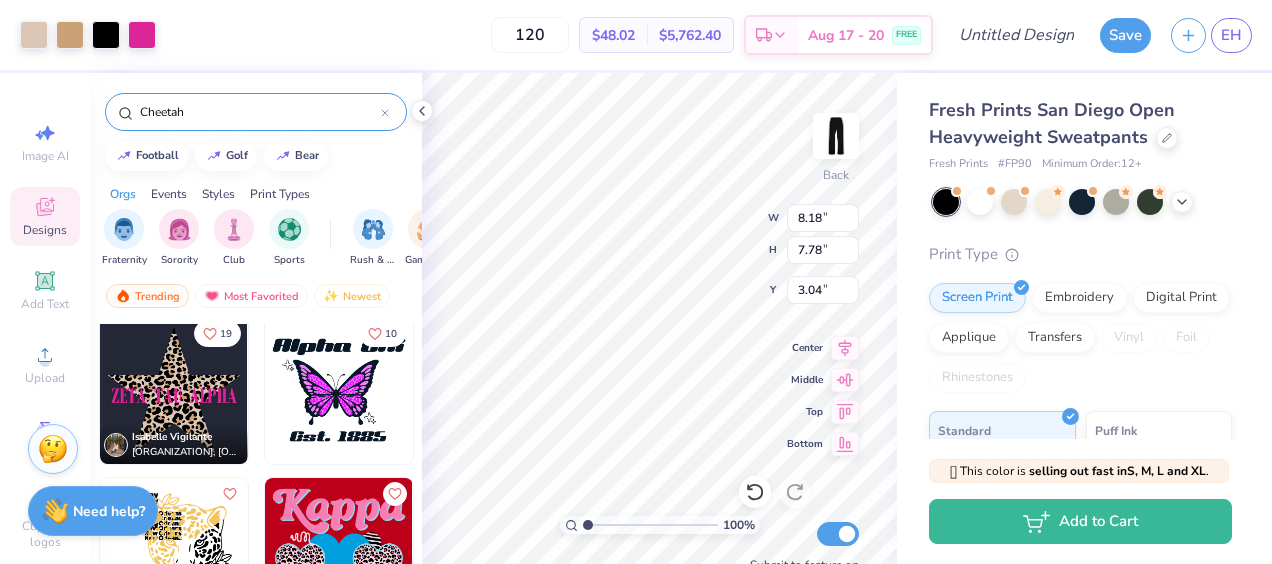 type on "6.22" 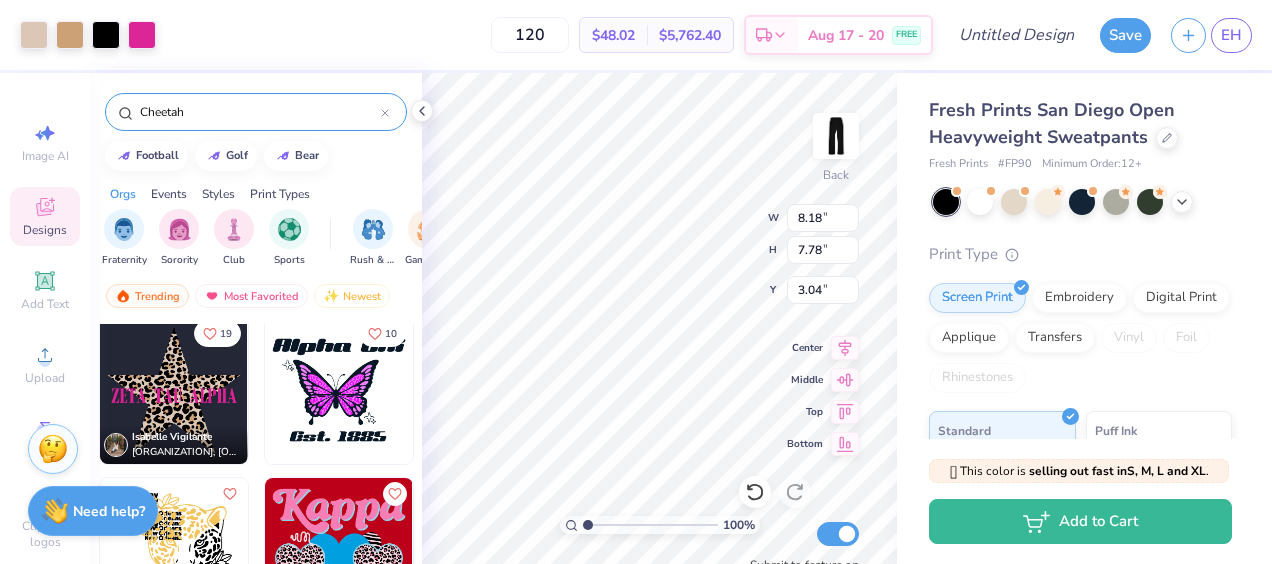 type on "4.59" 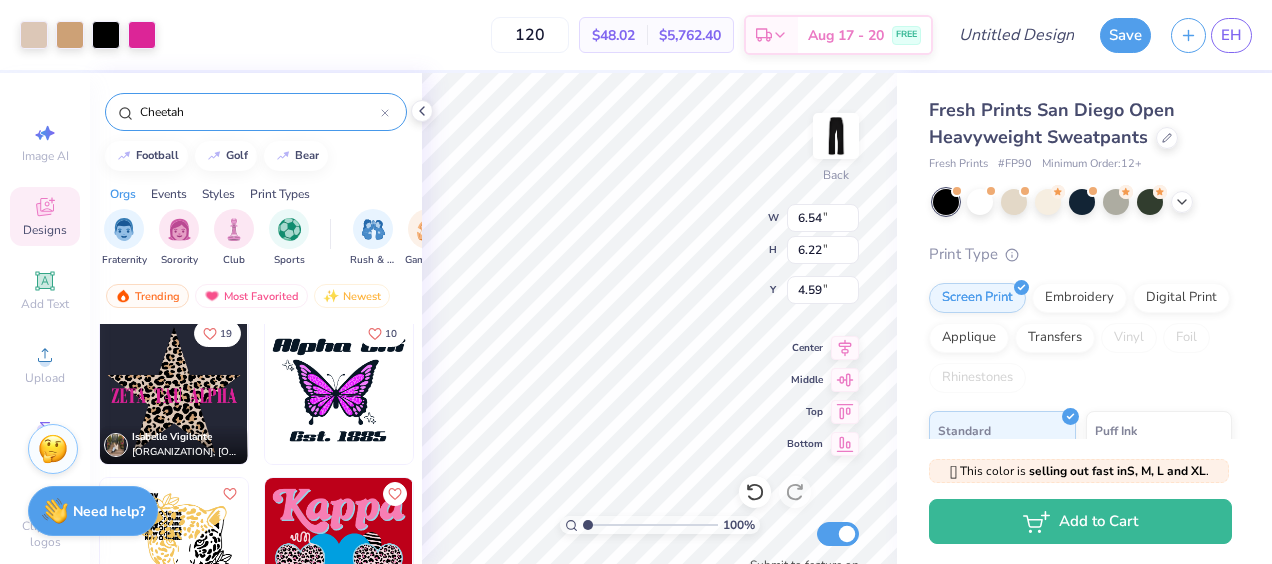 type on "2.41" 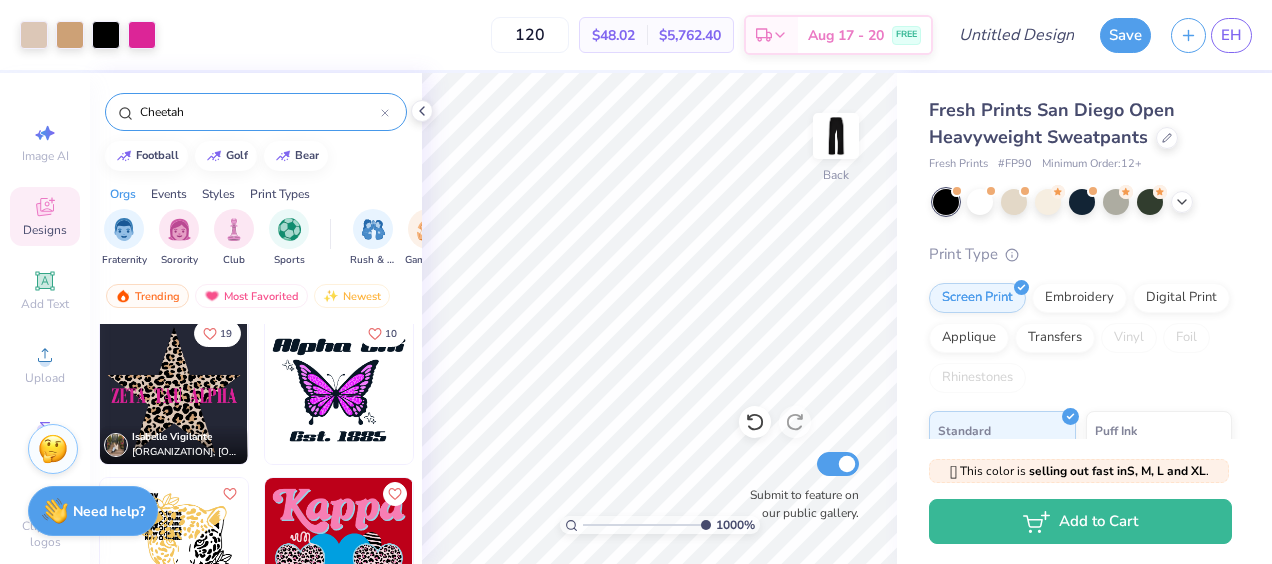 drag, startPoint x: 590, startPoint y: 526, endPoint x: 716, endPoint y: 529, distance: 126.035706 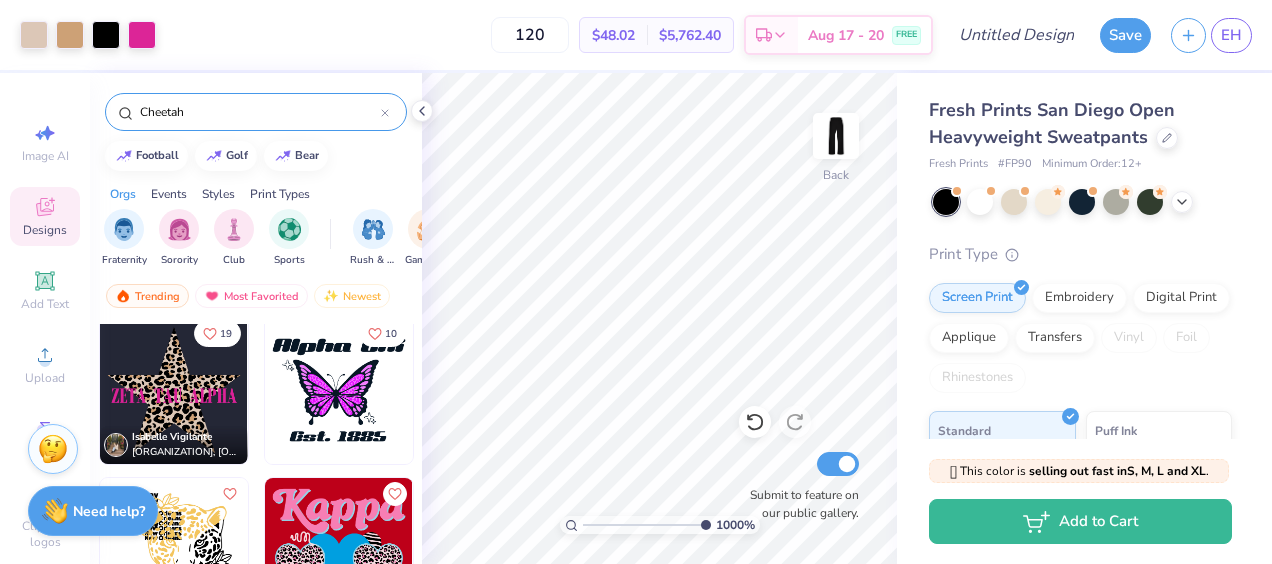 click at bounding box center [647, 525] 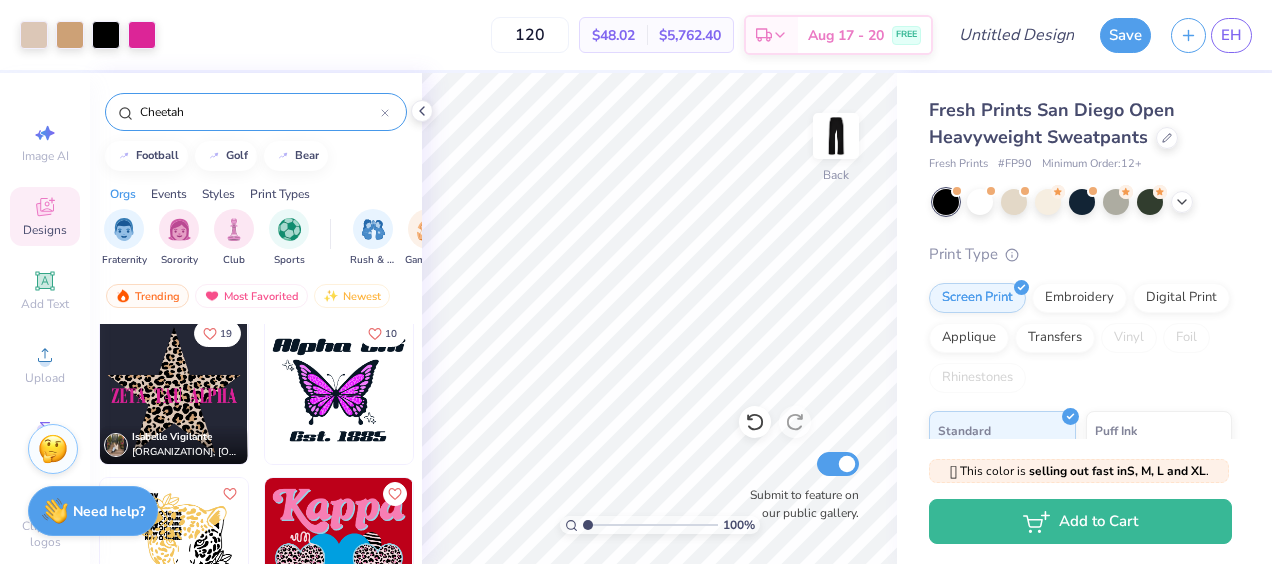 drag, startPoint x: 686, startPoint y: 525, endPoint x: 570, endPoint y: 504, distance: 117.88554 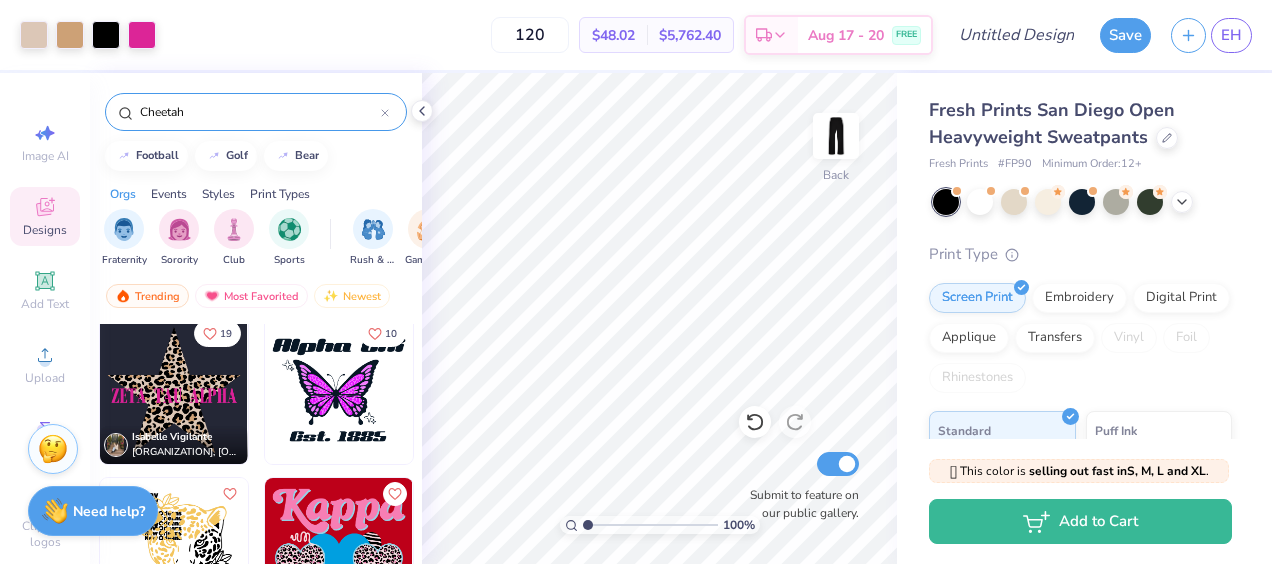 type on "1" 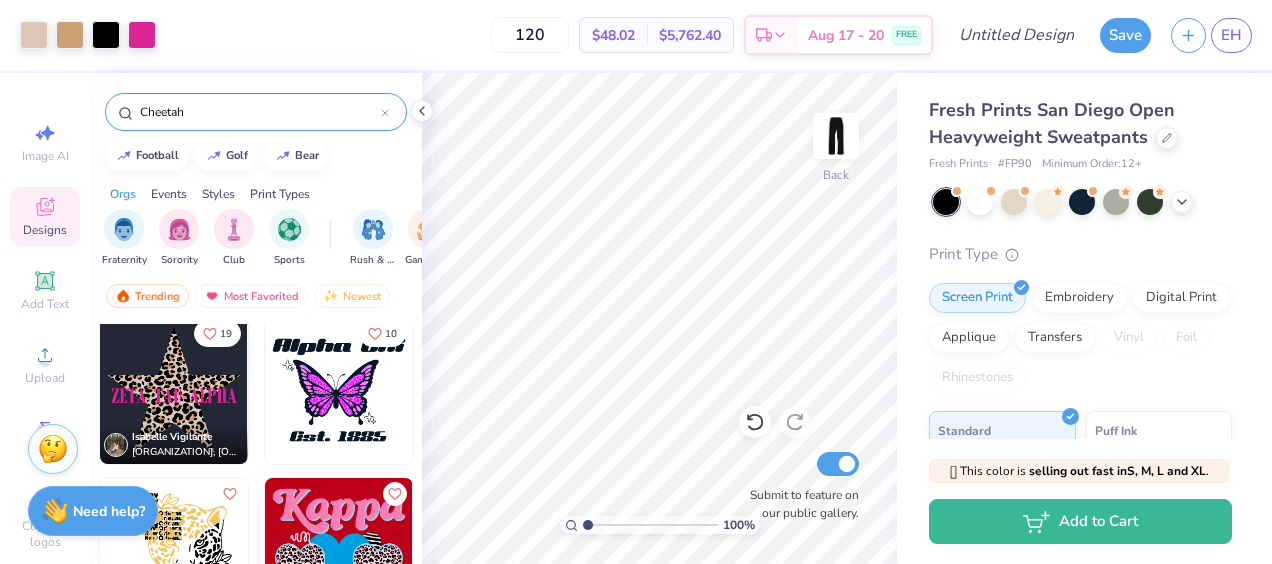 click at bounding box center [650, 525] 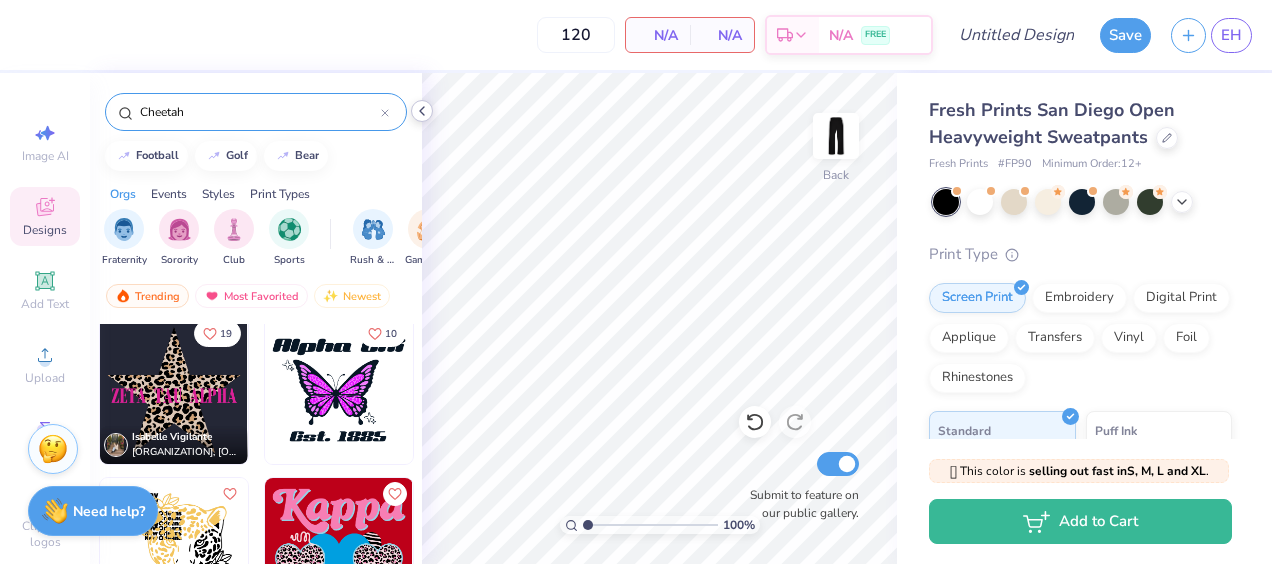 click 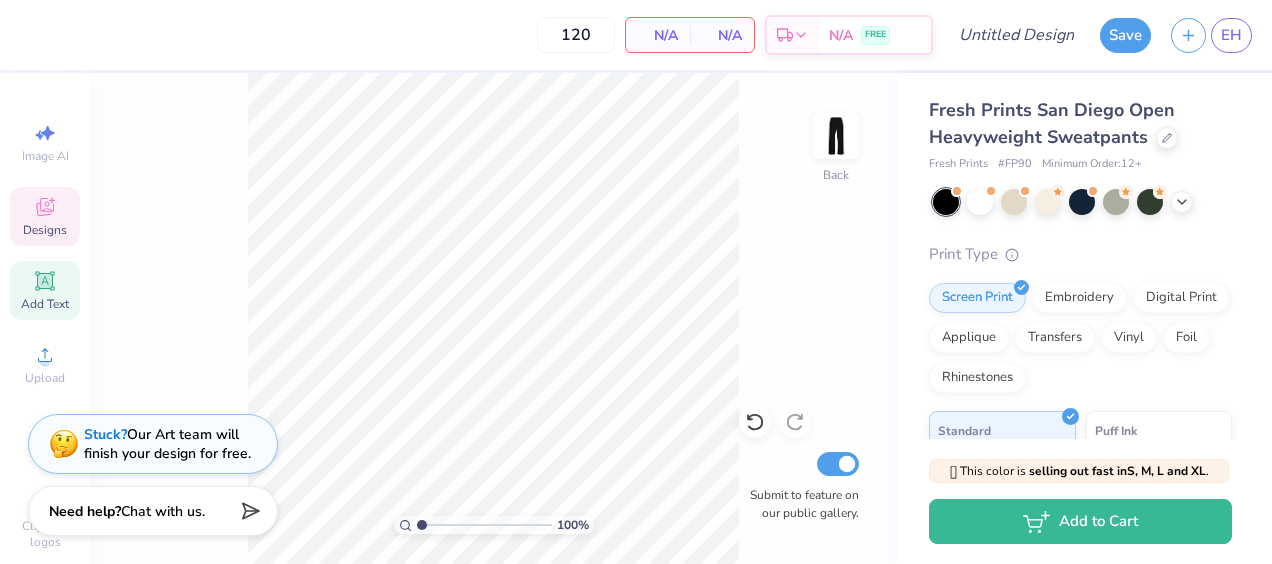 click 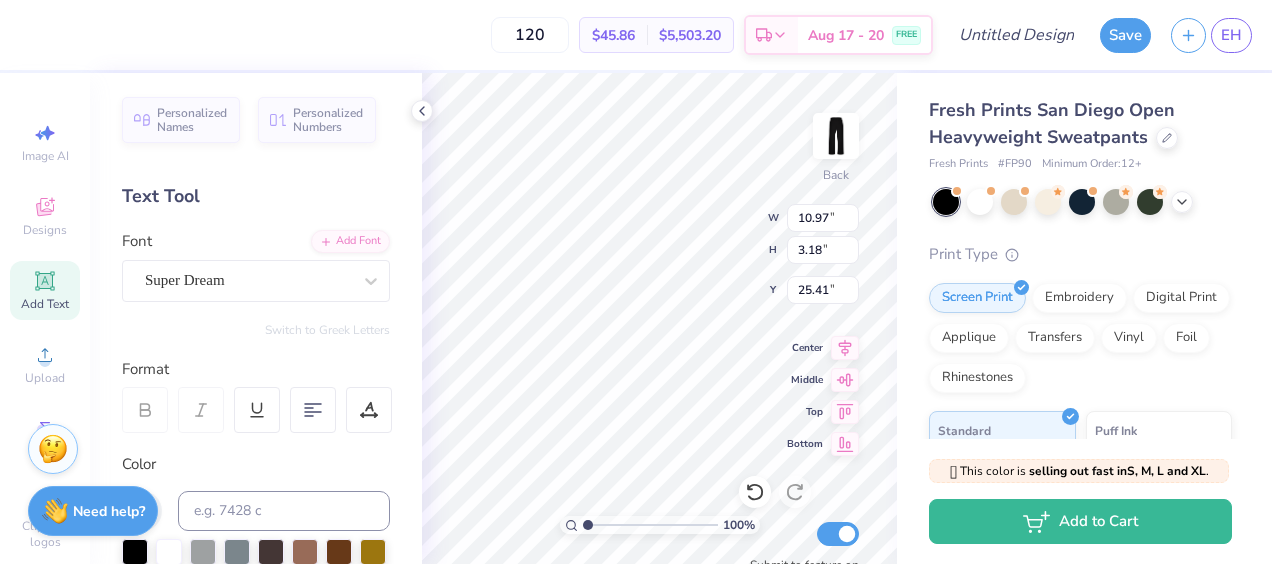 scroll, scrollTop: 16, scrollLeft: 4, axis: both 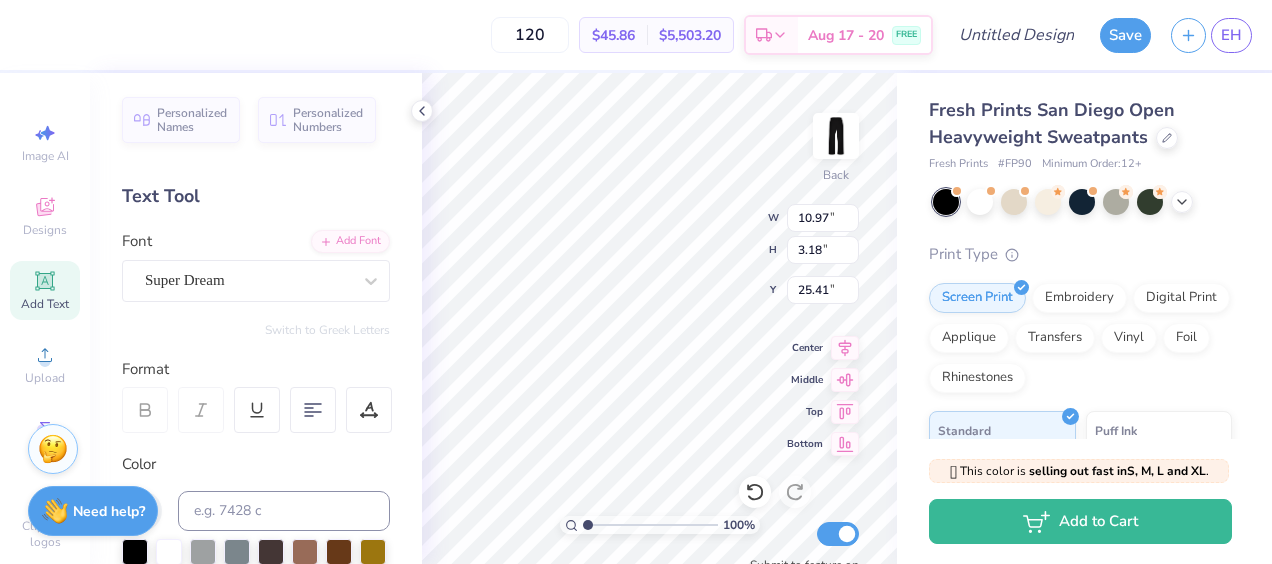 type on "T" 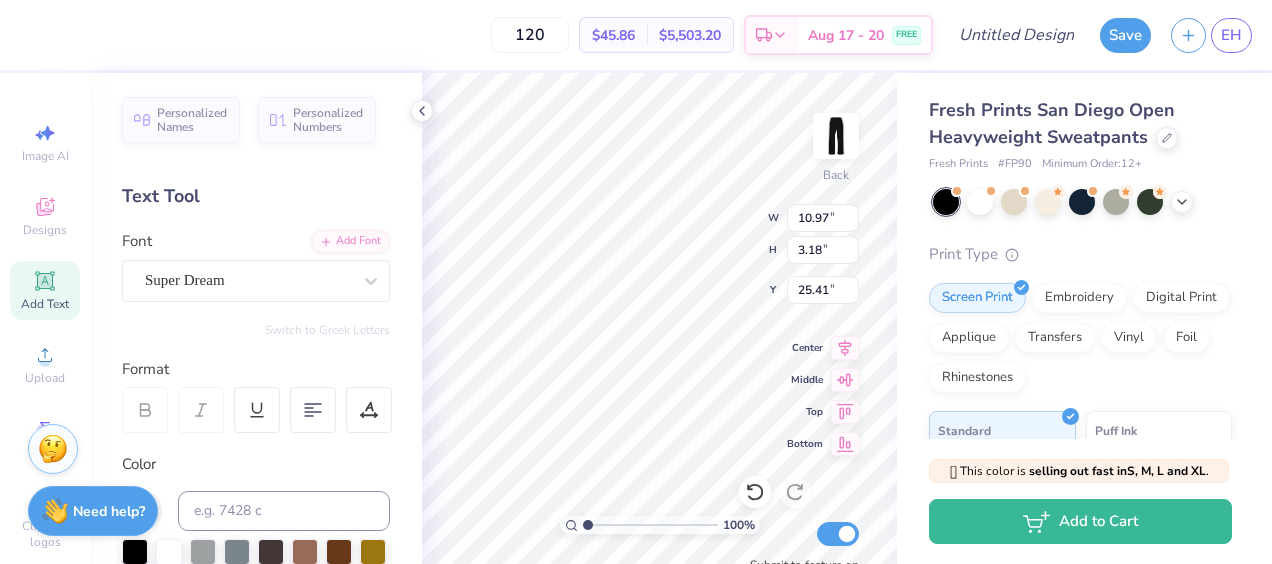scroll, scrollTop: 16, scrollLeft: 2, axis: both 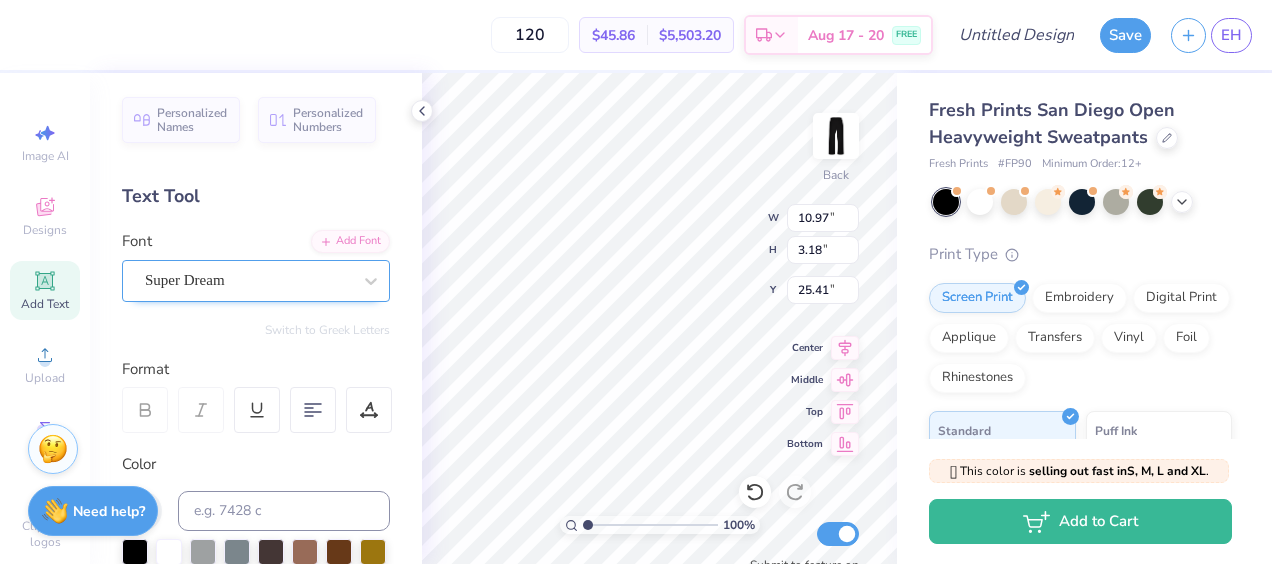 type on "DZ" 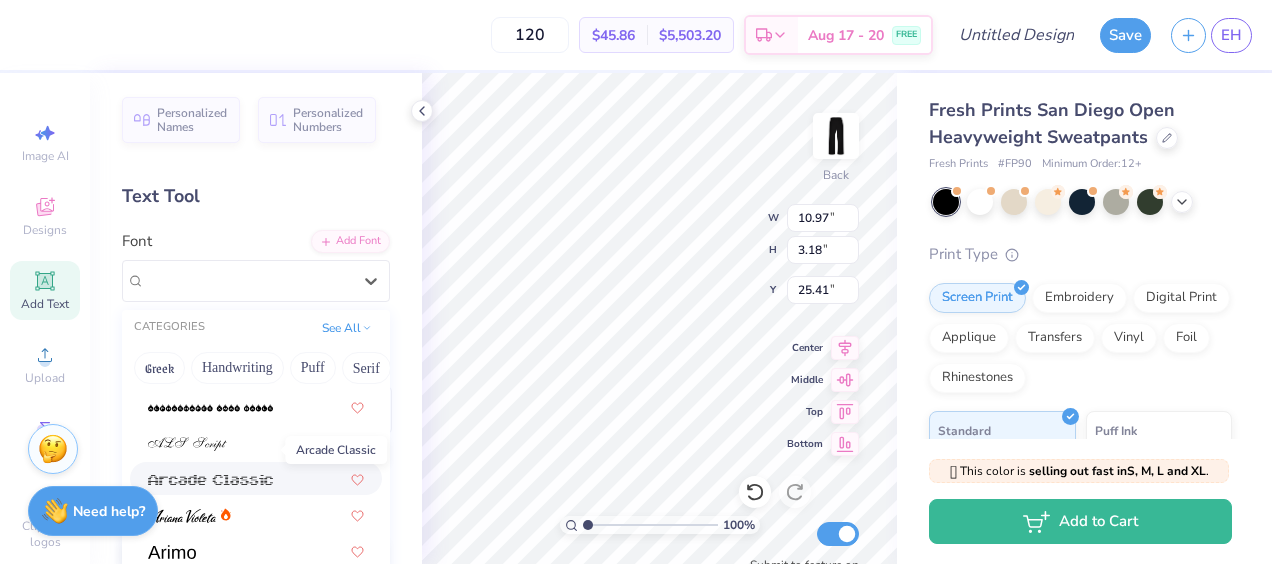scroll, scrollTop: 650, scrollLeft: 0, axis: vertical 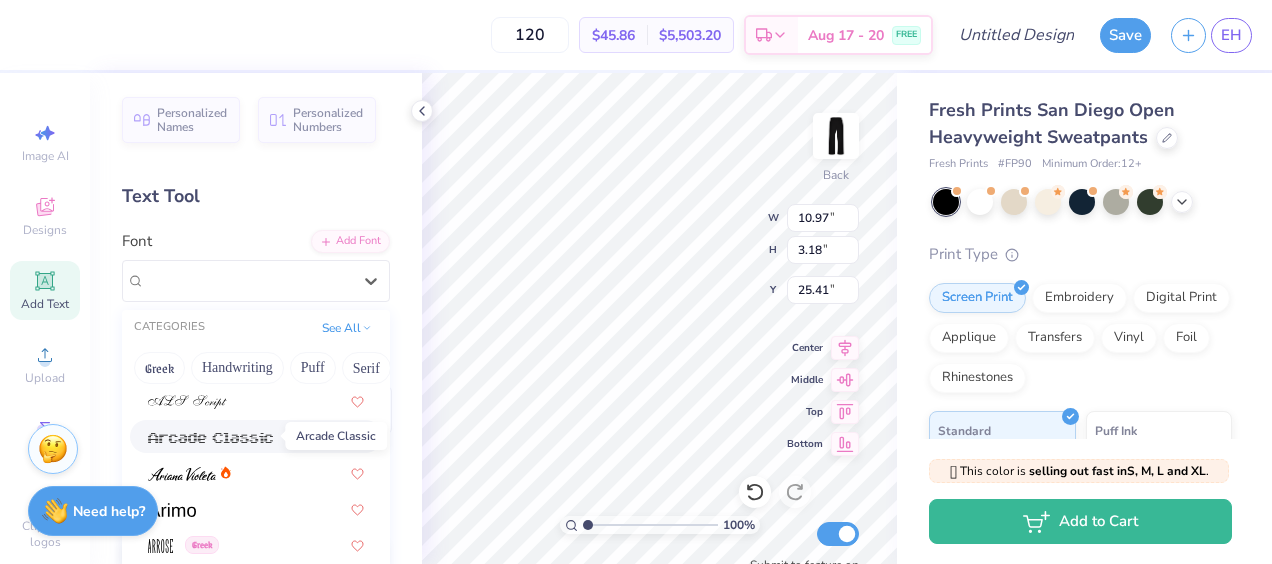 click at bounding box center (210, 438) 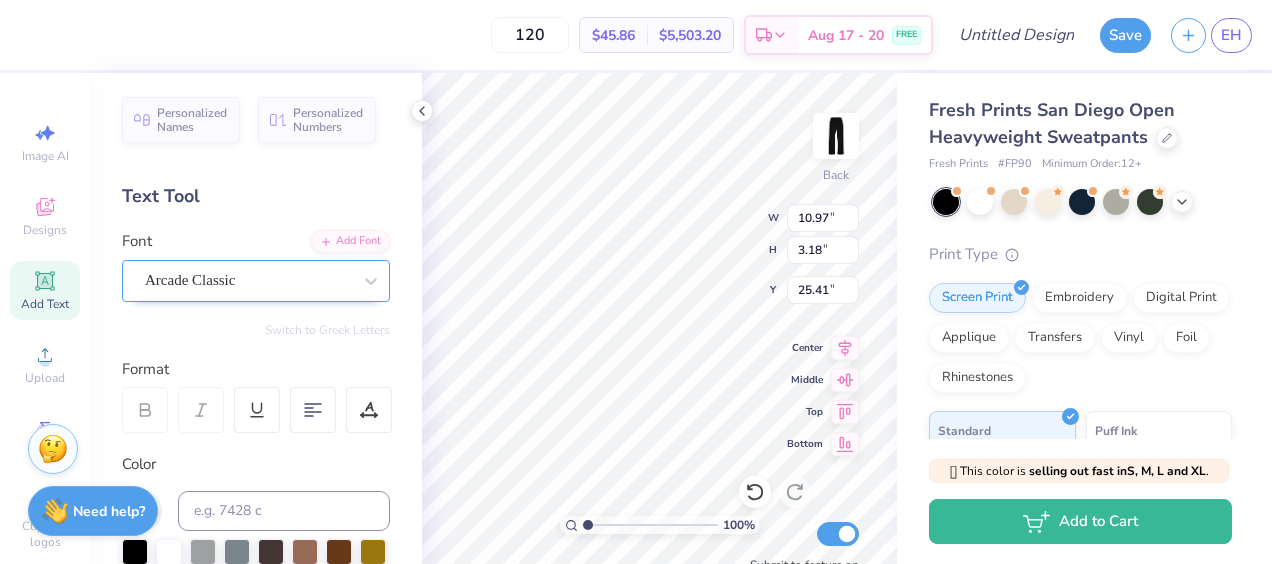 click on "Arcade Classic" at bounding box center (248, 280) 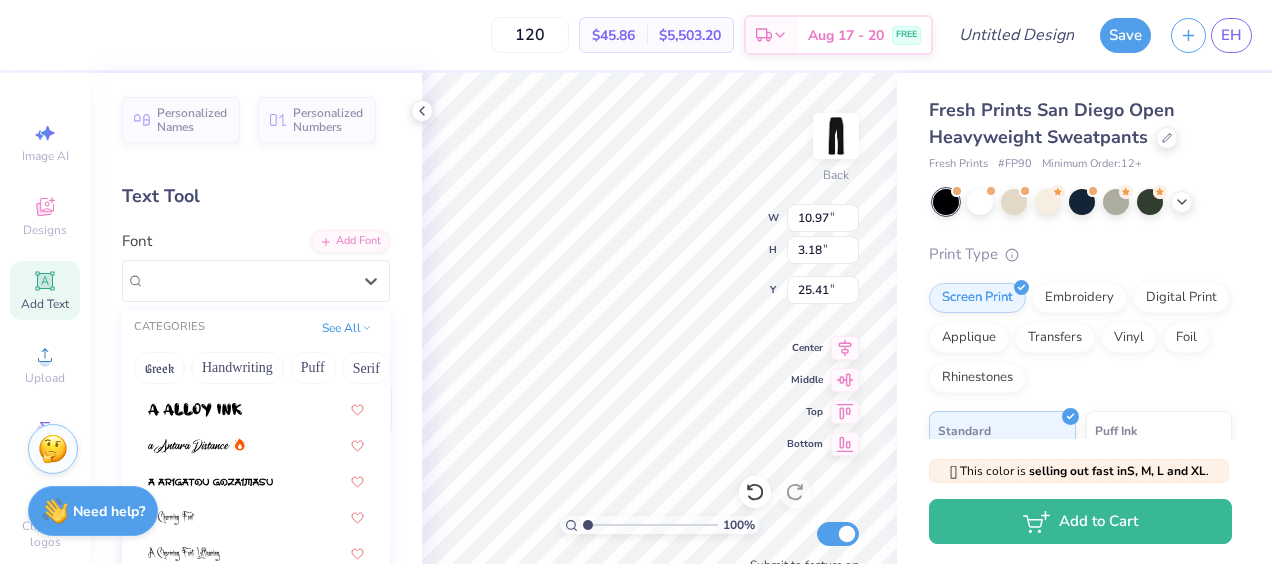 scroll, scrollTop: 139, scrollLeft: 0, axis: vertical 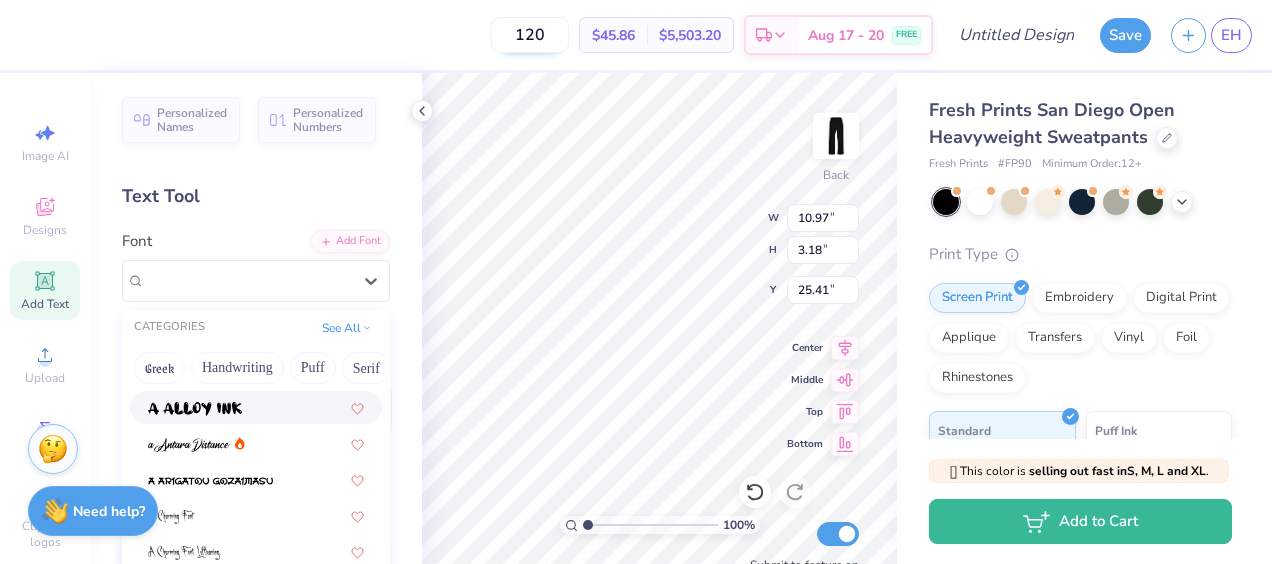 click on "120" at bounding box center [530, 35] 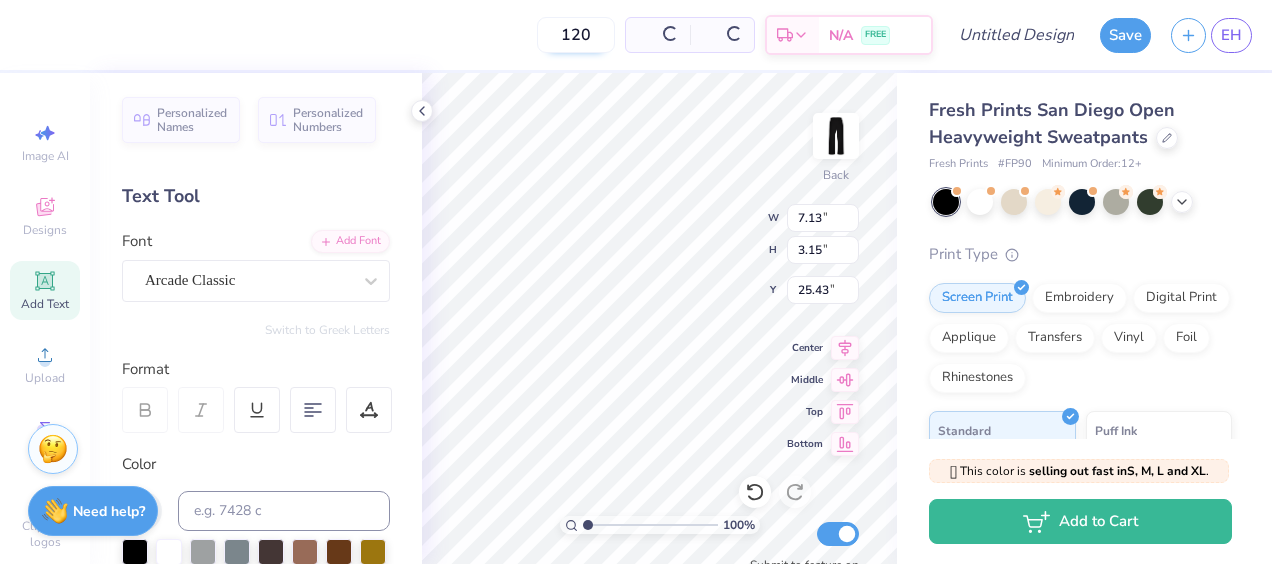 type on "7.13" 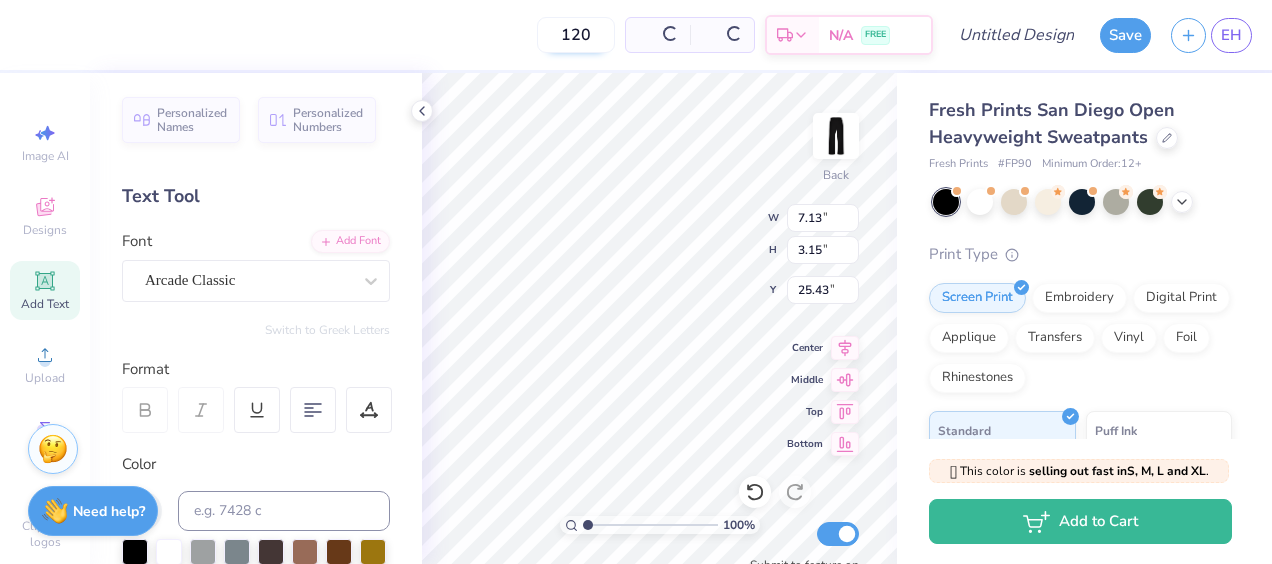 type on "3.15" 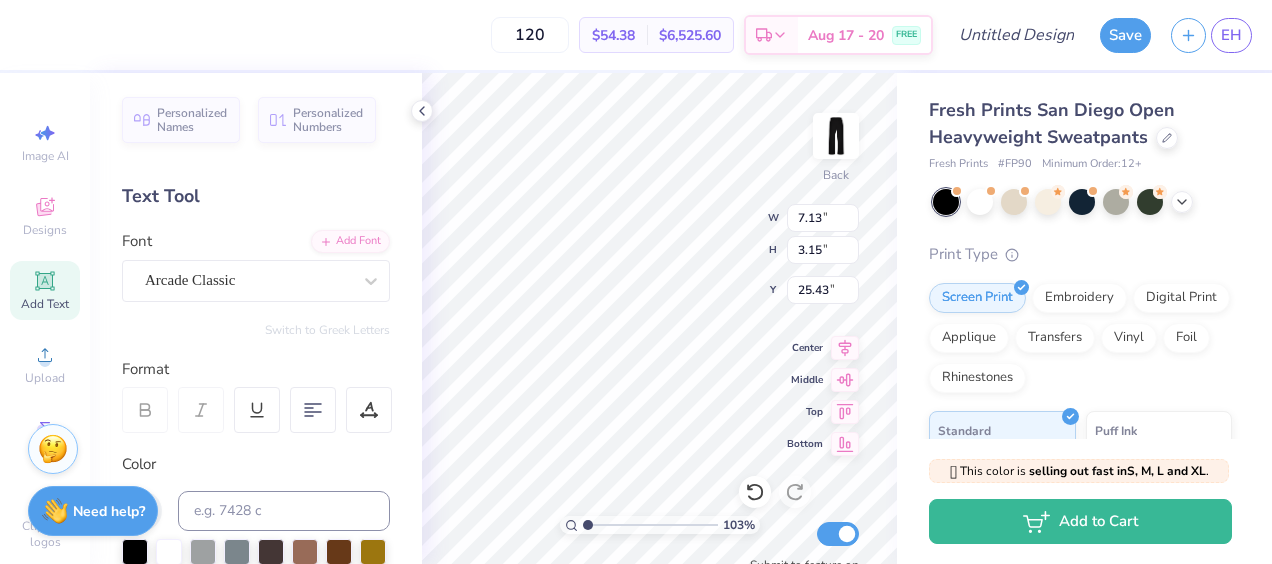 type on "1" 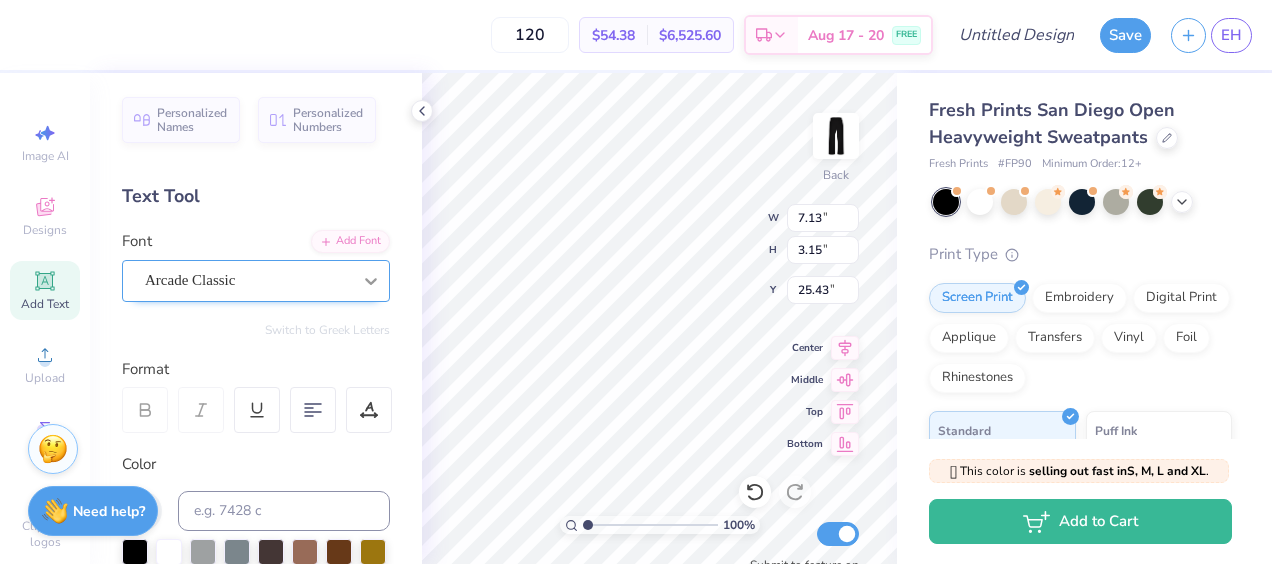 click at bounding box center [371, 281] 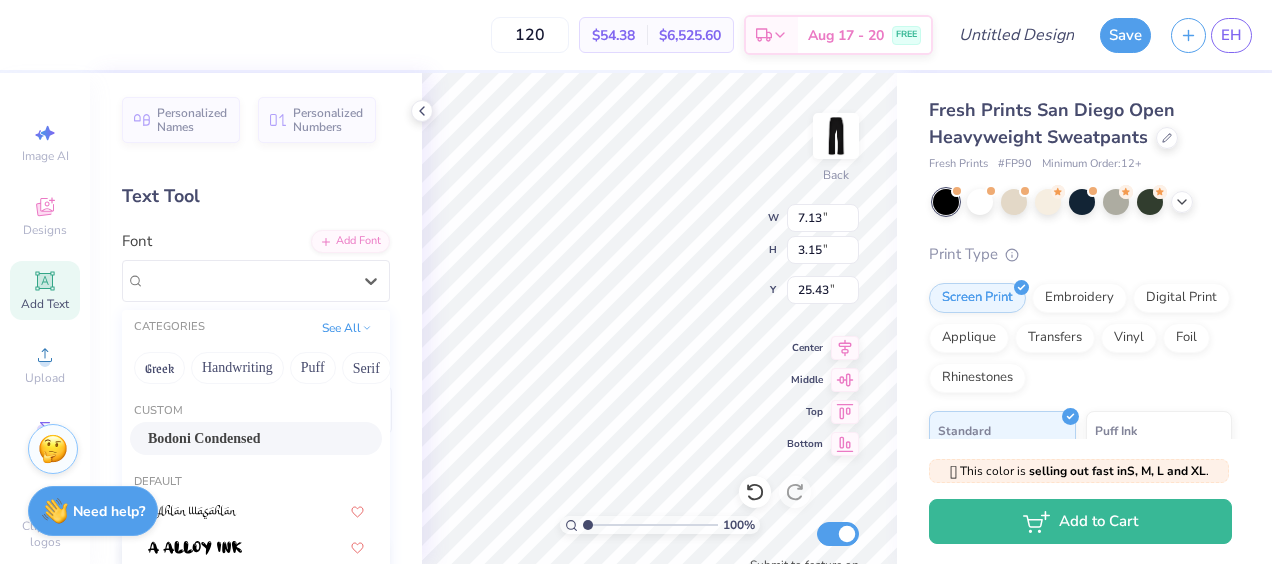 click on "Bodoni Condensed" at bounding box center (256, 438) 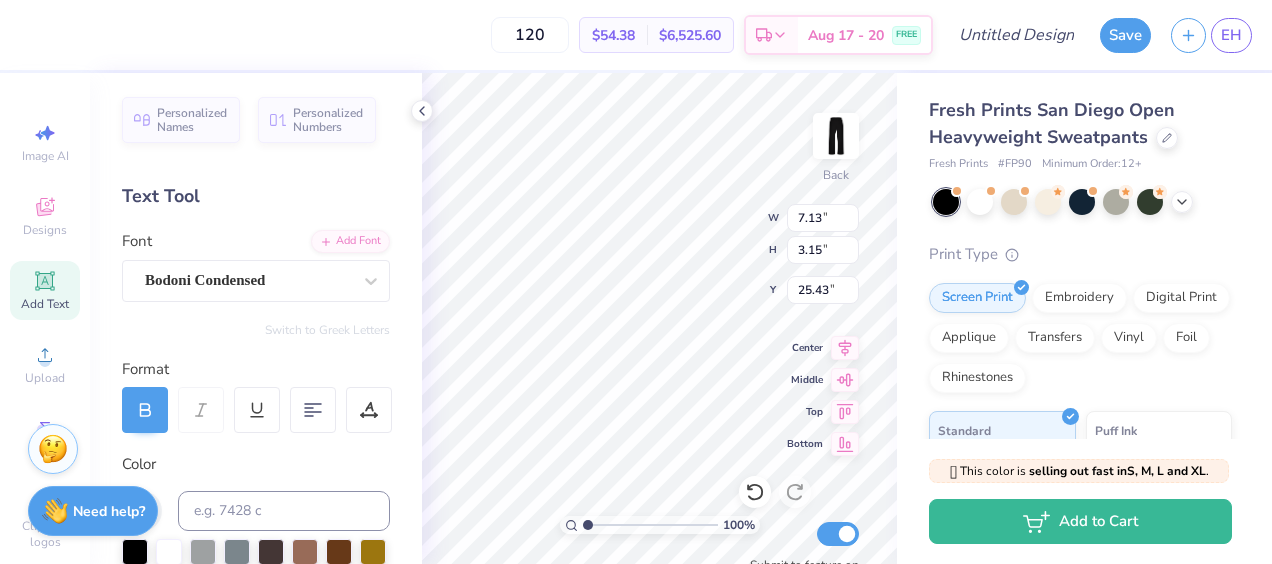 type on "3.52" 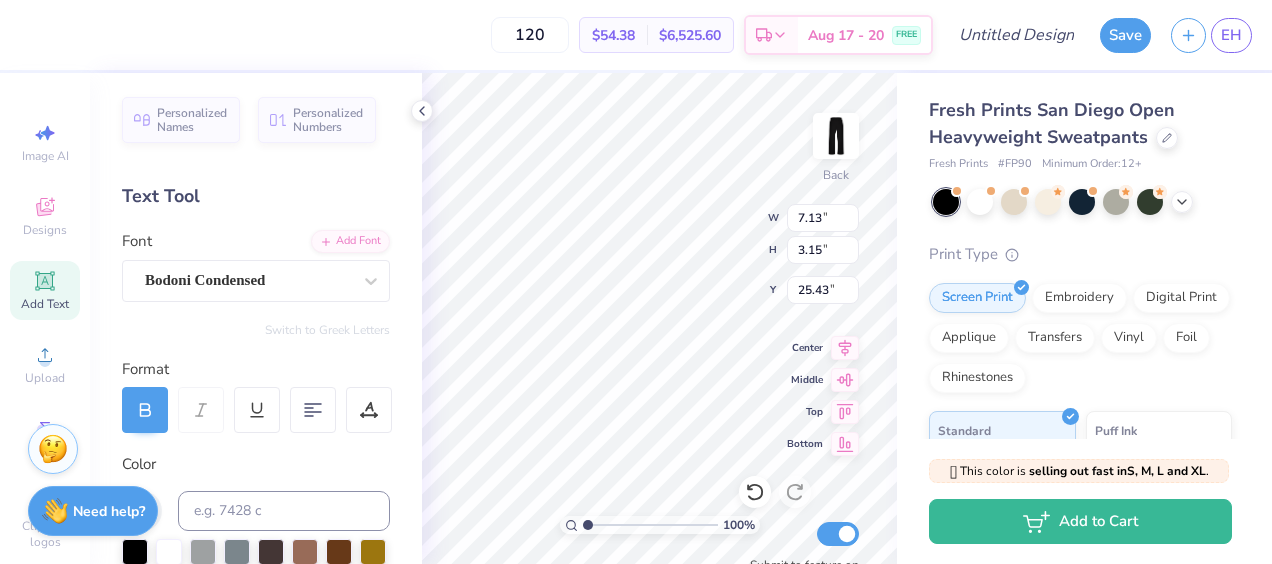 type on "2.88" 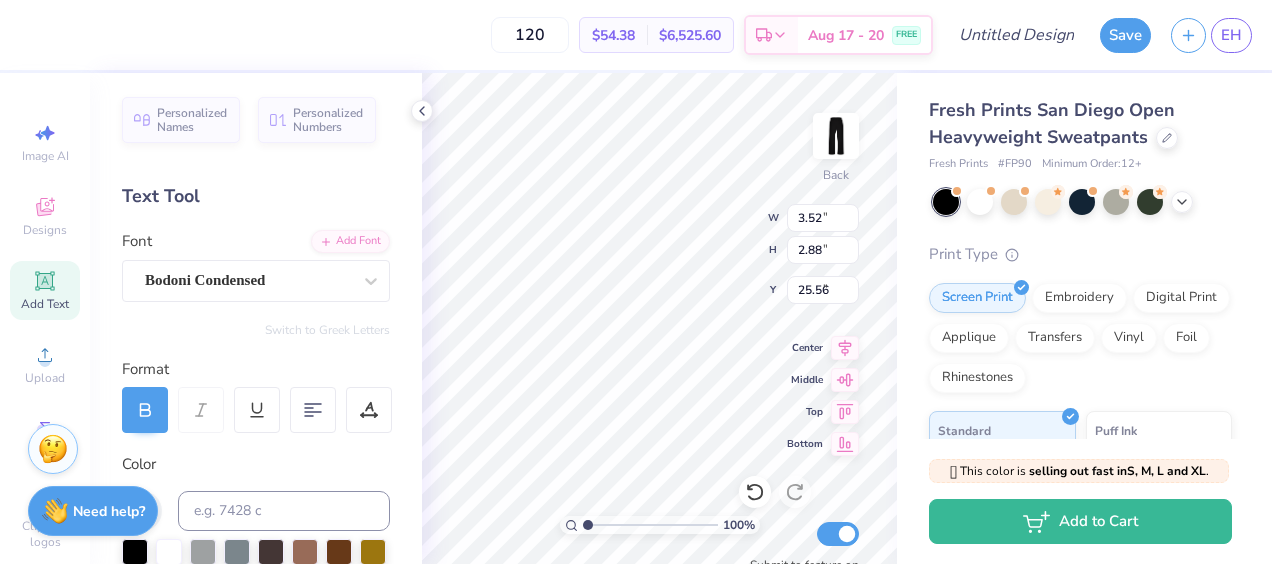 type on "2.76" 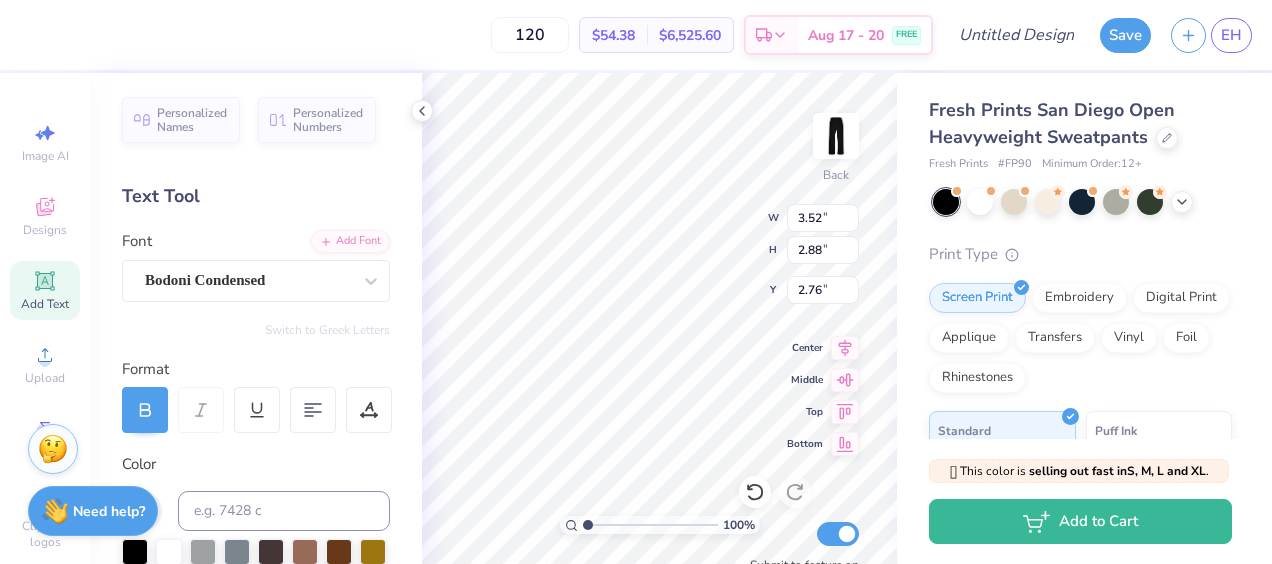 scroll, scrollTop: 16, scrollLeft: 2, axis: both 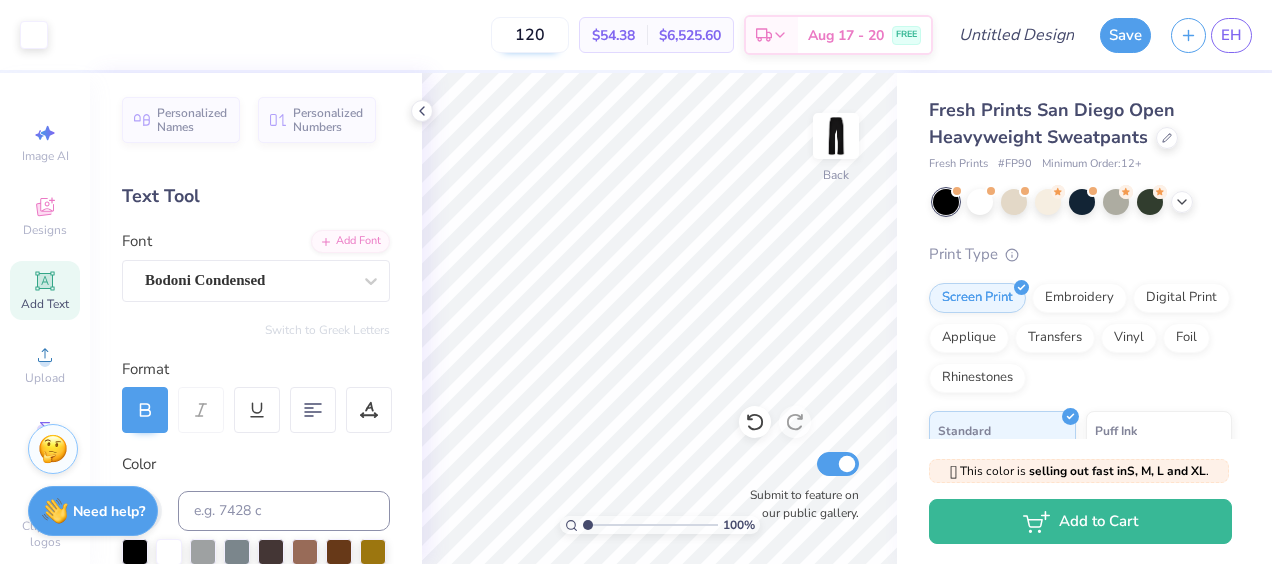 click on "120" at bounding box center (530, 35) 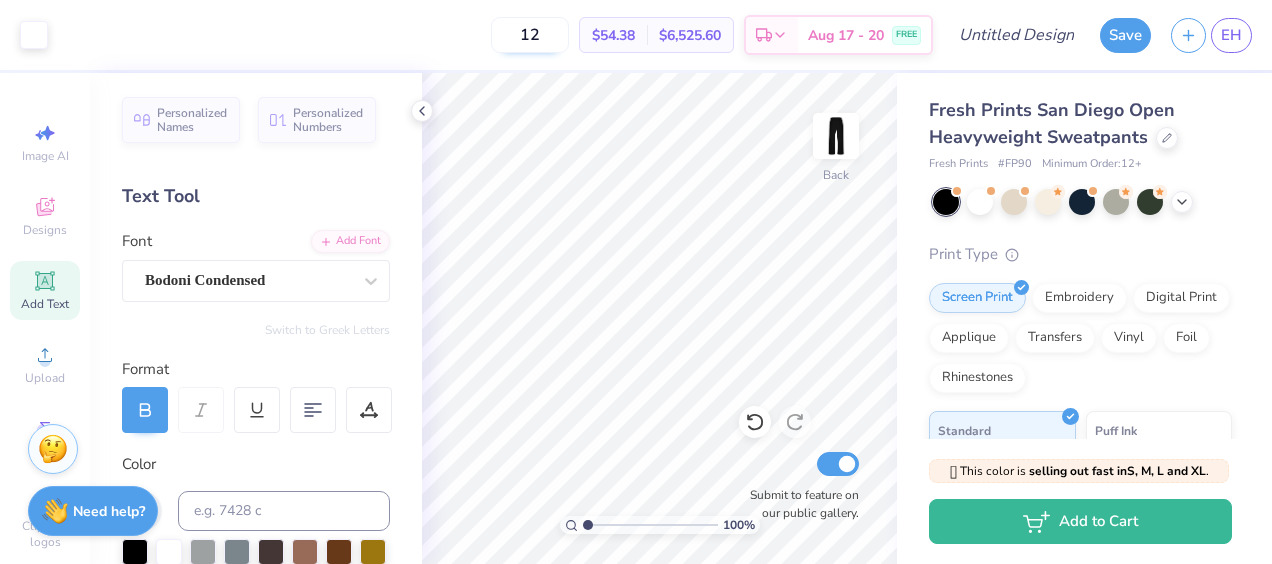 type on "1" 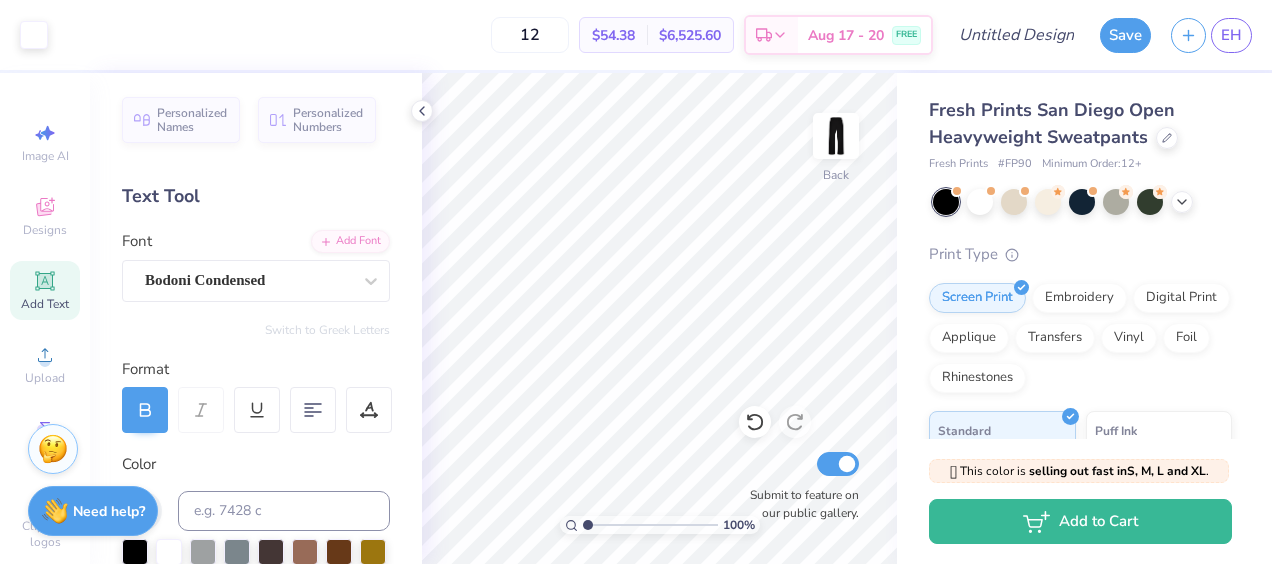 type on "1" 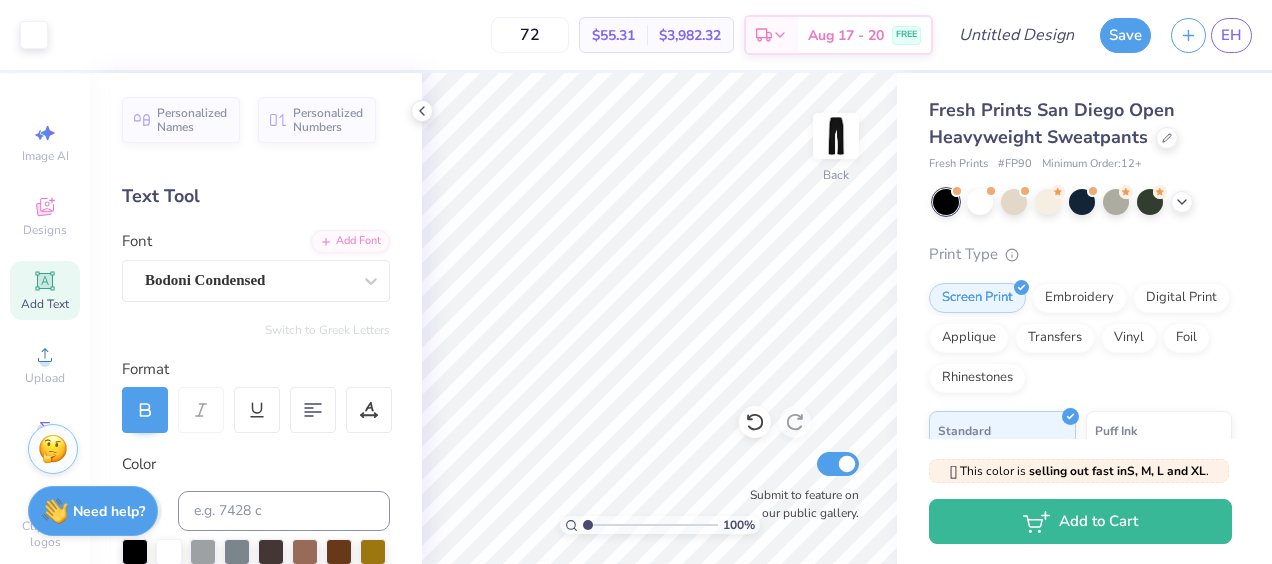 type on "7" 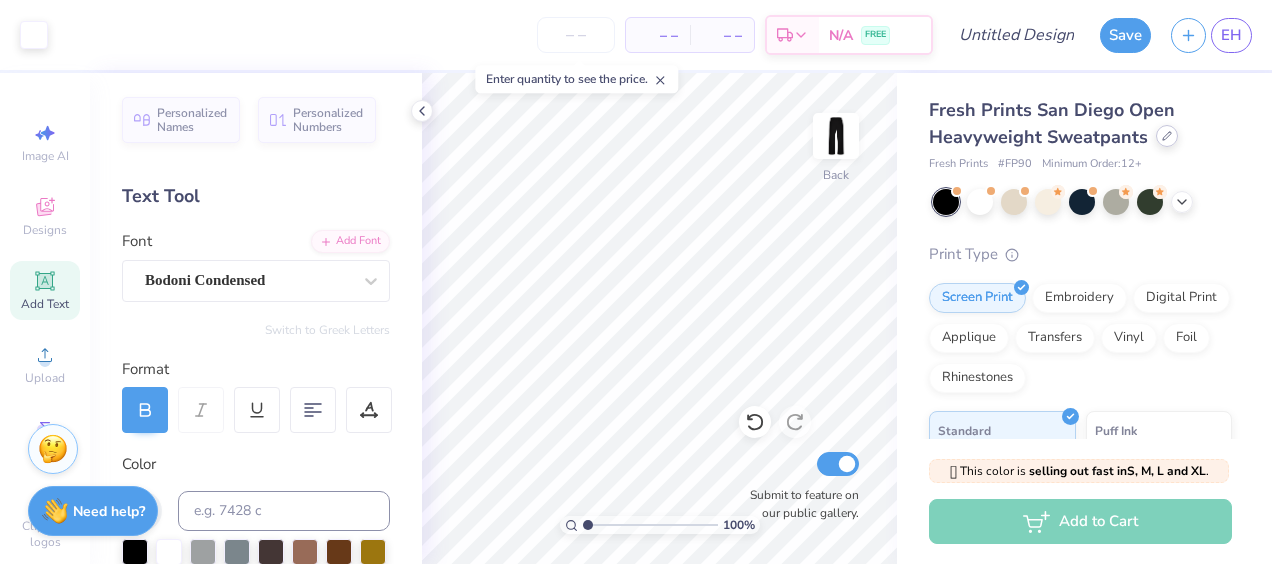 type 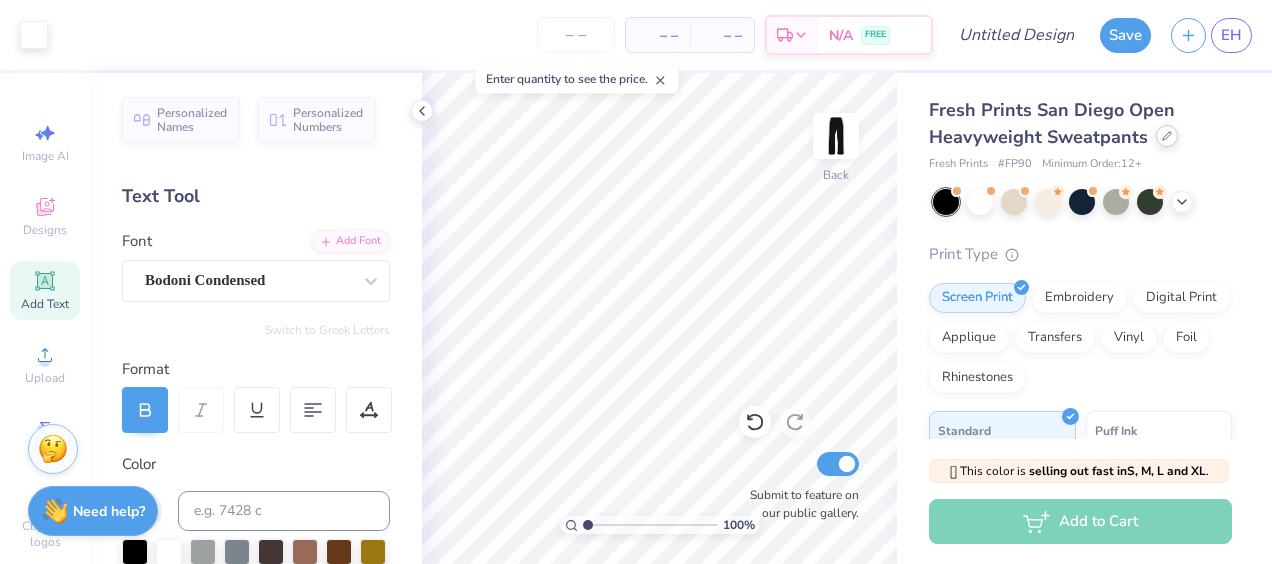 click at bounding box center [1167, 136] 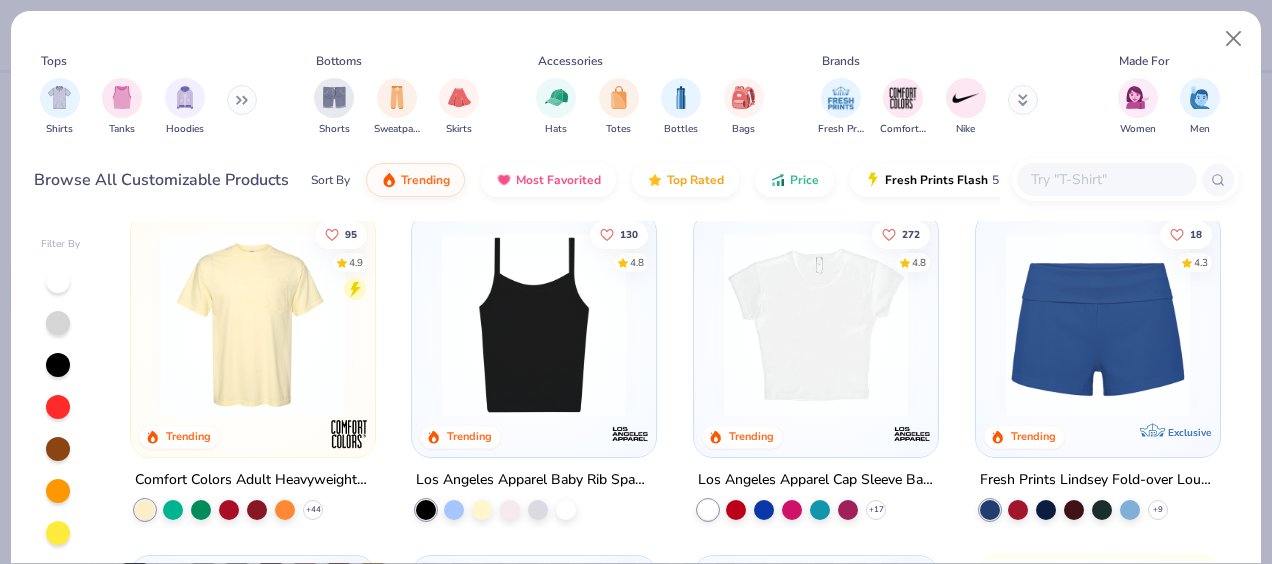 scroll, scrollTop: 1022, scrollLeft: 0, axis: vertical 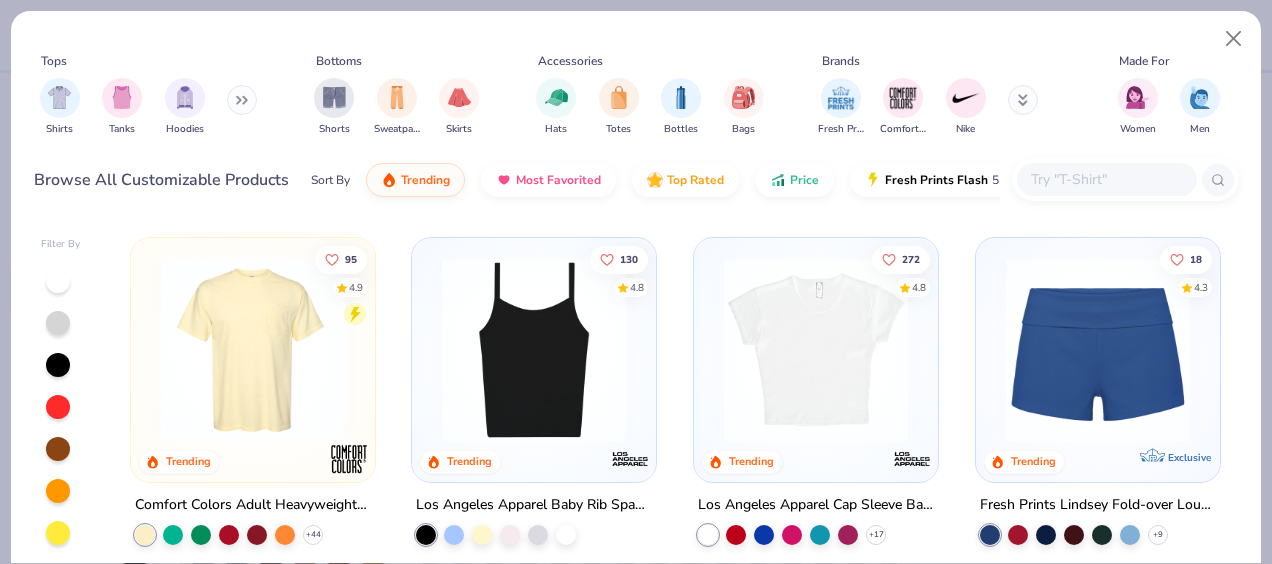 click at bounding box center [1098, 350] 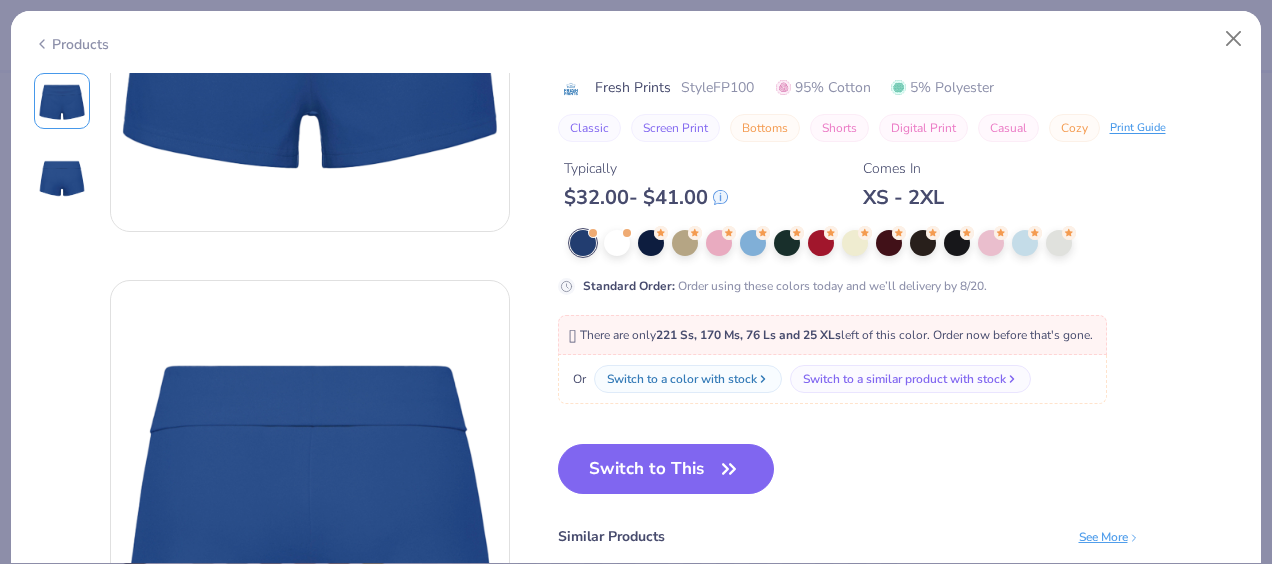 scroll, scrollTop: 278, scrollLeft: 0, axis: vertical 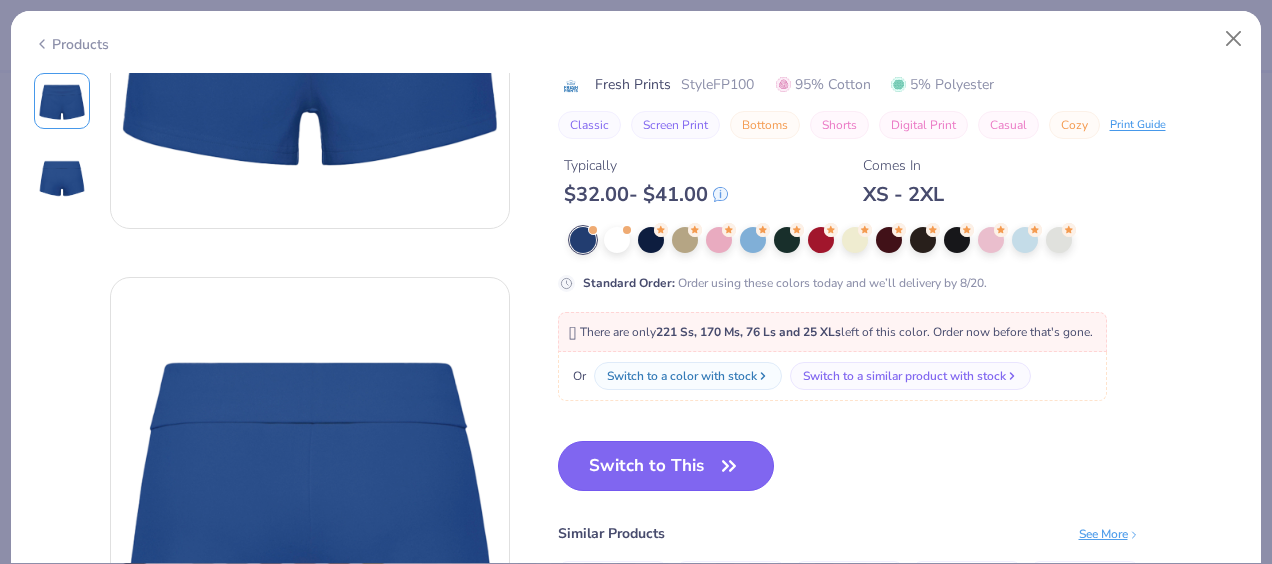 click 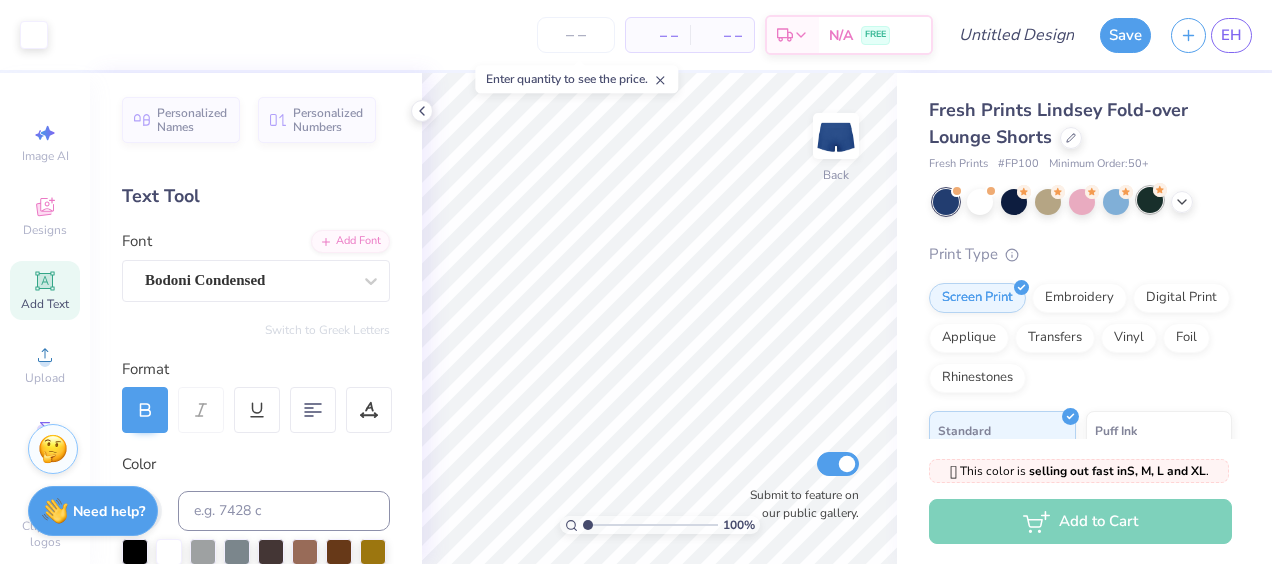 click at bounding box center (1150, 200) 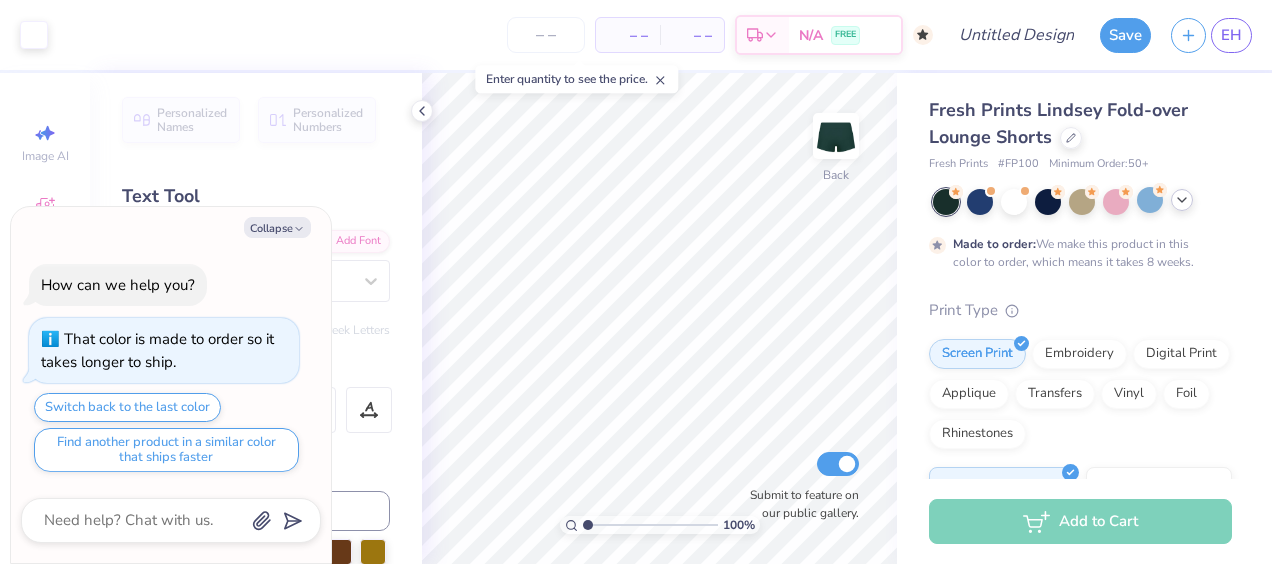 click 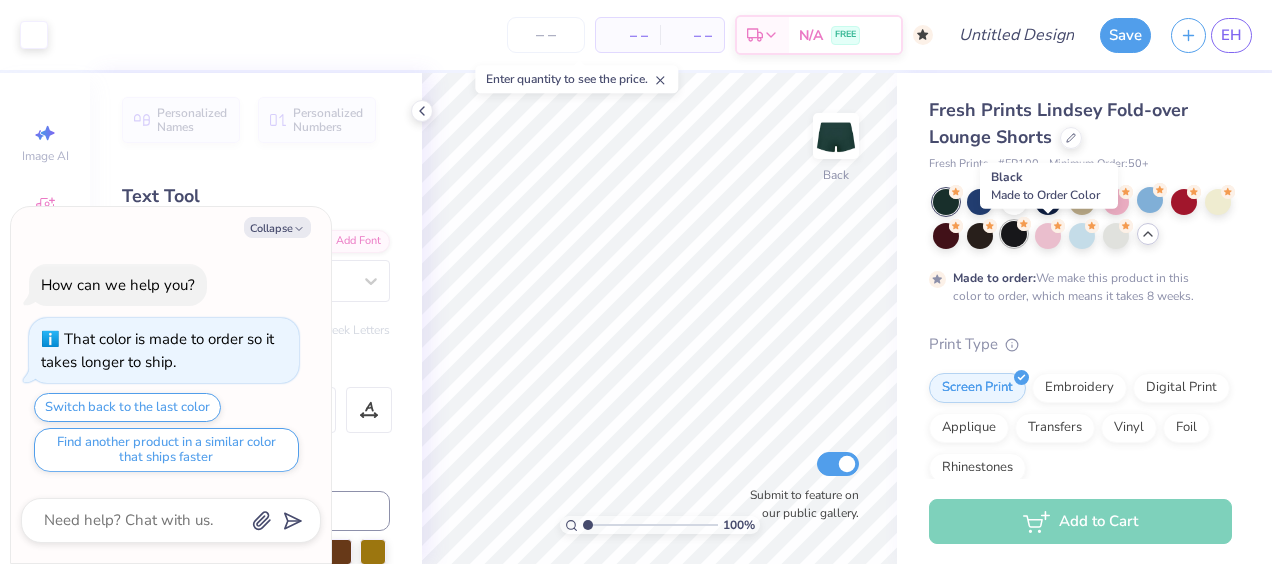 click at bounding box center [1014, 234] 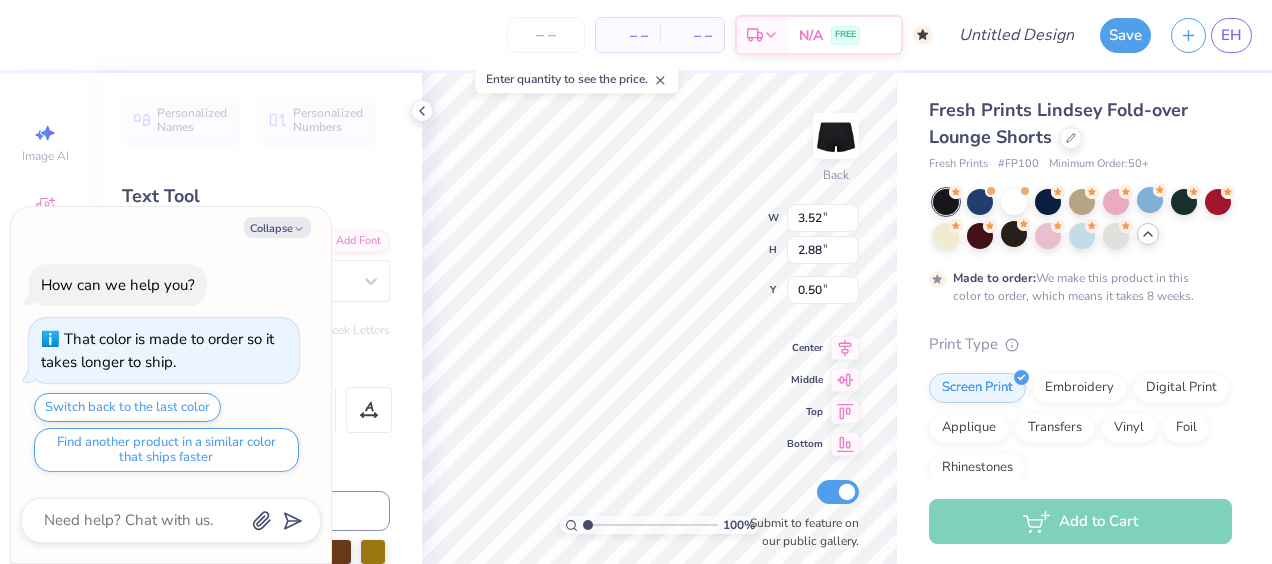 type on "x" 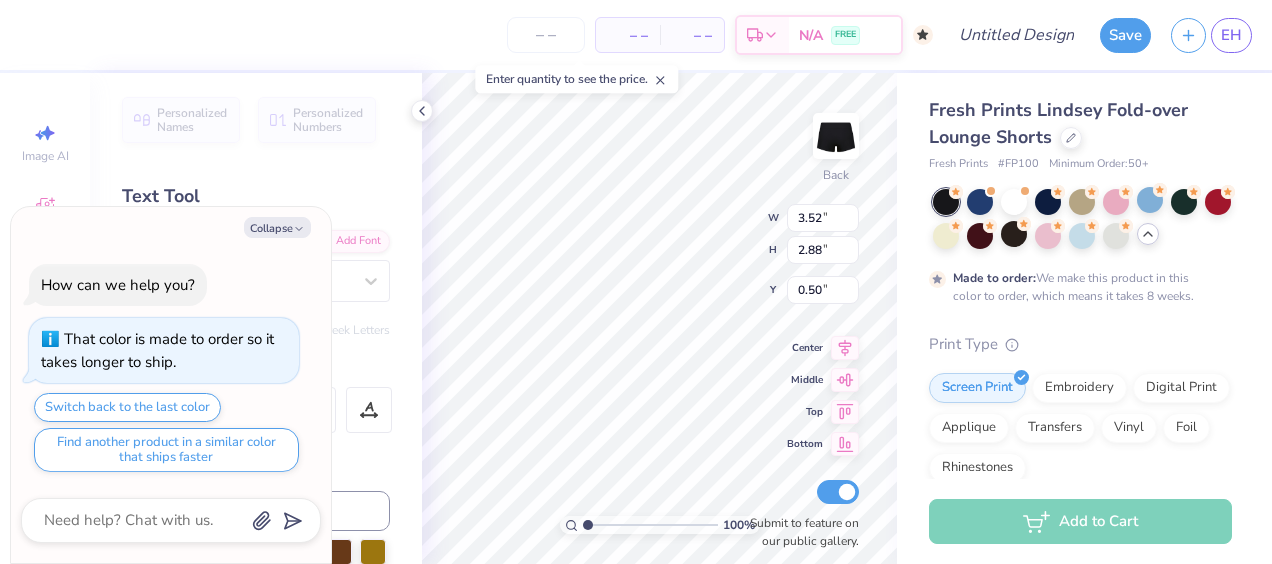 type on "1.80" 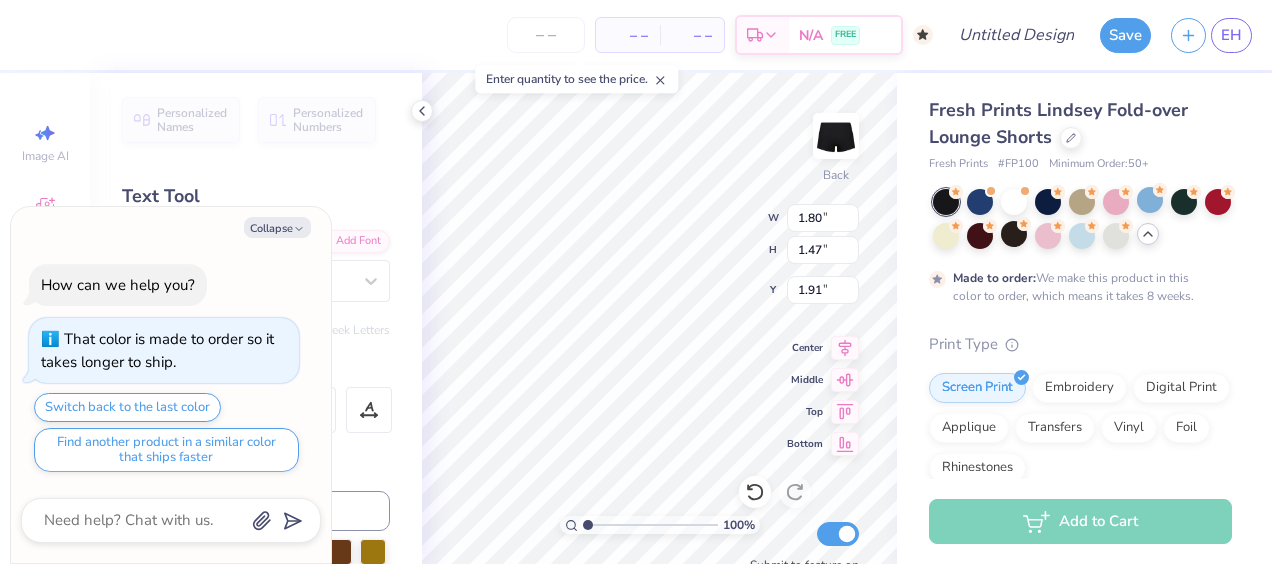 type on "x" 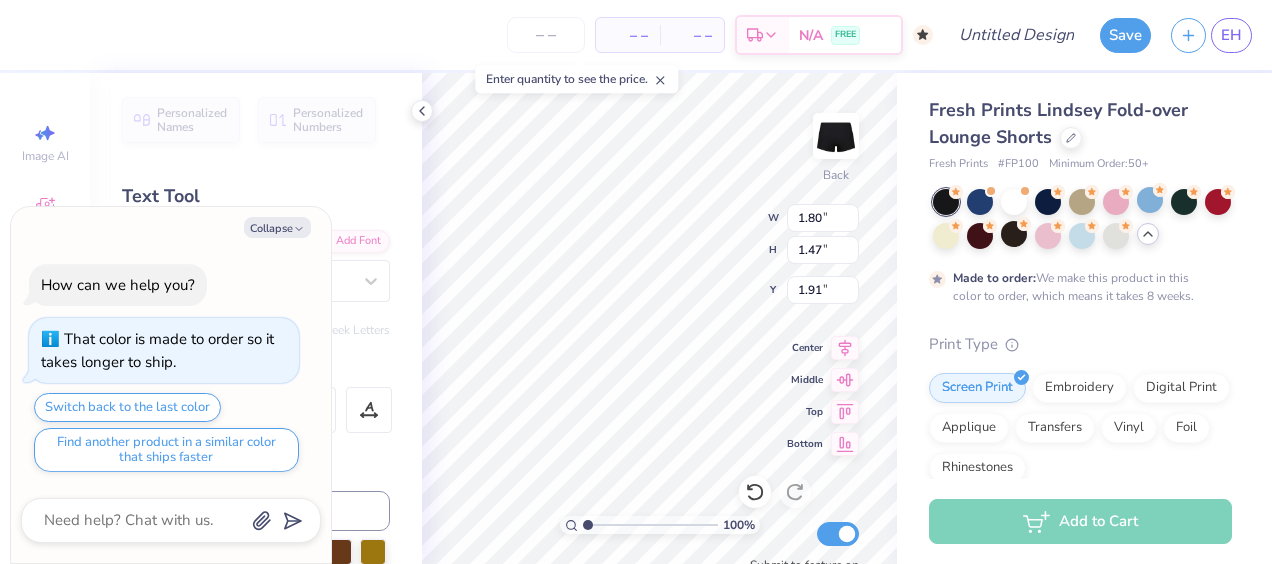 type on "4.96" 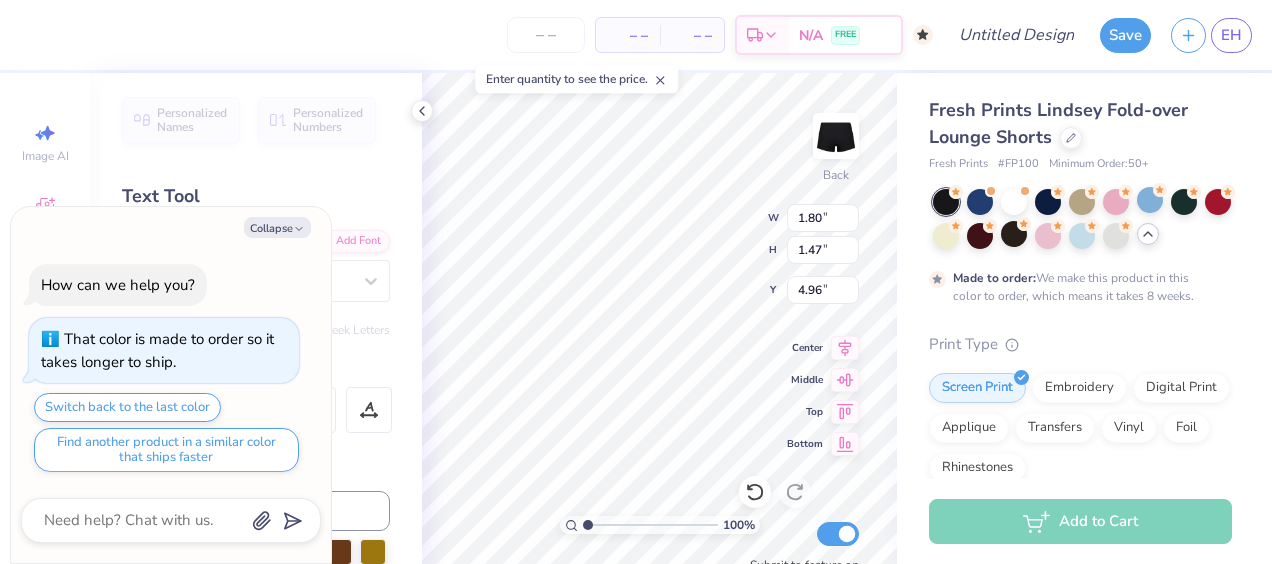 type on "x" 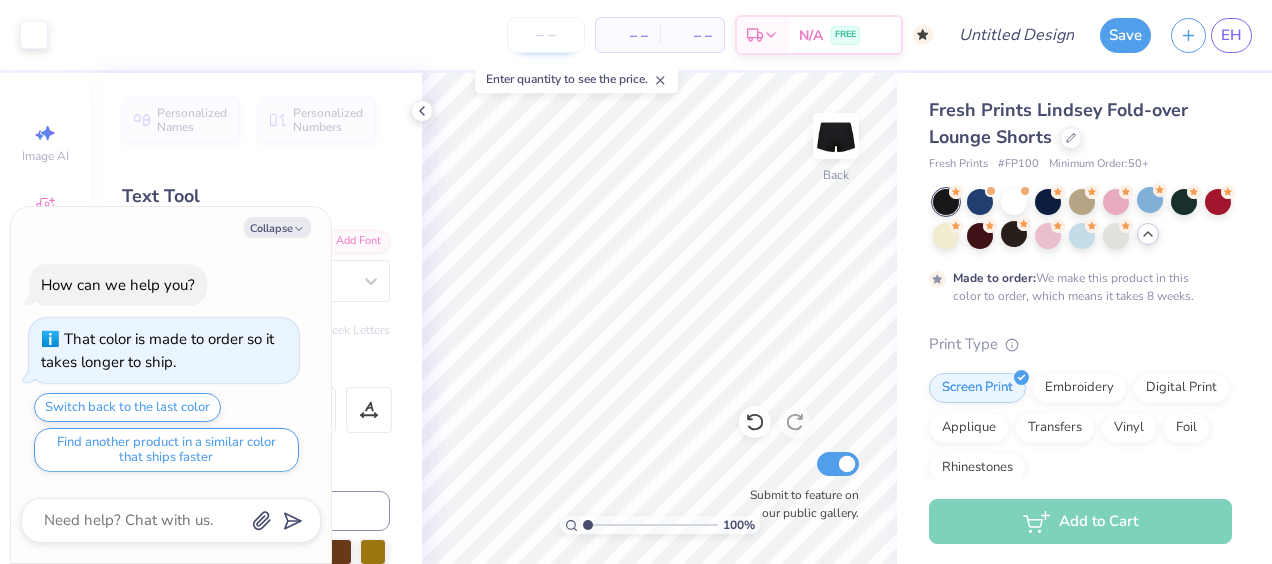 click at bounding box center [546, 35] 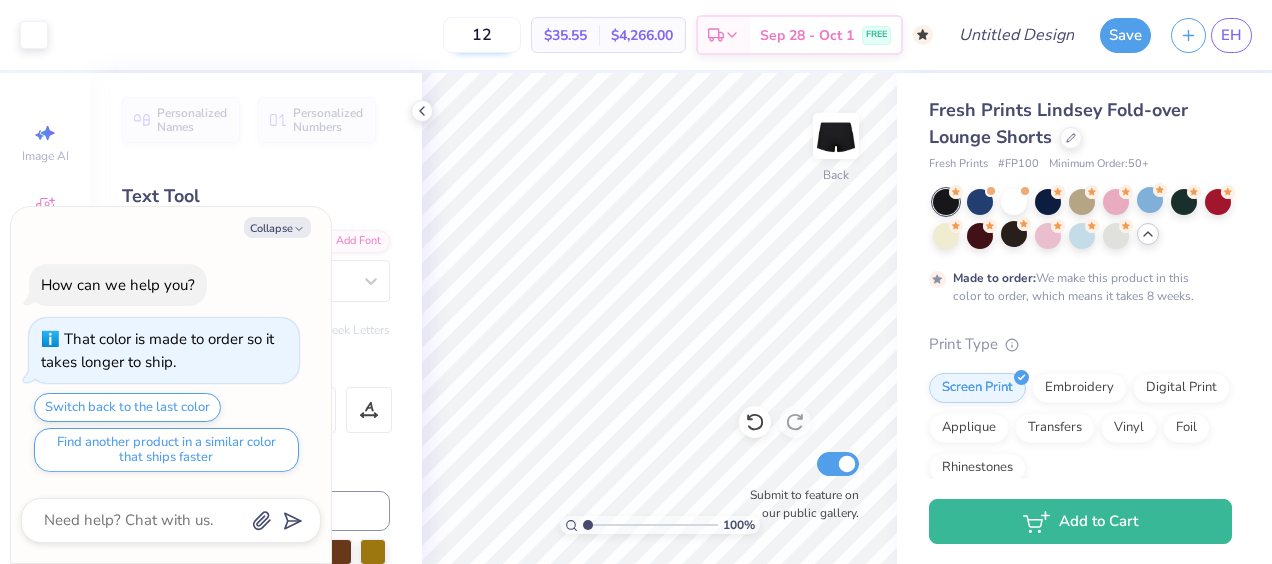 type on "1" 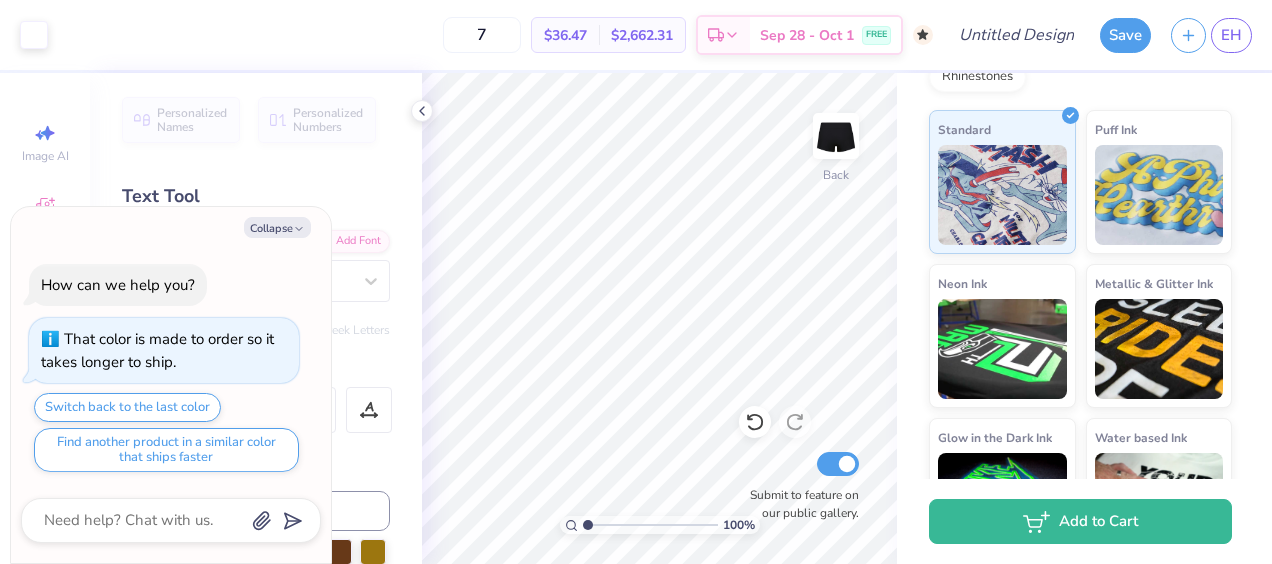 scroll, scrollTop: 0, scrollLeft: 0, axis: both 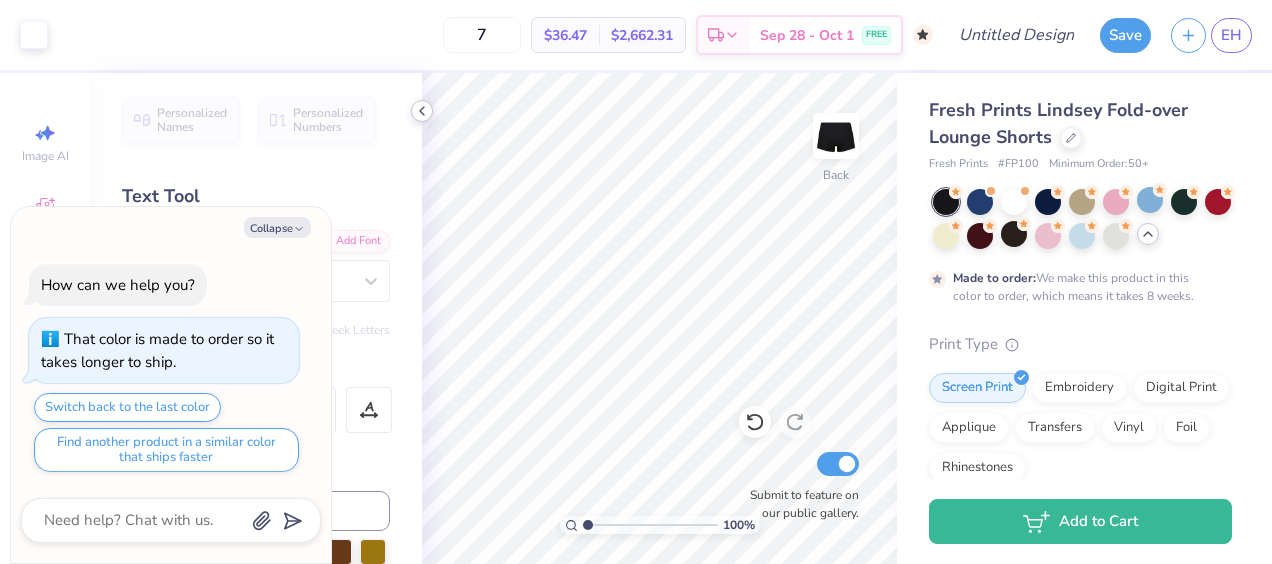 type on "50" 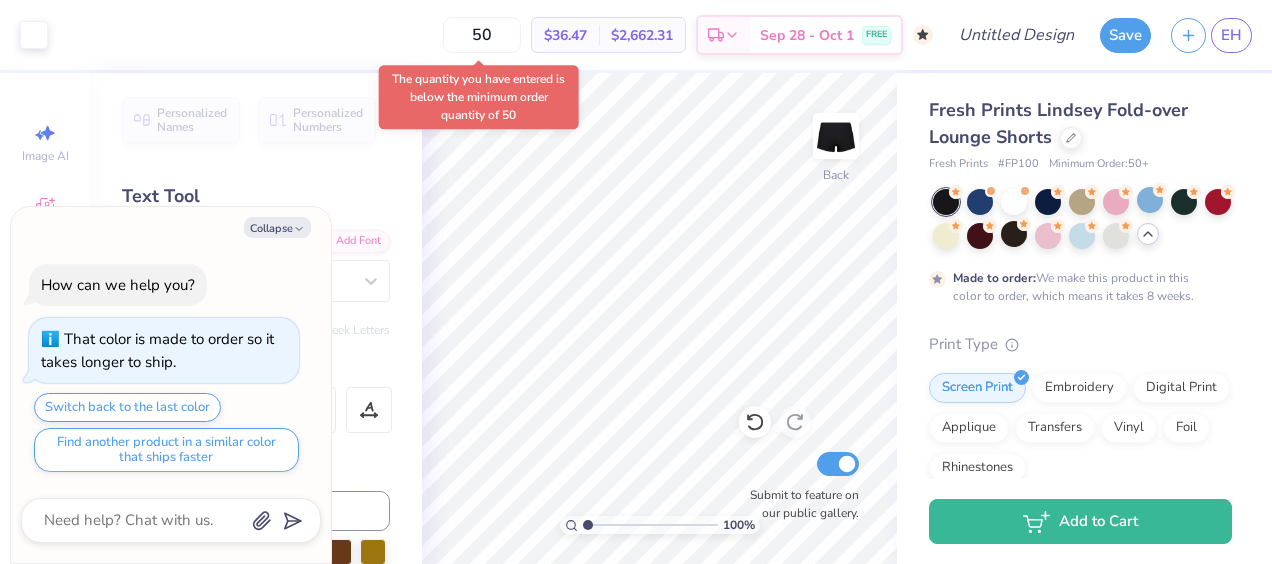 click on "Art colors 50 $36.47 Per Item $2,662.31 Total Est.  Delivery Sep 28 - Oct 1 FREE Design Title Save EH Image AI Designs Add Text Upload Greek Clipart & logos Decorate Personalized Names Personalized Numbers Text Tool  Add Font Font Bodoni Condensed Switch to Greek Letters Format Color Styles Text Shape 100  % Back Submit to feature on our public gallery. Fresh Prints Lindsey Fold-over Lounge Shorts Fresh Prints # FP100 Minimum Order:  50 +   Made to order:  We make this product in this color to order, which means it takes 8 weeks. Print Type Screen Print Embroidery Digital Print Applique Transfers Vinyl Foil Rhinestones Standard Puff Ink Neon Ink Metallic & Glitter Ink Glow in the Dark Ink Water based Ink Add to Cart Stuck?  Our Art team will finish your design for free. Need help?  Chat with us.
Collapse How can we help you? That color is made to order so it takes longer to ship. Switch back to the last color x" at bounding box center [636, 282] 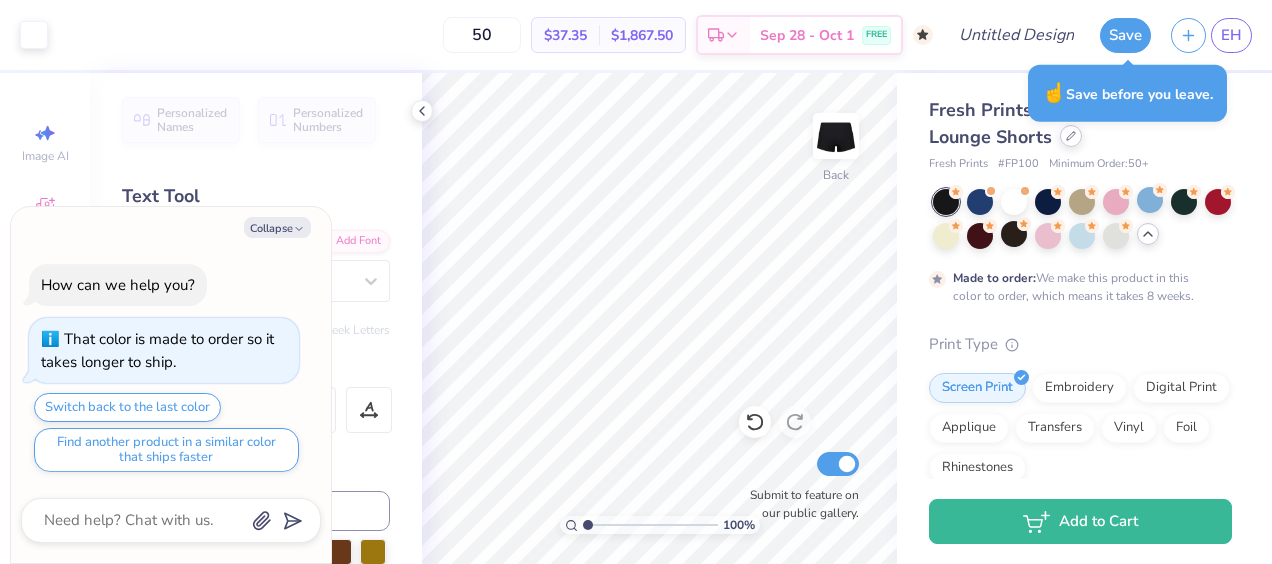 click 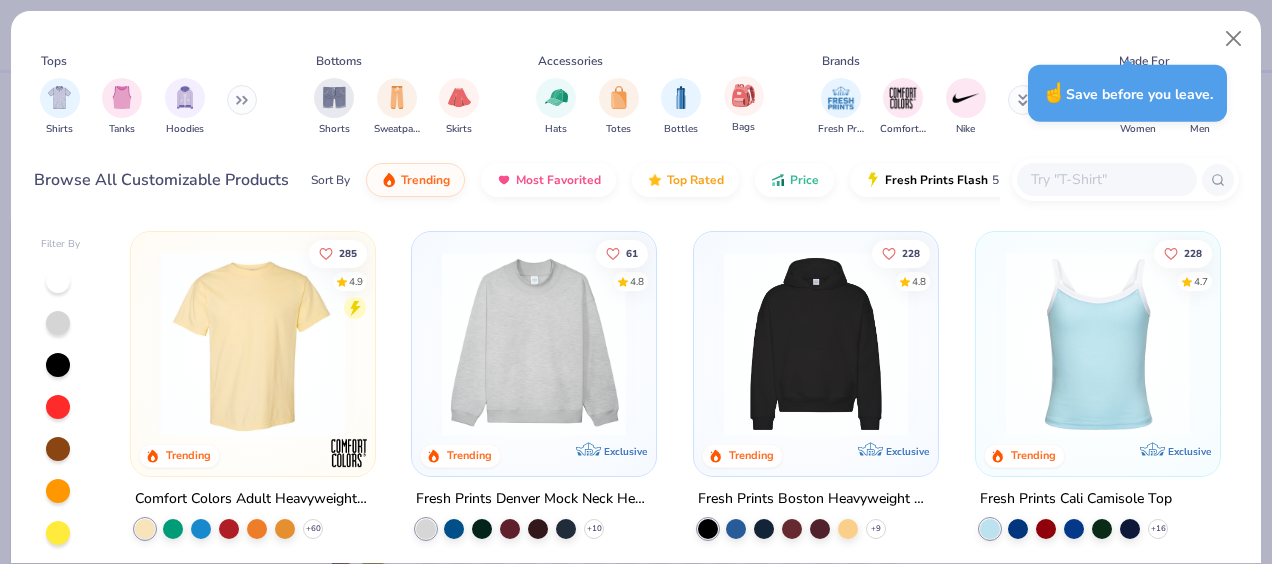 click on "Bags" at bounding box center (744, 105) 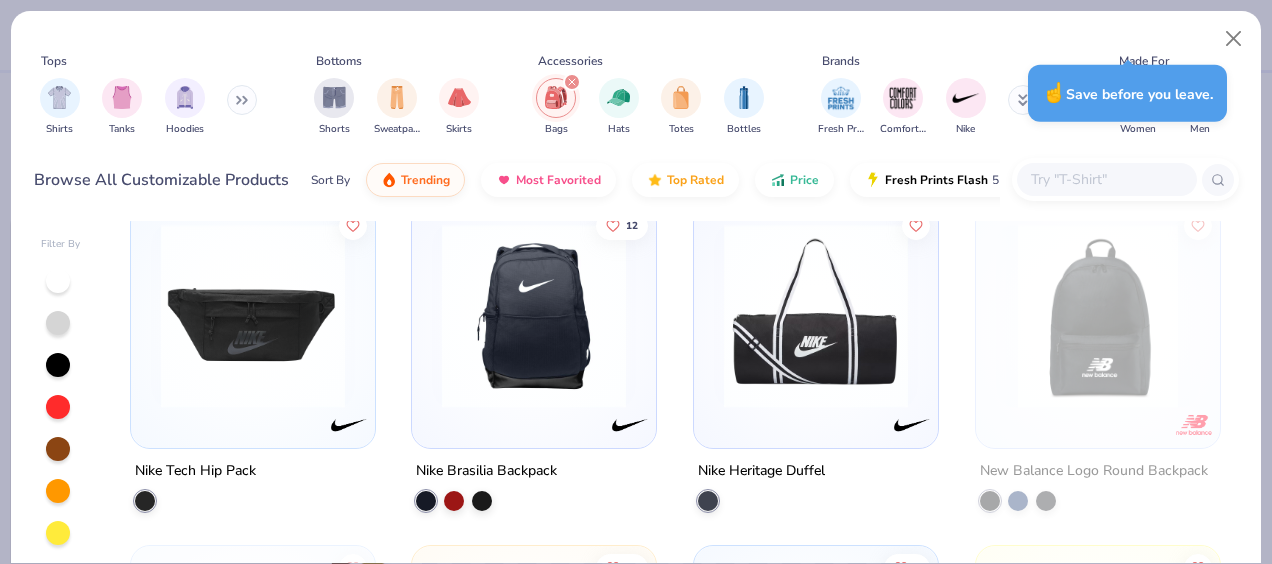 scroll, scrollTop: 2086, scrollLeft: 0, axis: vertical 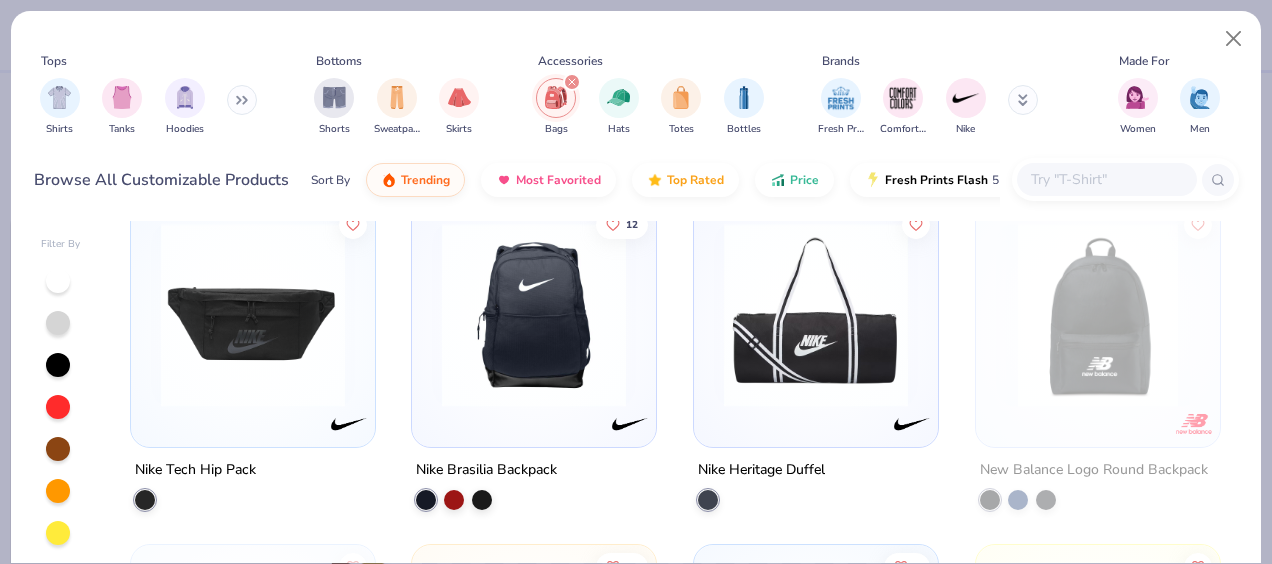 type on "x" 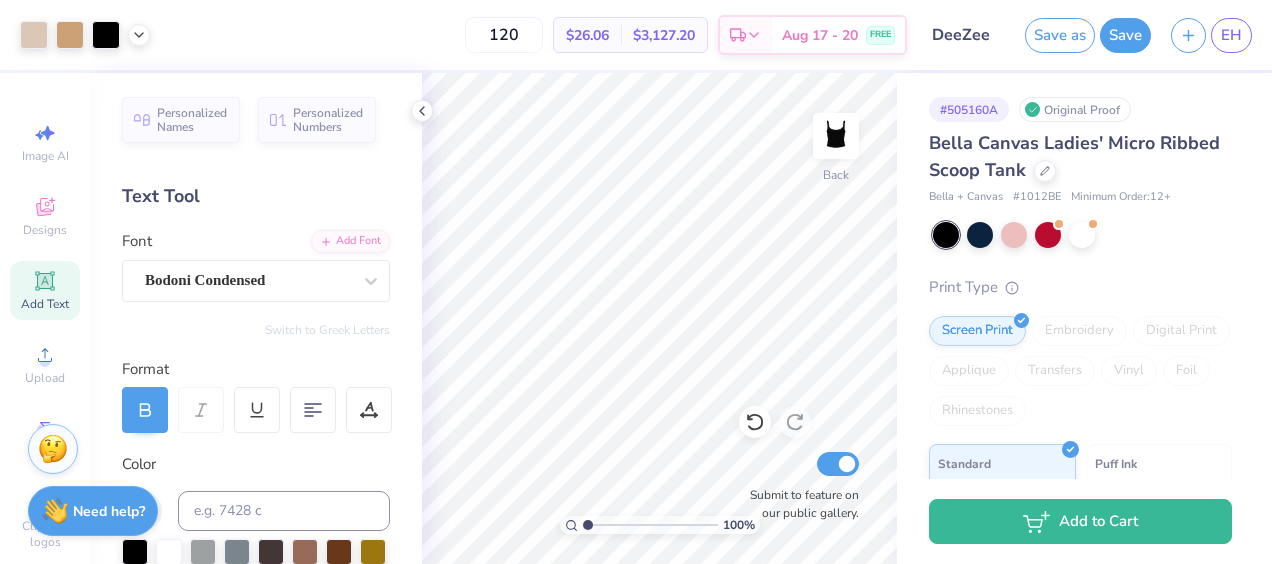 scroll, scrollTop: 0, scrollLeft: 0, axis: both 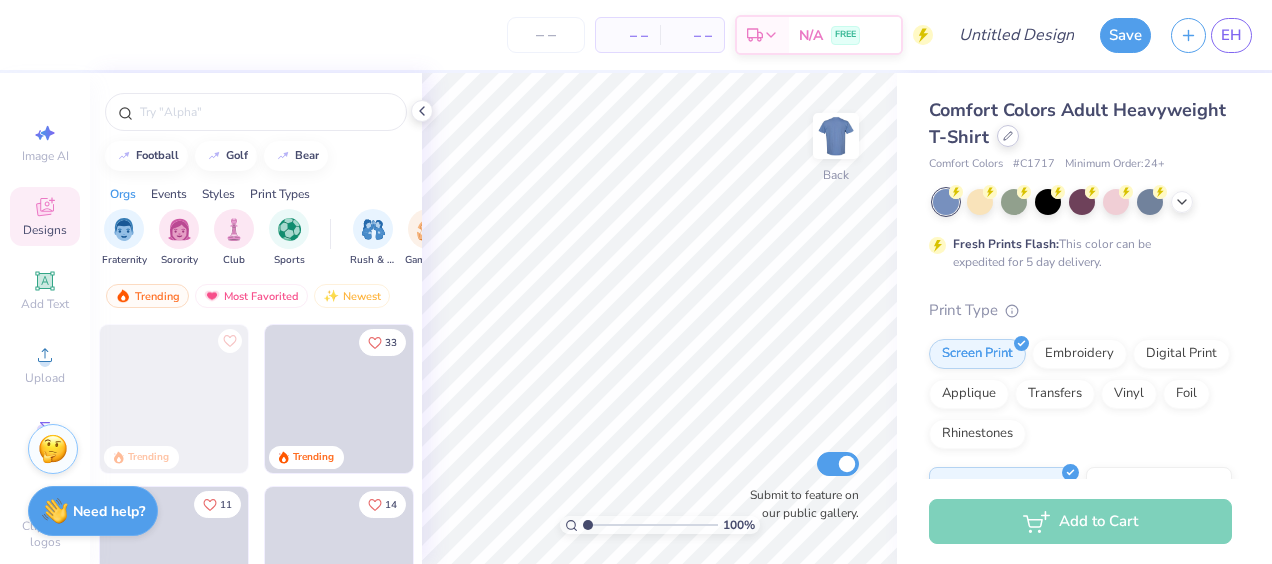 click on "Comfort Colors Adult Heavyweight T-Shirt" at bounding box center (1080, 124) 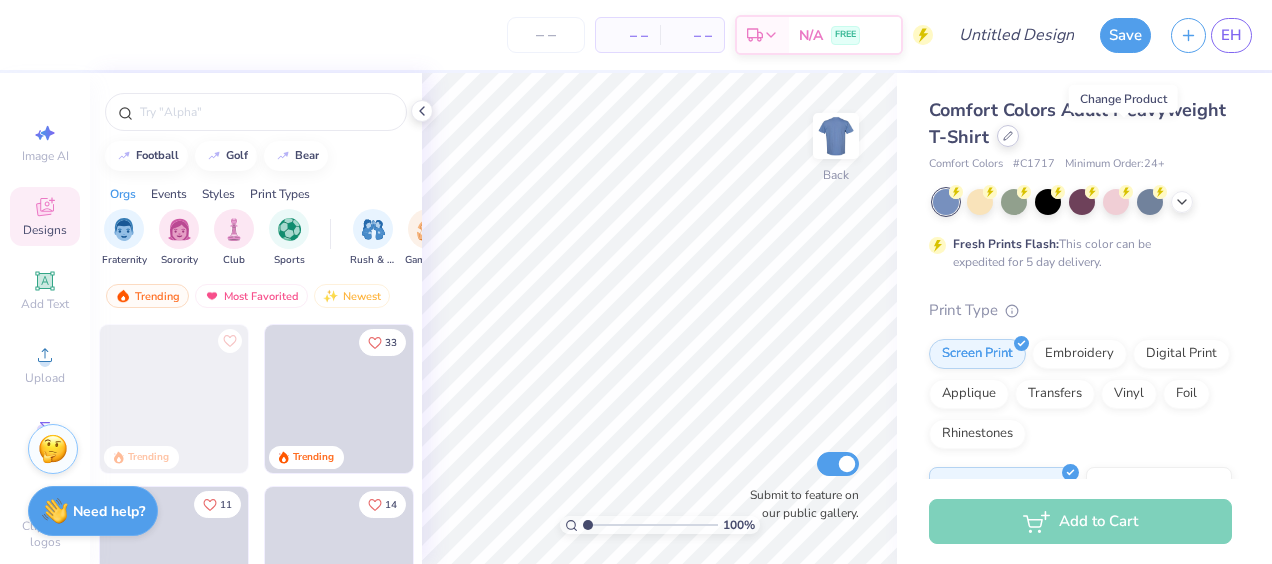 click at bounding box center [1008, 136] 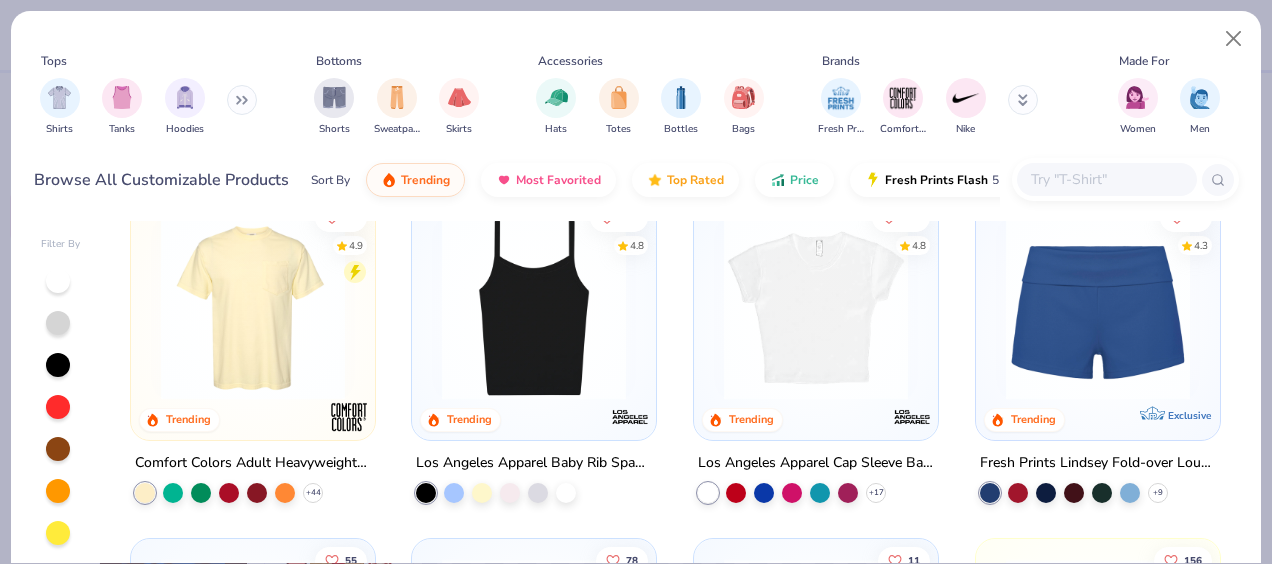 scroll, scrollTop: 1065, scrollLeft: 0, axis: vertical 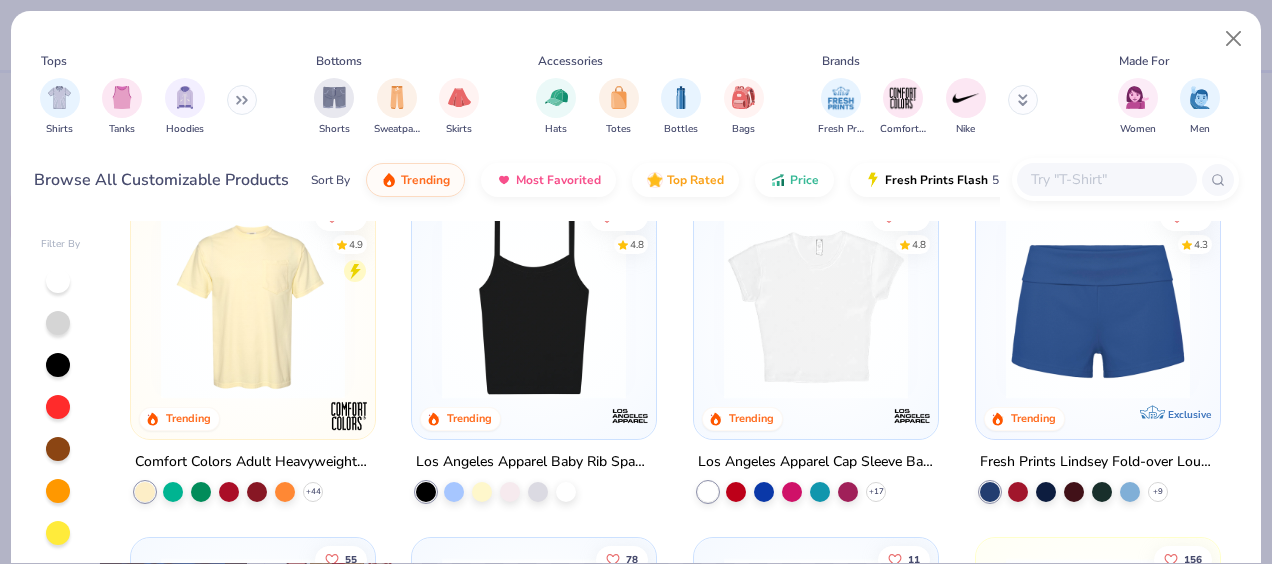 click at bounding box center [816, 307] 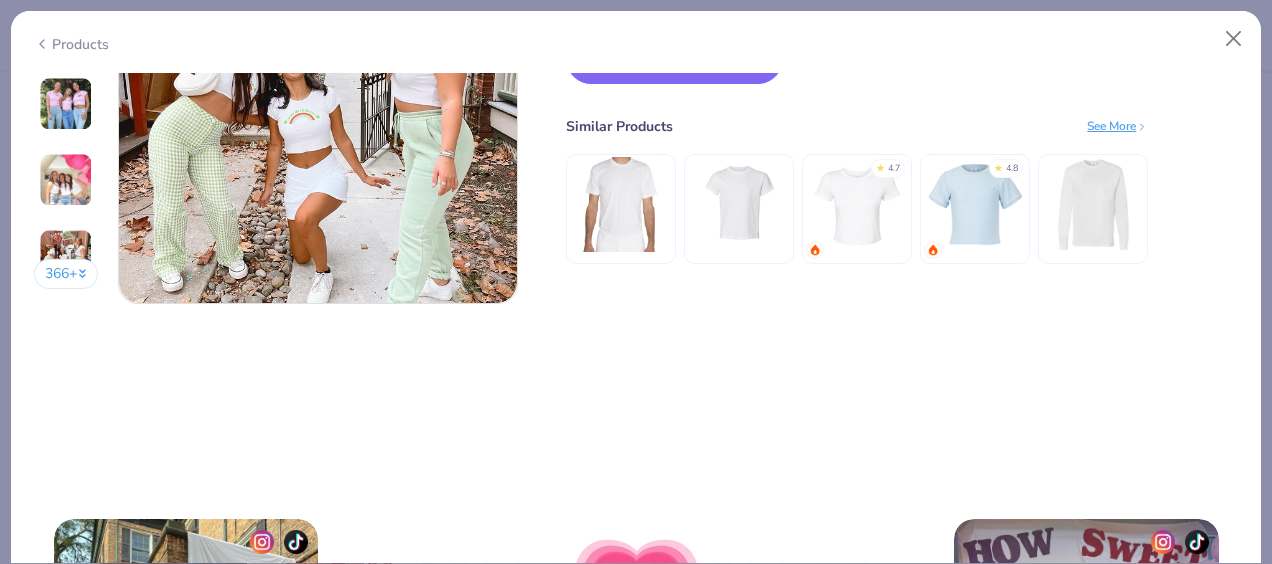 scroll, scrollTop: 2406, scrollLeft: 0, axis: vertical 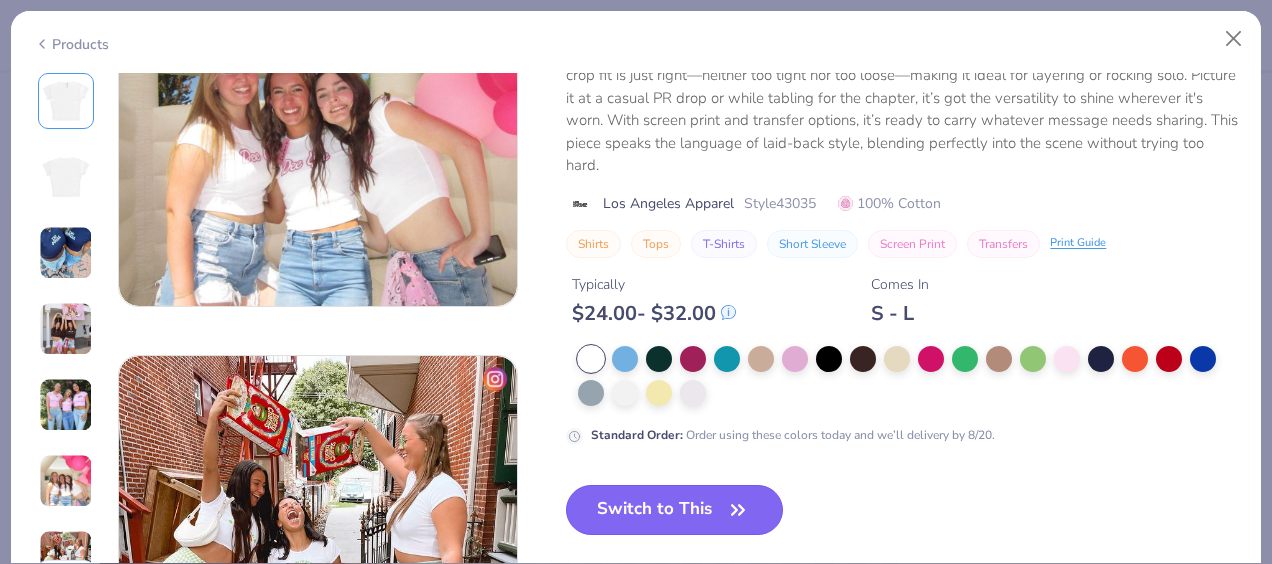 click on "Switch to This" at bounding box center [674, 510] 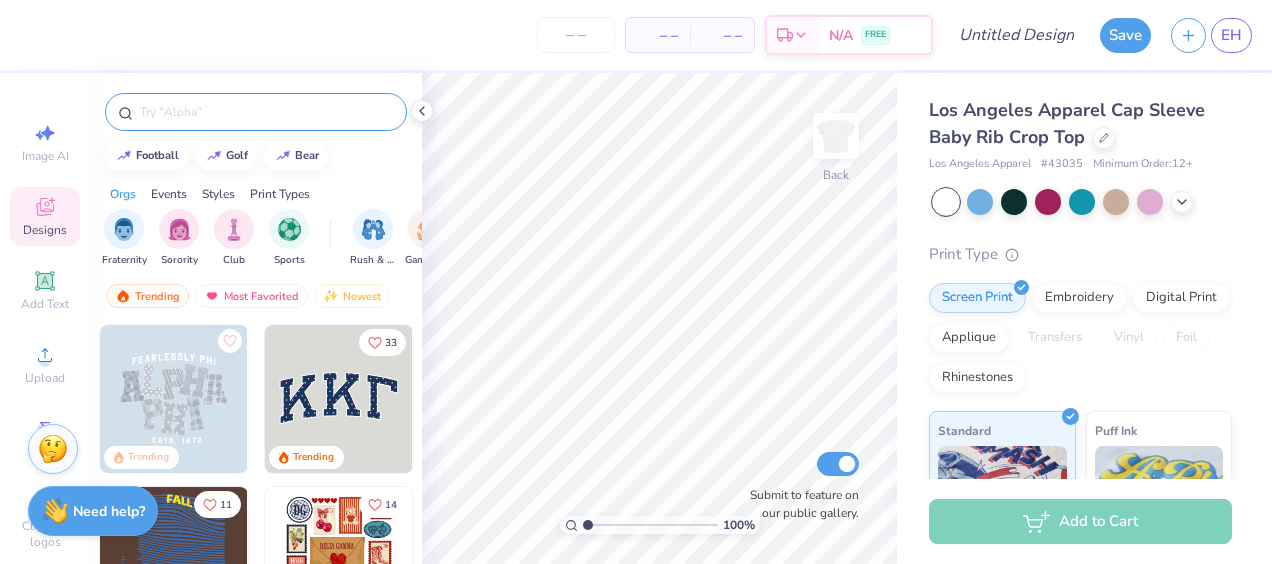 click at bounding box center (266, 112) 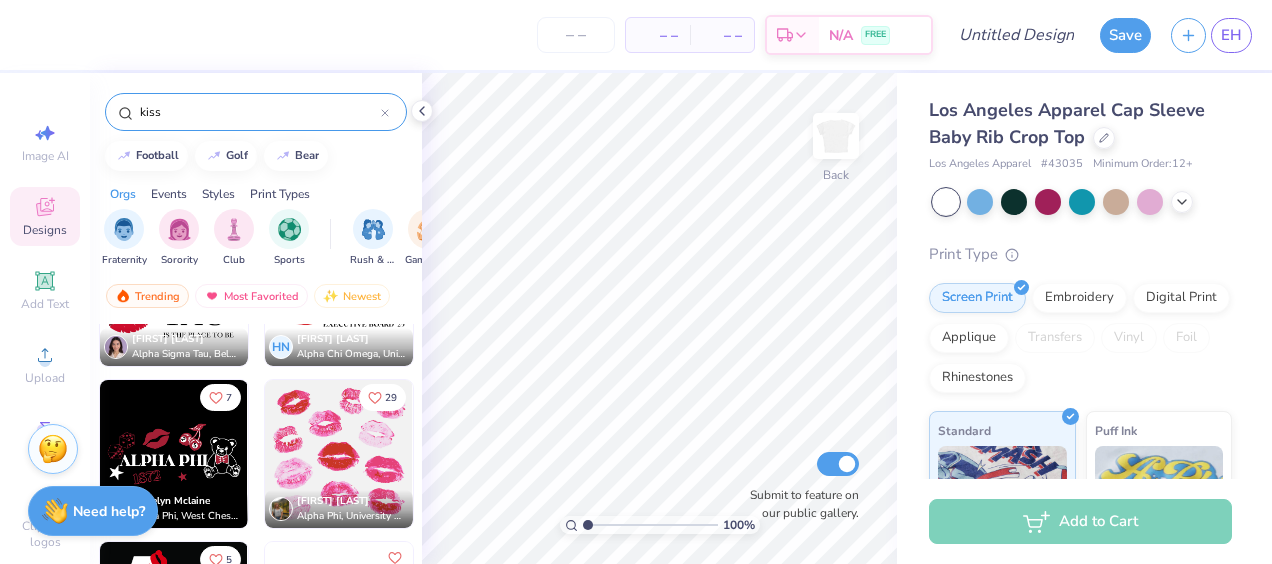 scroll, scrollTop: 266, scrollLeft: 0, axis: vertical 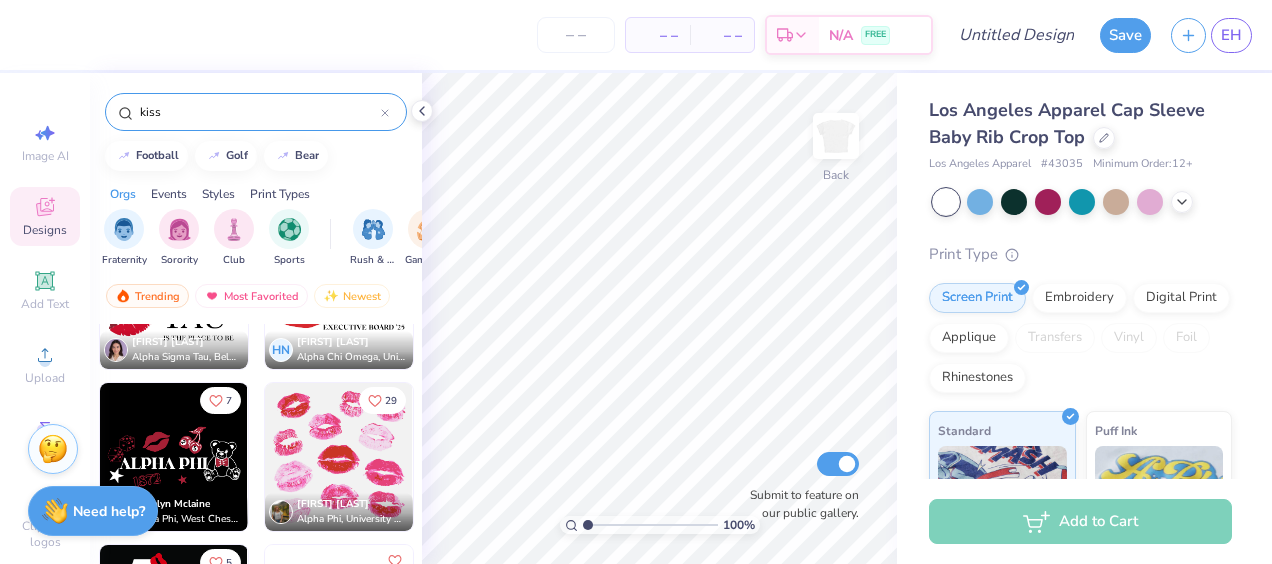 type on "kiss" 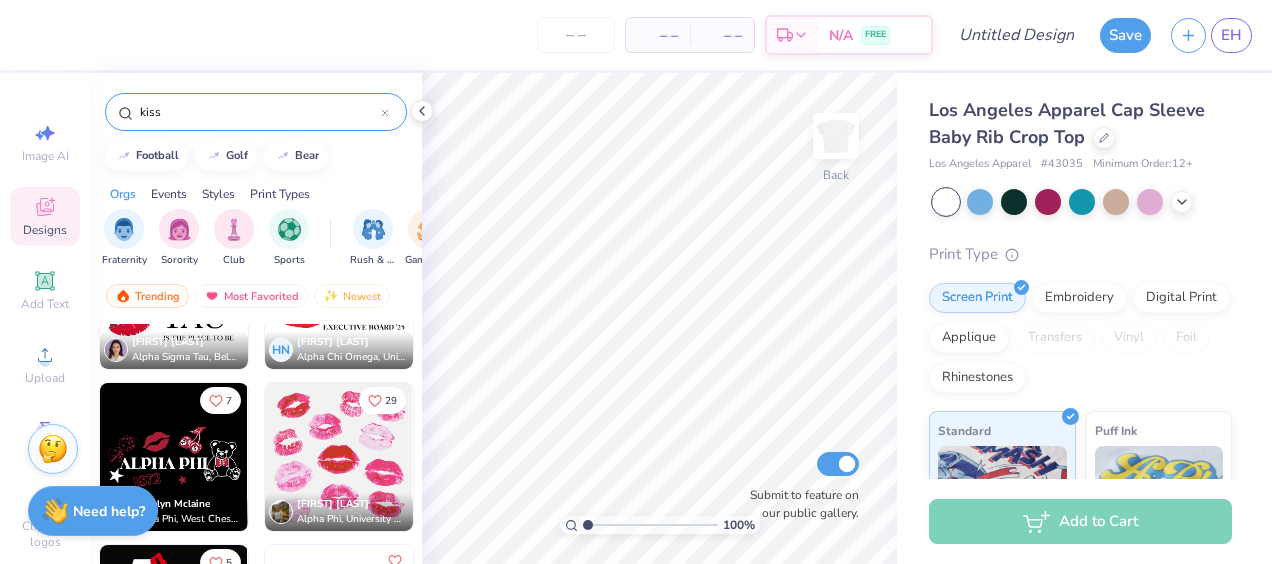 click at bounding box center (174, 457) 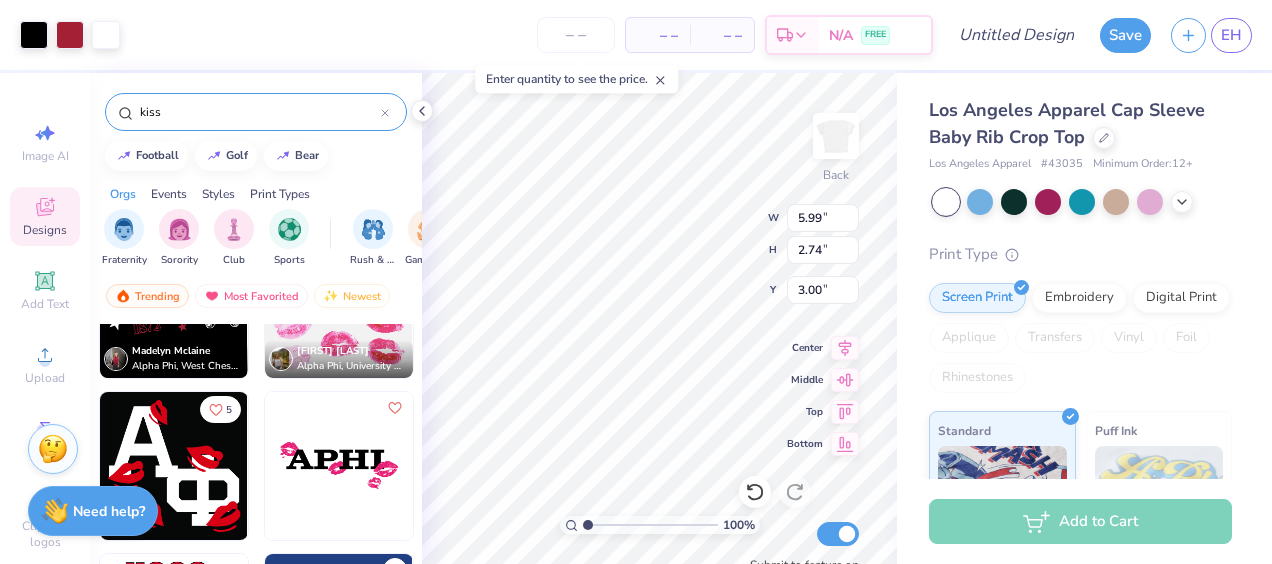 scroll, scrollTop: 420, scrollLeft: 0, axis: vertical 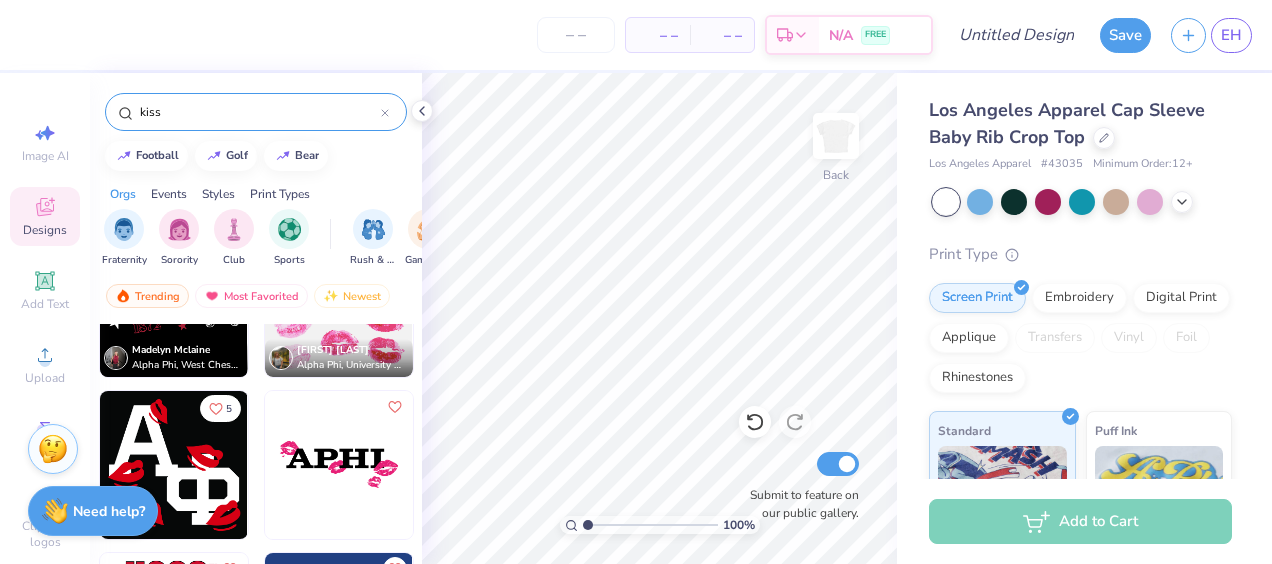 click at bounding box center (339, 465) 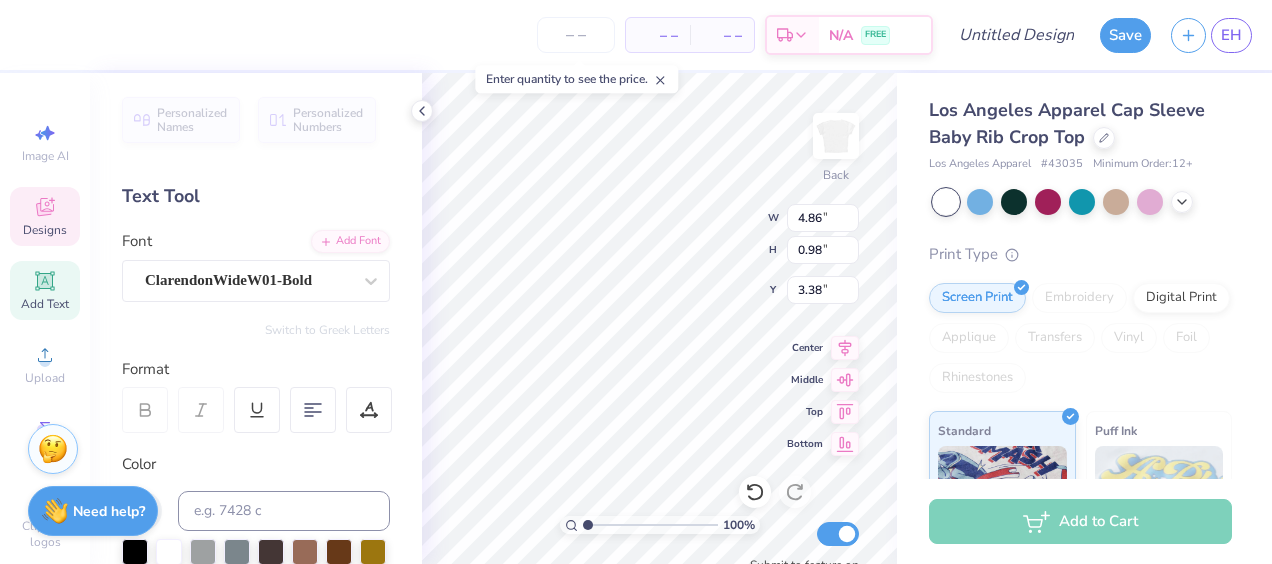 scroll, scrollTop: 16, scrollLeft: 2, axis: both 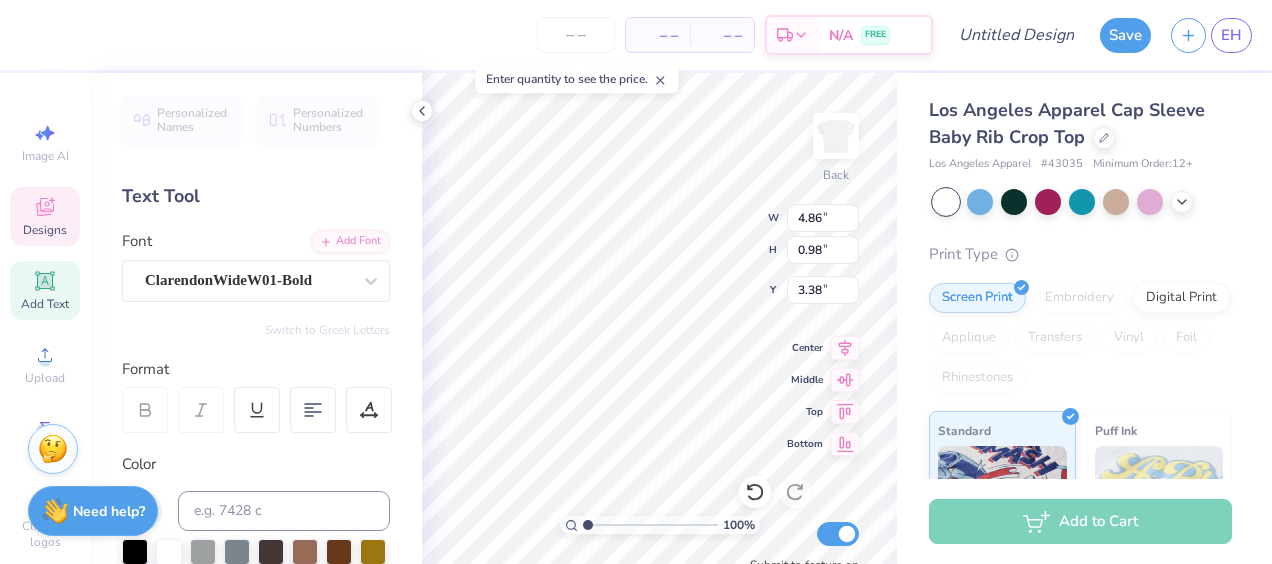 type on "DZ" 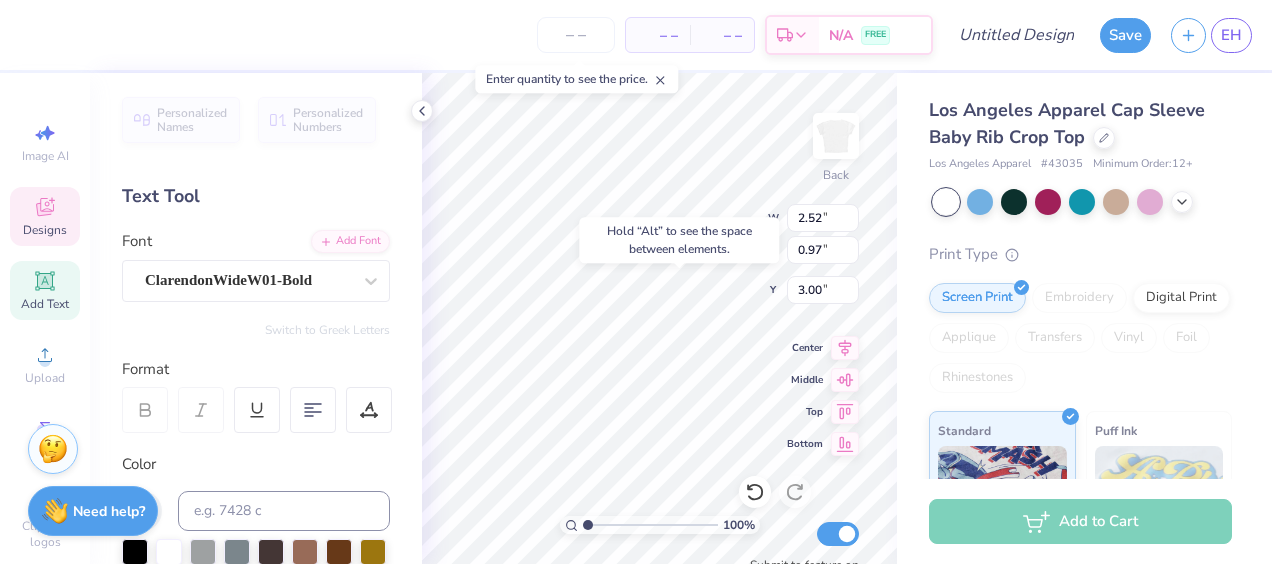 type on "3.00" 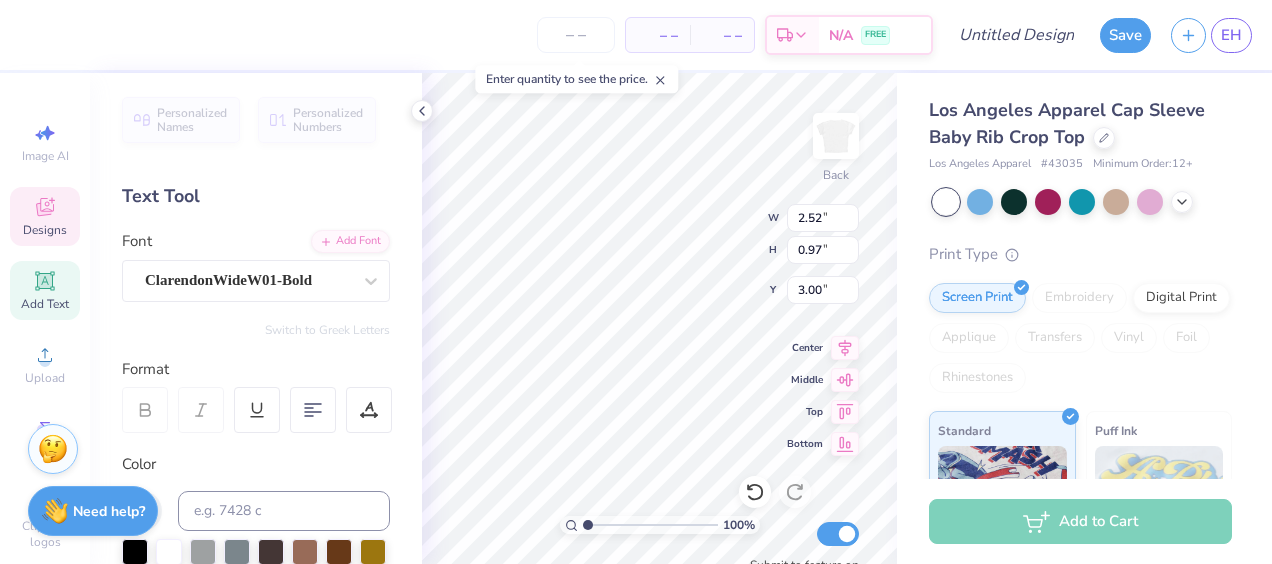 scroll, scrollTop: 16, scrollLeft: 2, axis: both 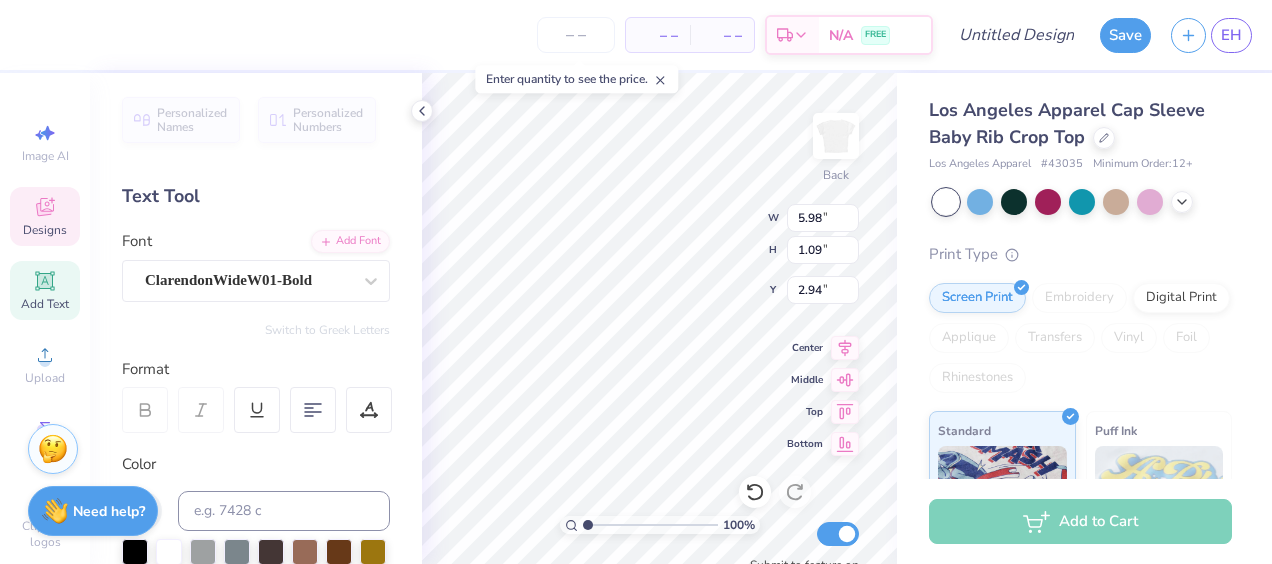 type on "Delta Zeta" 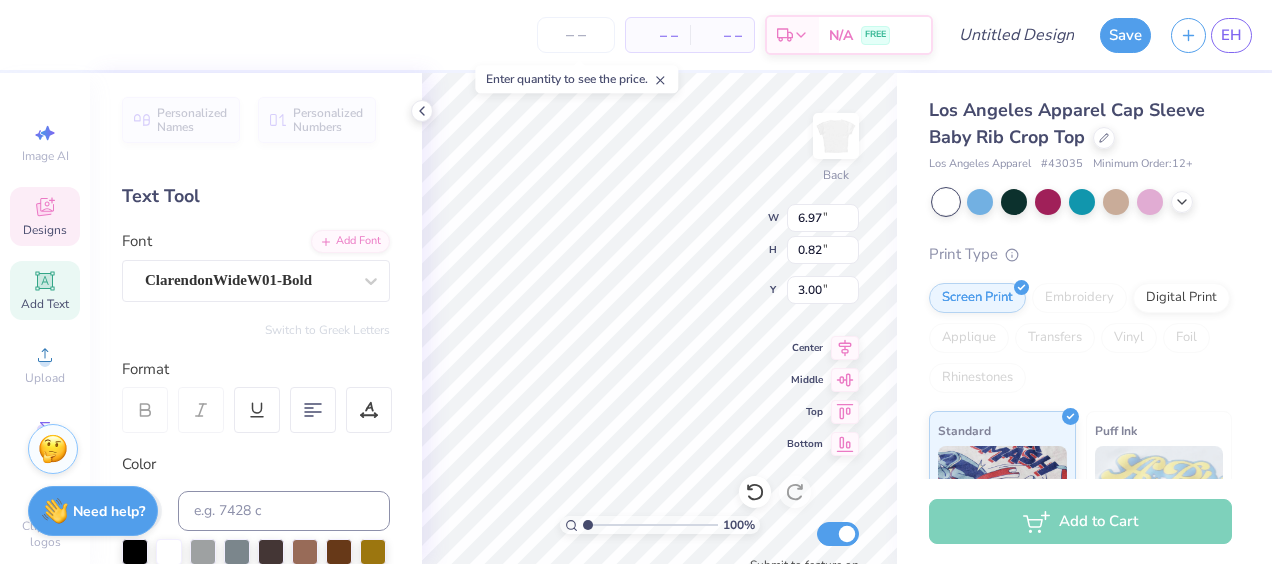 type on "3.93" 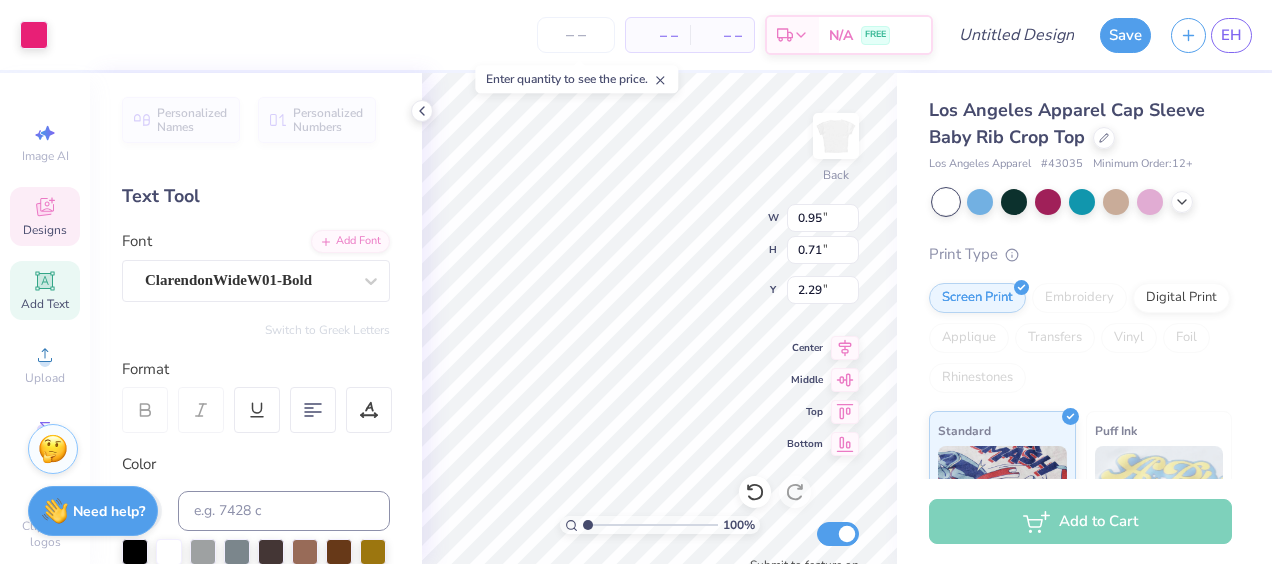 type on "2.29" 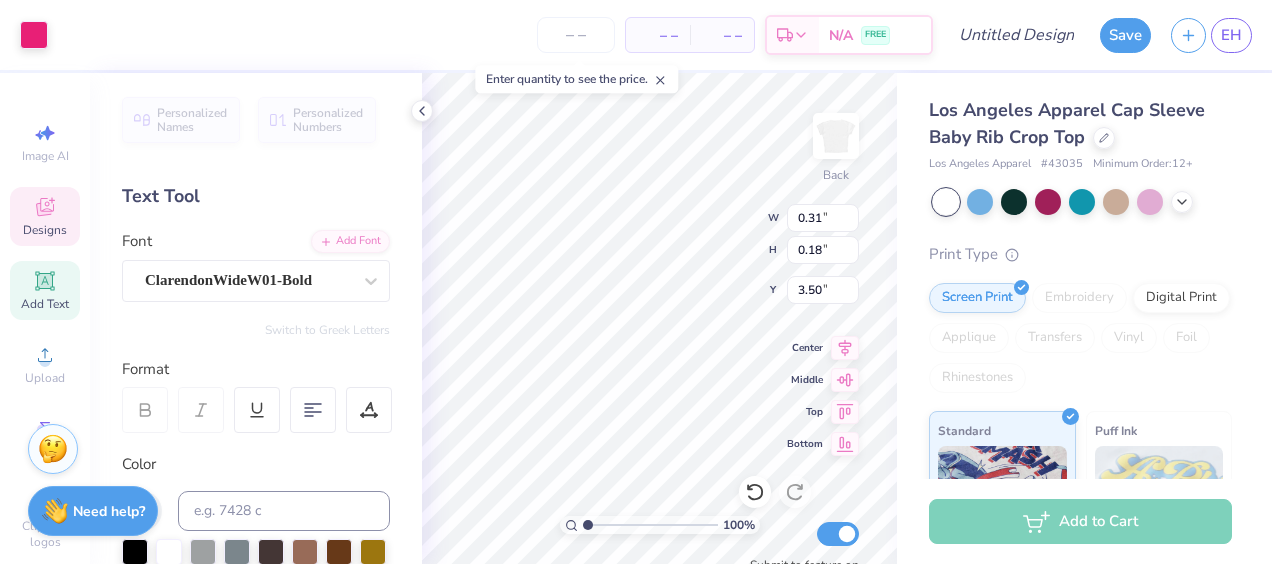 type on "2.91" 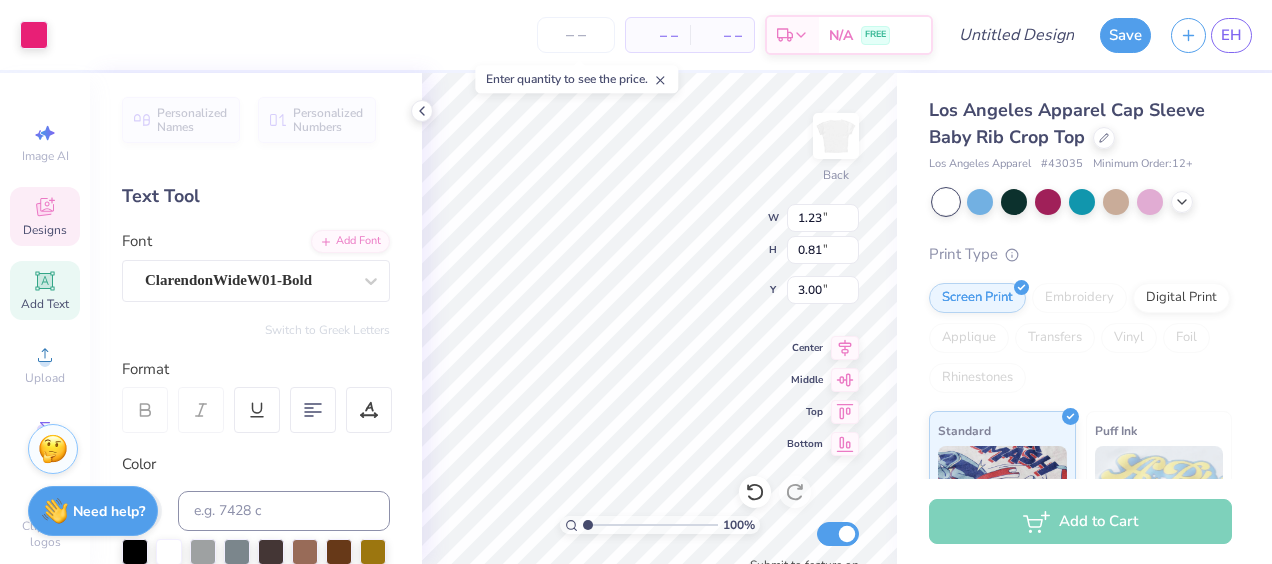 type on "3.00" 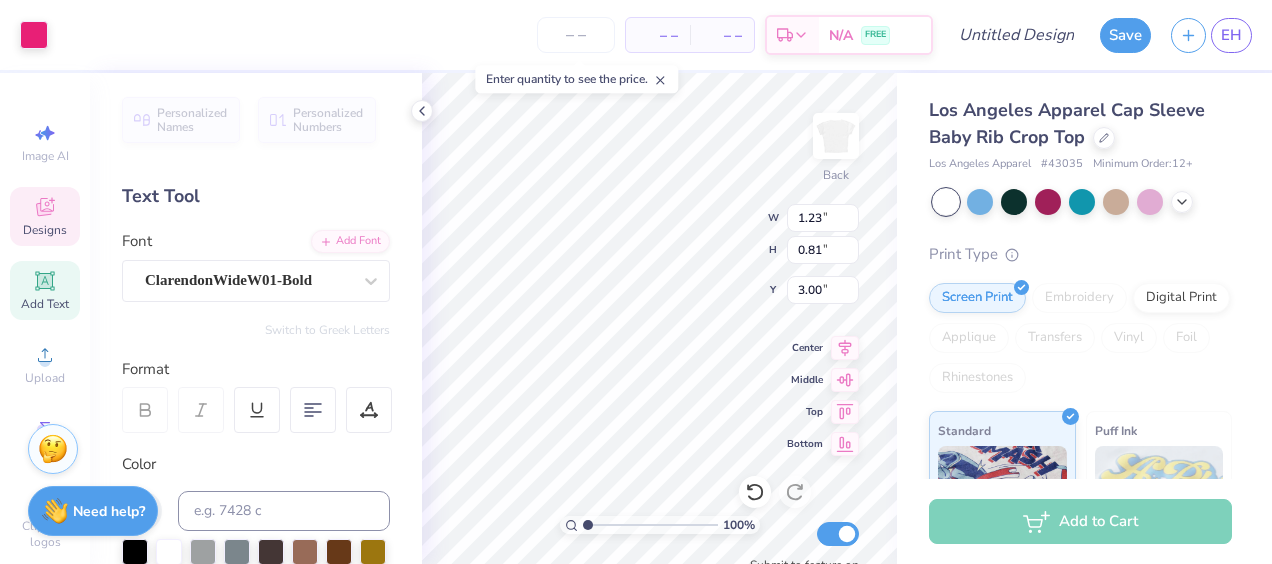 type on "6.97" 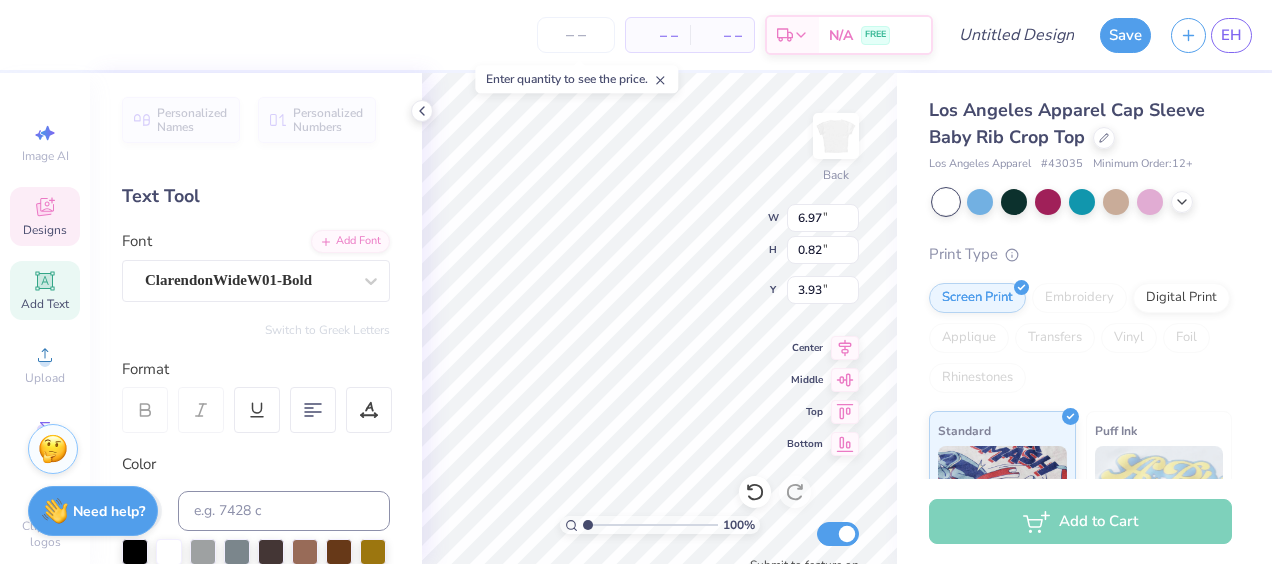 type on "1.23" 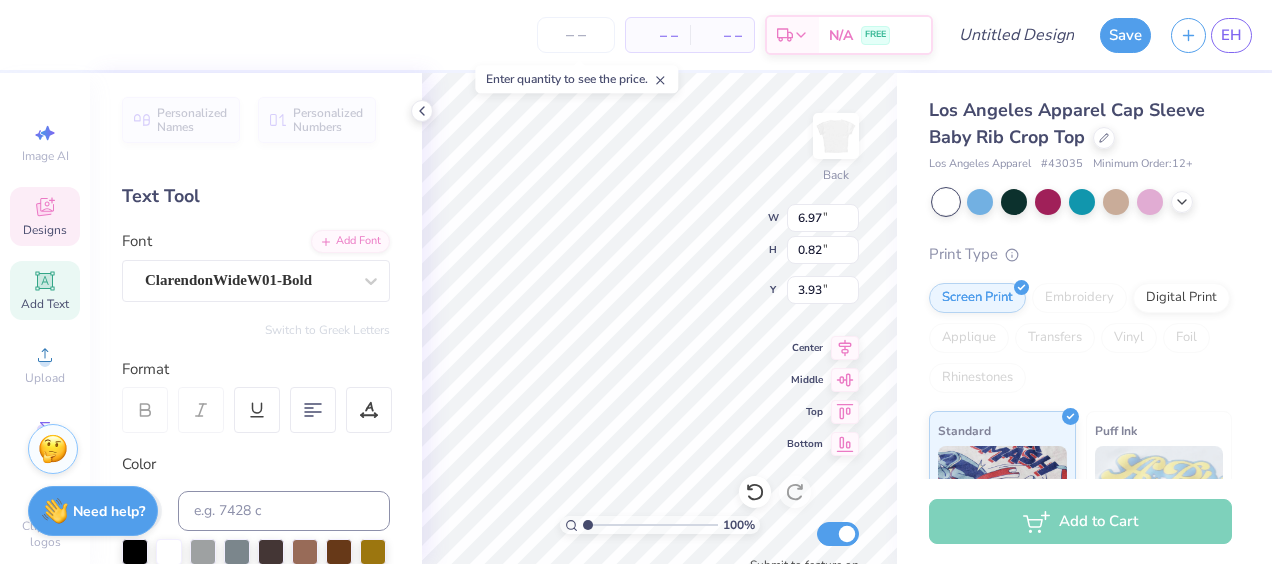 type on "0.81" 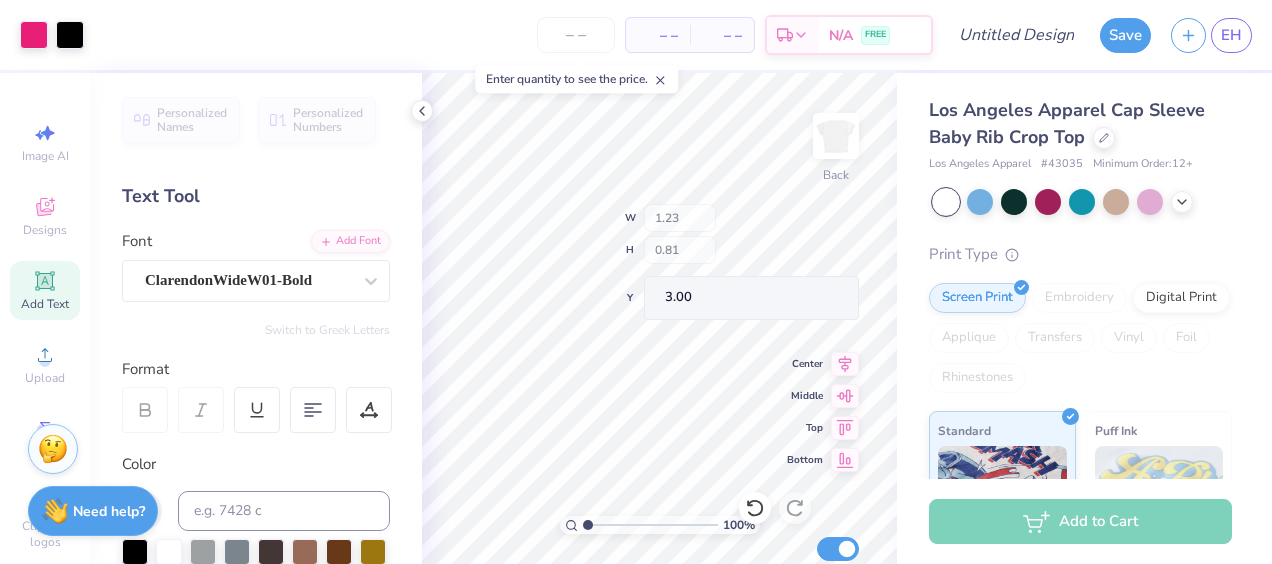 type on "1.48" 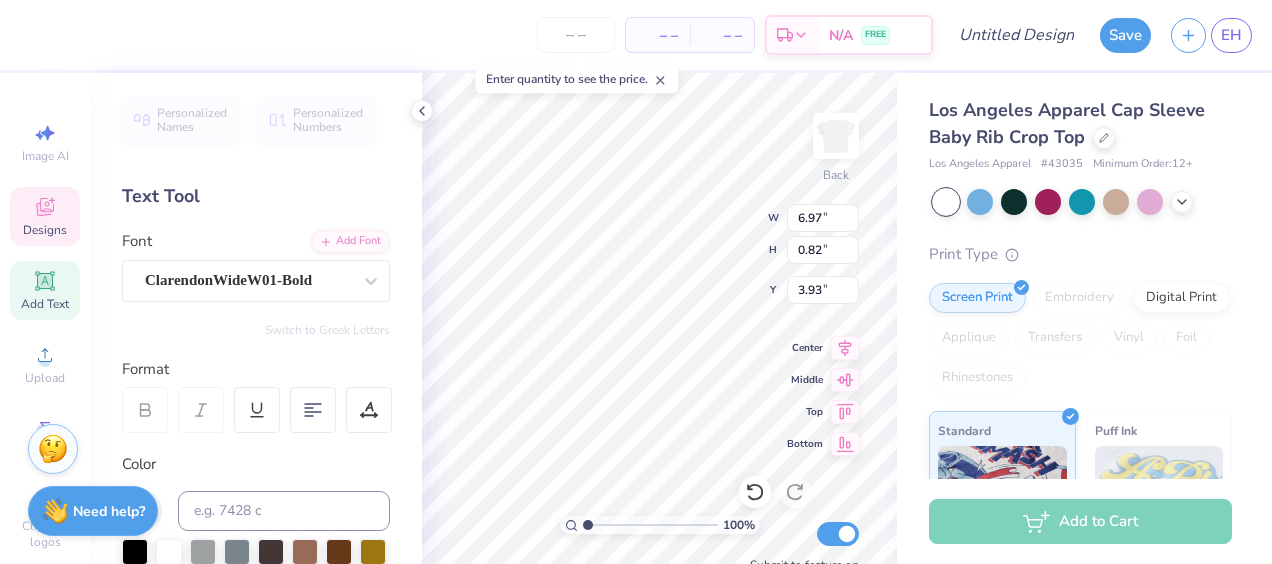 type on "3.00" 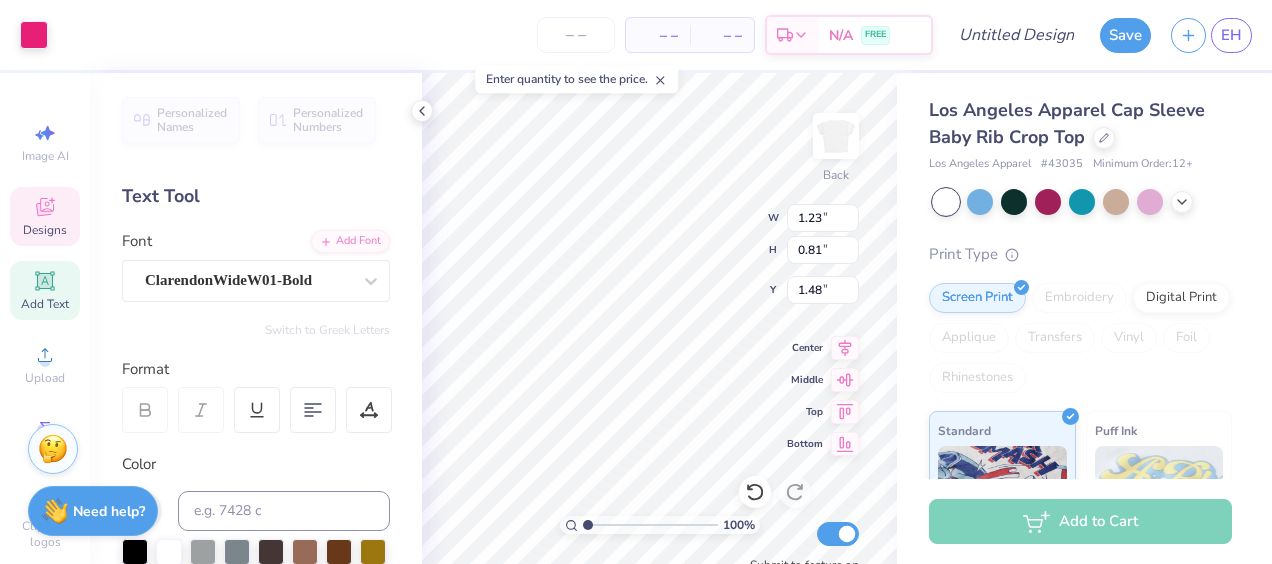 type on "2.19" 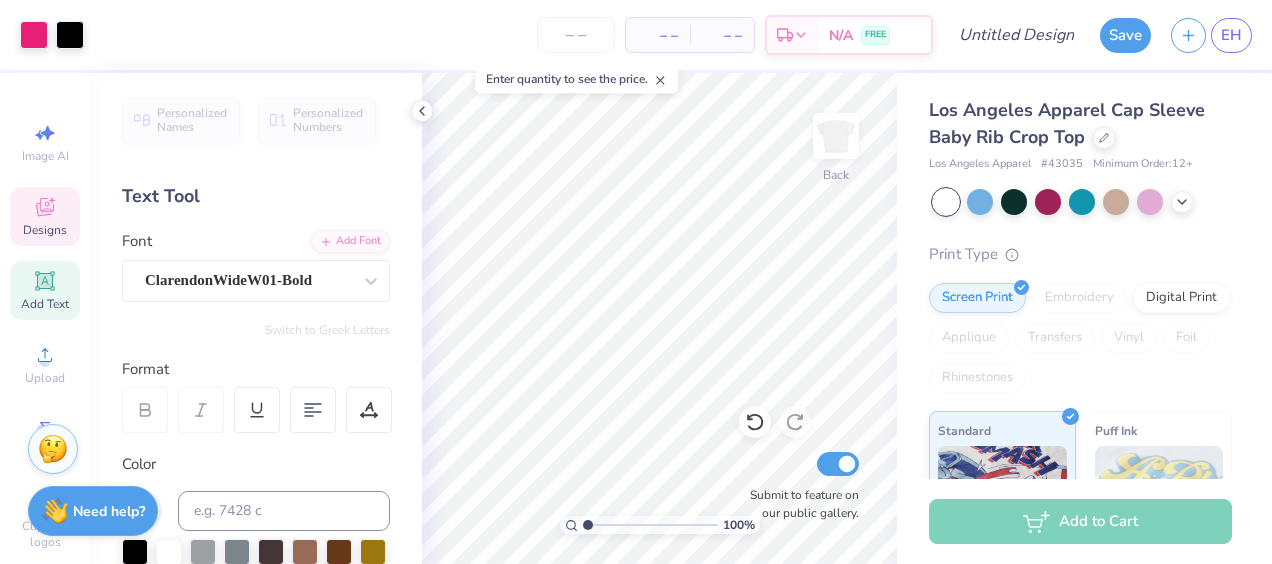 click on "Designs" at bounding box center [45, 216] 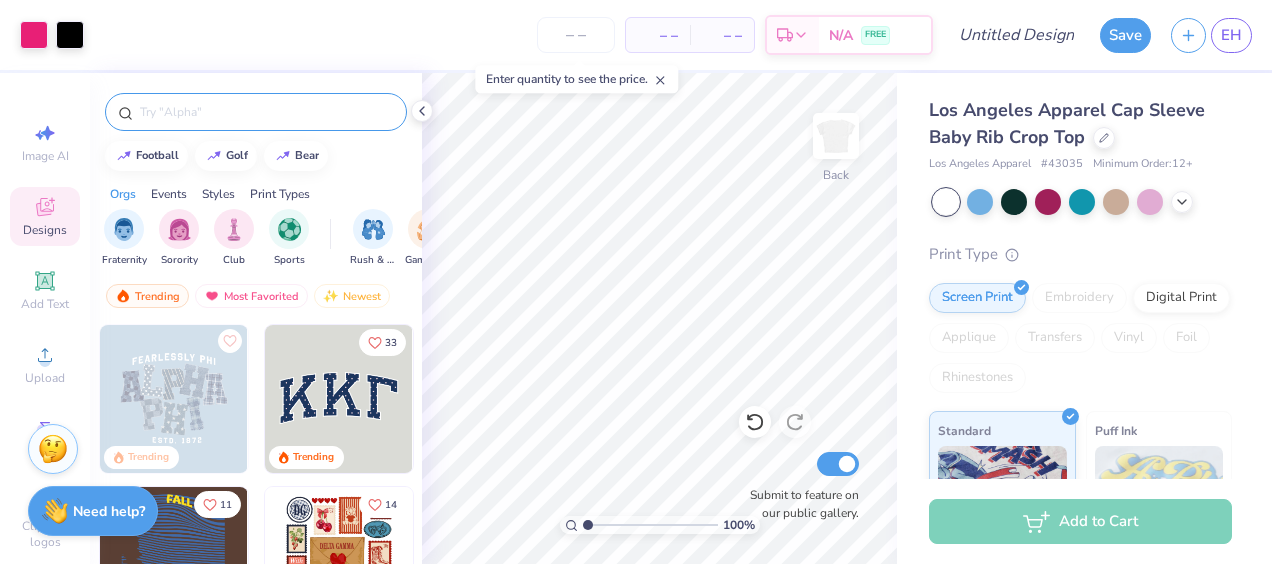 click at bounding box center (266, 112) 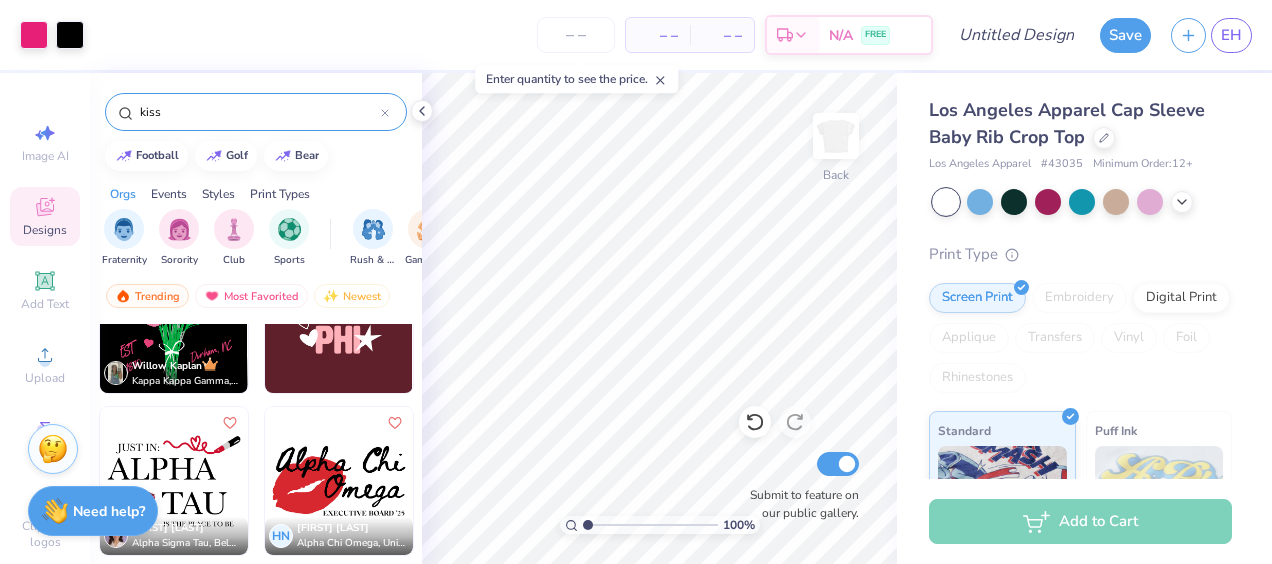 scroll, scrollTop: 82, scrollLeft: 0, axis: vertical 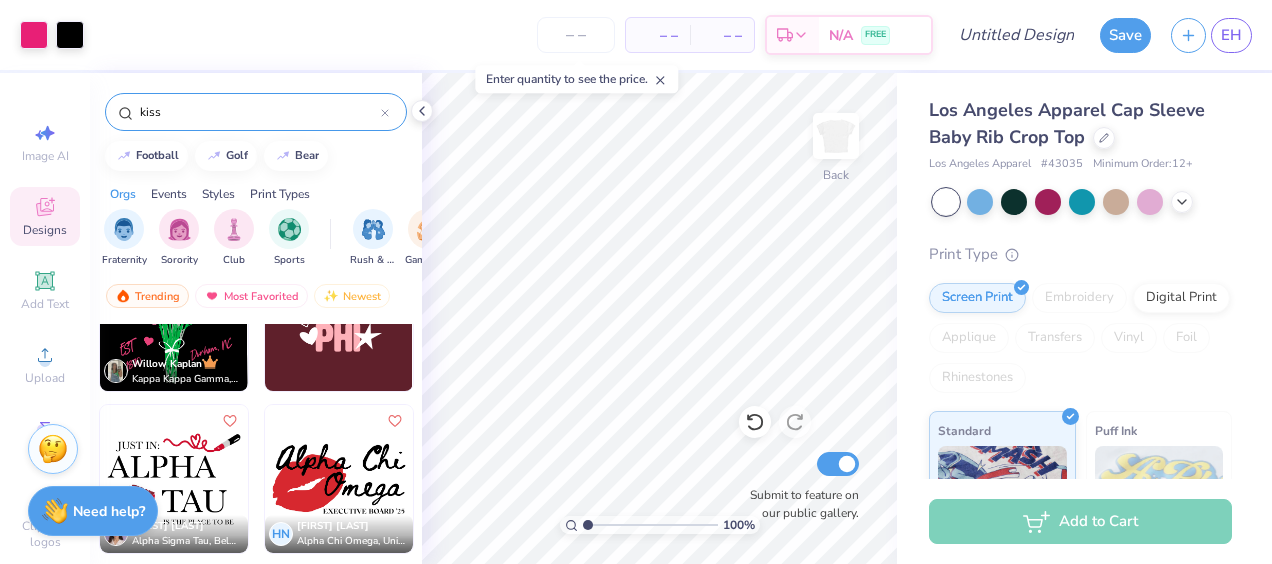 type on "kiss" 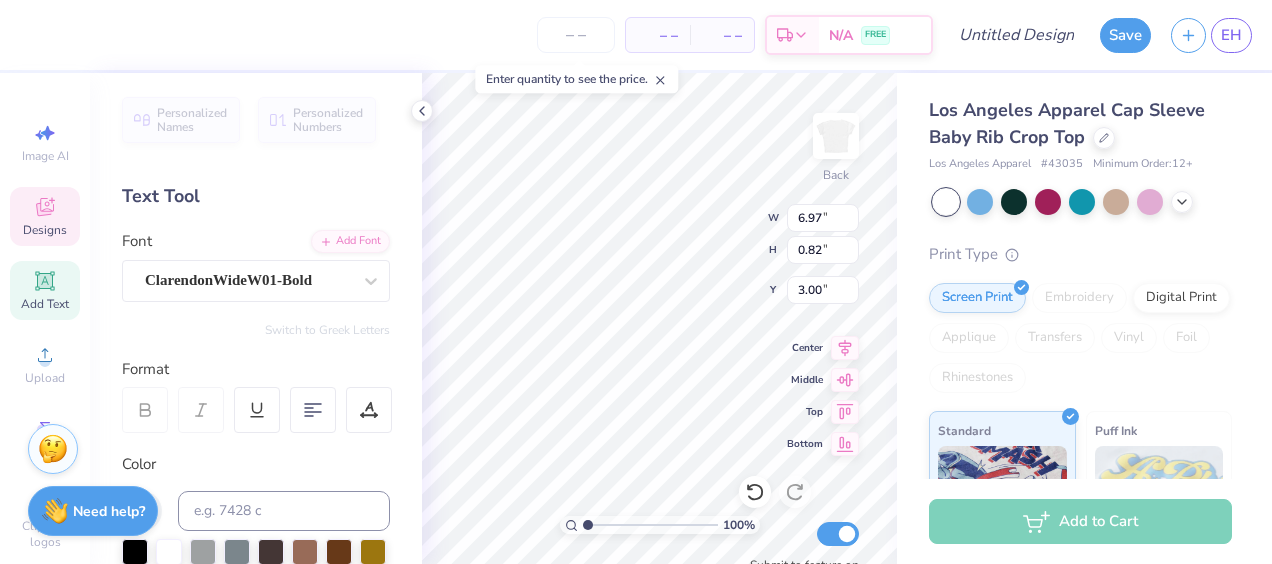 type on "4.19" 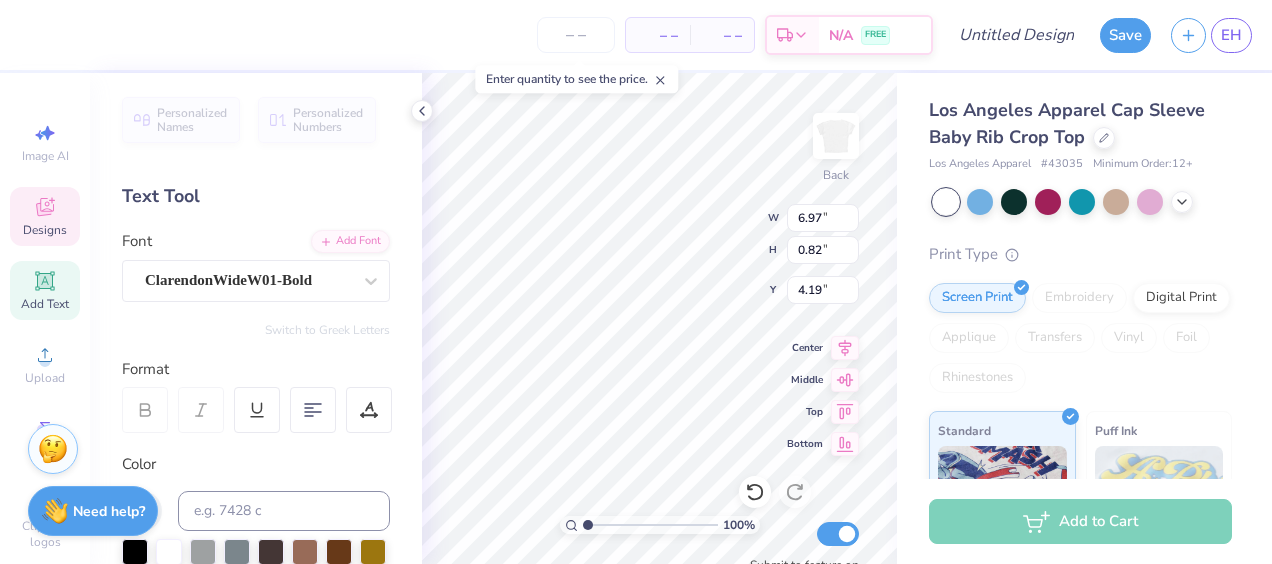 type on "3.48" 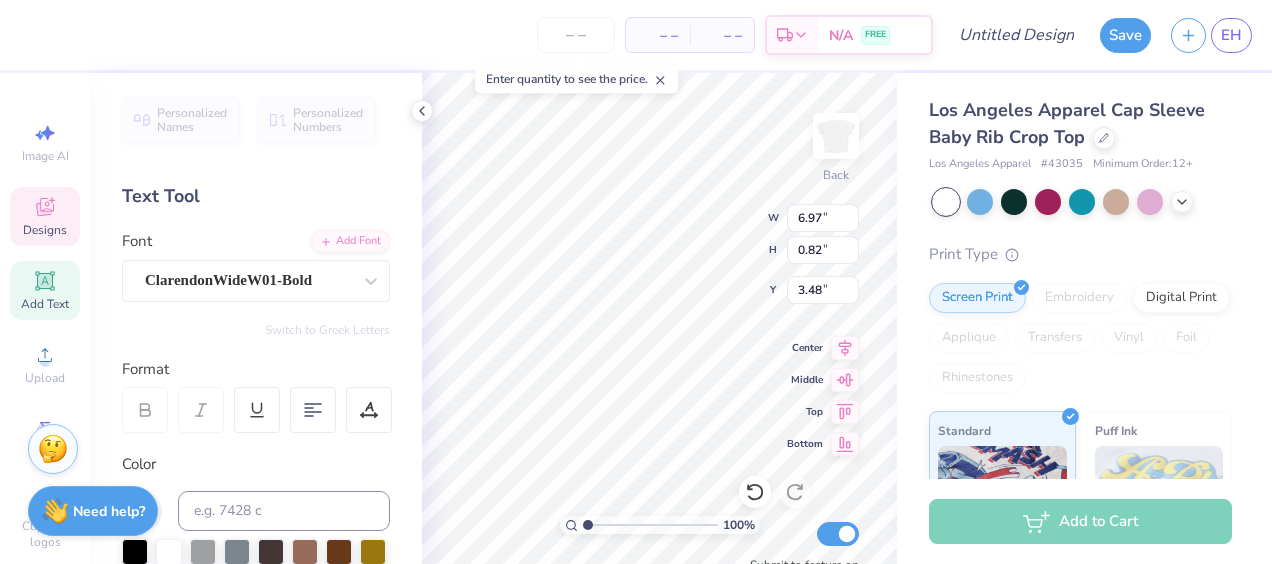 type on "1.23" 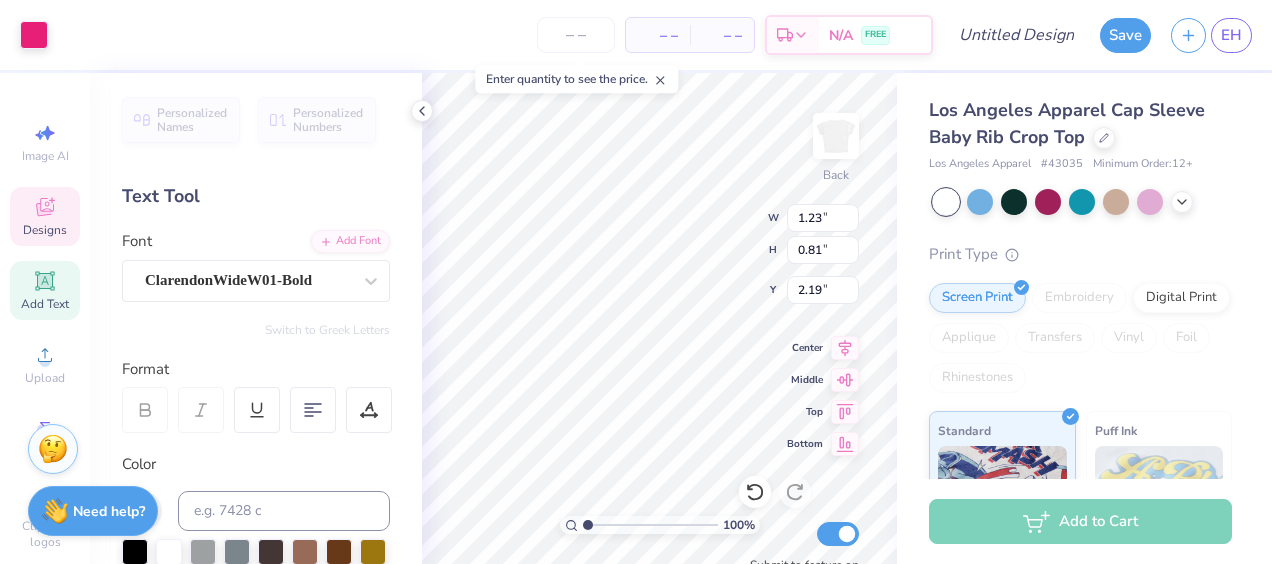 type on "3.19" 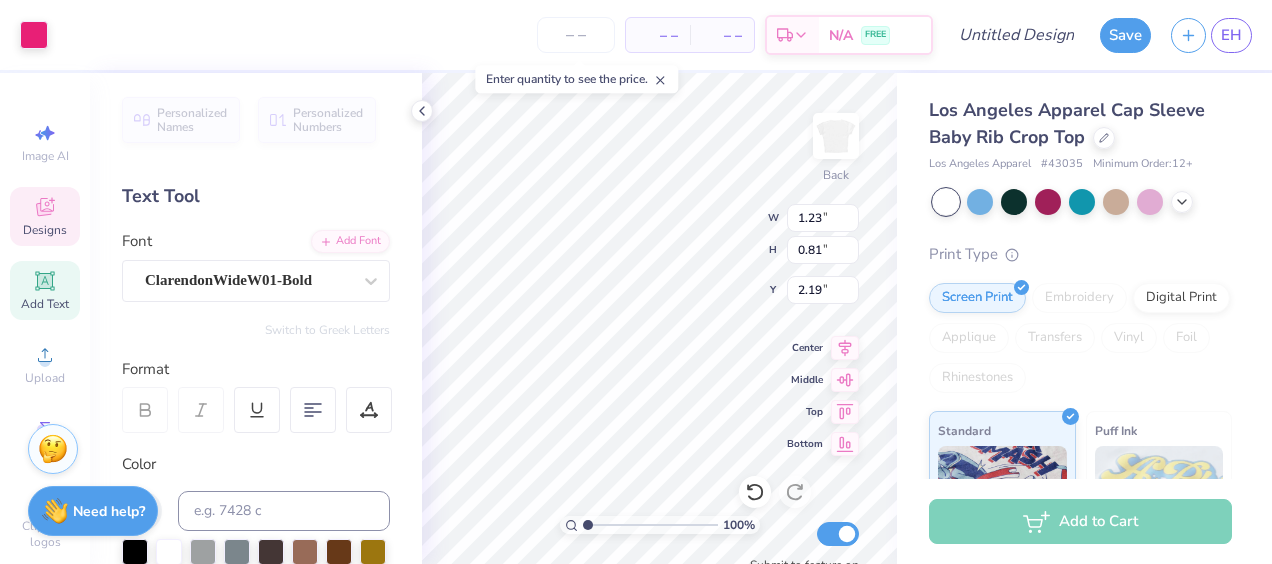 type on "2.10" 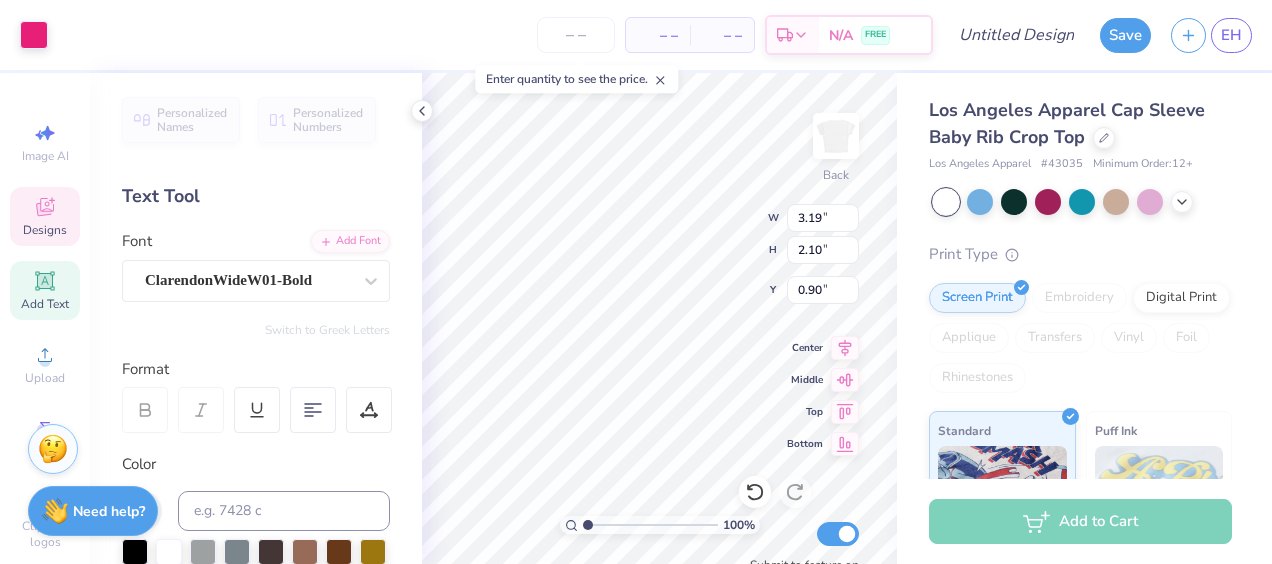 type on "3.22" 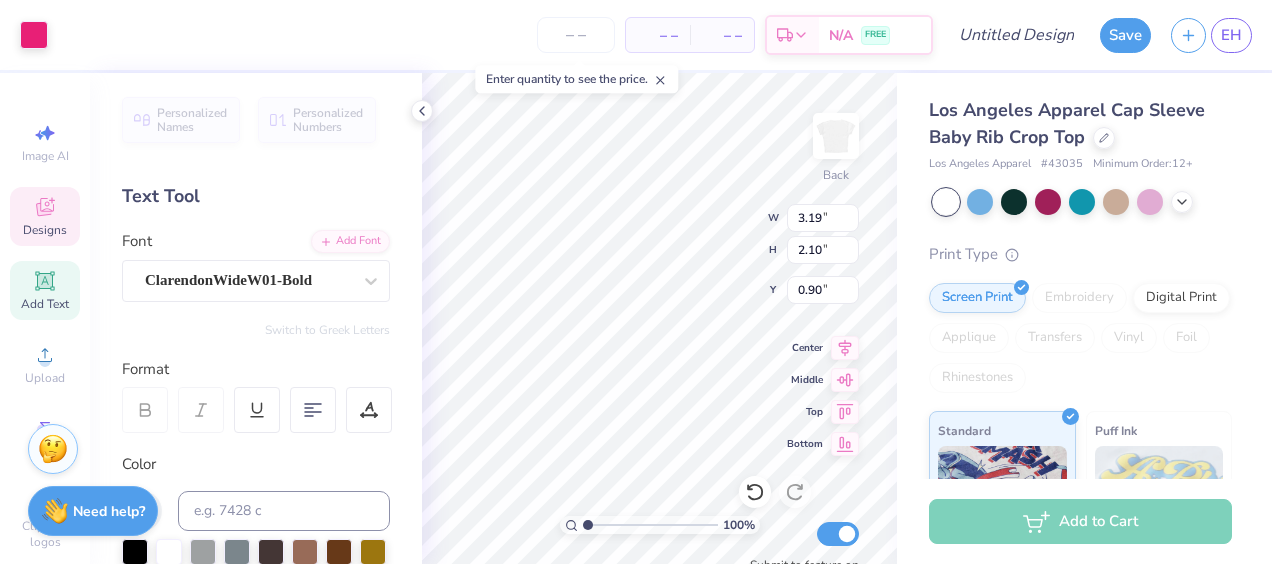 type on "2.05" 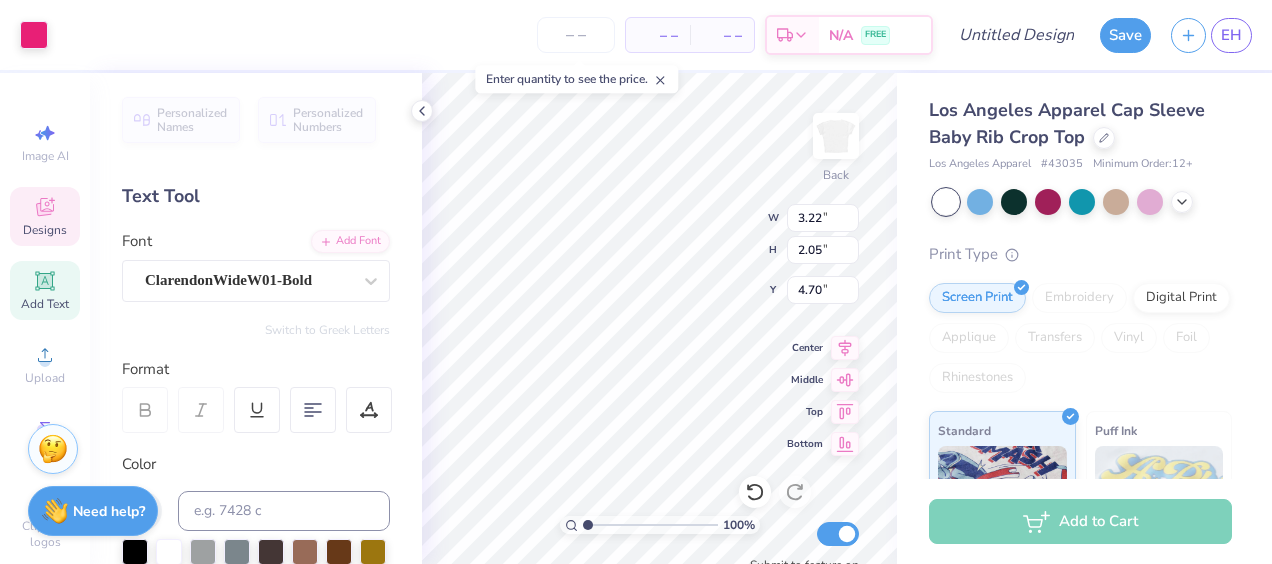 type on "4.70" 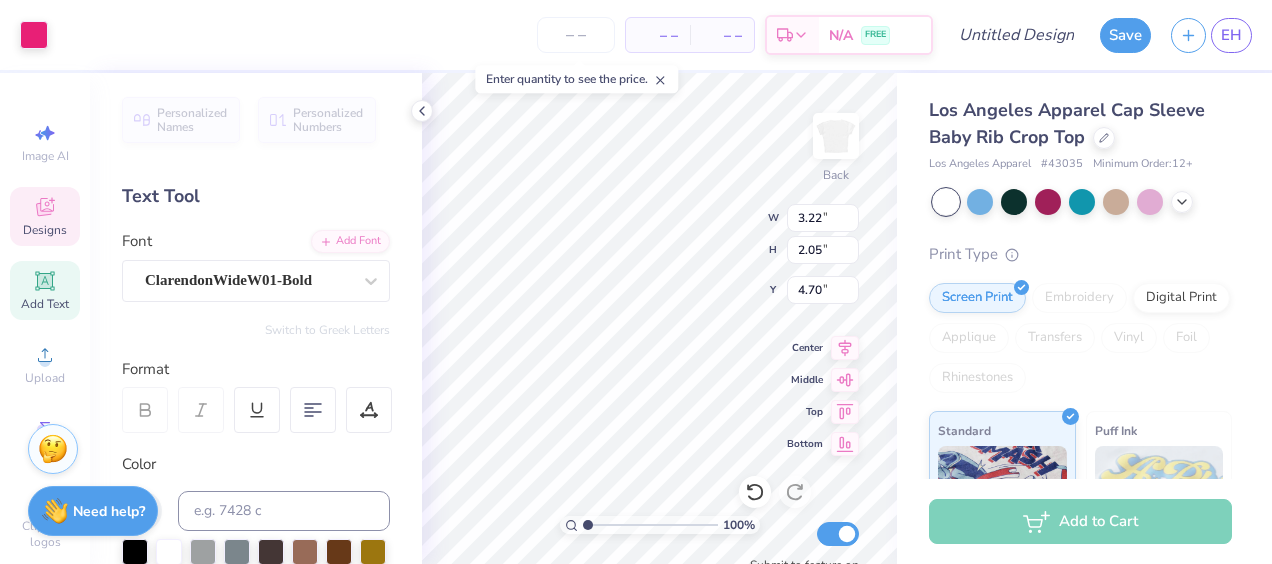 type on "0.82" 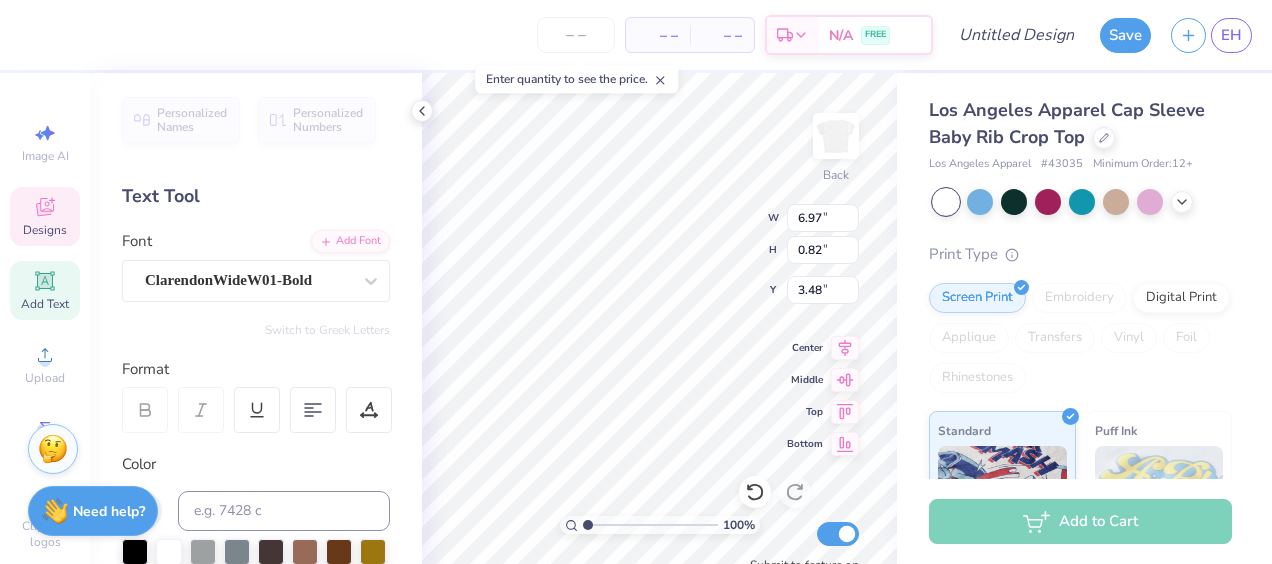 type on "2.59" 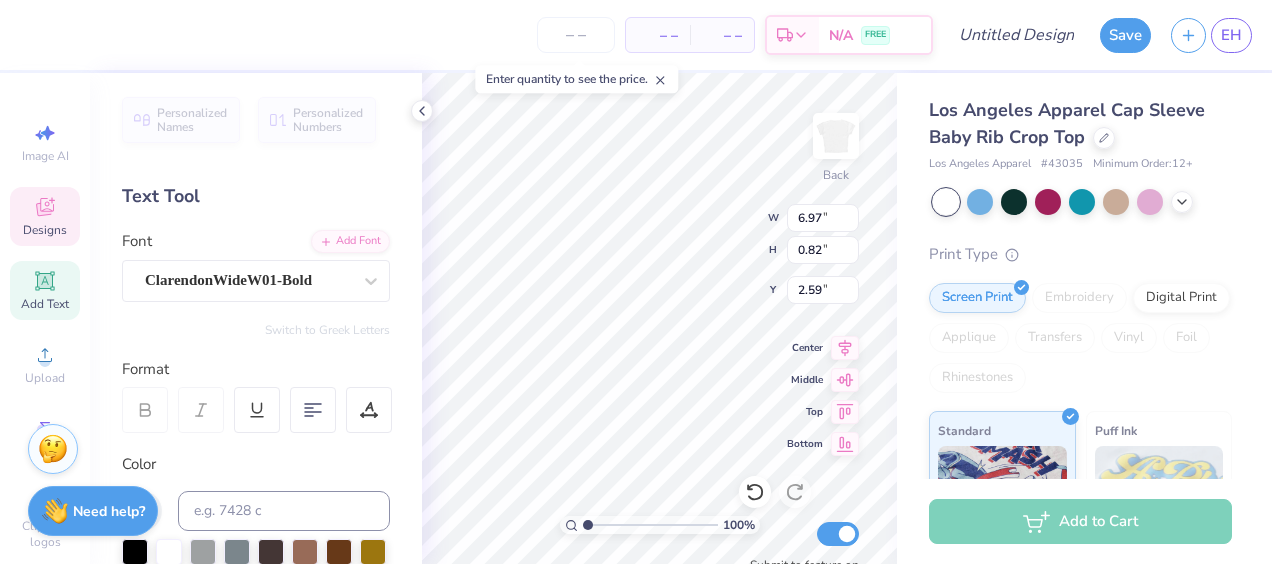 type on "3.22" 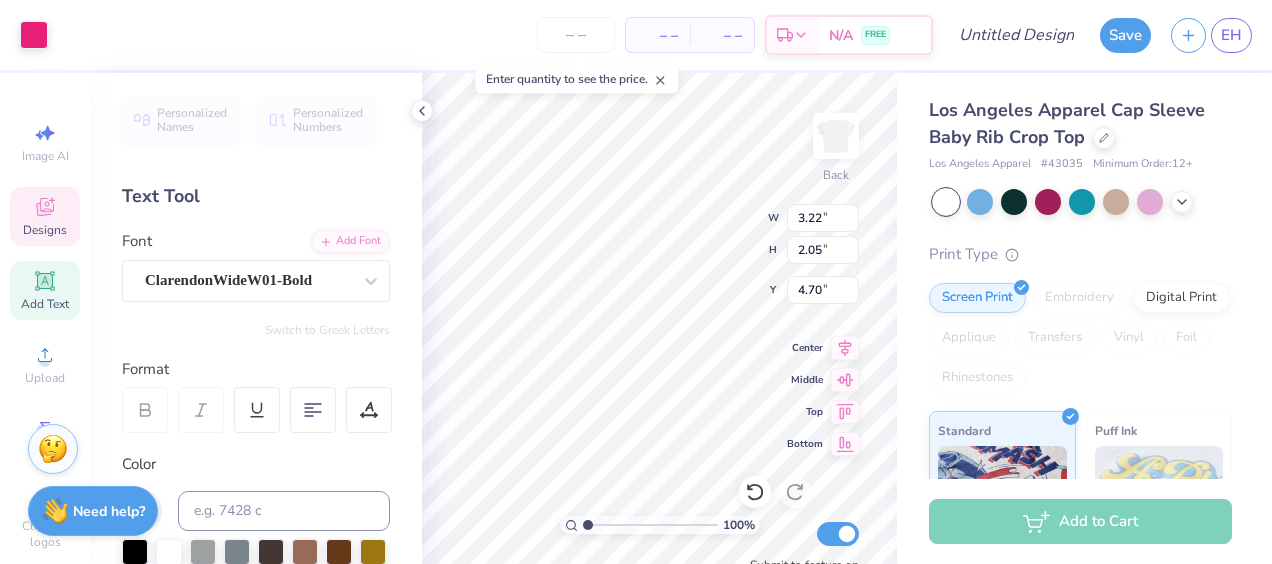 type on "1.98" 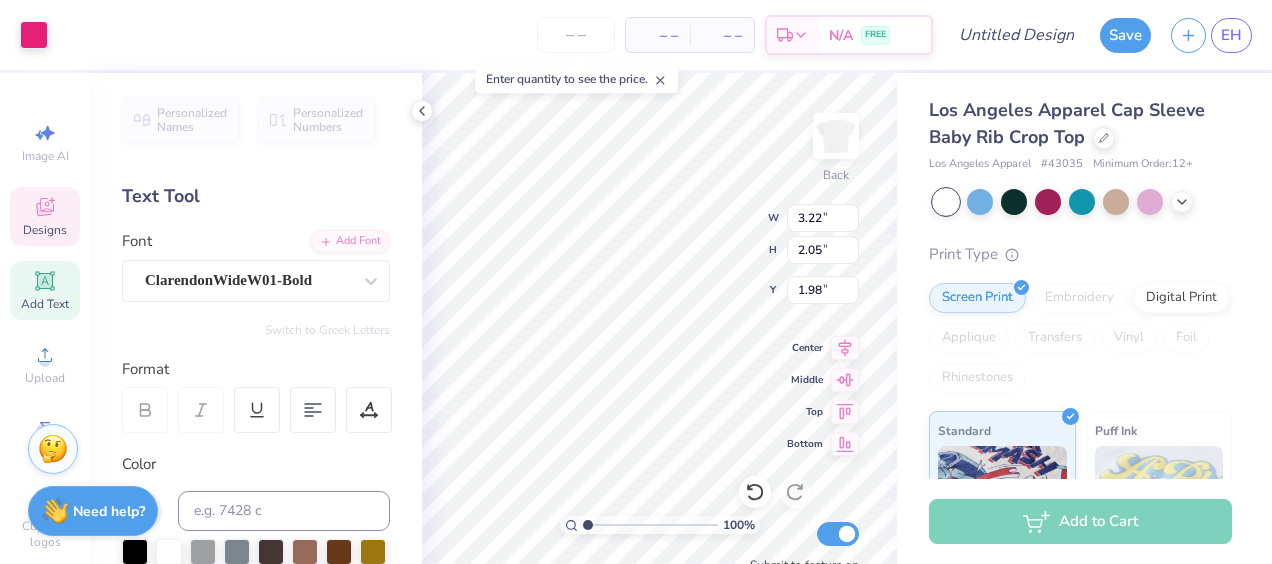 type on "6.97" 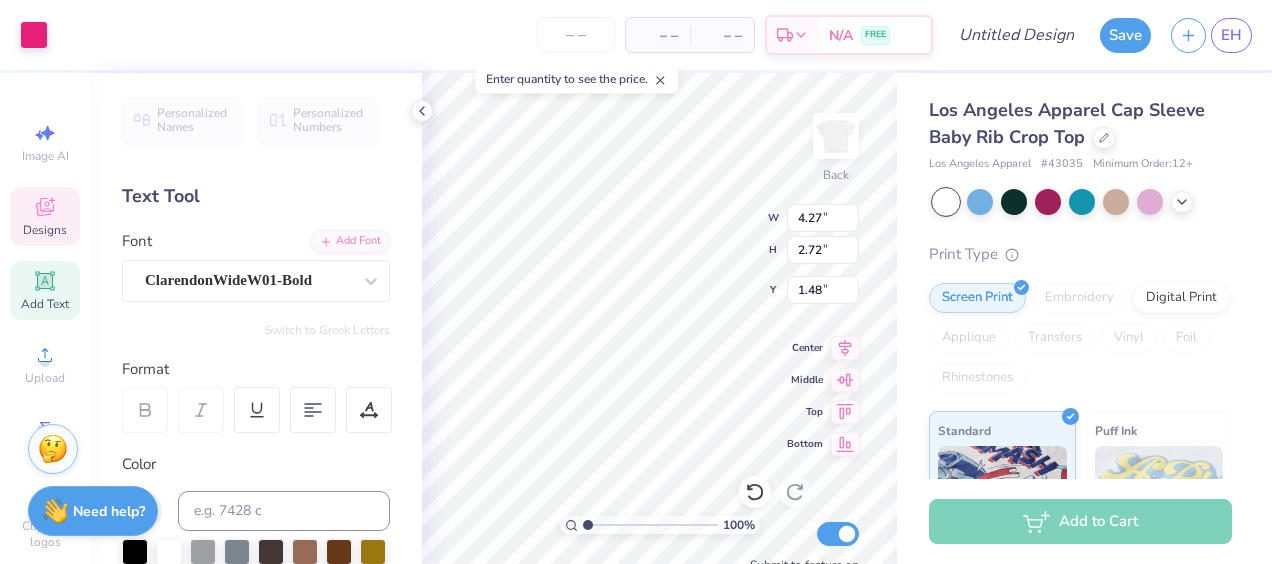 type on "4.27" 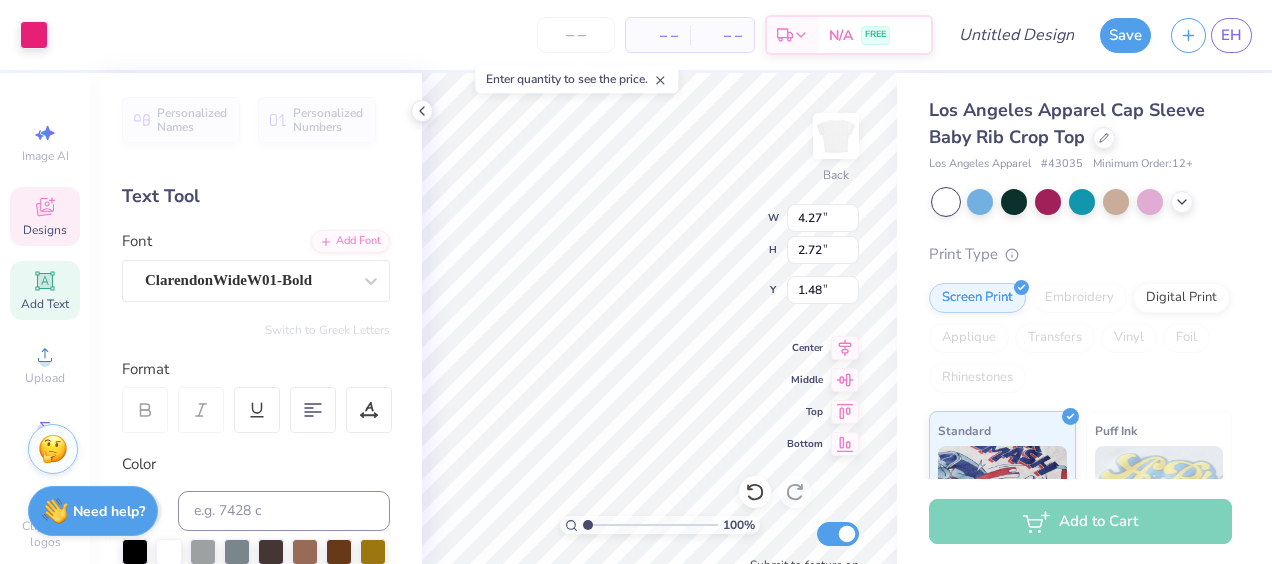 type on "2.72" 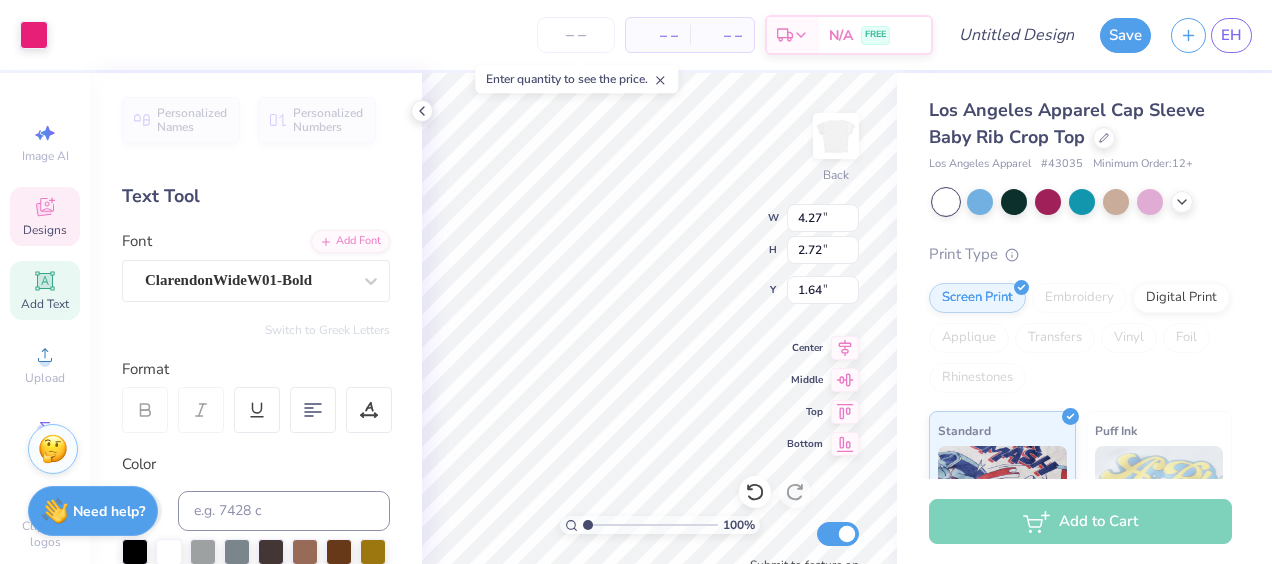 type on "1.64" 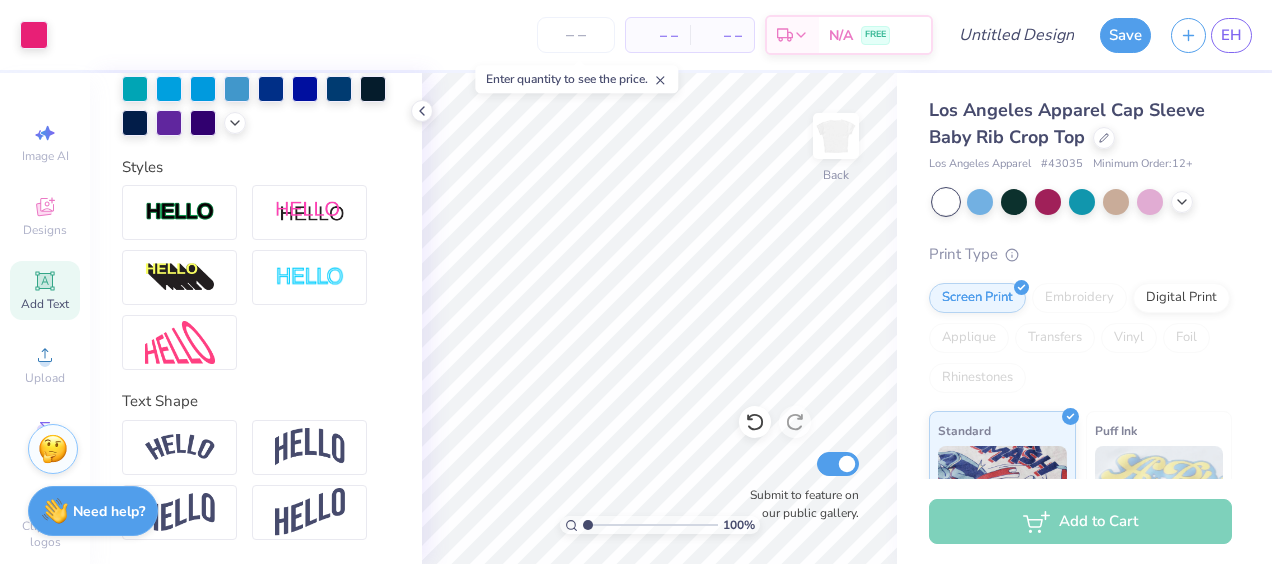 scroll, scrollTop: 0, scrollLeft: 0, axis: both 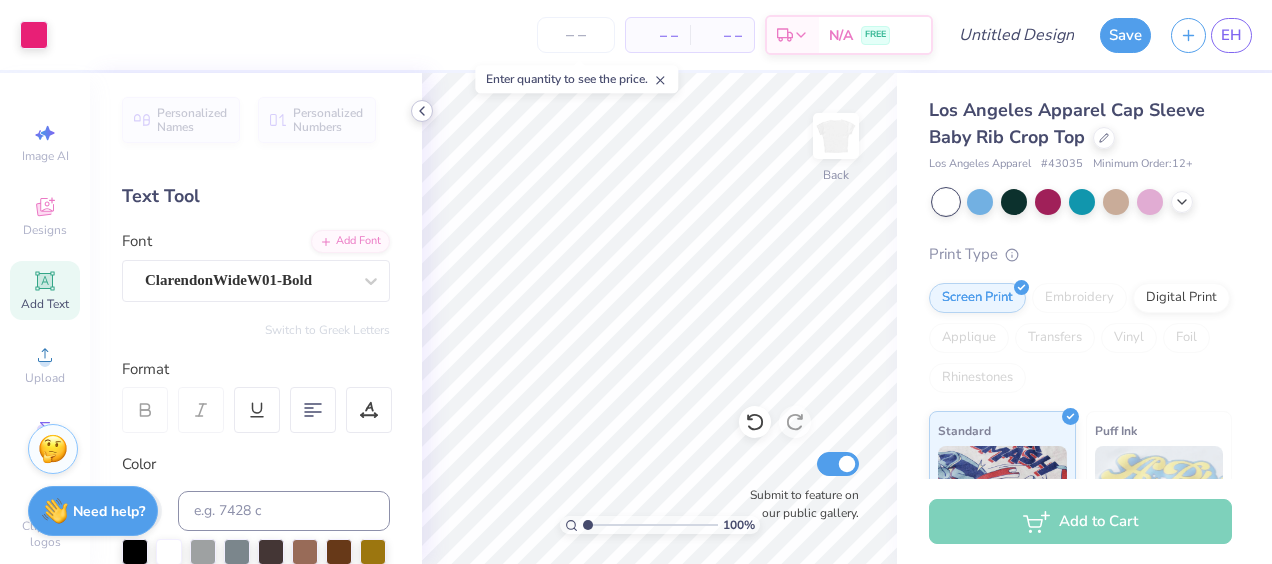 click 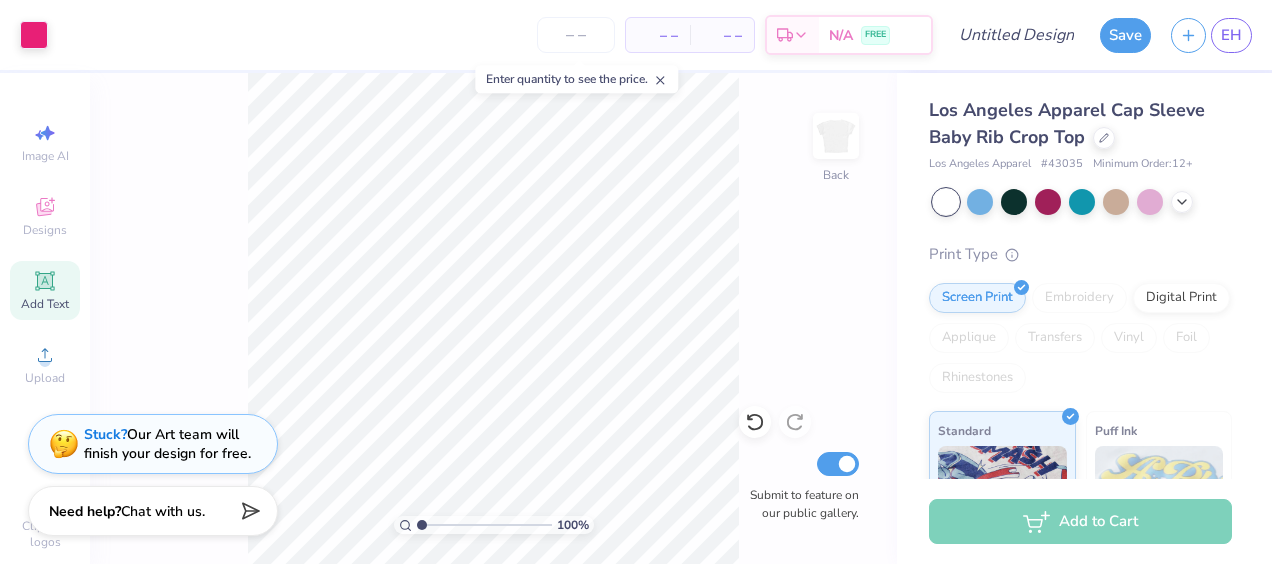 click on "Add Text" at bounding box center (45, 304) 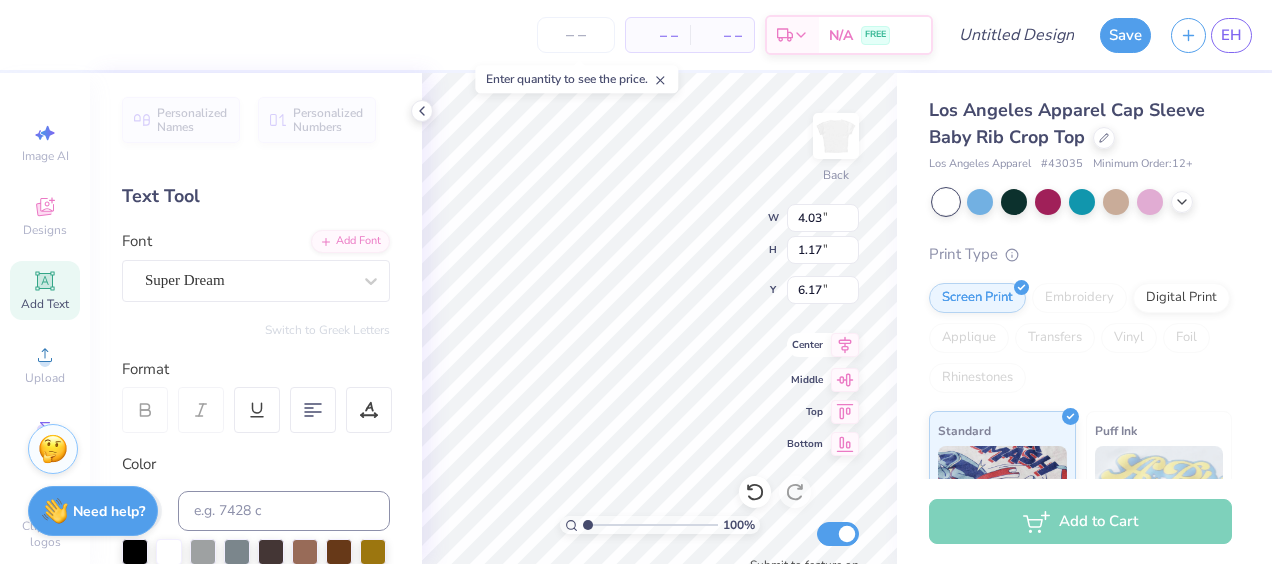 type on "T" 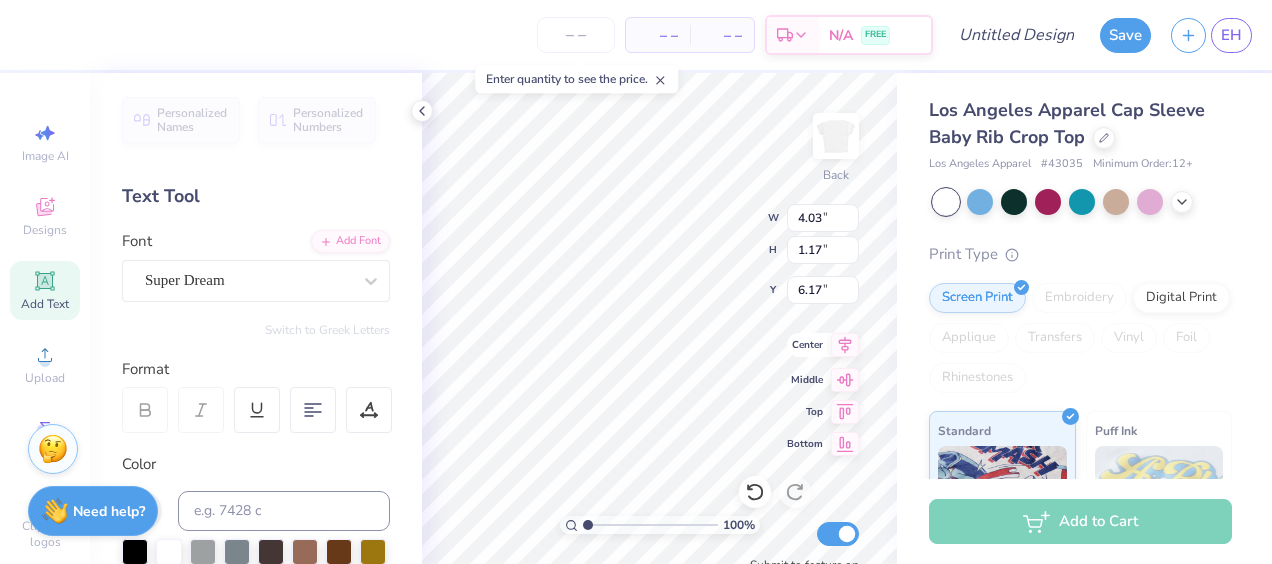 scroll, scrollTop: 16, scrollLeft: 3, axis: both 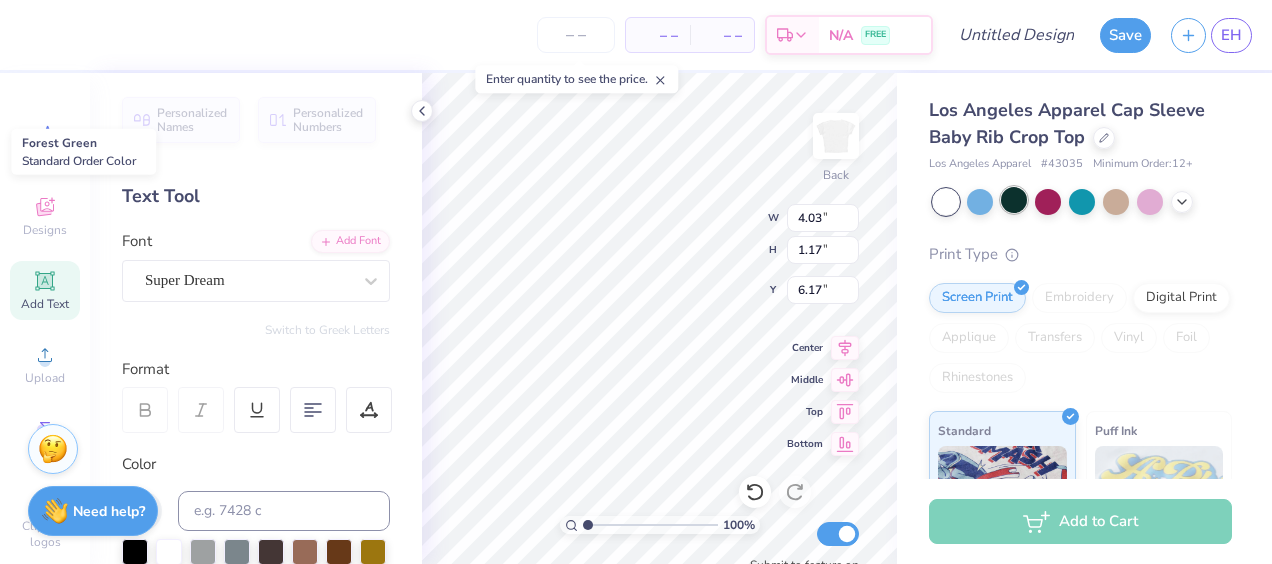 click at bounding box center (1014, 200) 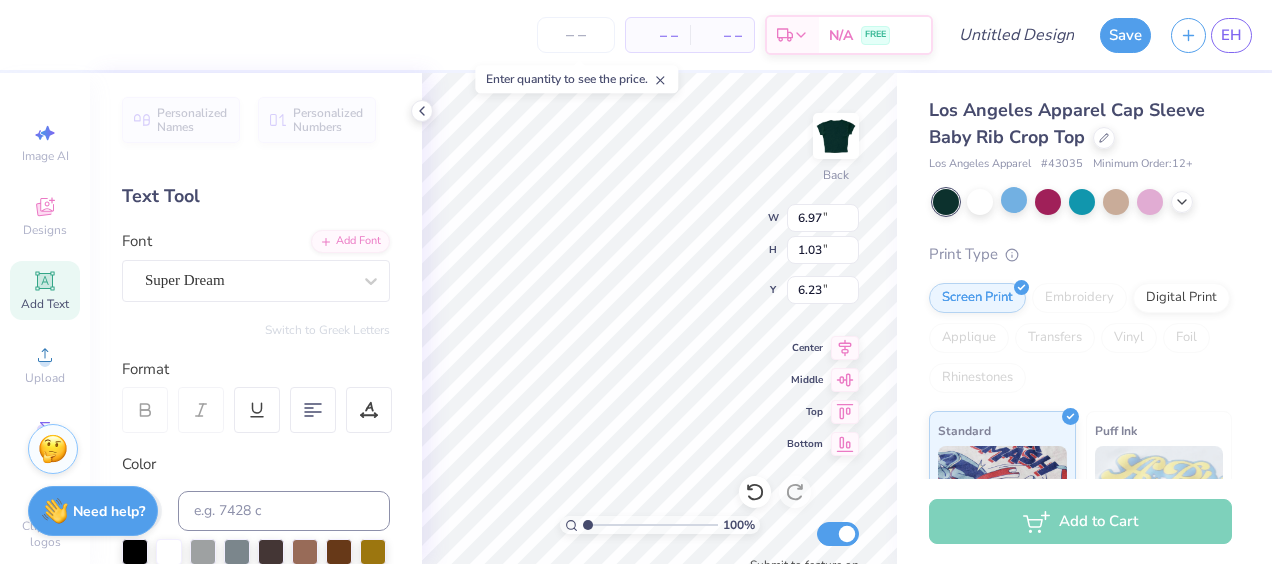 type on "6.97" 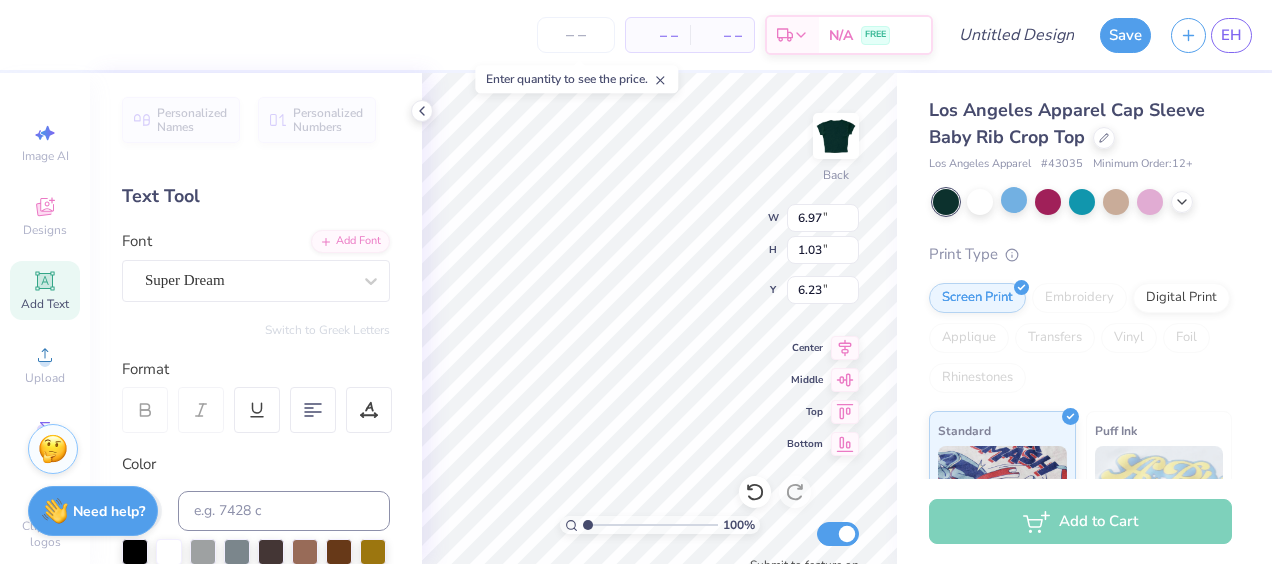 type on "1.03" 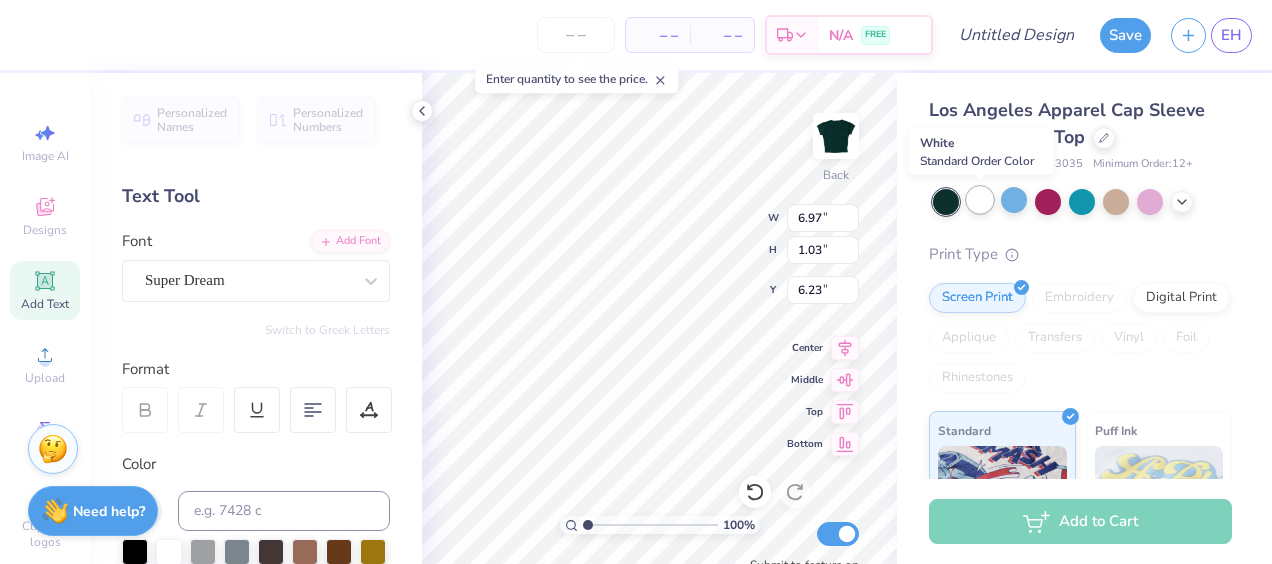 click at bounding box center [980, 200] 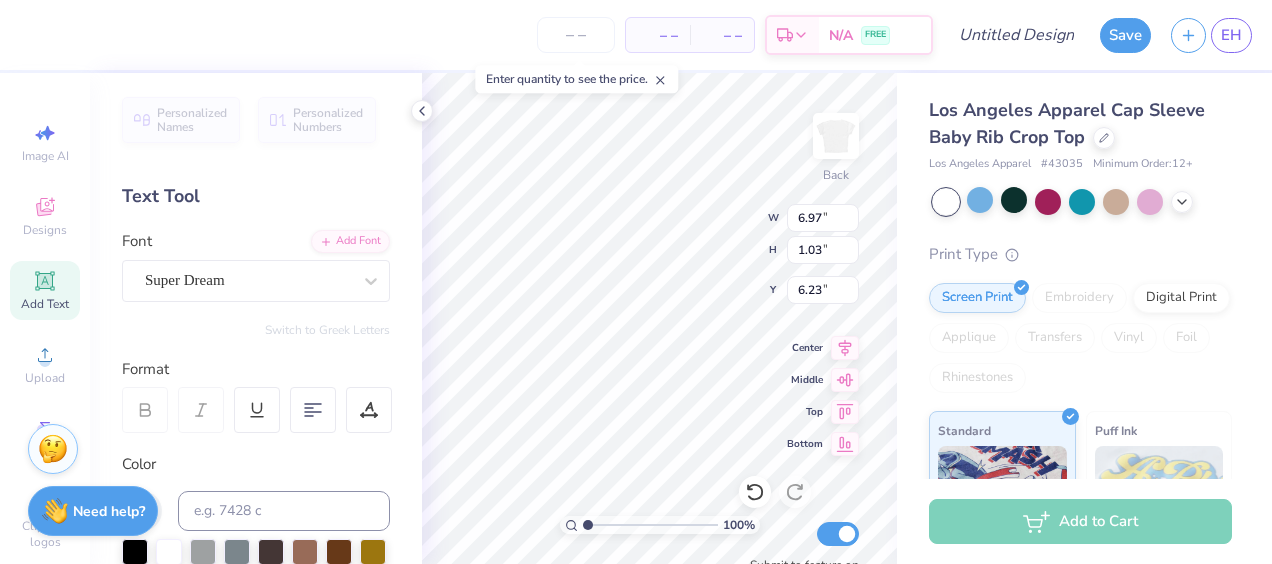 scroll, scrollTop: 16, scrollLeft: 2, axis: both 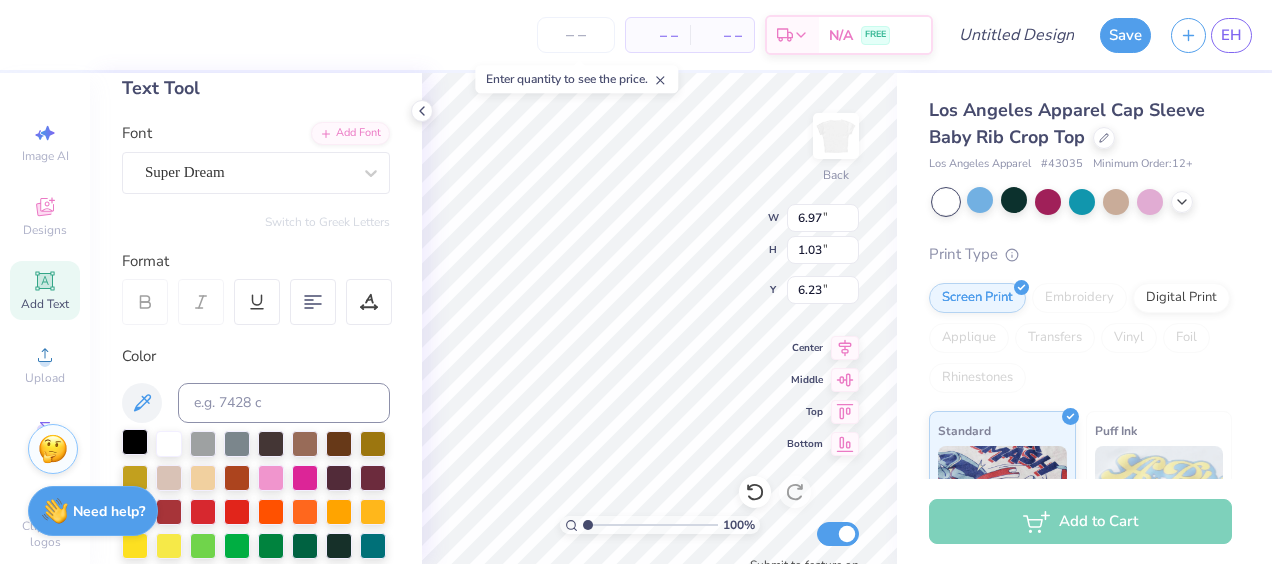 click at bounding box center (135, 442) 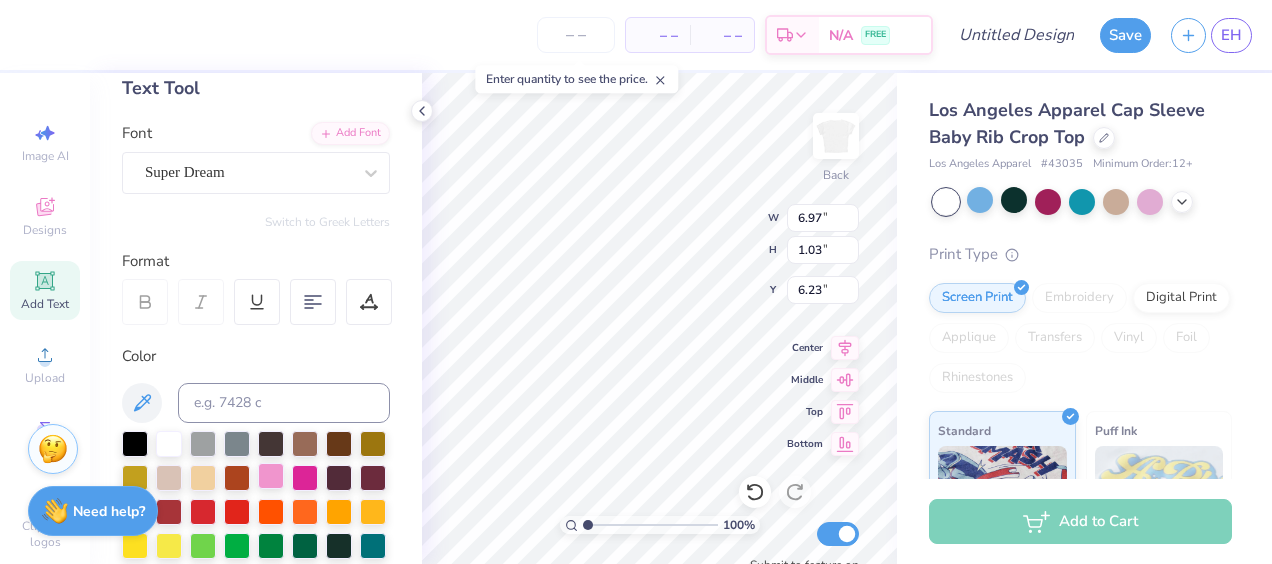 click at bounding box center [271, 476] 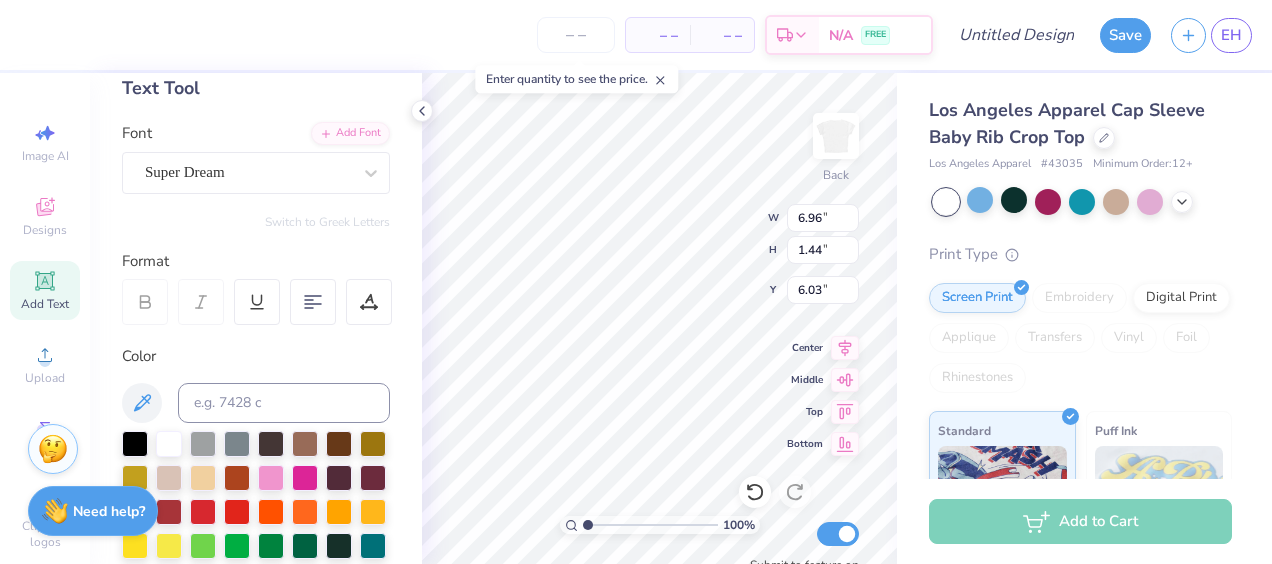 type on "6.96" 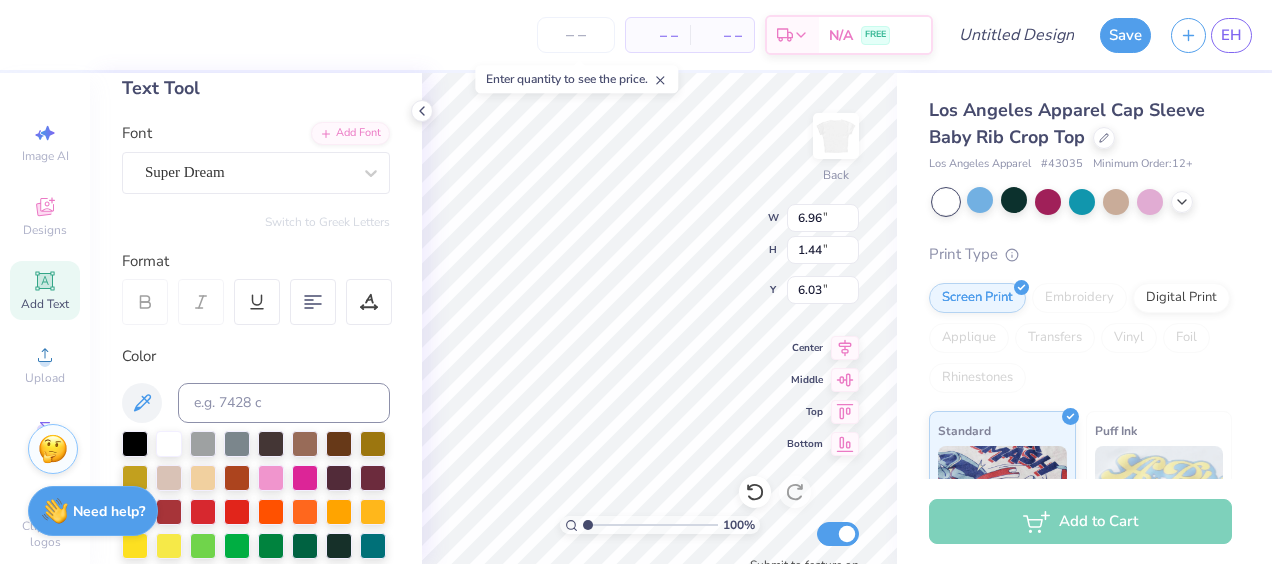 type on "1.44" 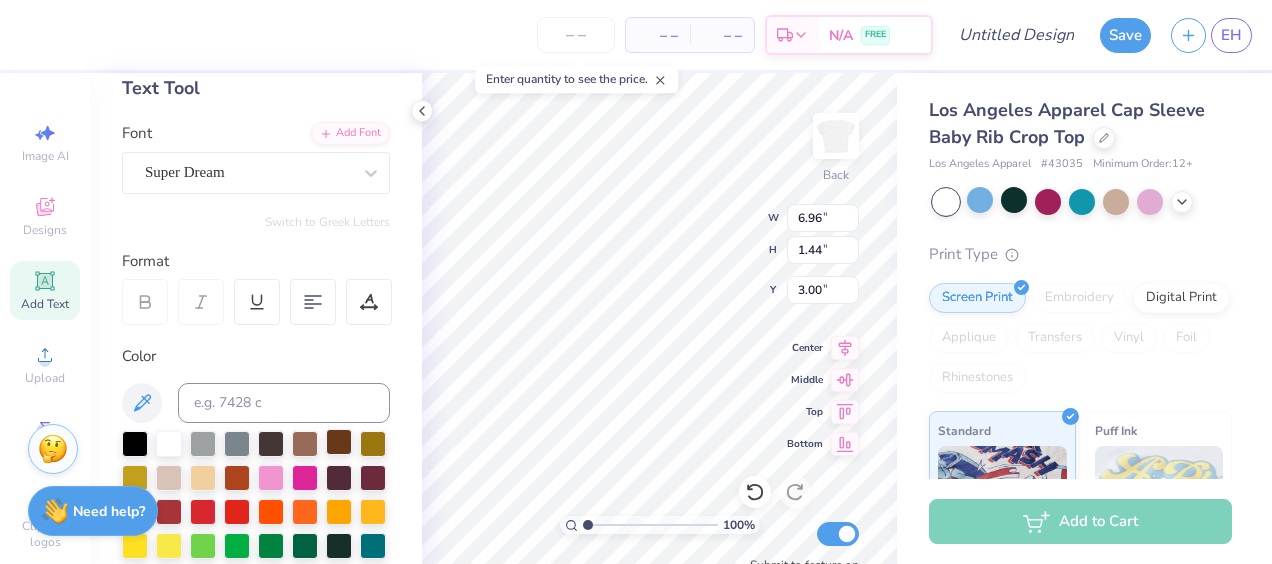 type on "2.67" 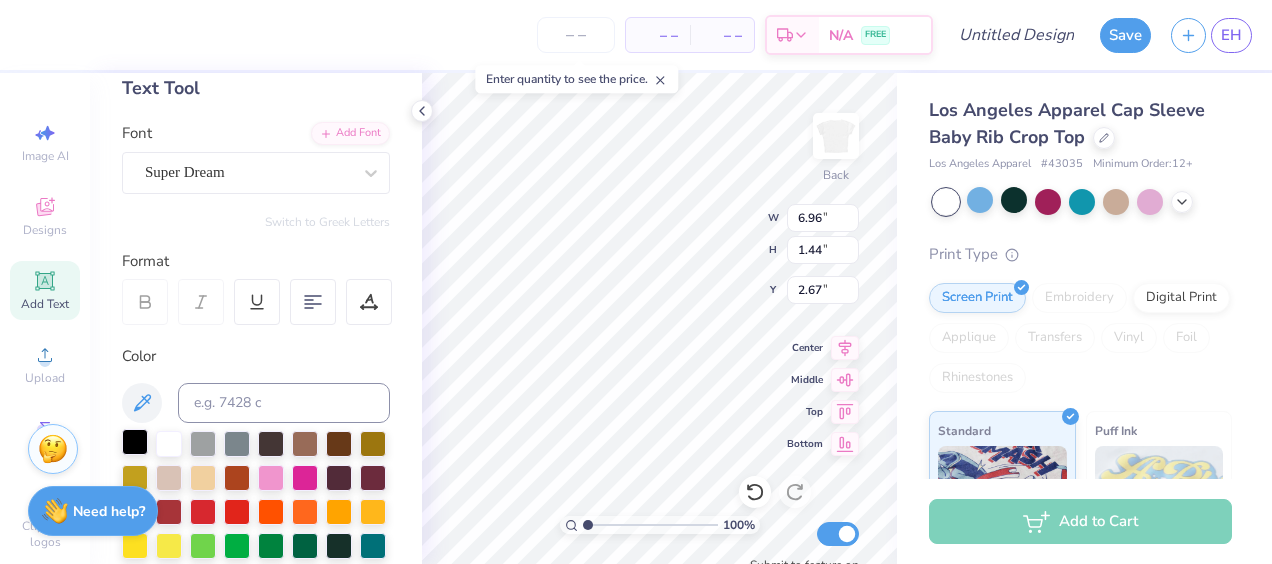 click at bounding box center [135, 442] 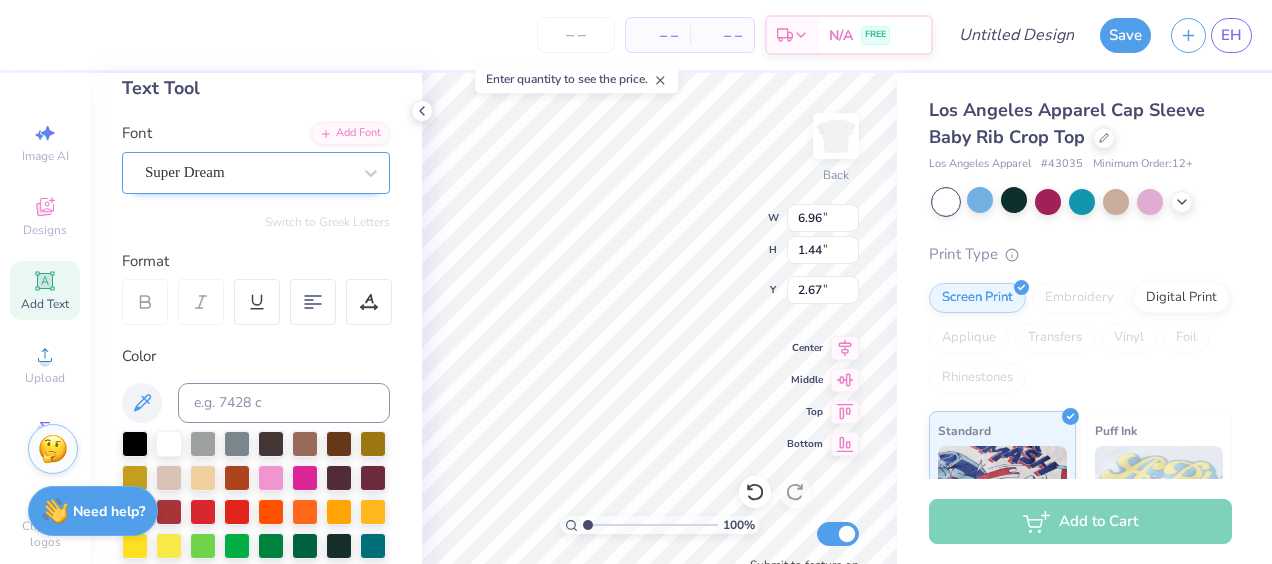 click on "Super Dream" at bounding box center [248, 172] 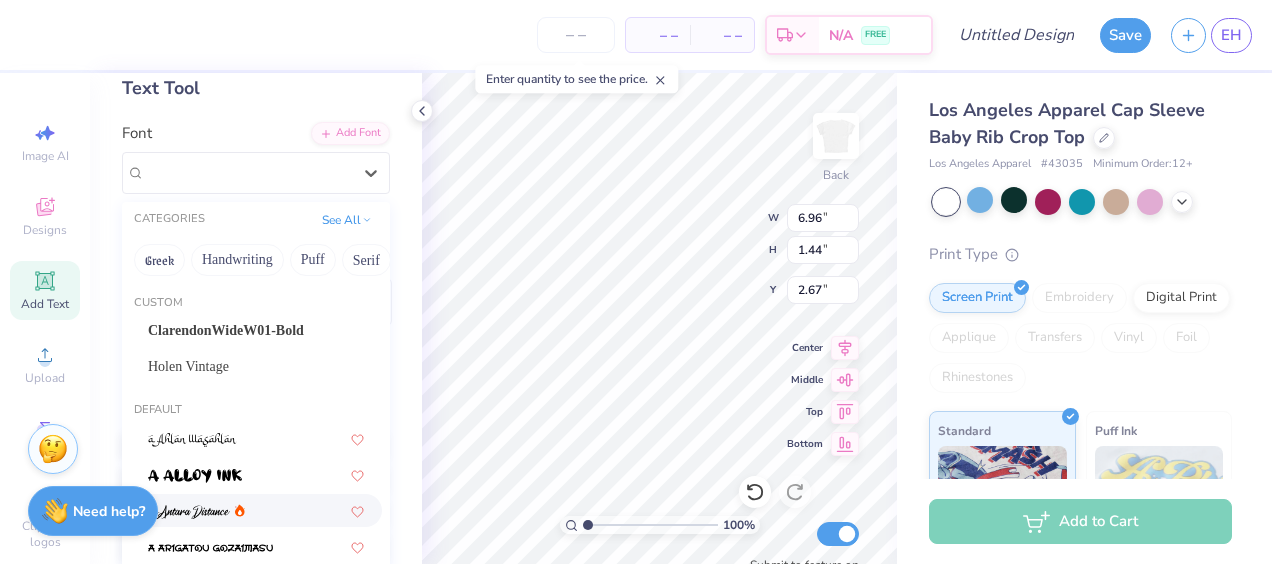 click at bounding box center [256, 510] 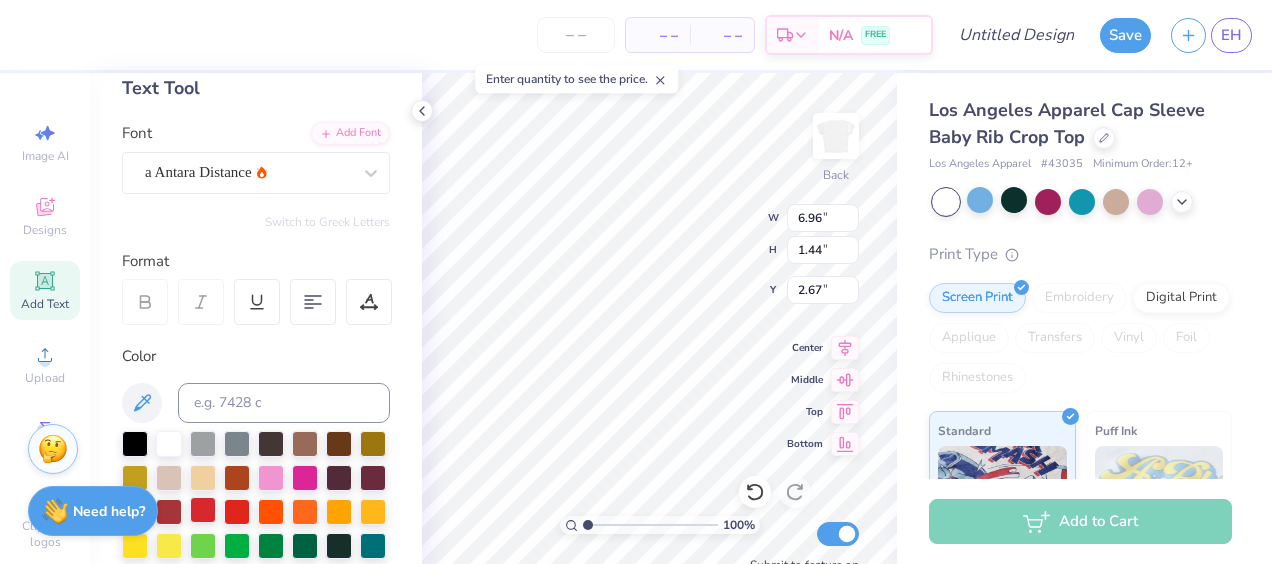 type on "4.88" 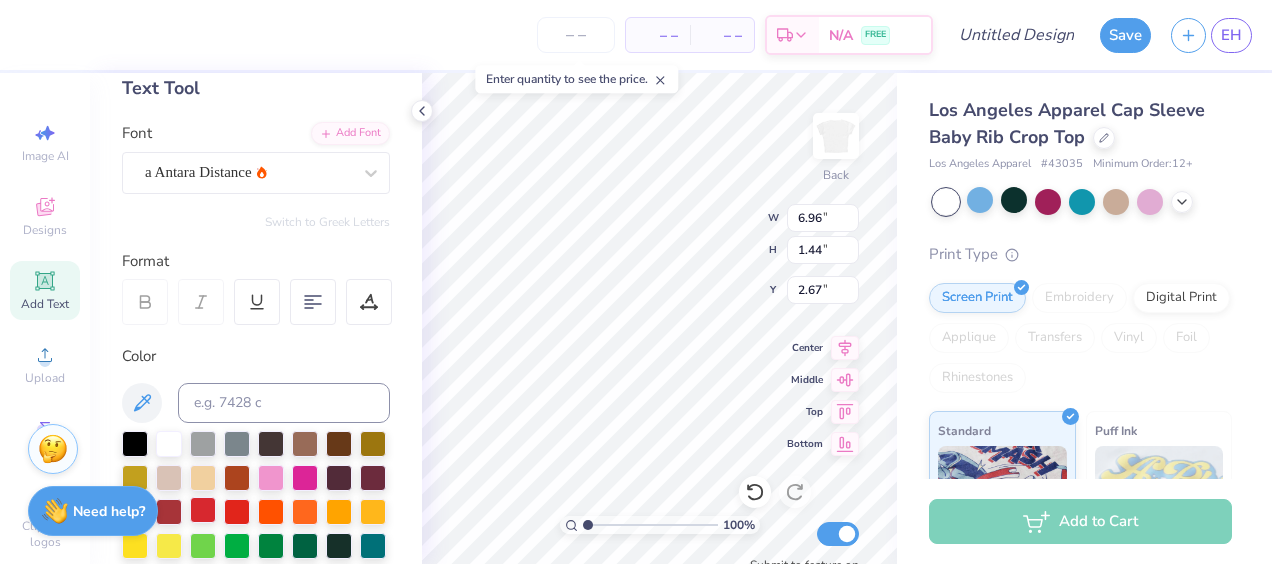 type on "1.61" 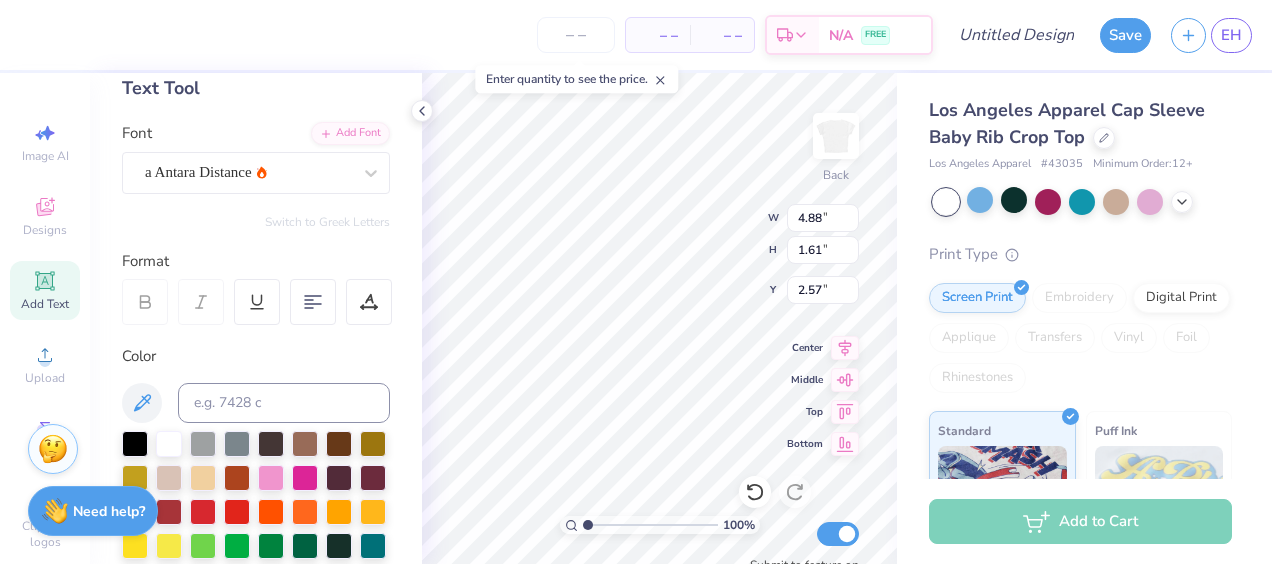 click on "Personalized Names Personalized Numbers Text Tool  Add Font Font a Antara Distance Switch to Greek Letters Format Color Styles Text Shape" at bounding box center [256, 318] 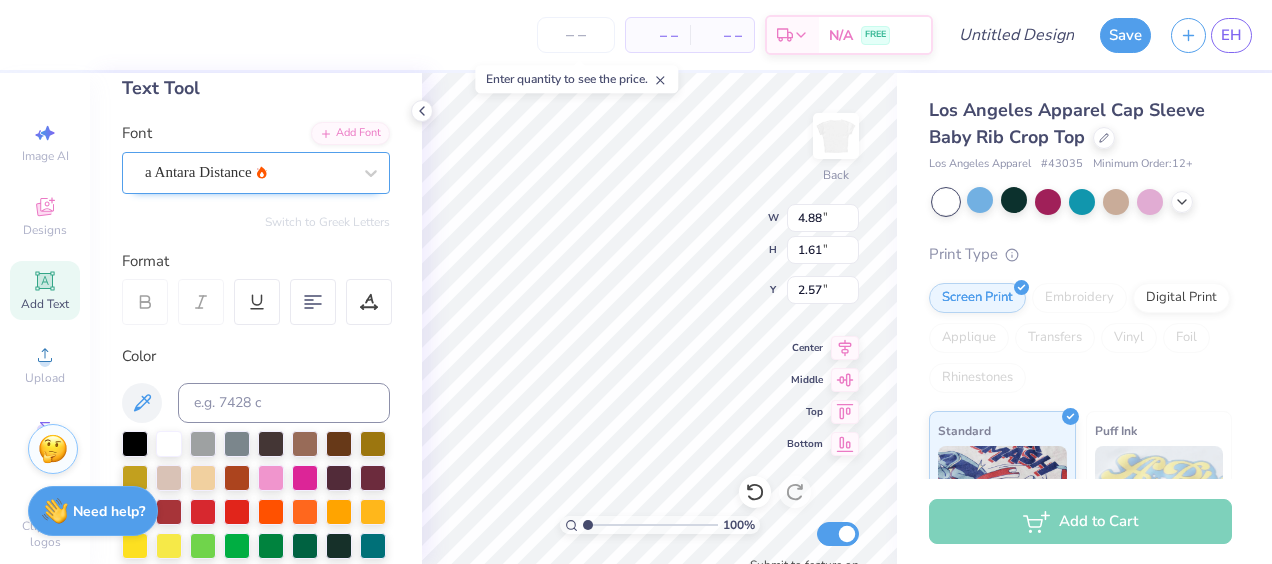 click on "a Antara Distance" at bounding box center (248, 172) 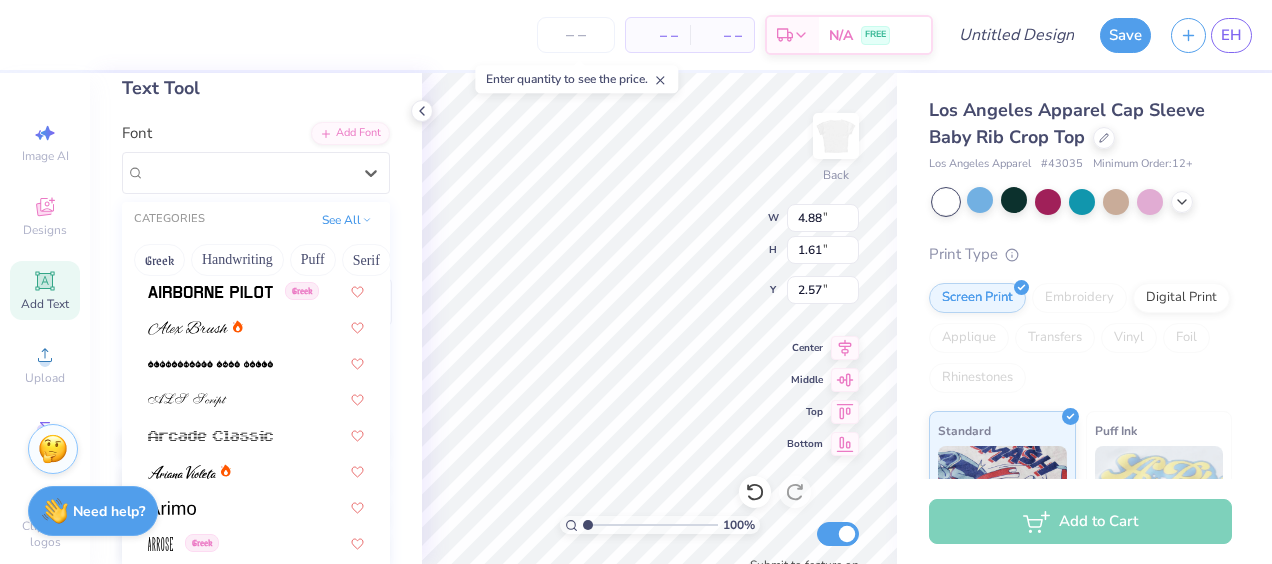 scroll, scrollTop: 581, scrollLeft: 0, axis: vertical 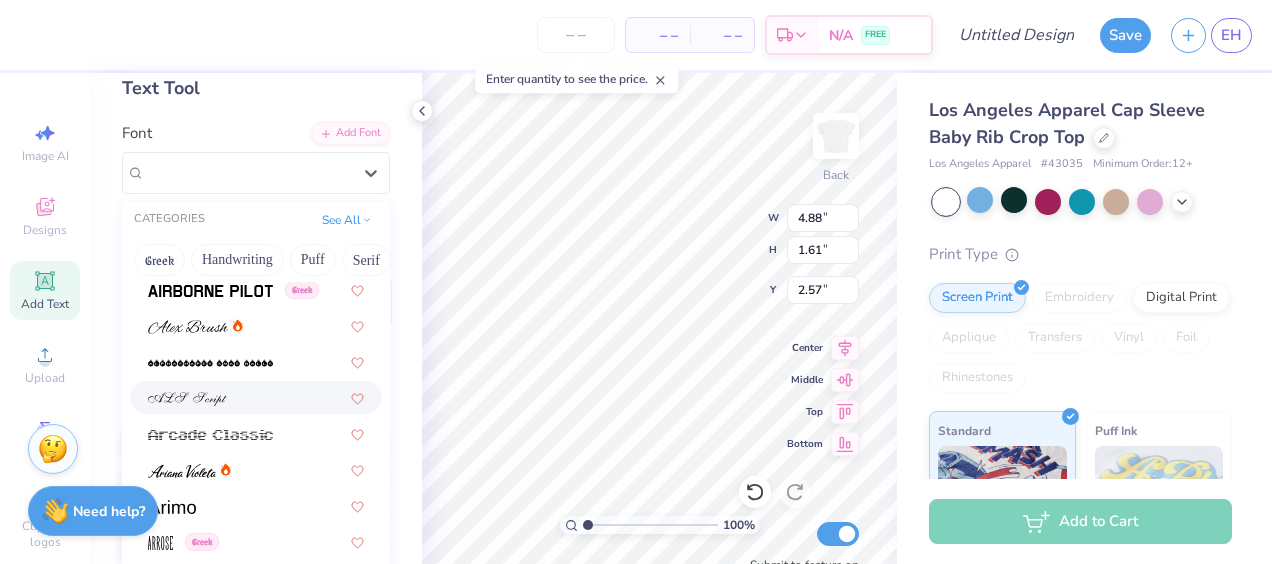 click at bounding box center (256, 397) 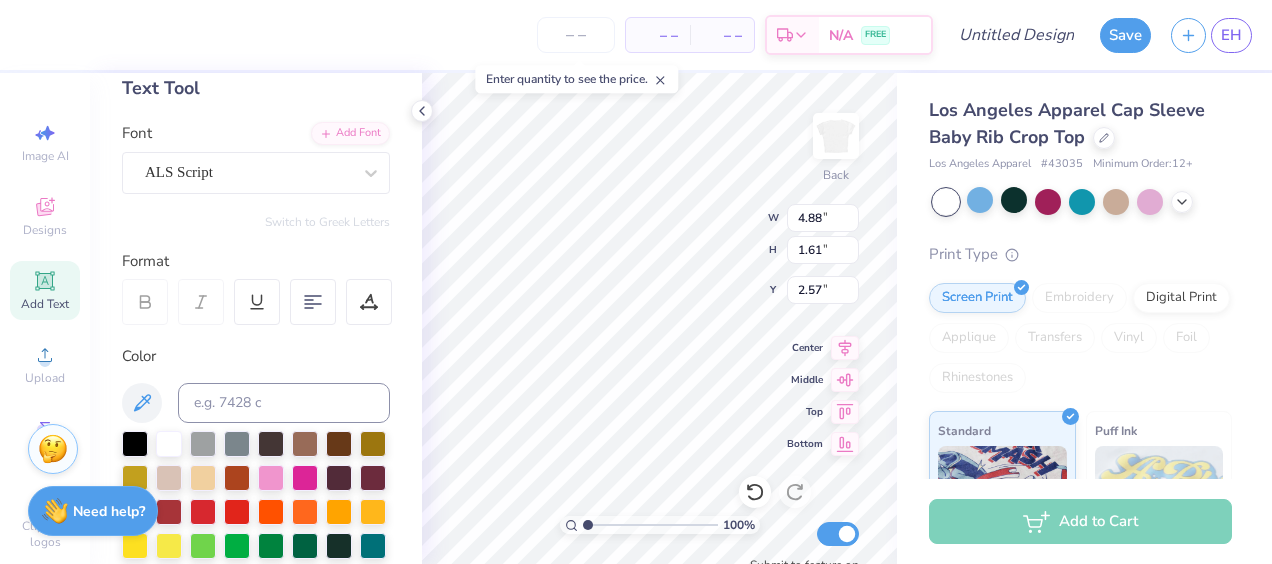 type on "6.03" 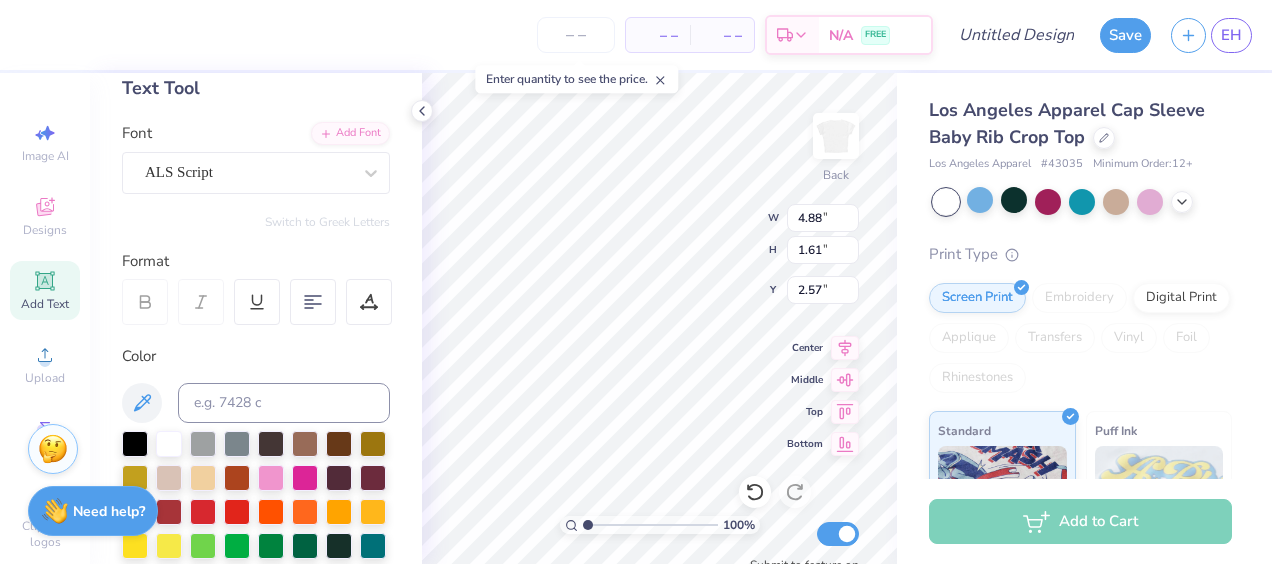 type on "1.43" 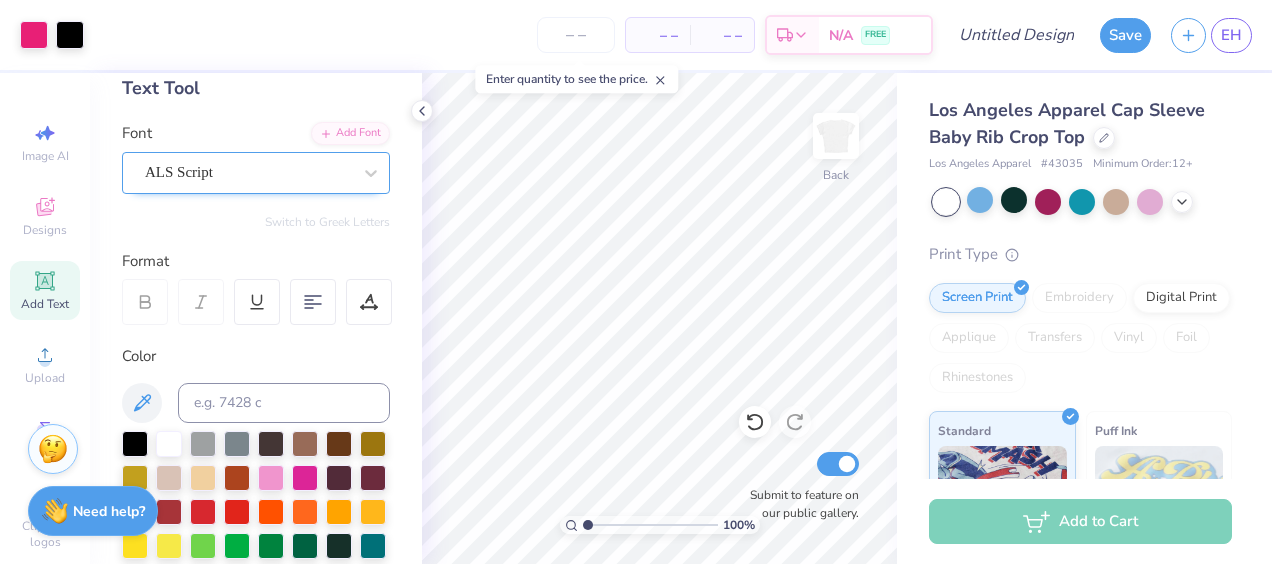click on "ALS Script" at bounding box center (248, 172) 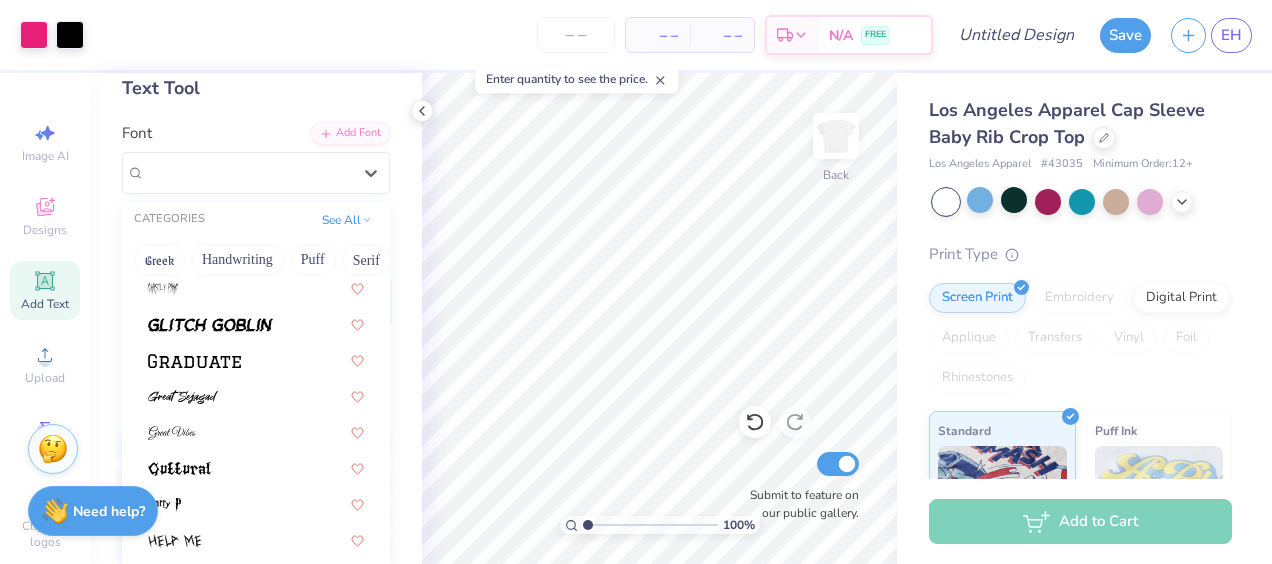 scroll, scrollTop: 4796, scrollLeft: 0, axis: vertical 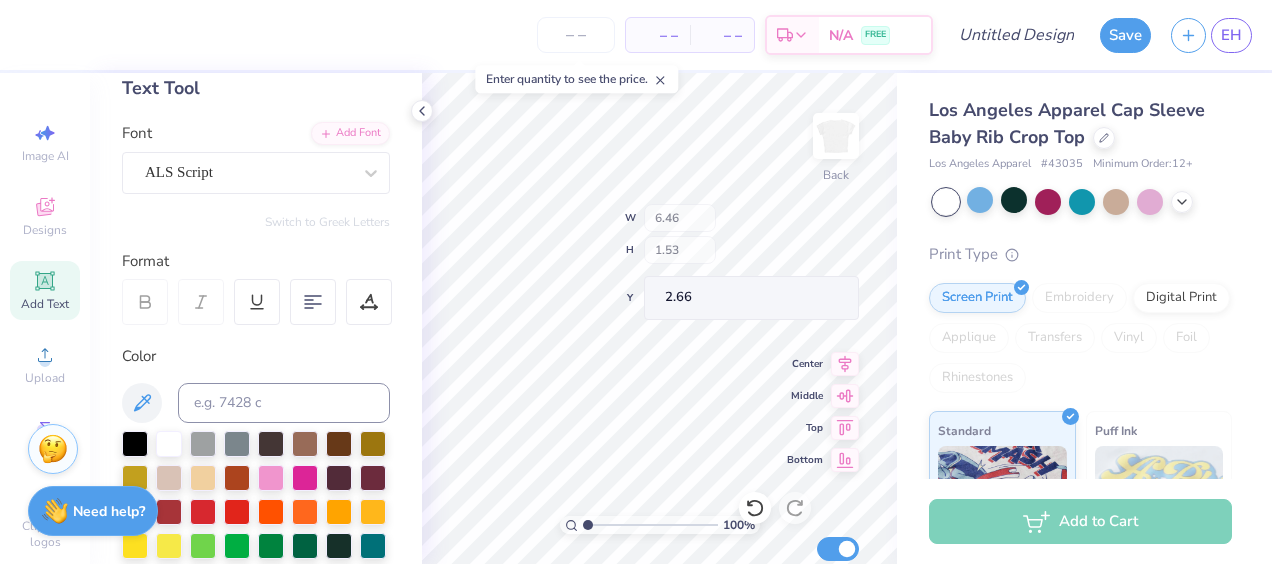 type on "6.46" 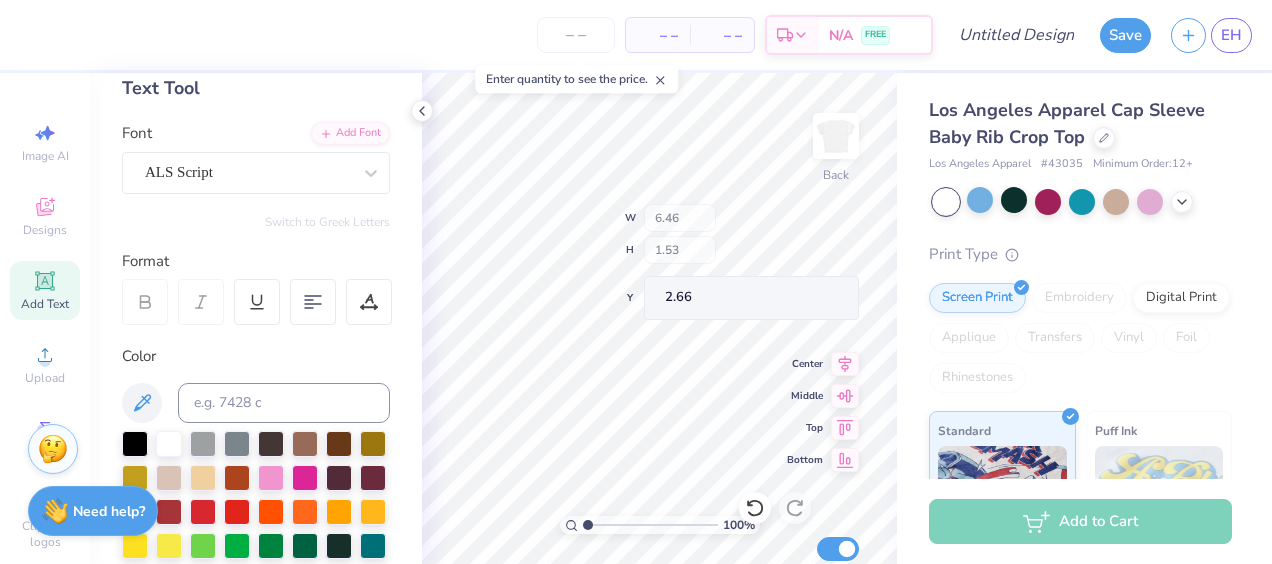 type on "1.53" 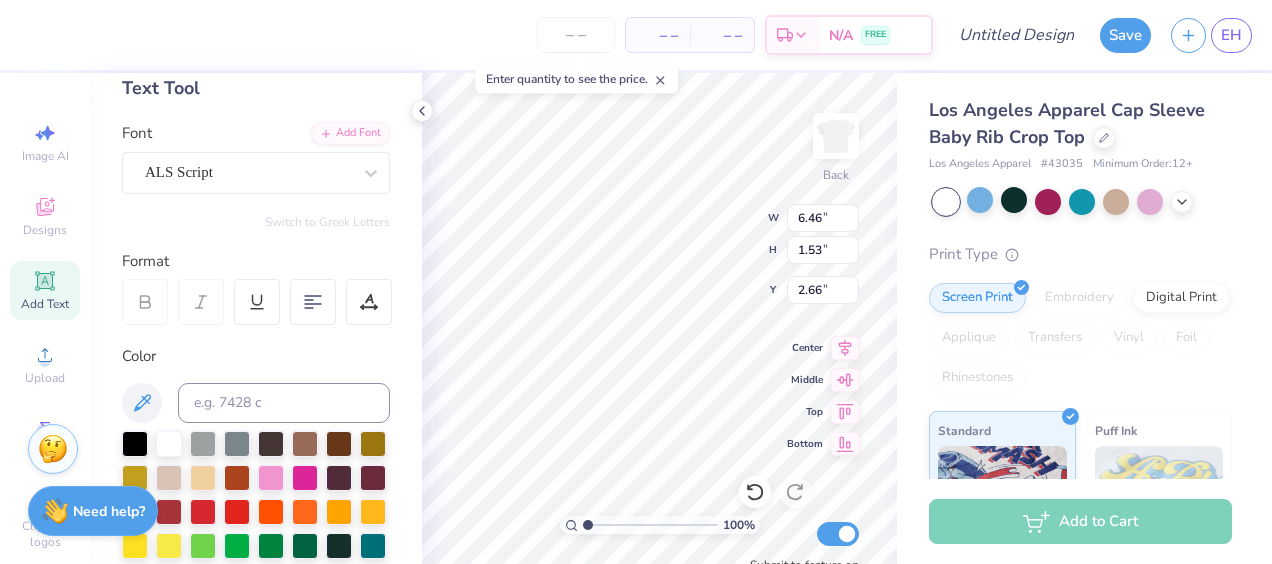 type on "2.54" 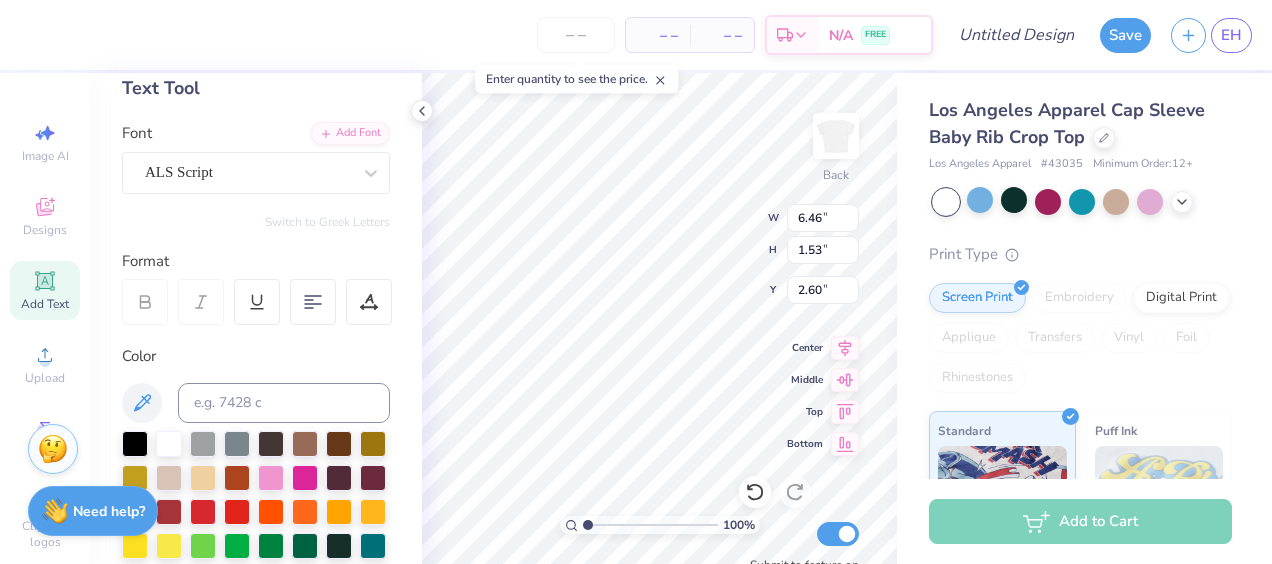 type on "2.60" 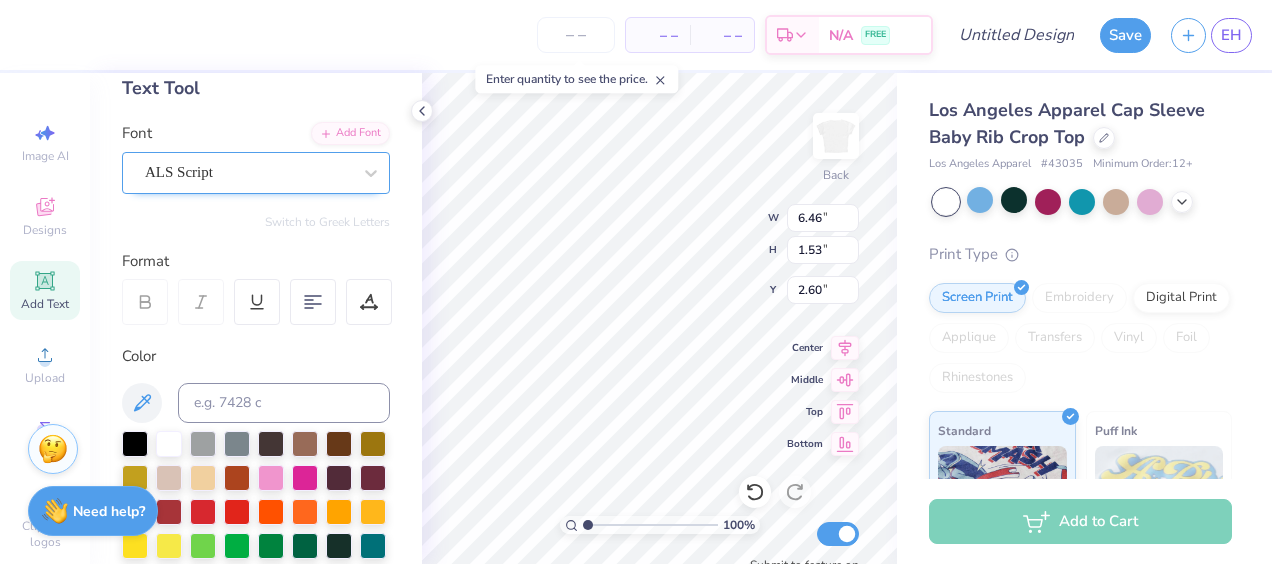 click on "ALS Script" at bounding box center (248, 172) 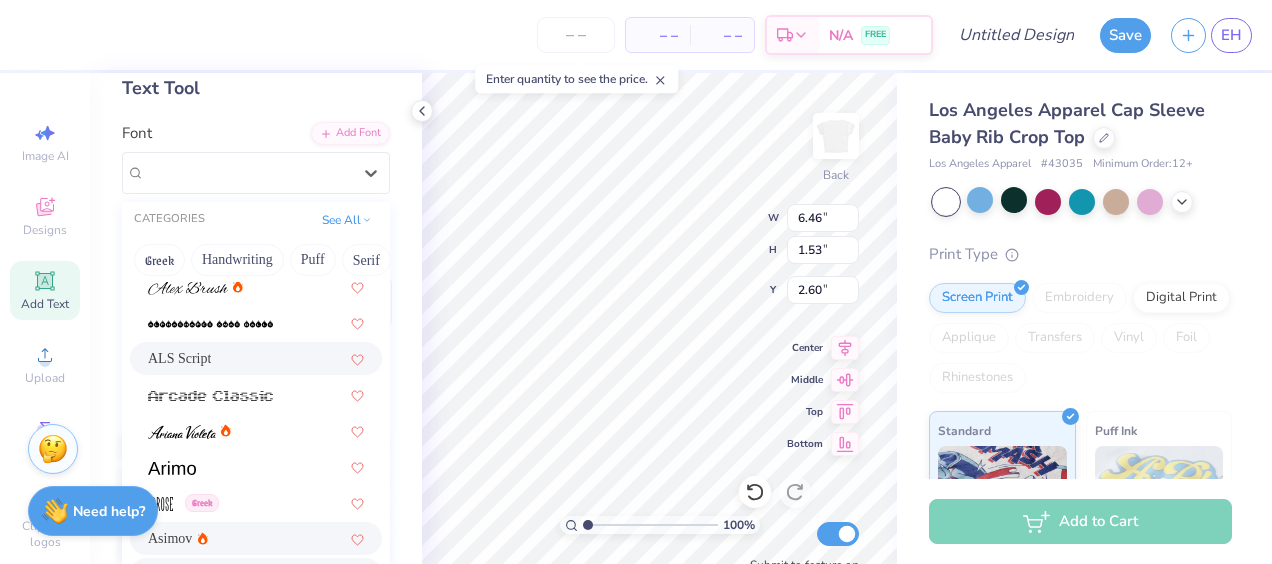 scroll, scrollTop: 621, scrollLeft: 0, axis: vertical 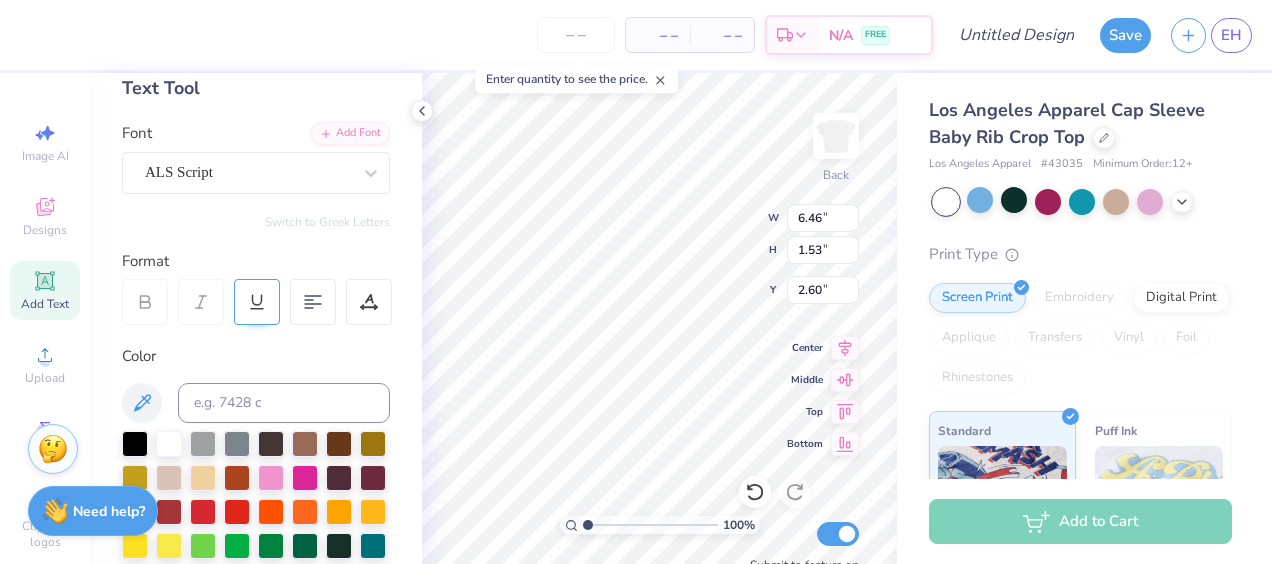 click 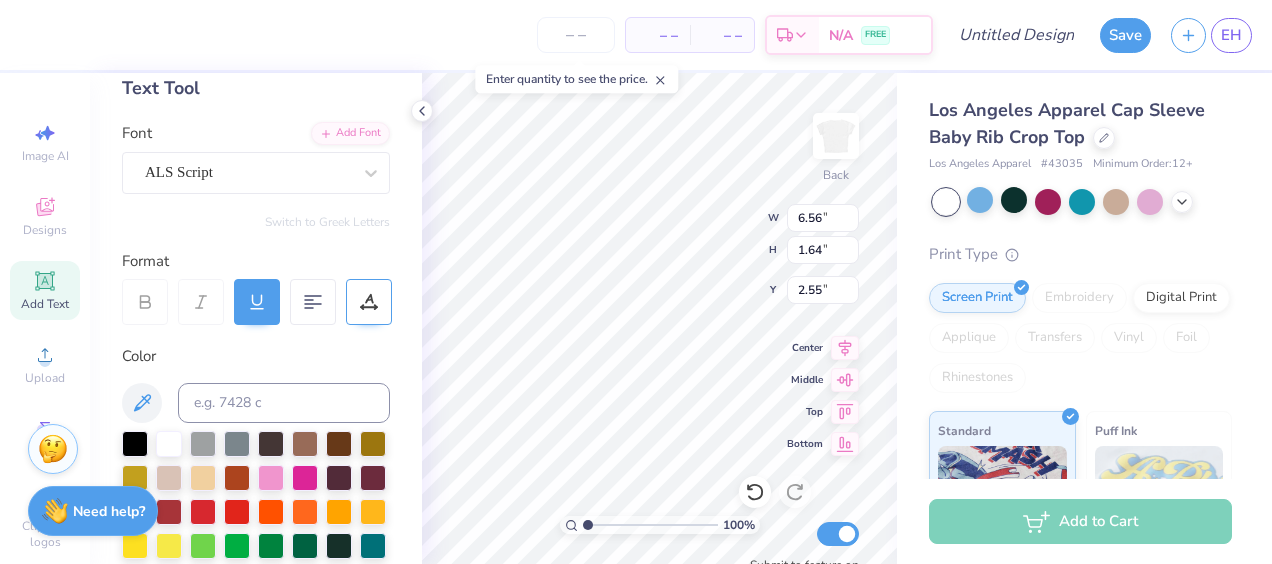 type on "6.56" 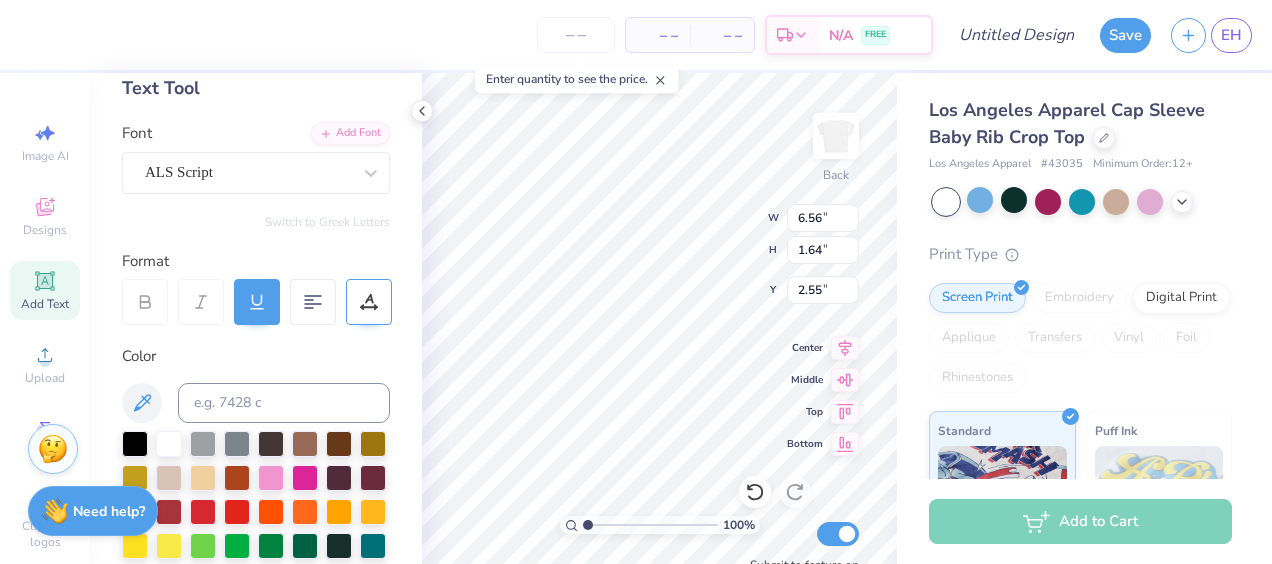 type on "1.64" 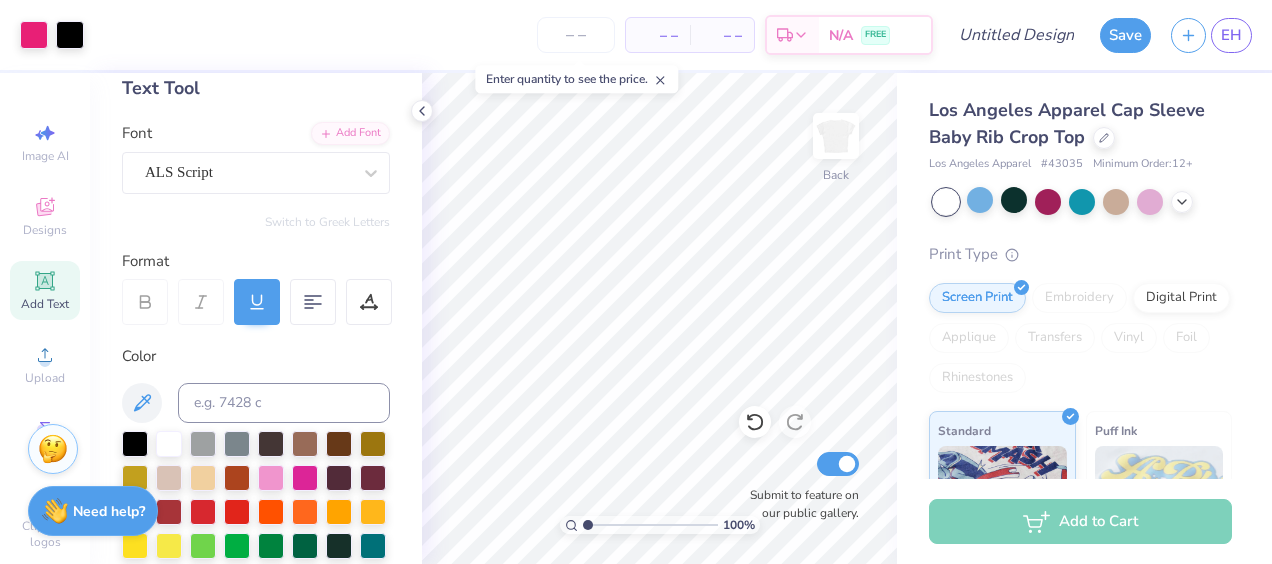 click at bounding box center (257, 302) 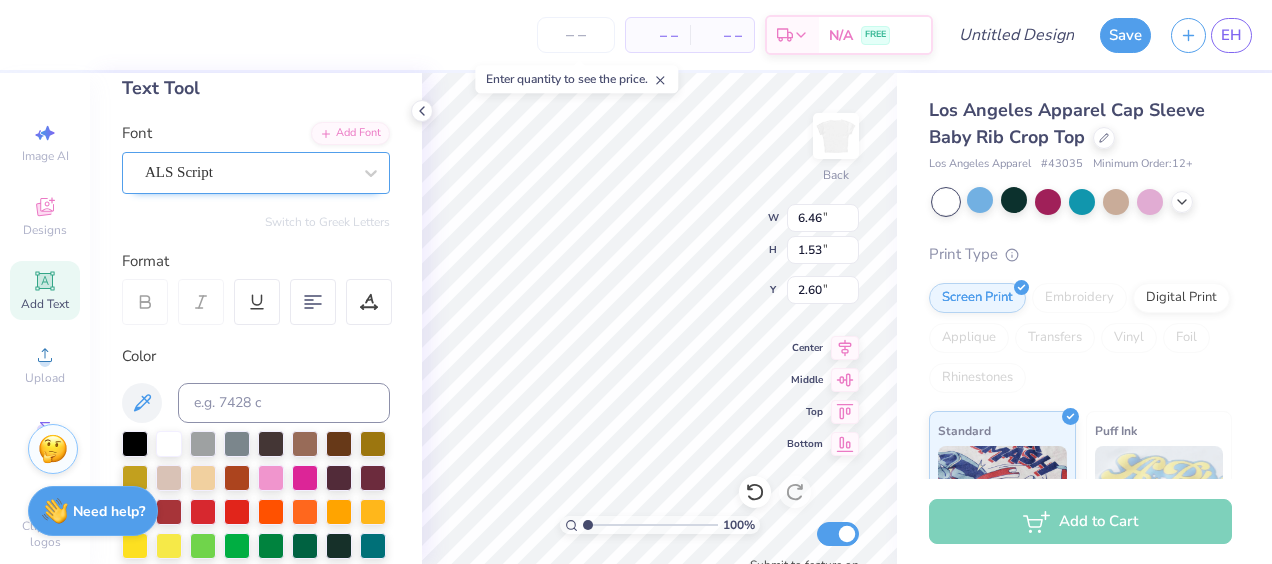 click on "ALS Script" at bounding box center (248, 172) 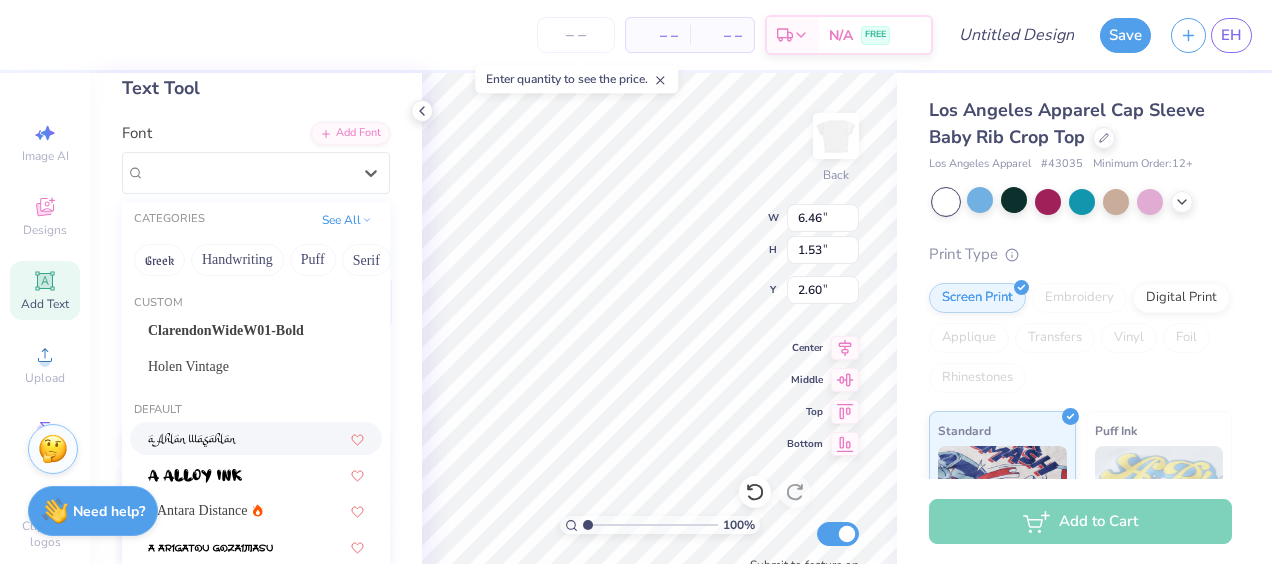scroll, scrollTop: 159, scrollLeft: 0, axis: vertical 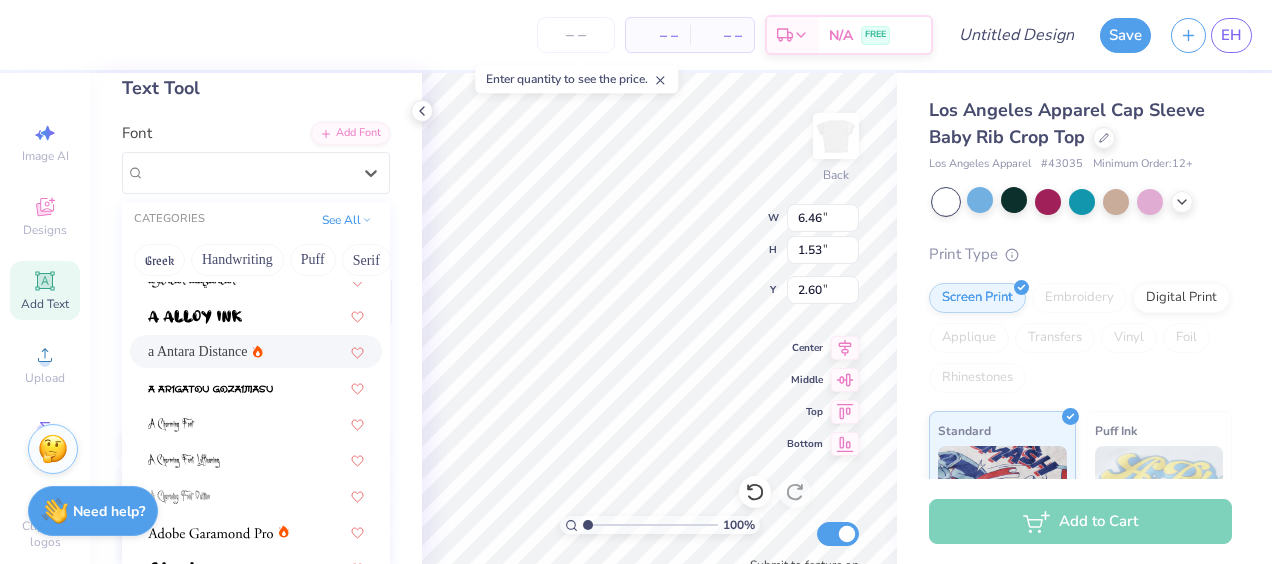 click on "a Antara Distance" at bounding box center [256, 351] 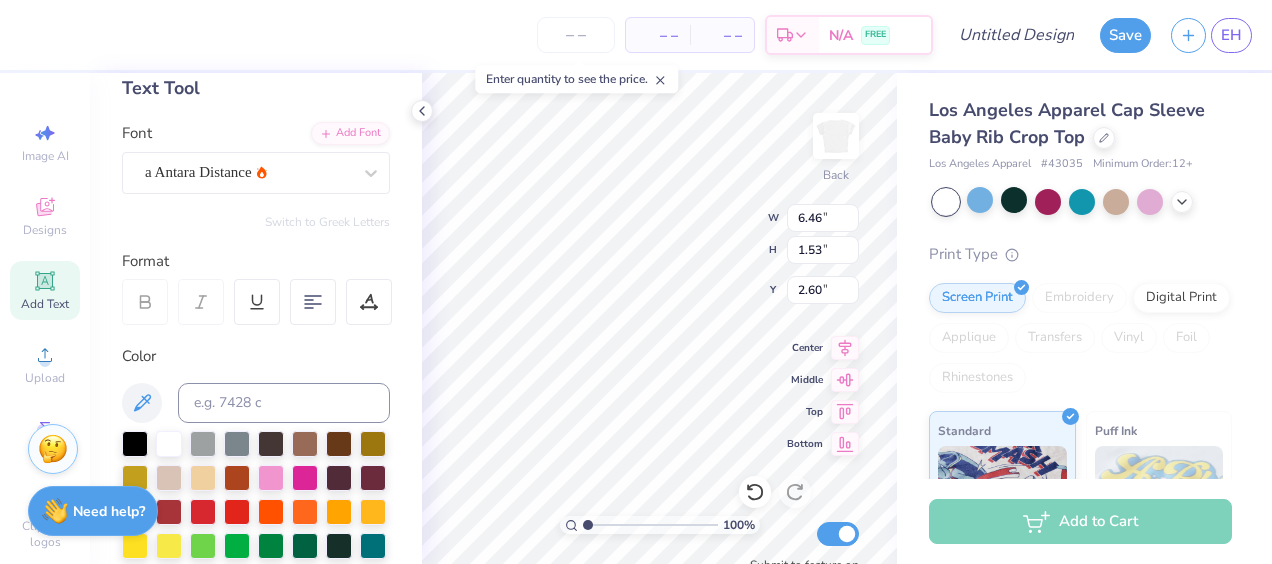 type on "5.23" 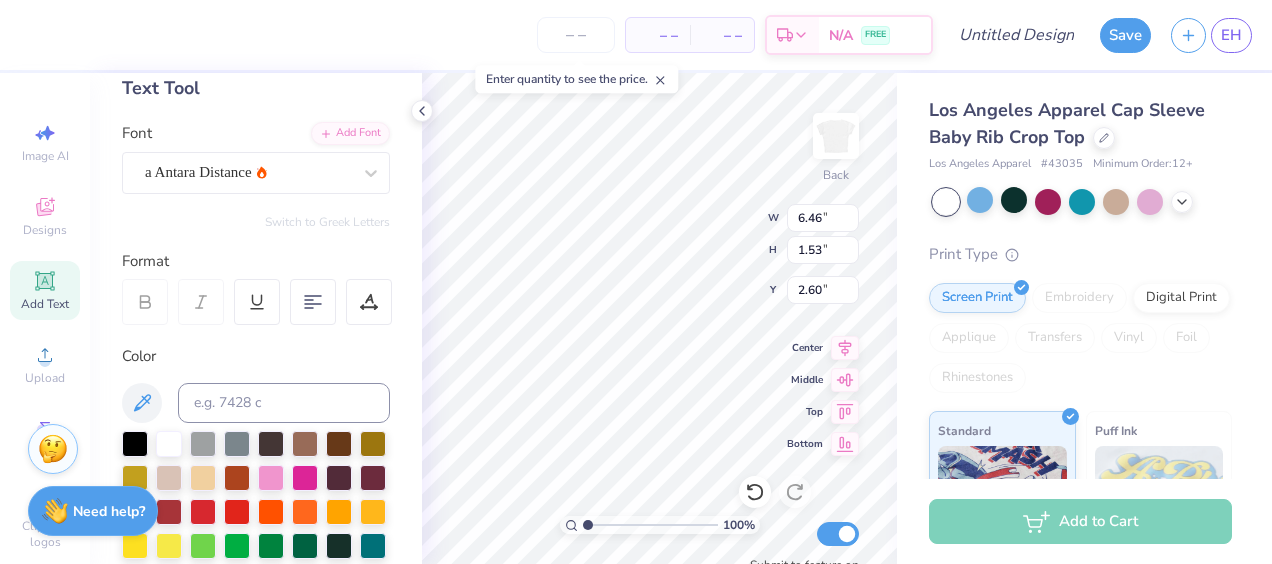type on "1.72" 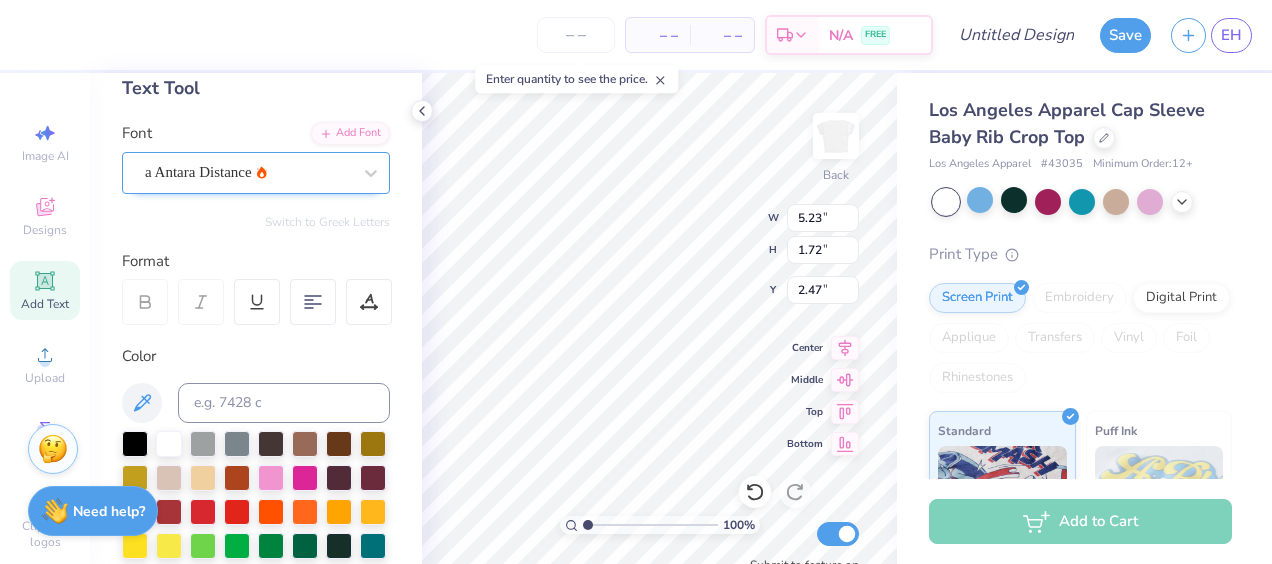click on "a Antara Distance" at bounding box center (248, 172) 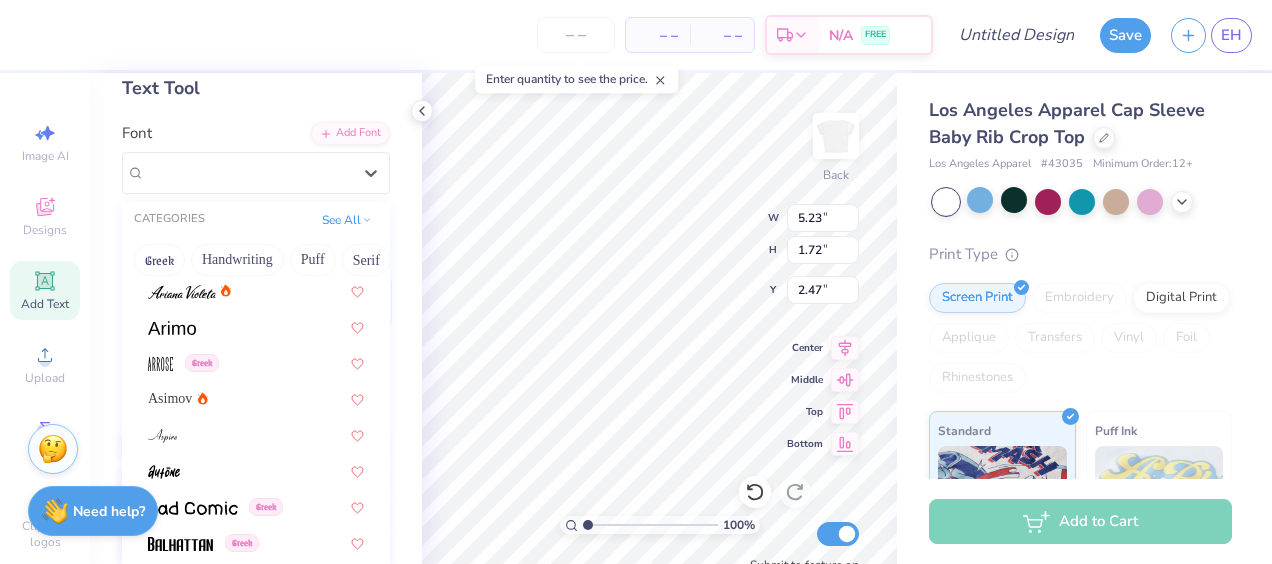 scroll, scrollTop: 762, scrollLeft: 0, axis: vertical 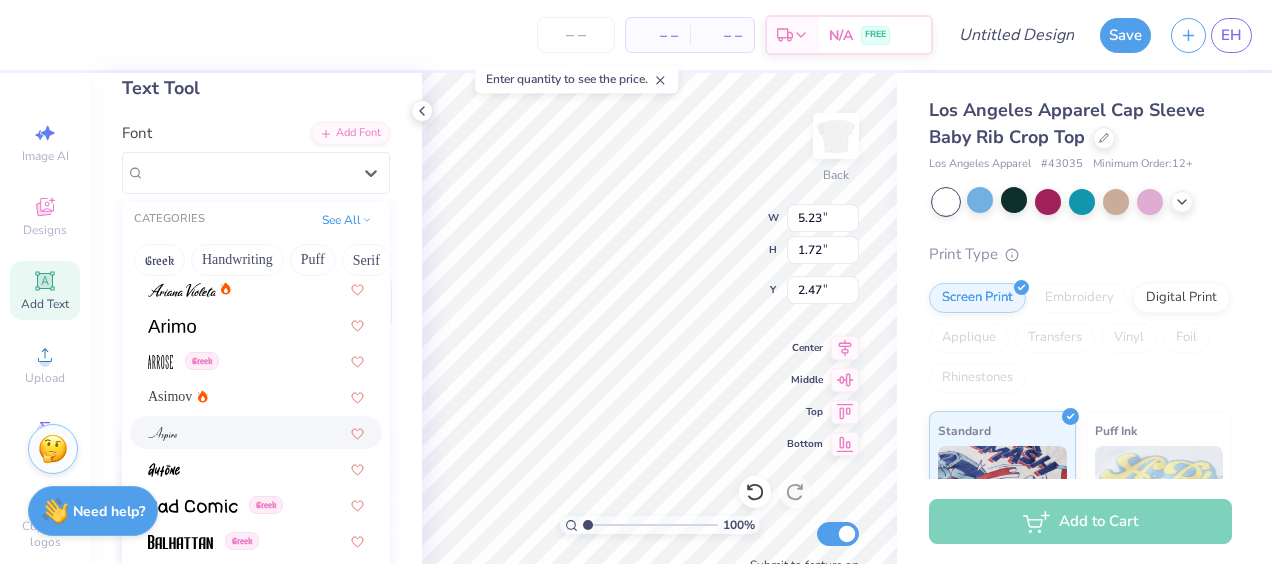 click at bounding box center (256, 432) 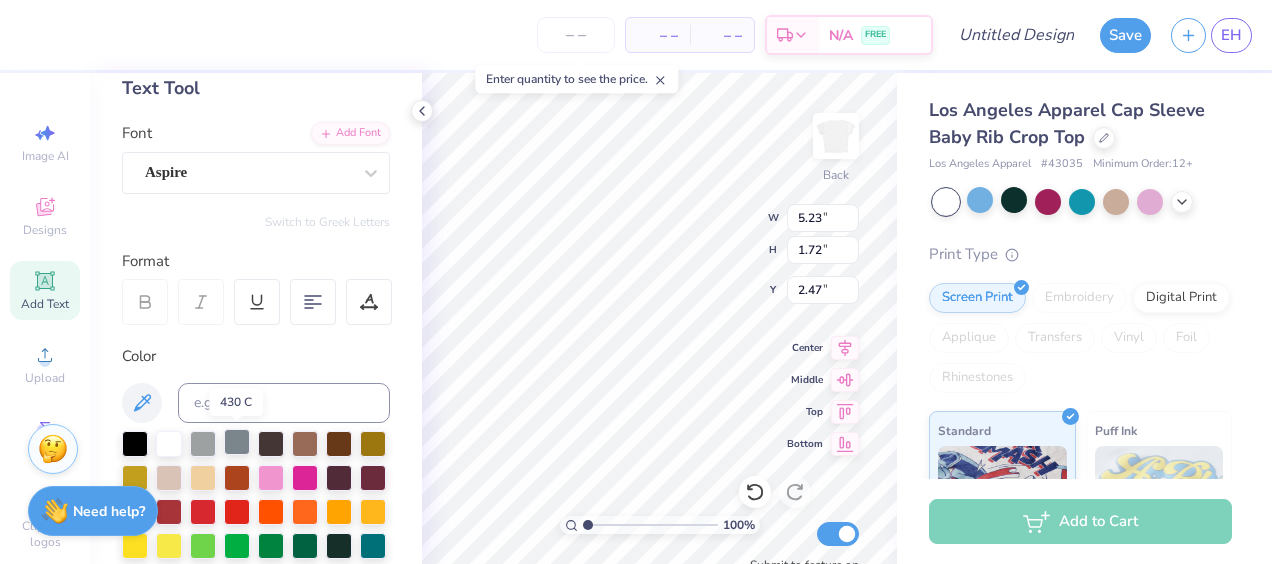 type on "4.90" 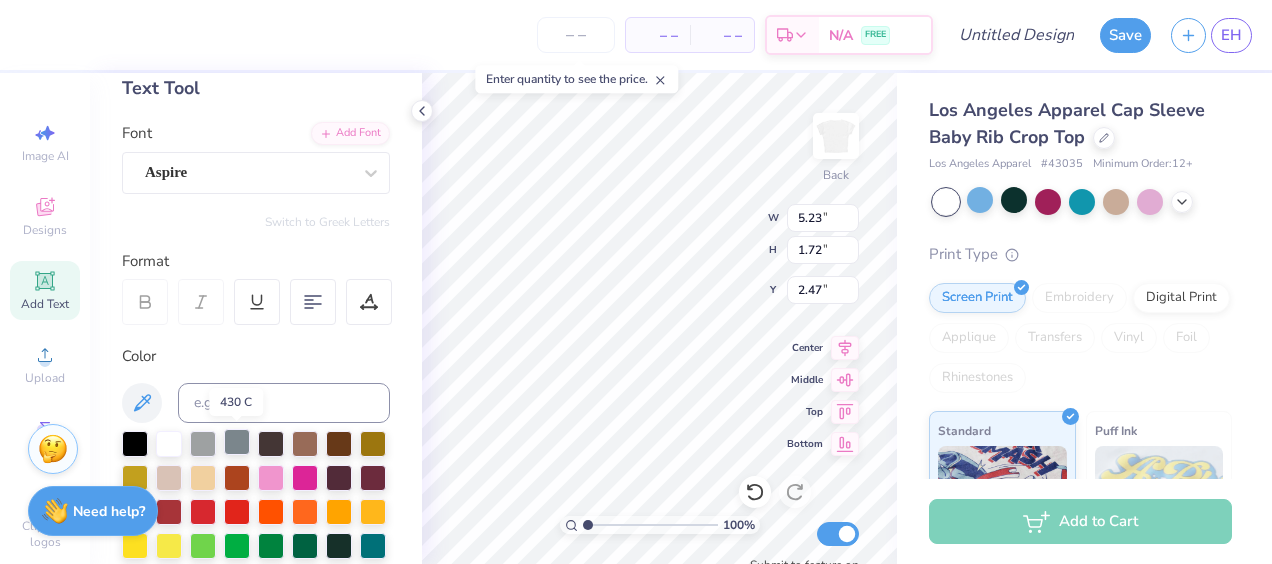 type on "1.38" 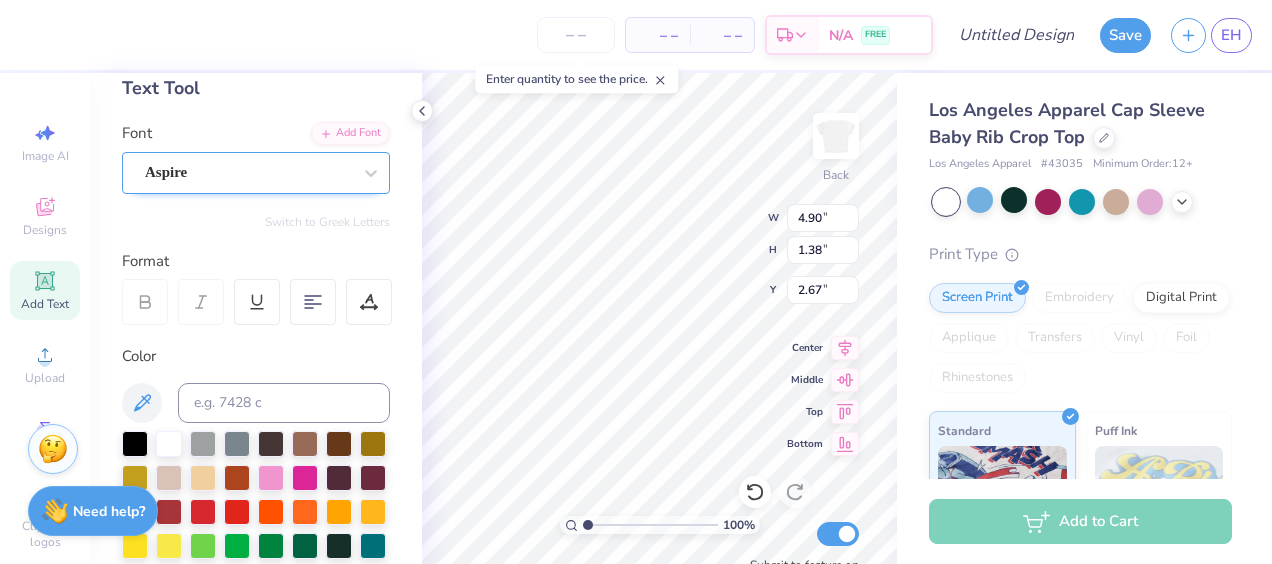 click at bounding box center (248, 172) 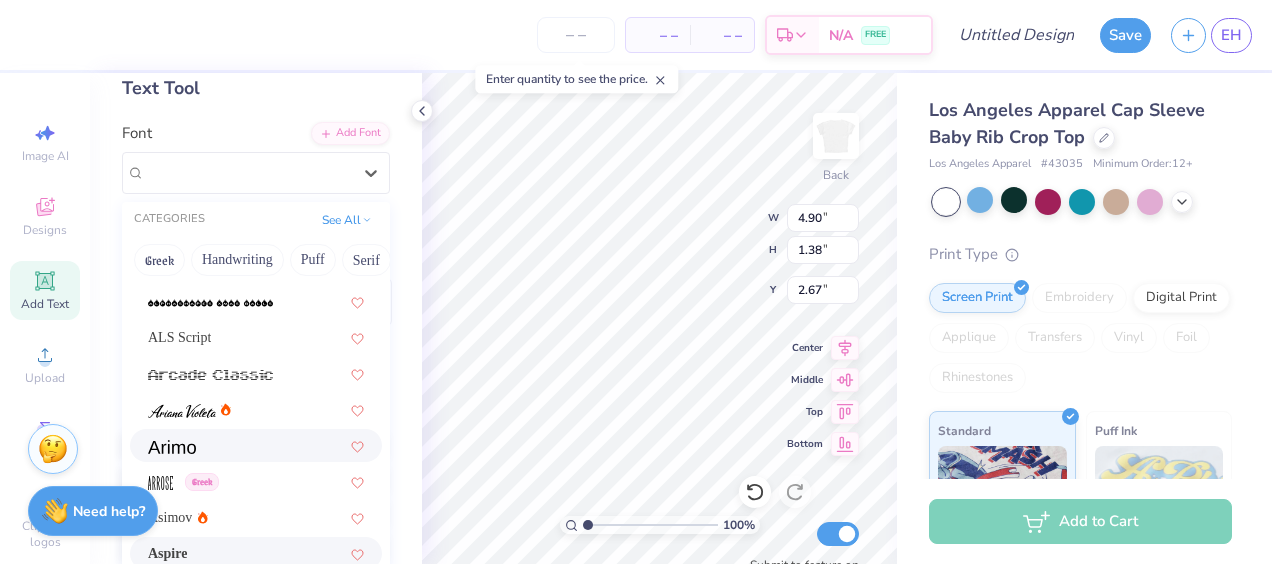 scroll, scrollTop: 632, scrollLeft: 0, axis: vertical 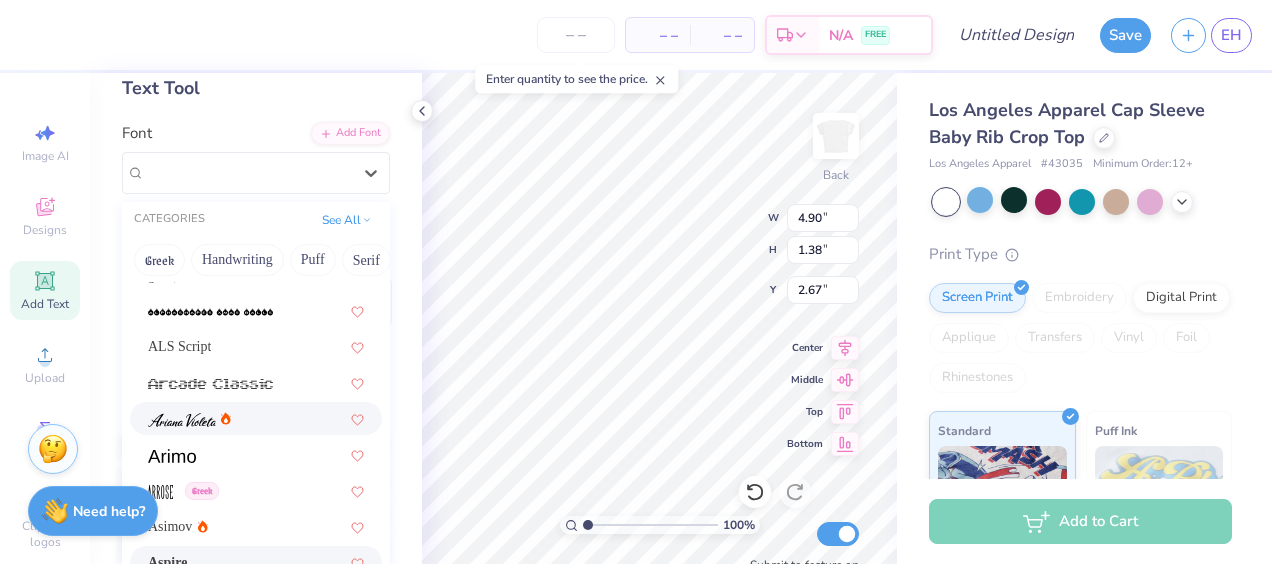 click at bounding box center [189, 418] 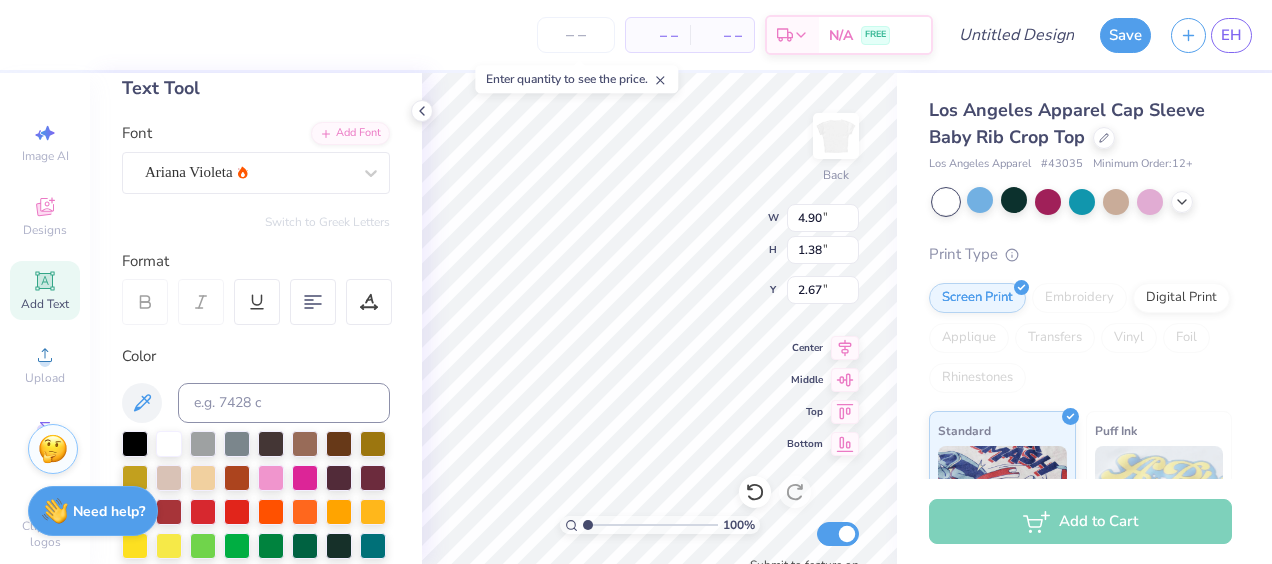 type on "1.47" 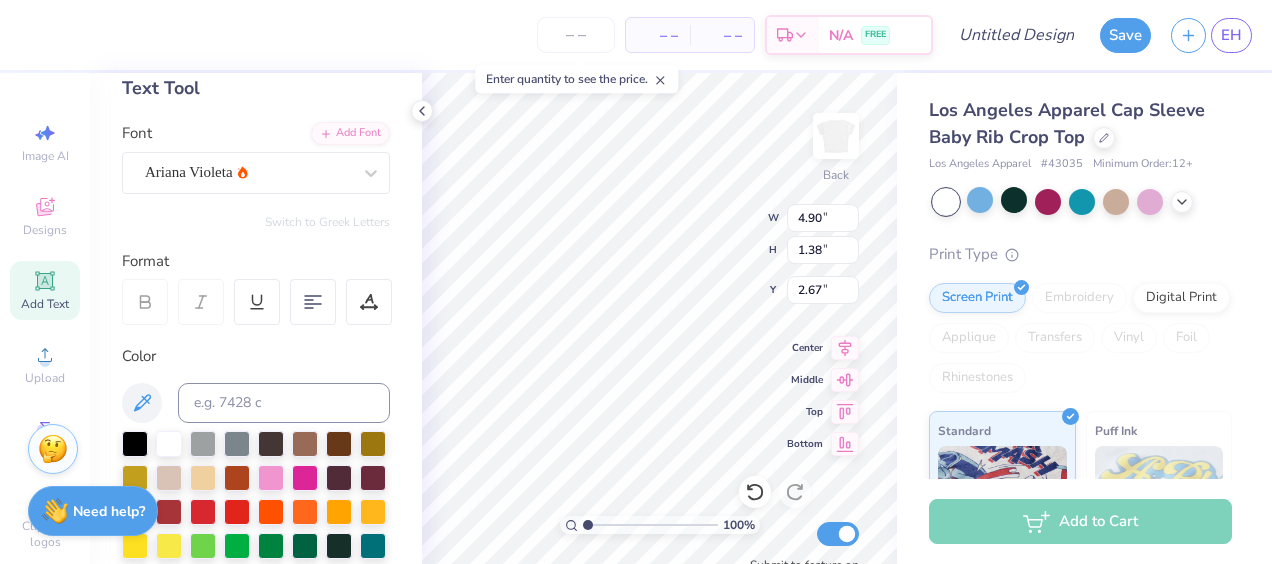 type on "2.59" 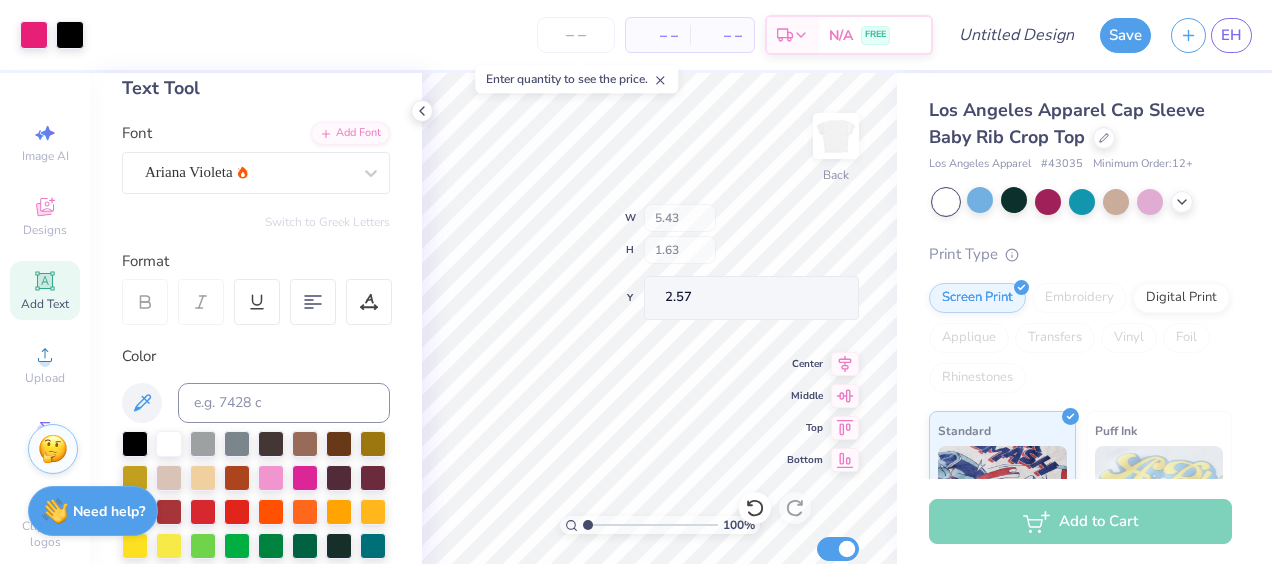 type on "5.43" 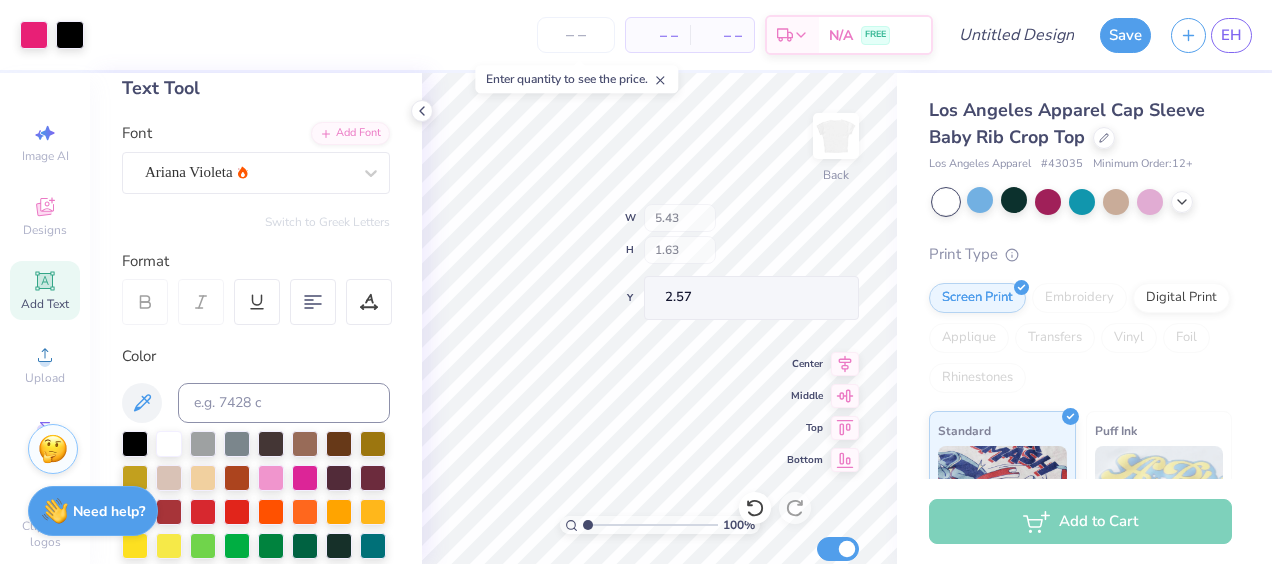 type on "1.63" 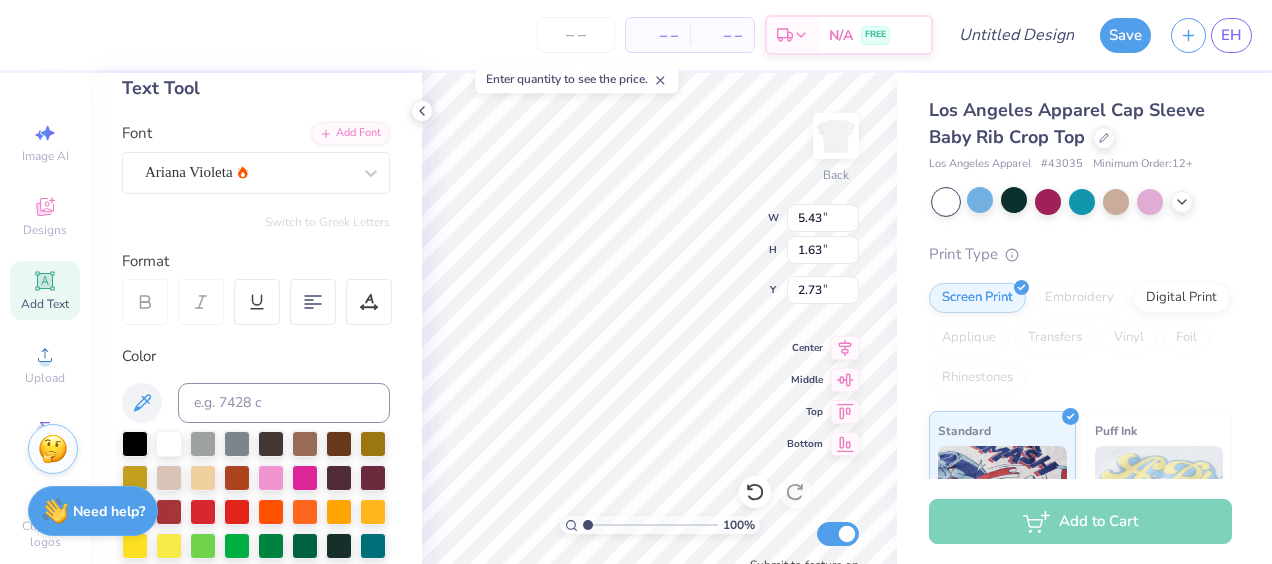 type on "2.73" 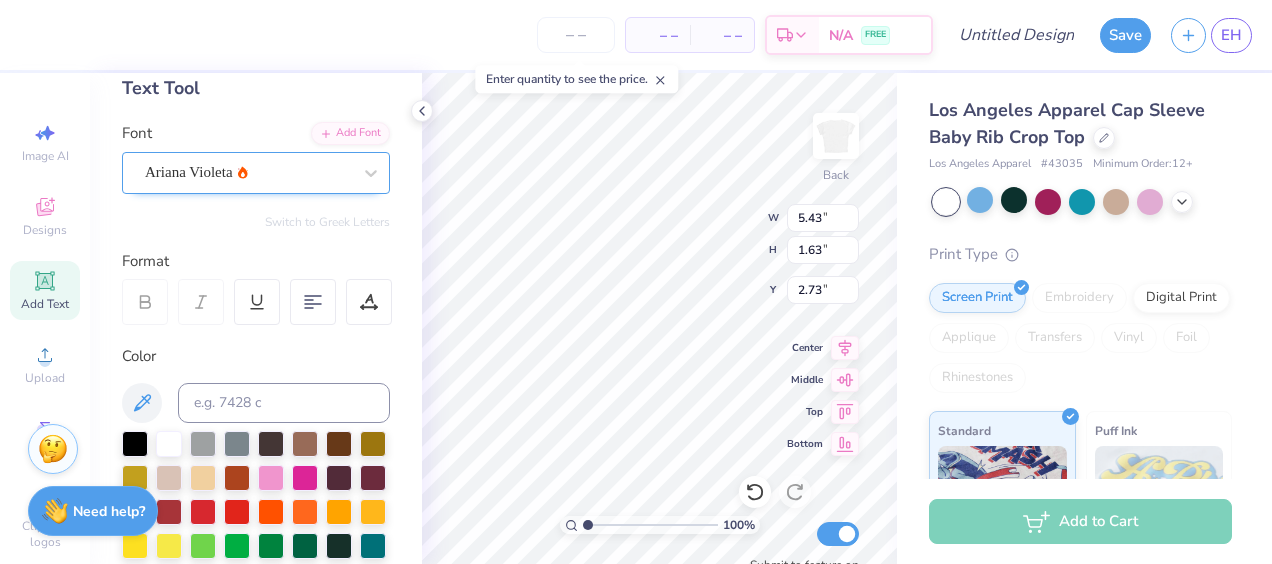 click on "Ariana Violeta" at bounding box center (248, 172) 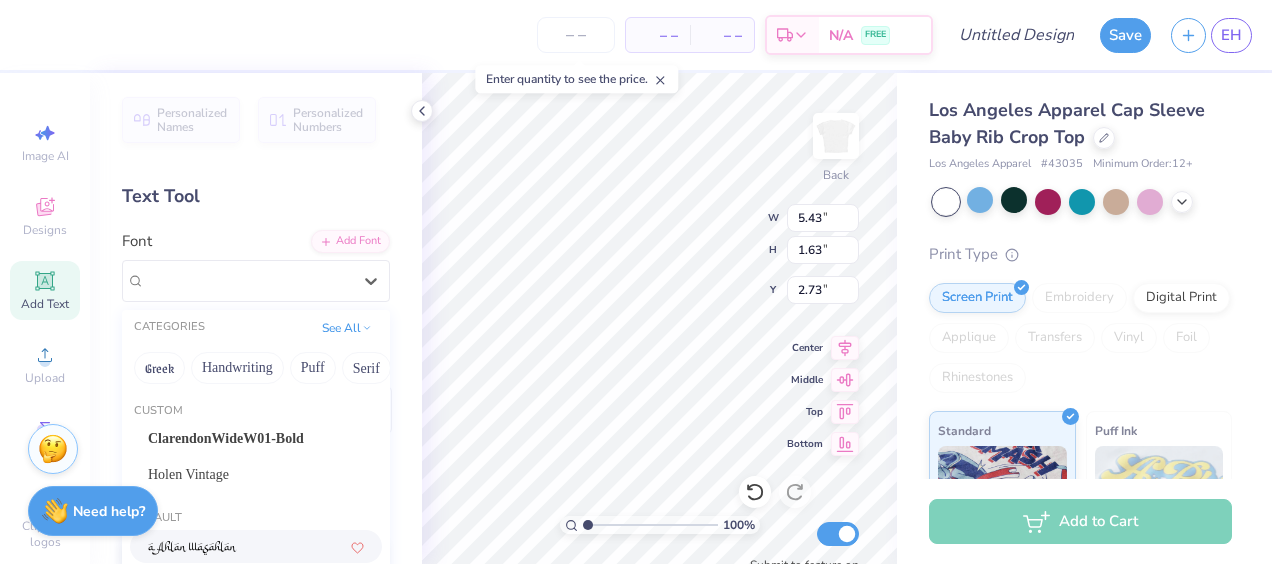 scroll, scrollTop: 359, scrollLeft: 0, axis: vertical 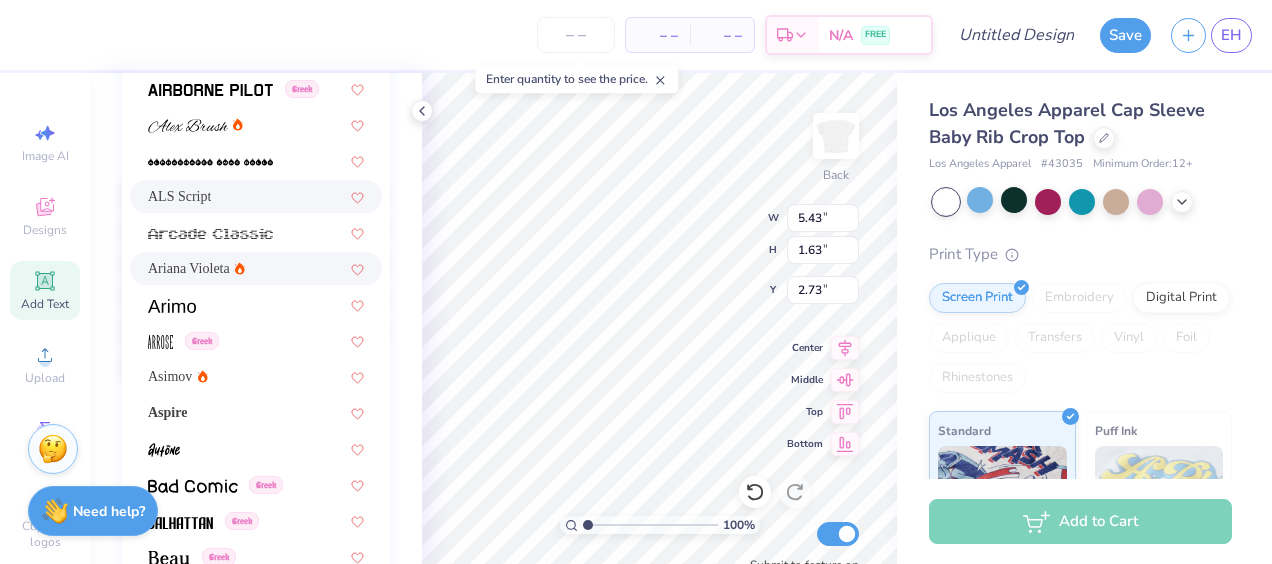 click on "ALS Script" at bounding box center [179, 196] 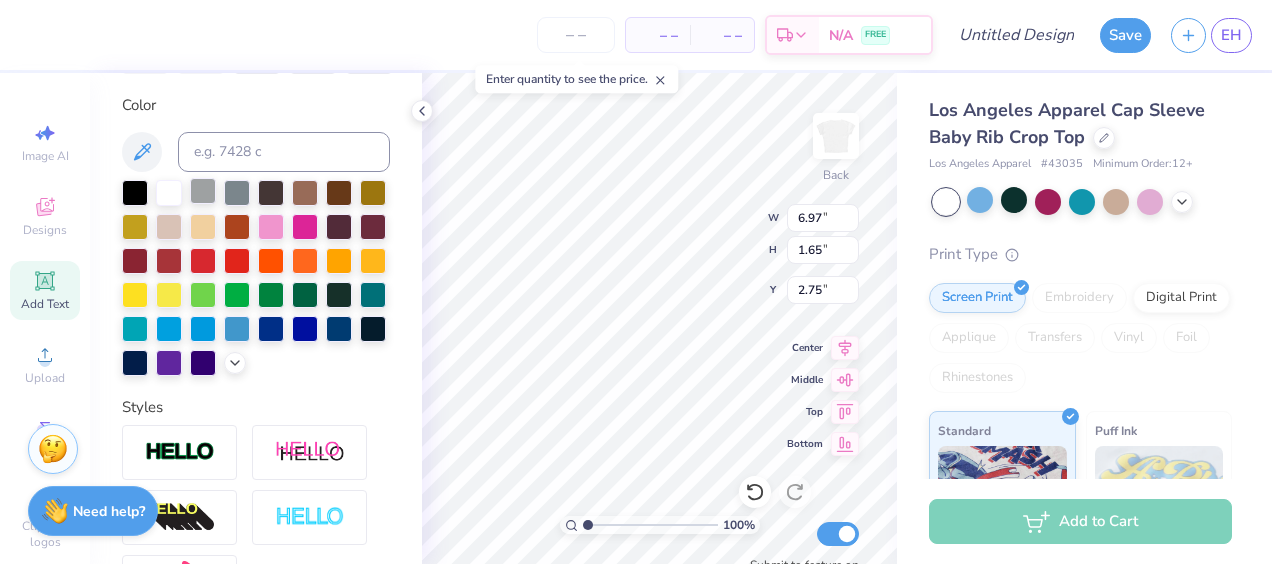 type on "6.97" 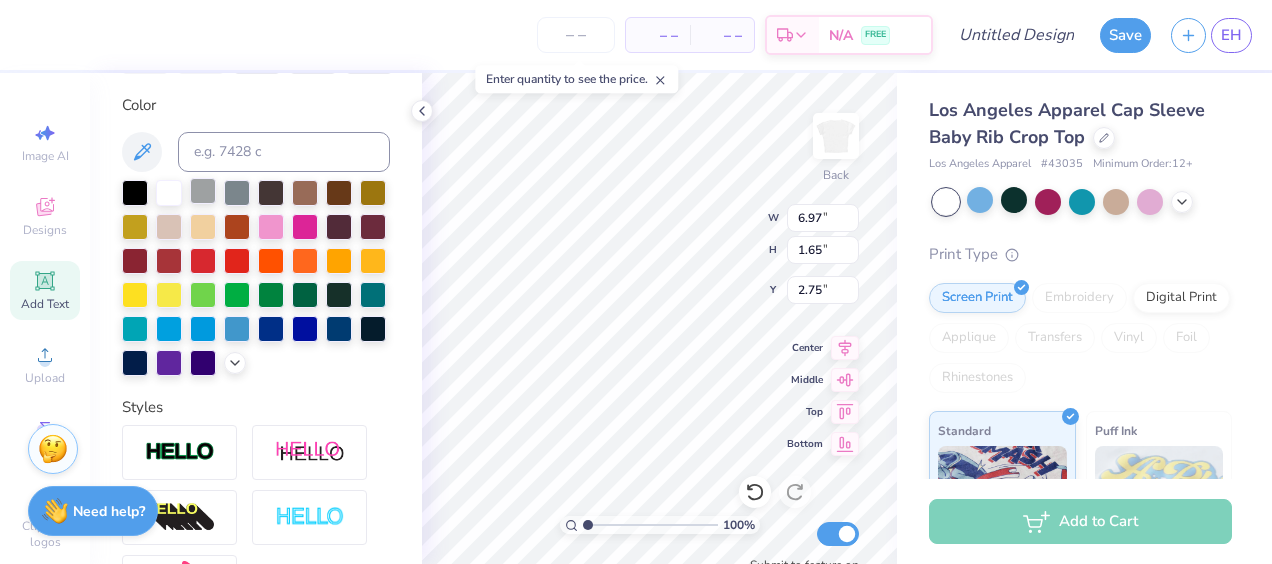 type on "1.65" 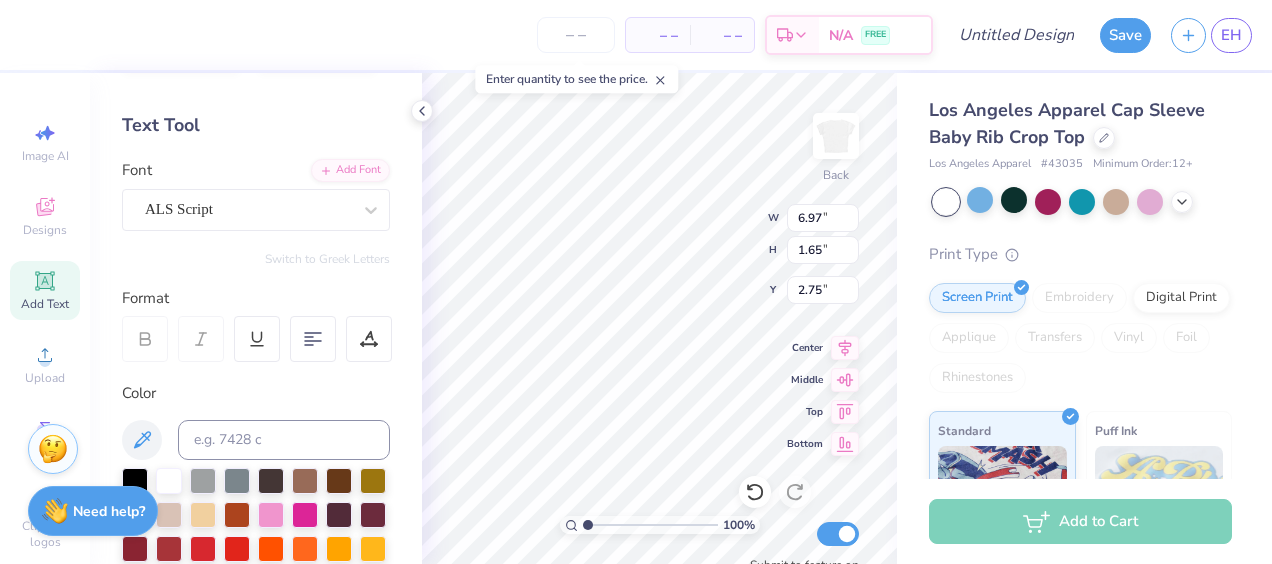 scroll, scrollTop: 70, scrollLeft: 0, axis: vertical 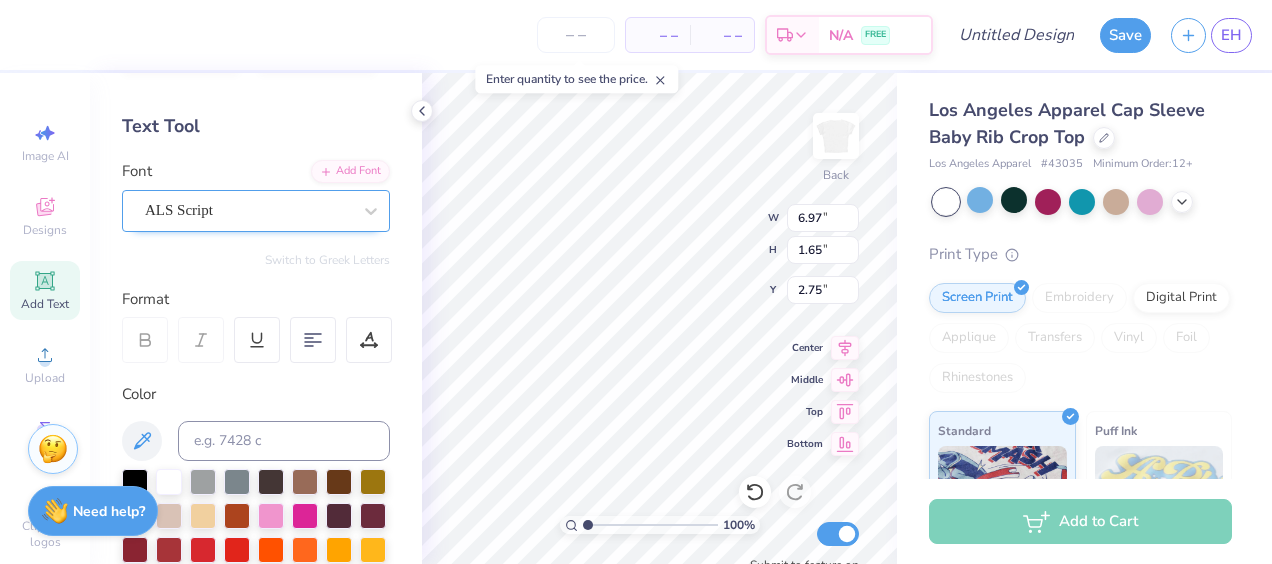 click on "ALS Script" at bounding box center (248, 210) 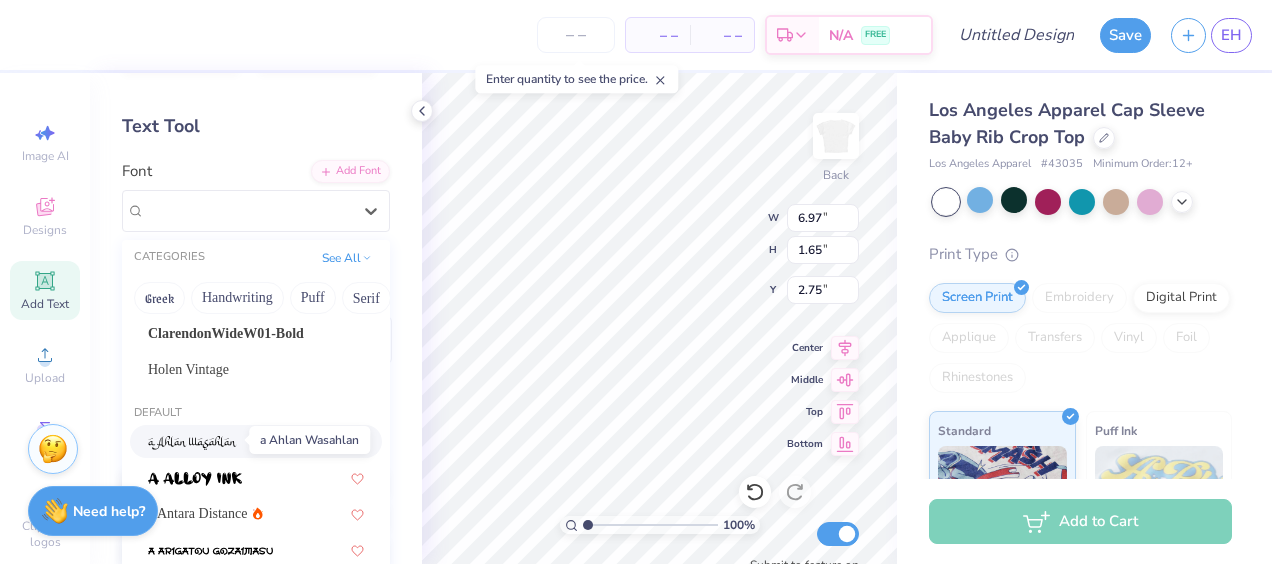 scroll, scrollTop: 37, scrollLeft: 0, axis: vertical 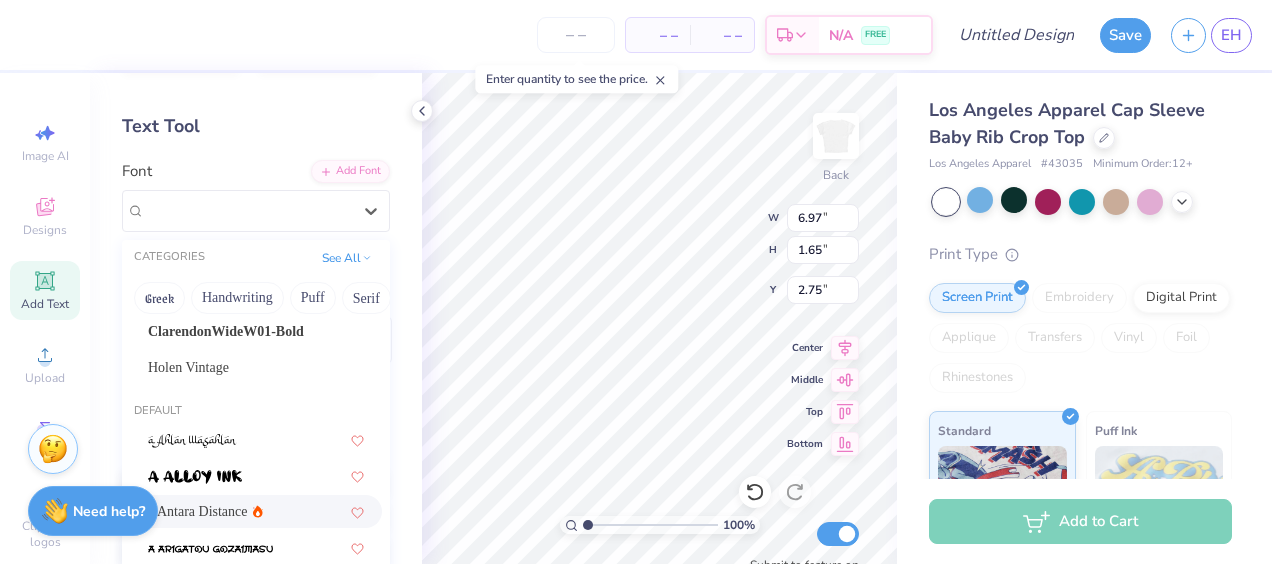 click on "a Antara Distance" at bounding box center [198, 511] 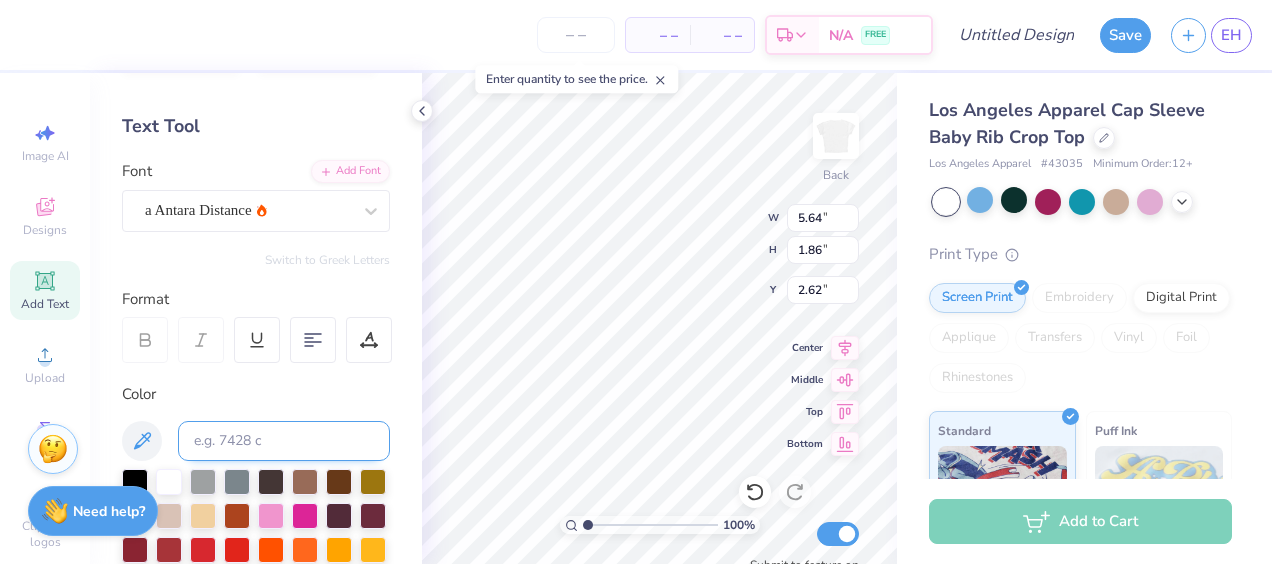 type on "5.64" 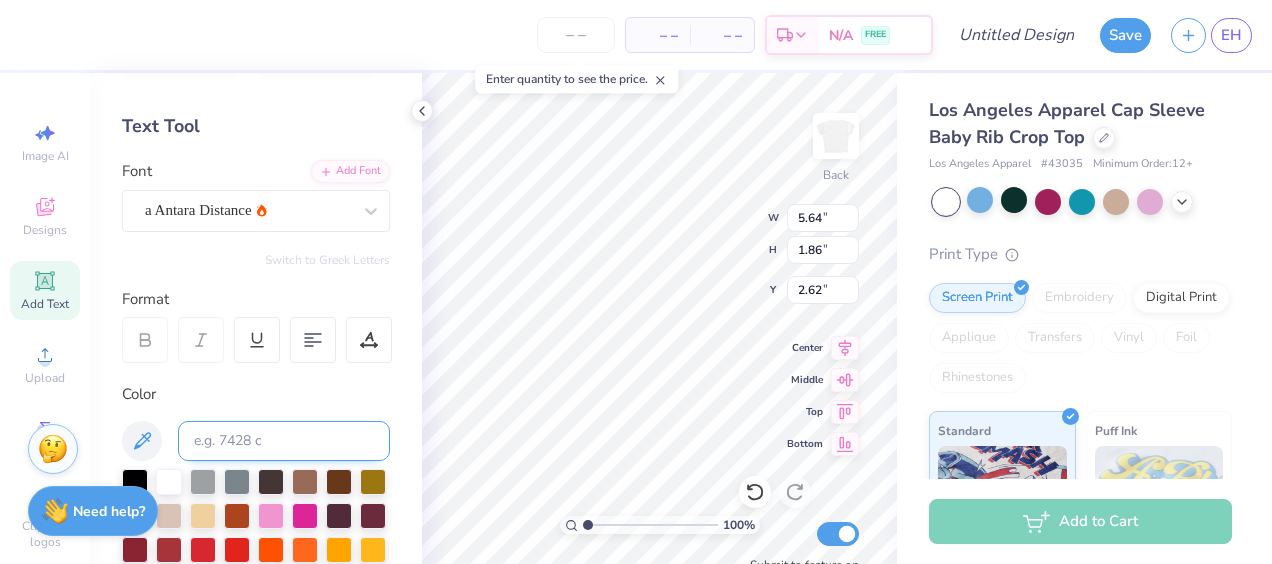 type on "1.86" 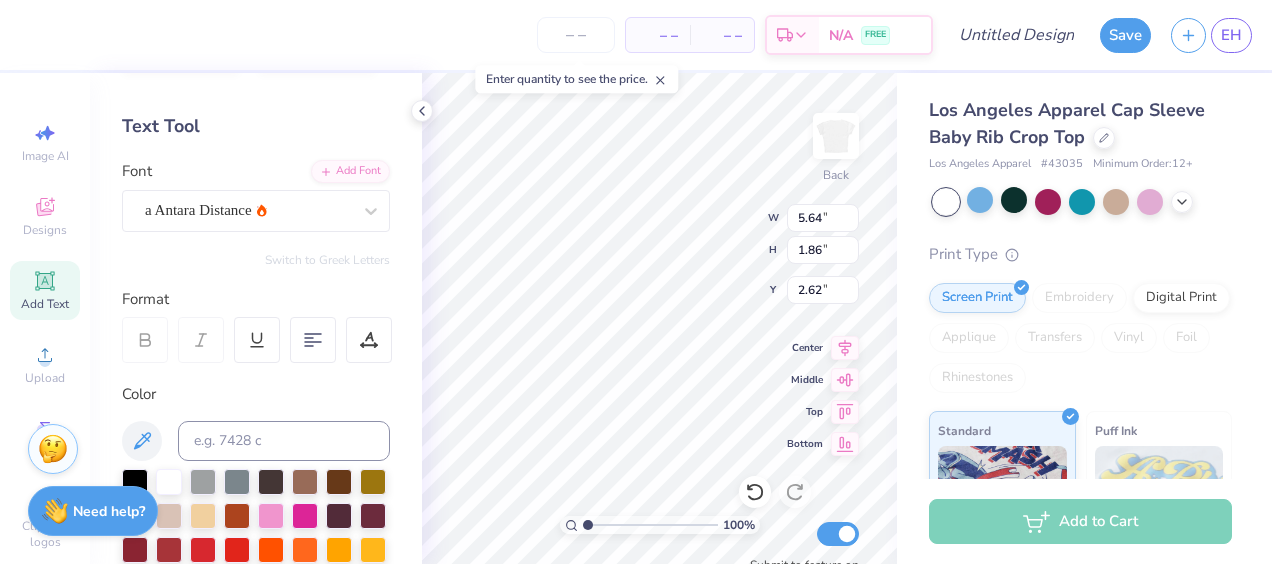 type on "3.00" 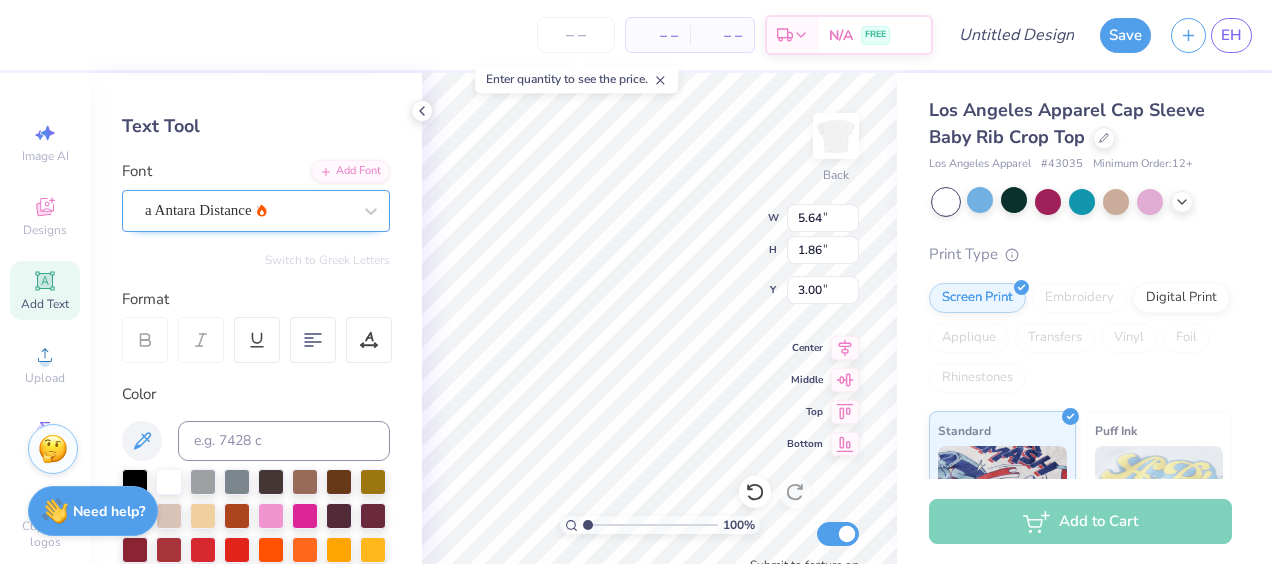 click on "a Antara Distance" at bounding box center (248, 210) 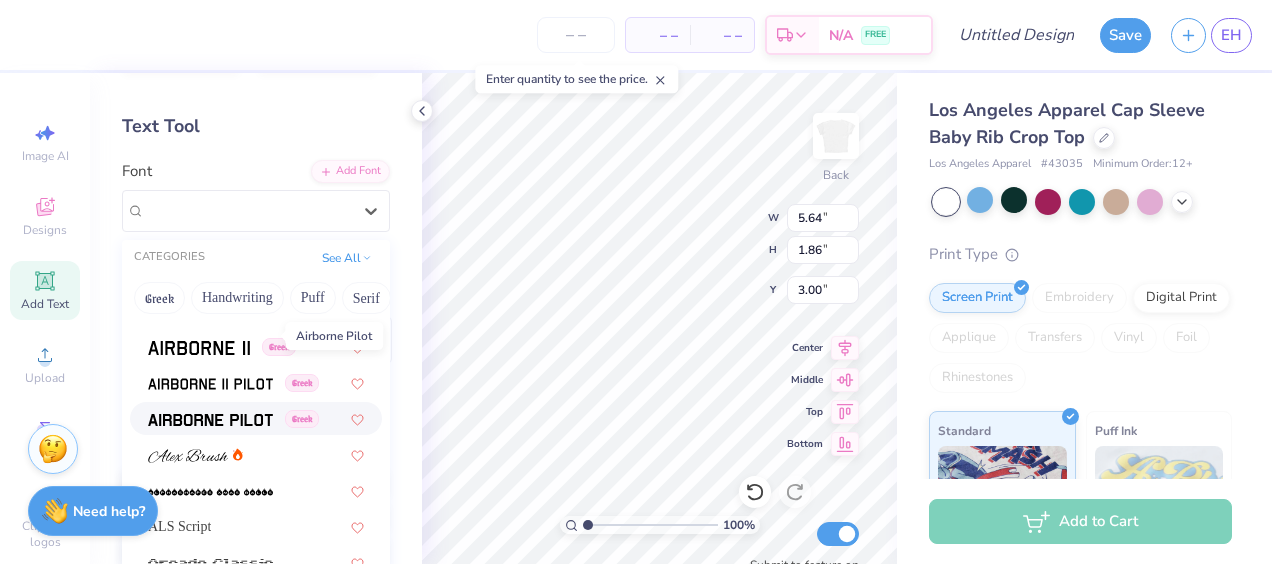 scroll, scrollTop: 606, scrollLeft: 0, axis: vertical 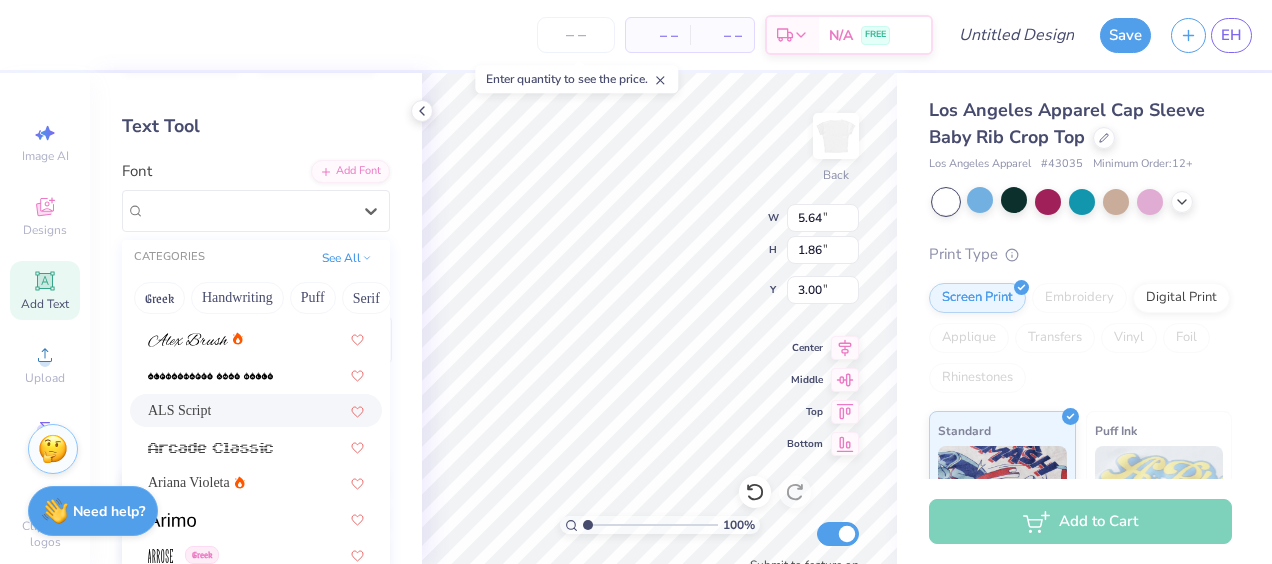 click on "ALS Script" at bounding box center (179, 410) 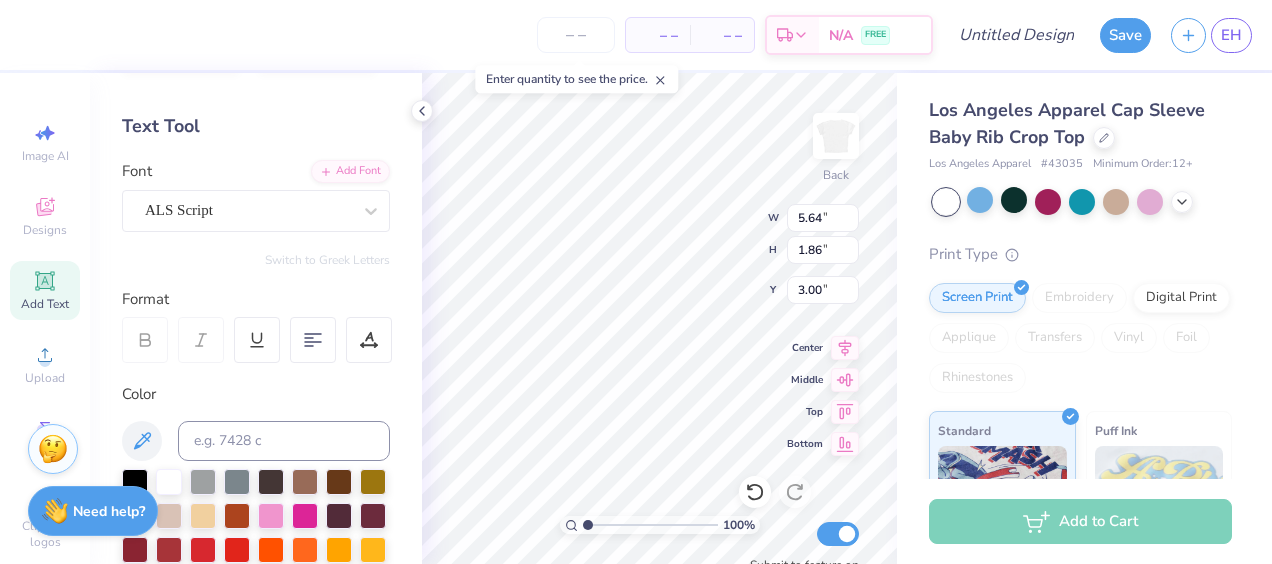 type on "6.97" 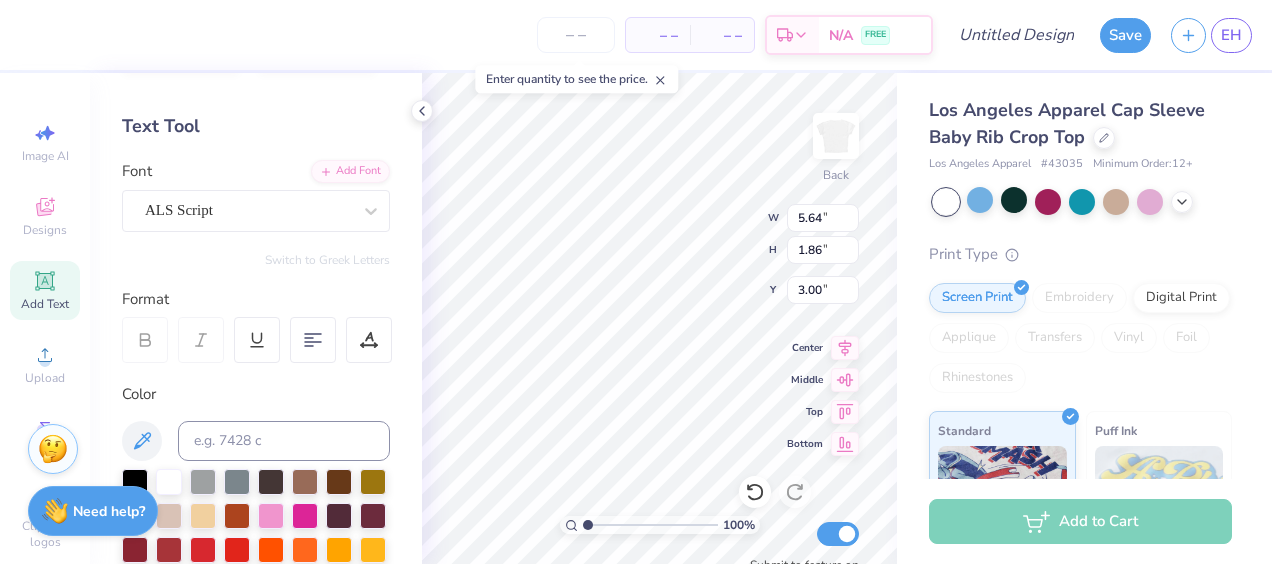 type on "1.65" 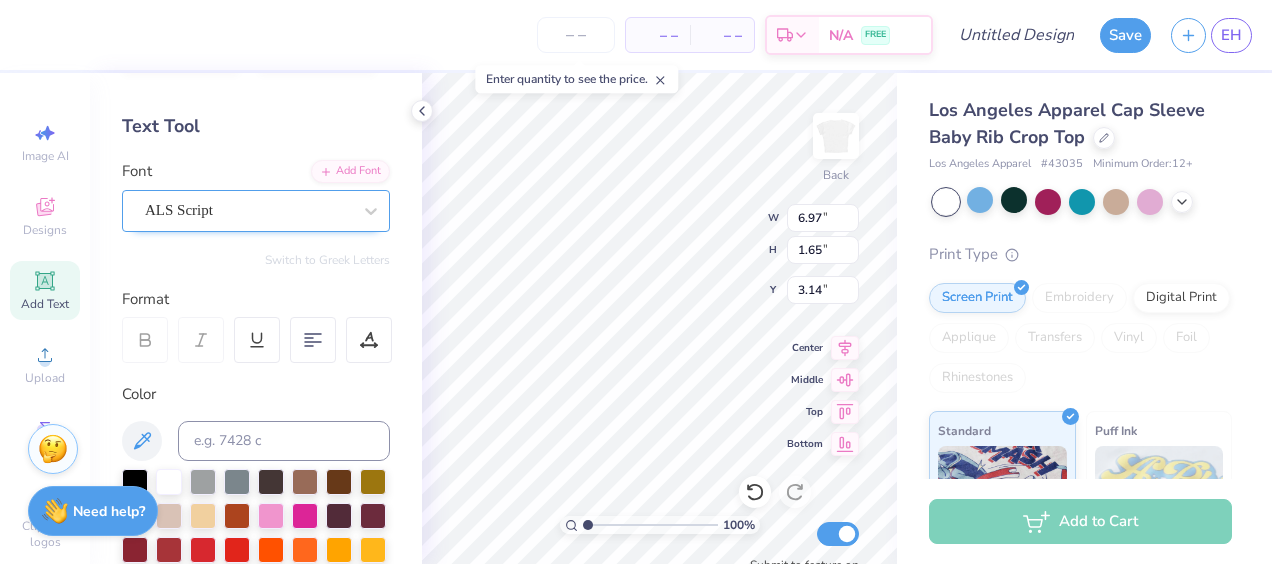 click on "ALS Script" at bounding box center (248, 210) 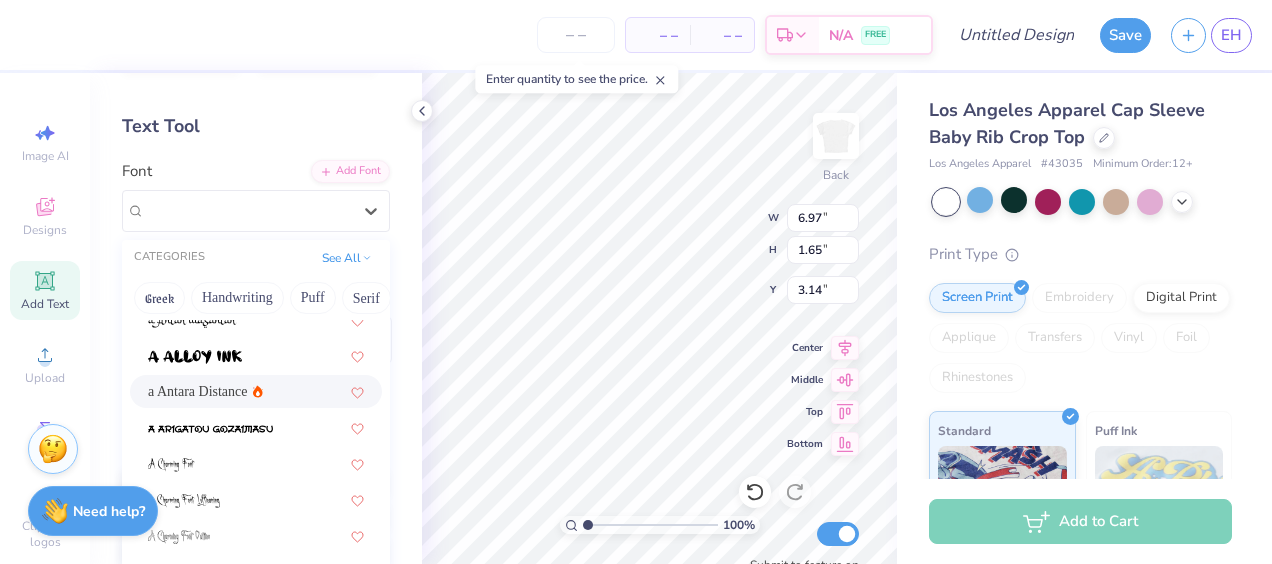 scroll, scrollTop: 128, scrollLeft: 0, axis: vertical 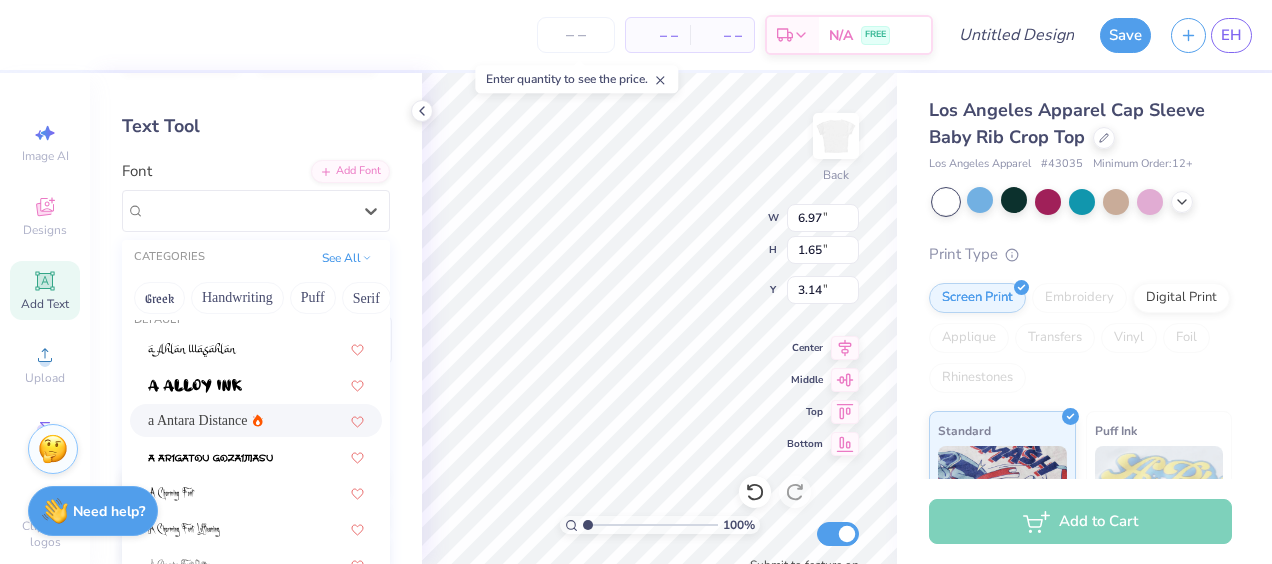 click on "a Antara Distance" at bounding box center [256, 420] 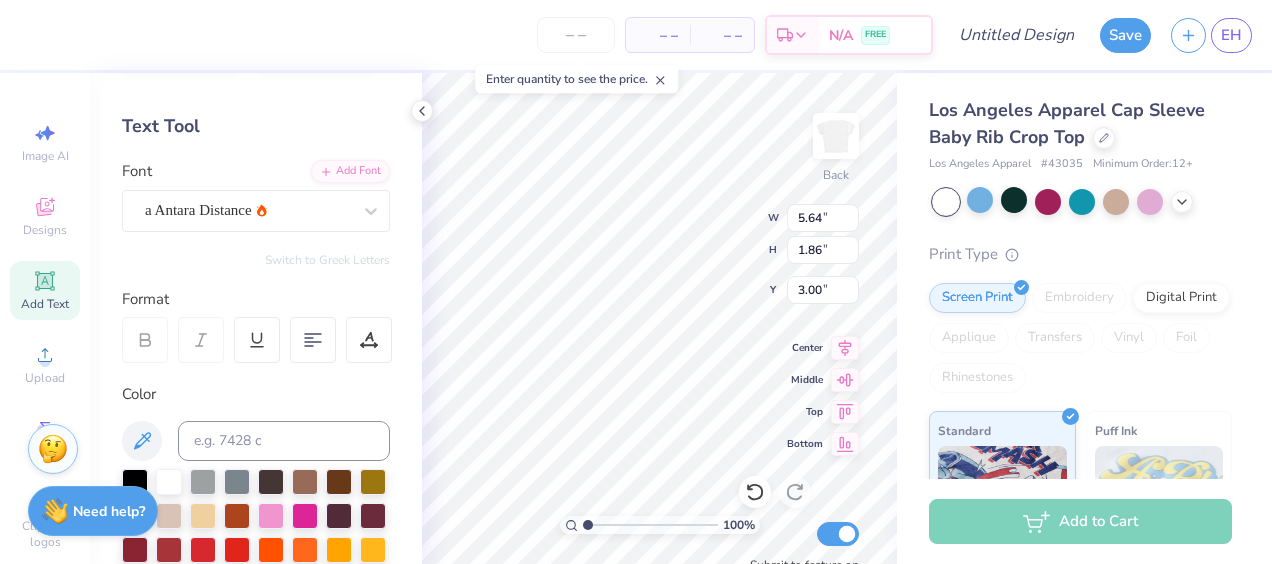 type on "5.64" 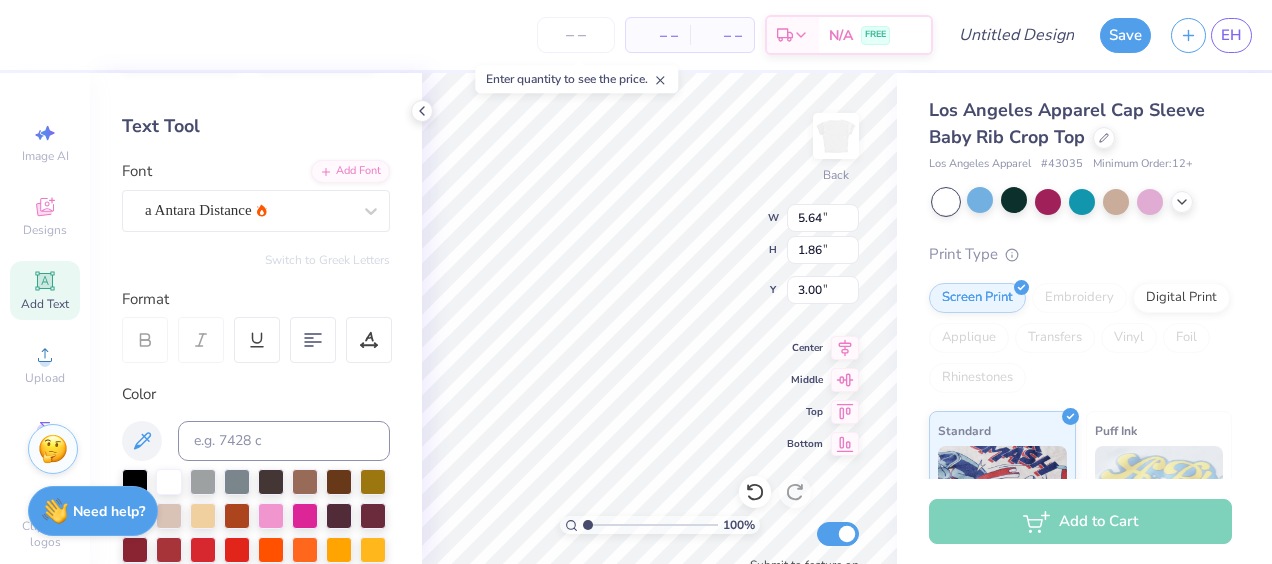 type on "1.86" 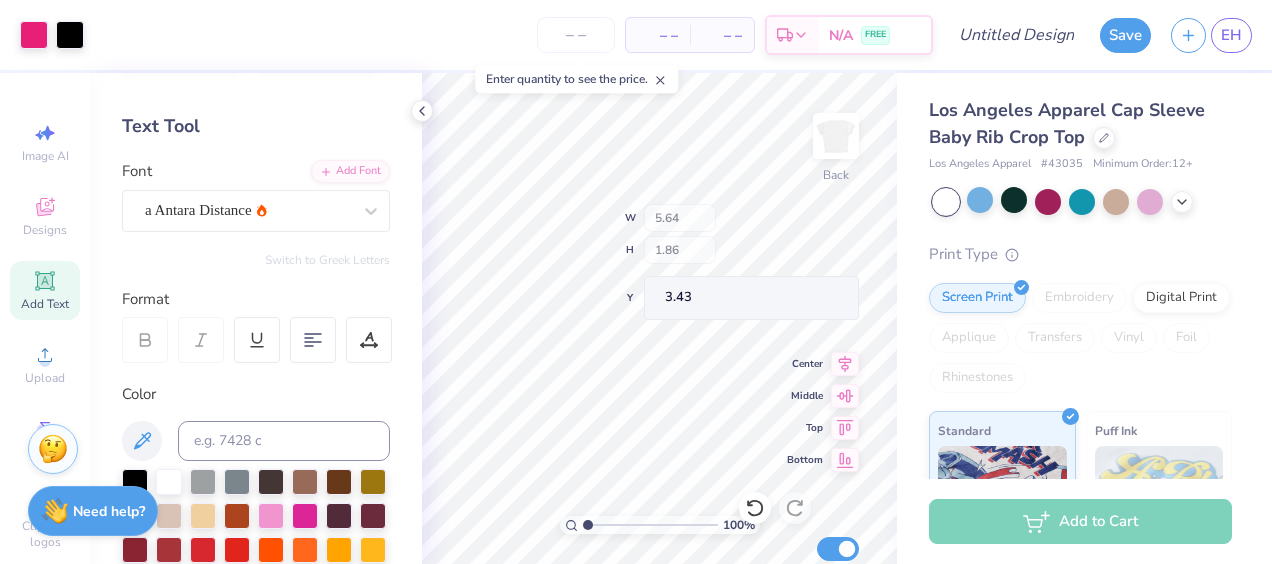 type on "3.43" 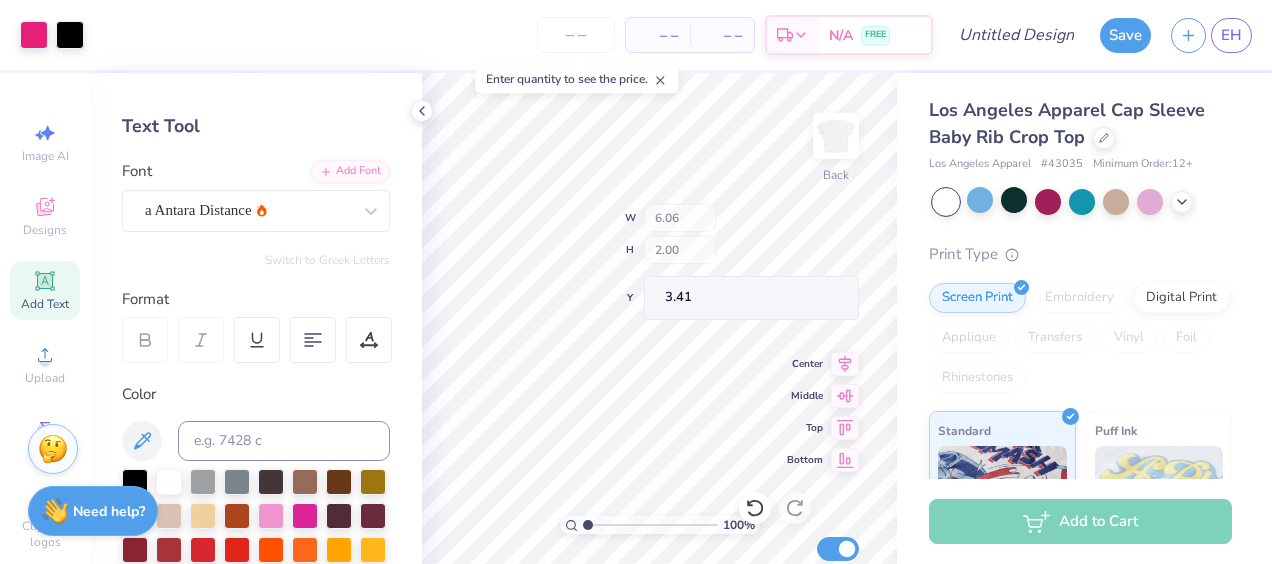 type on "6.06" 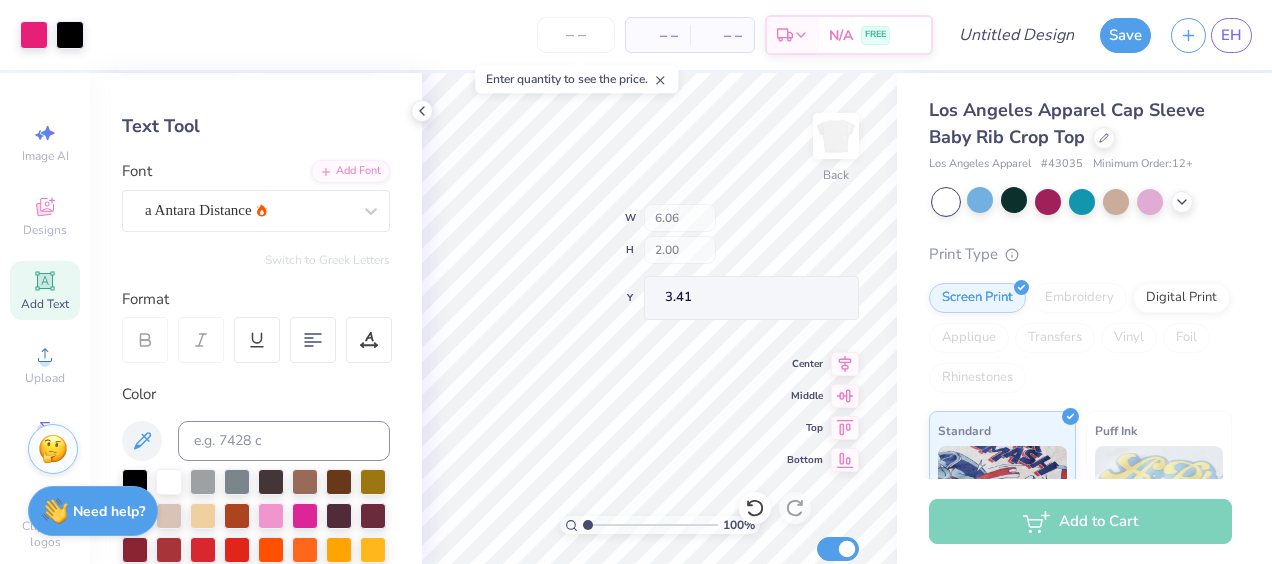 type on "2.00" 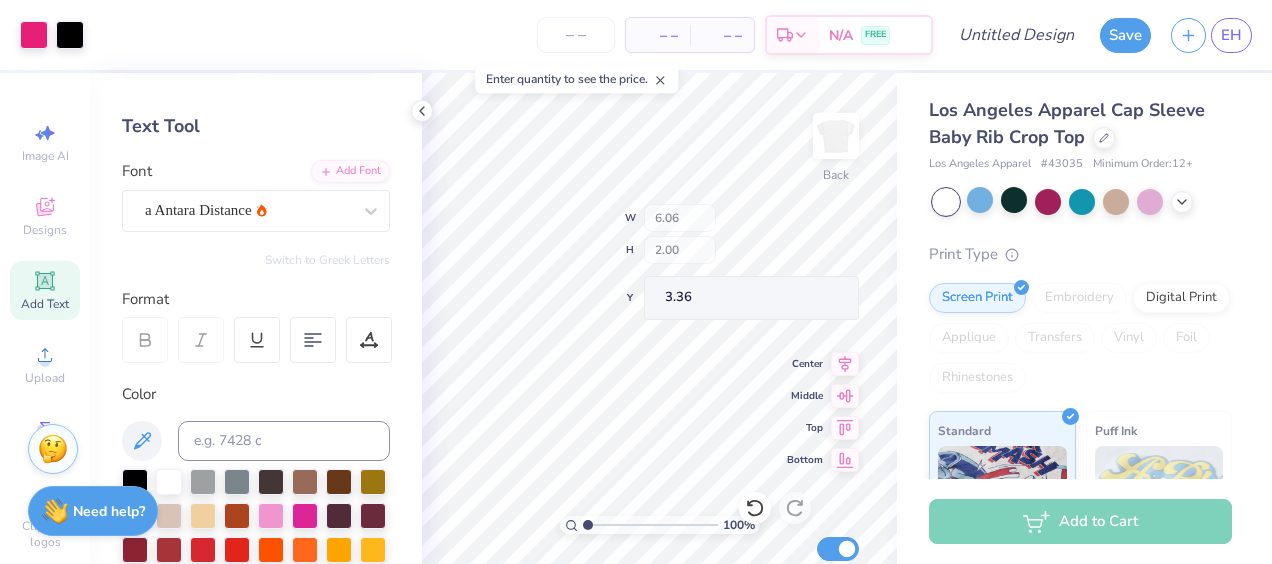 type on "3.36" 